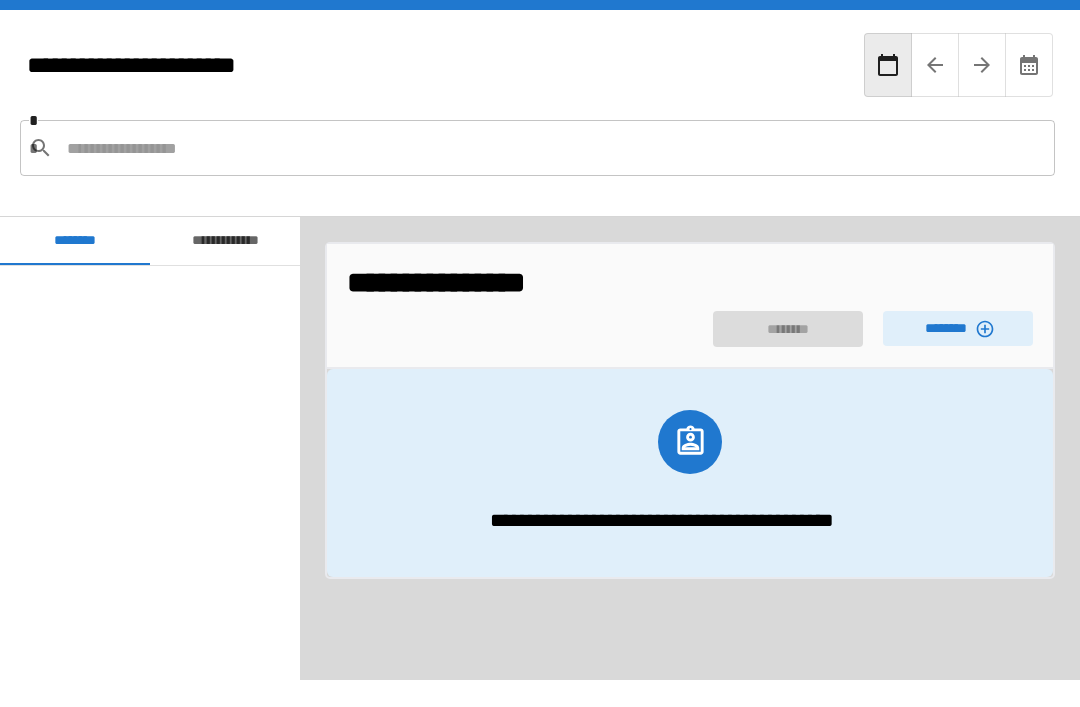 scroll, scrollTop: 64, scrollLeft: 0, axis: vertical 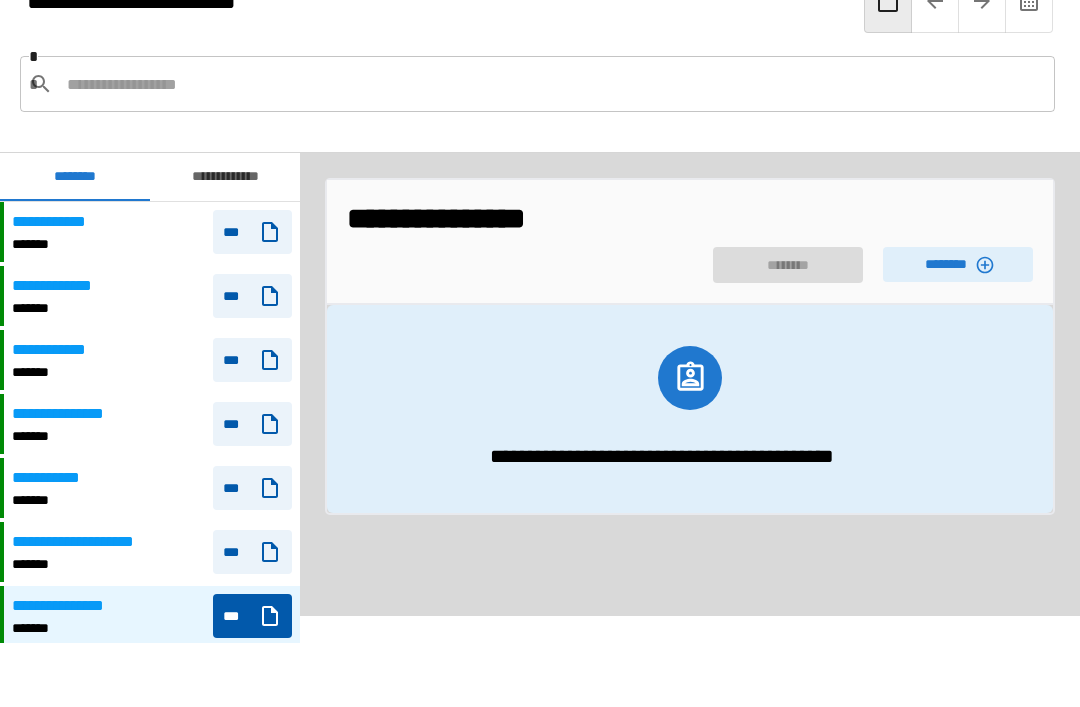click on "********" at bounding box center (958, 264) 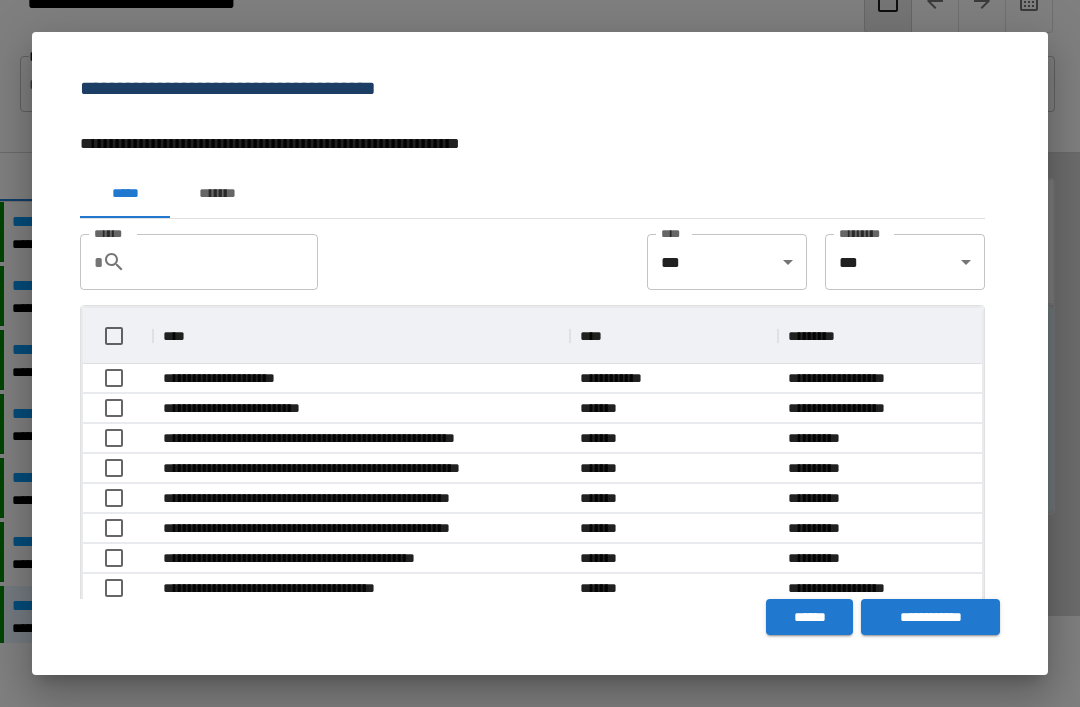 scroll, scrollTop: 1, scrollLeft: 1, axis: both 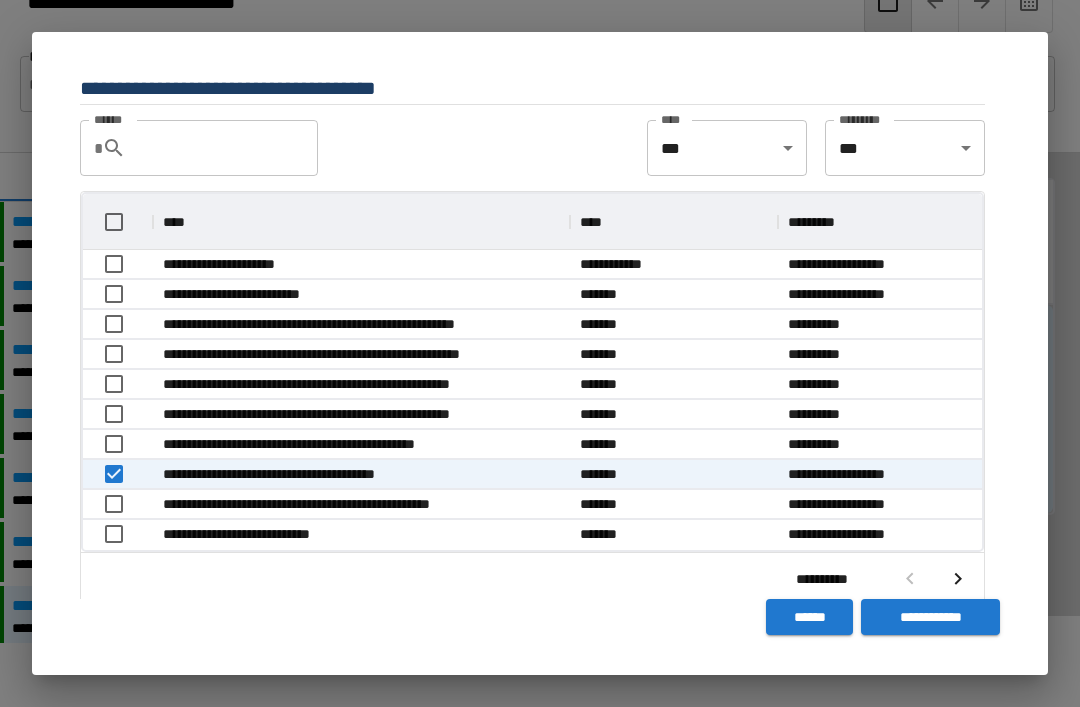 click 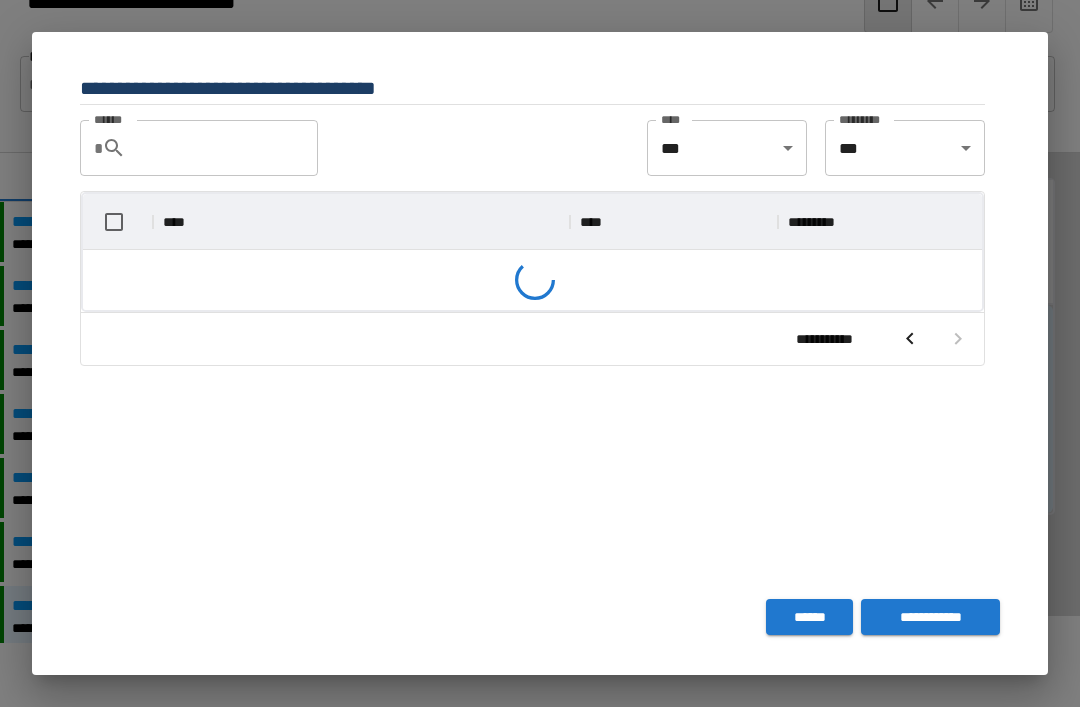 scroll, scrollTop: 236, scrollLeft: 899, axis: both 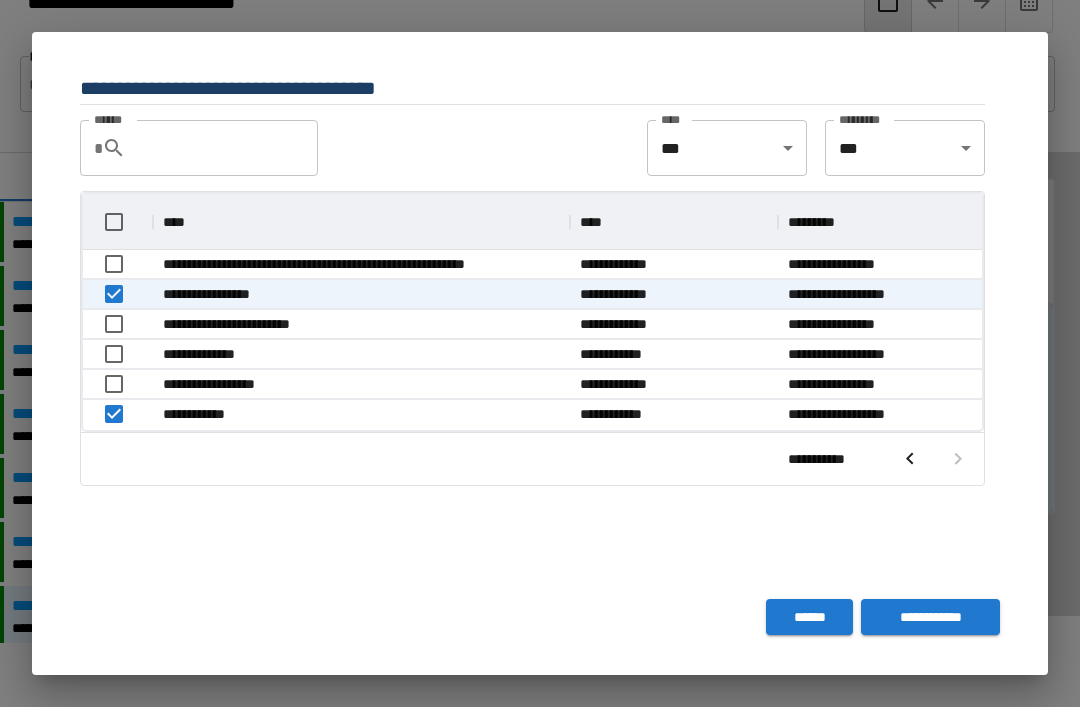 click on "**********" at bounding box center [930, 617] 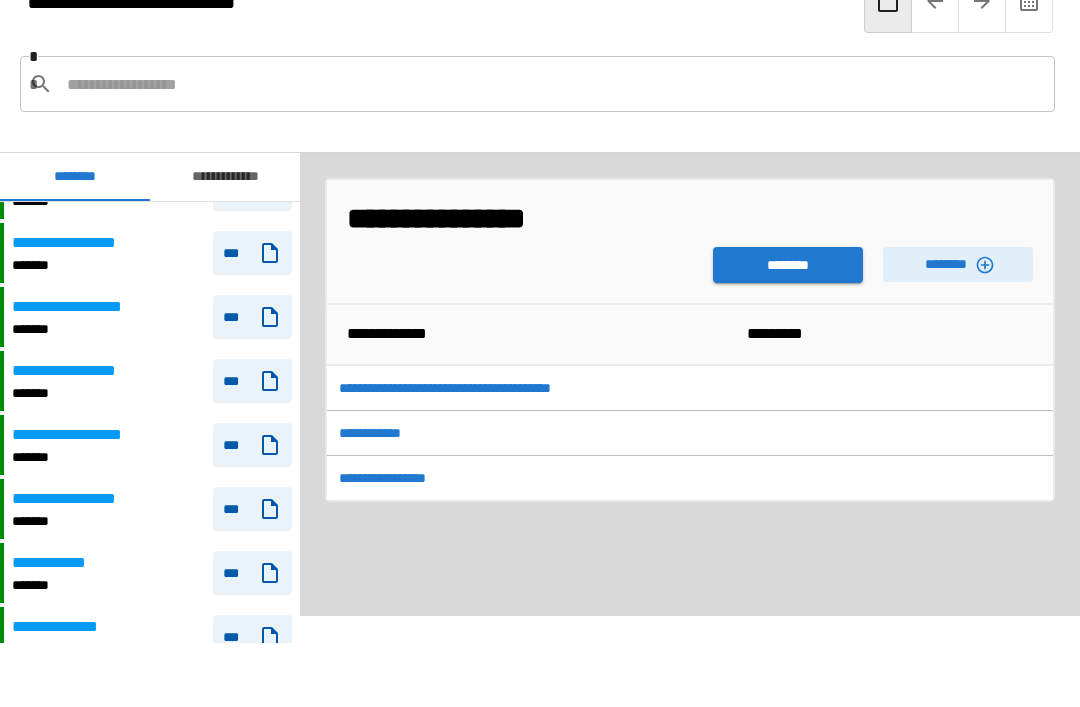 scroll, scrollTop: 2103, scrollLeft: 0, axis: vertical 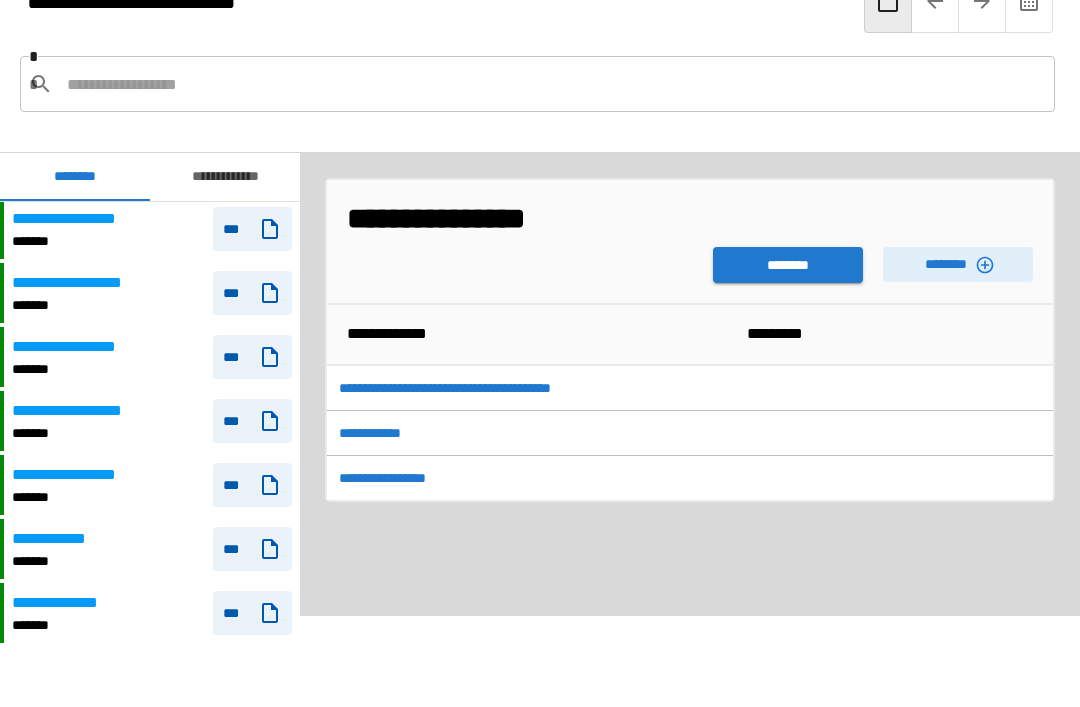 click on "***" at bounding box center (252, 421) 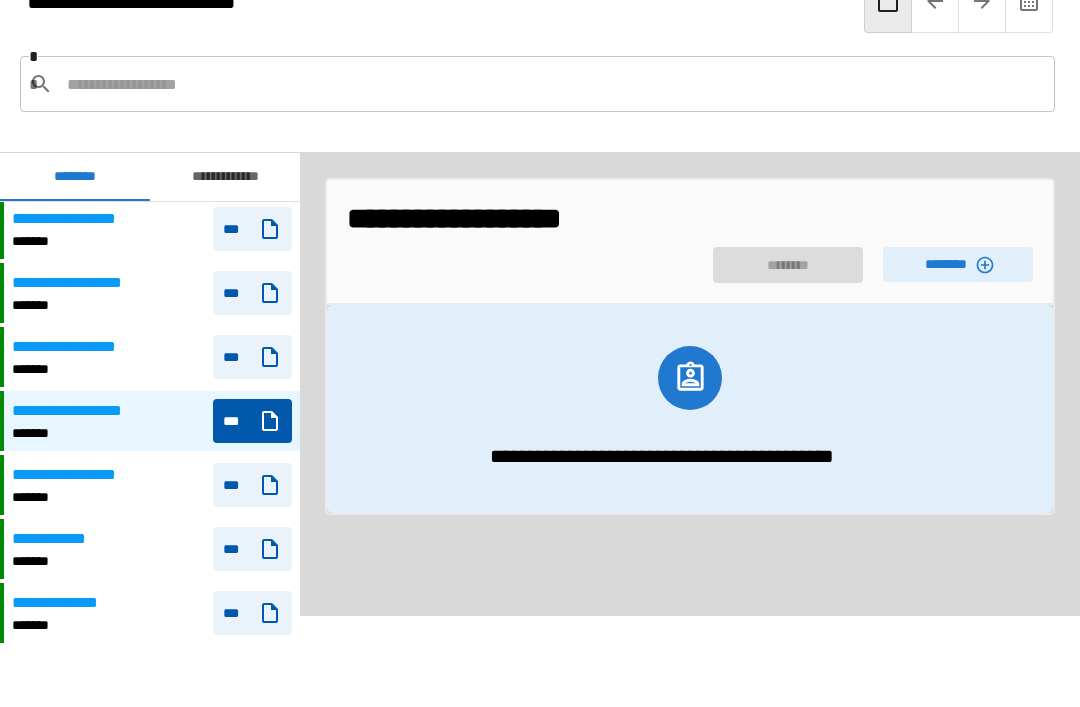 click on "********" at bounding box center (958, 264) 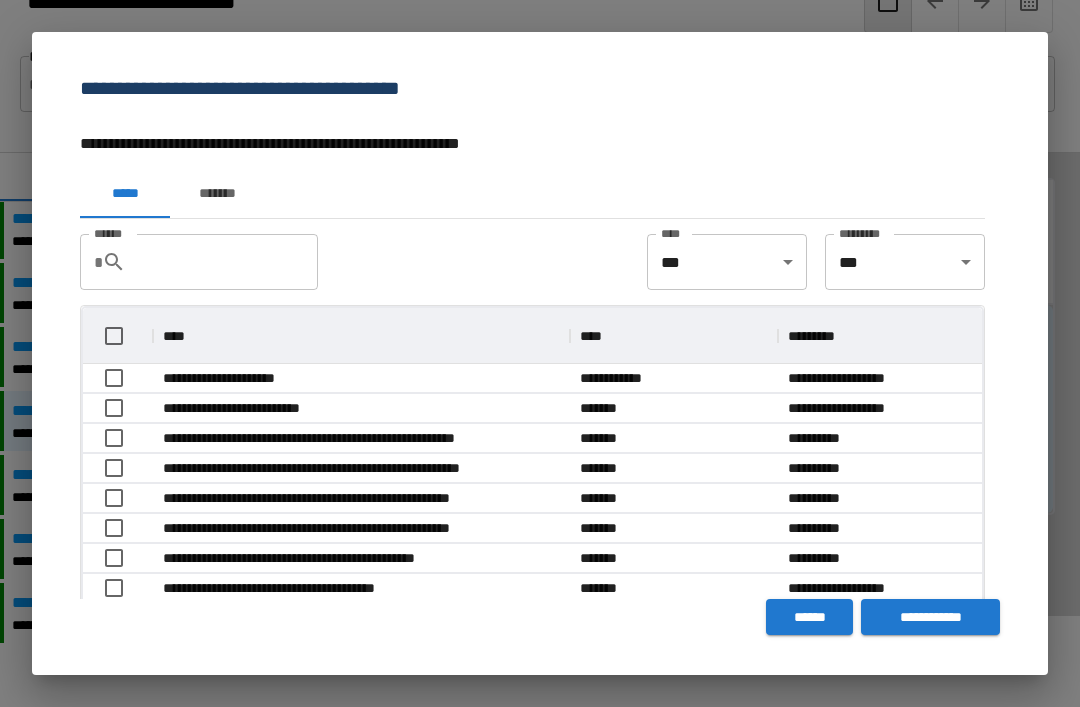 scroll, scrollTop: 57, scrollLeft: 899, axis: both 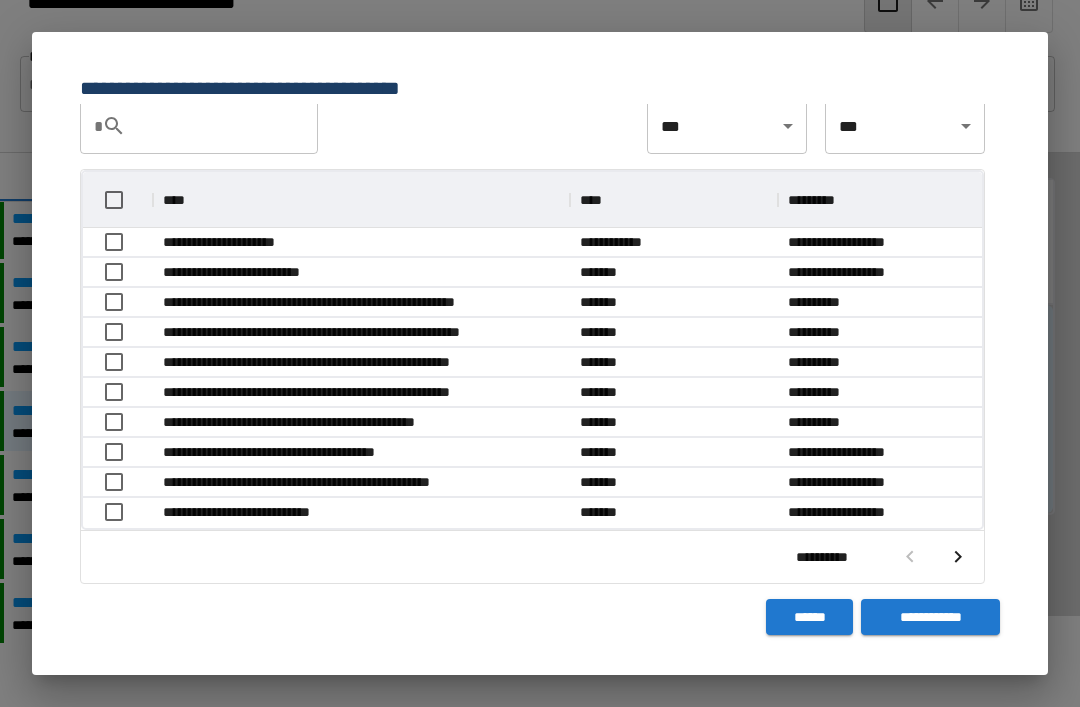 click 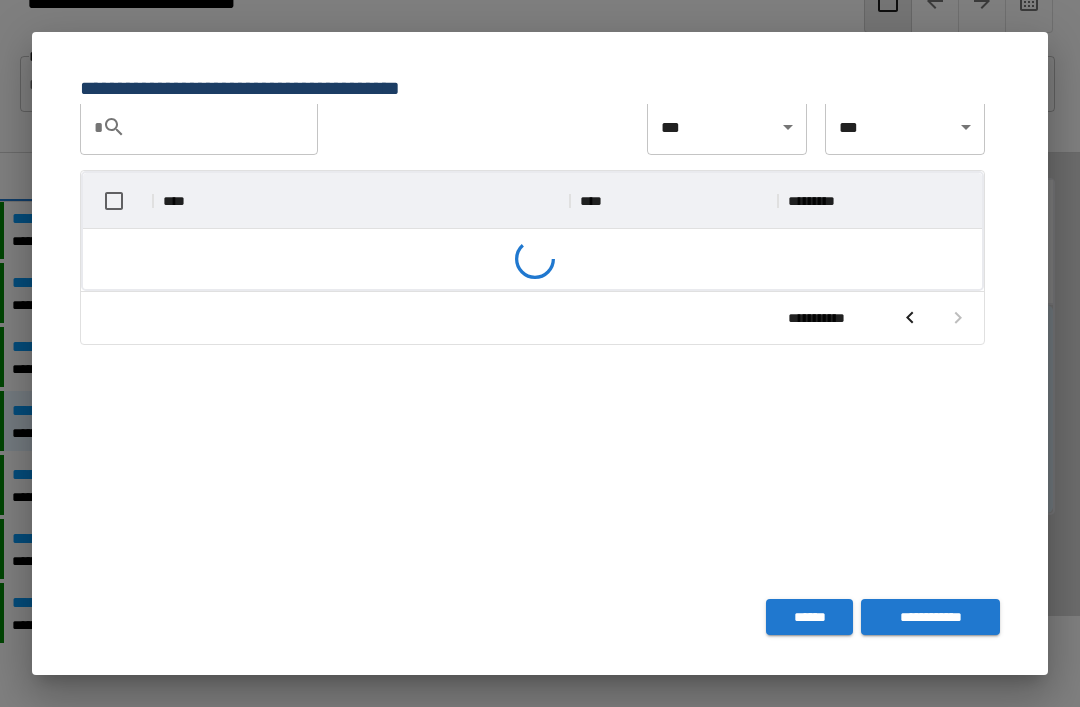 scroll, scrollTop: 236, scrollLeft: 899, axis: both 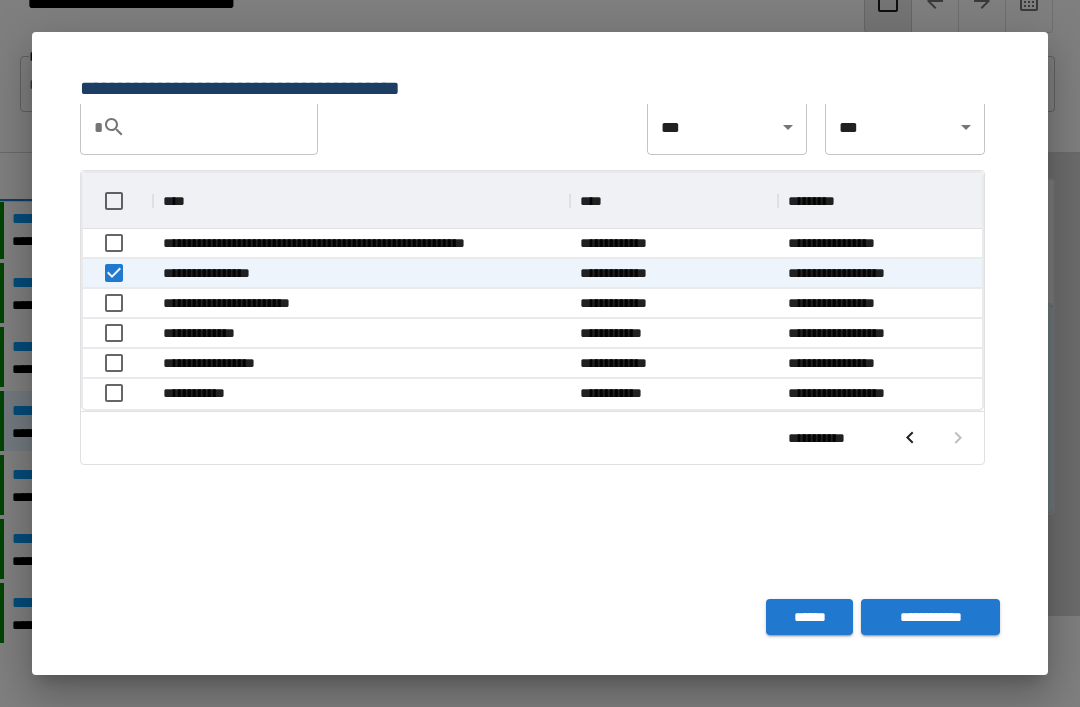 click on "**********" at bounding box center (930, 617) 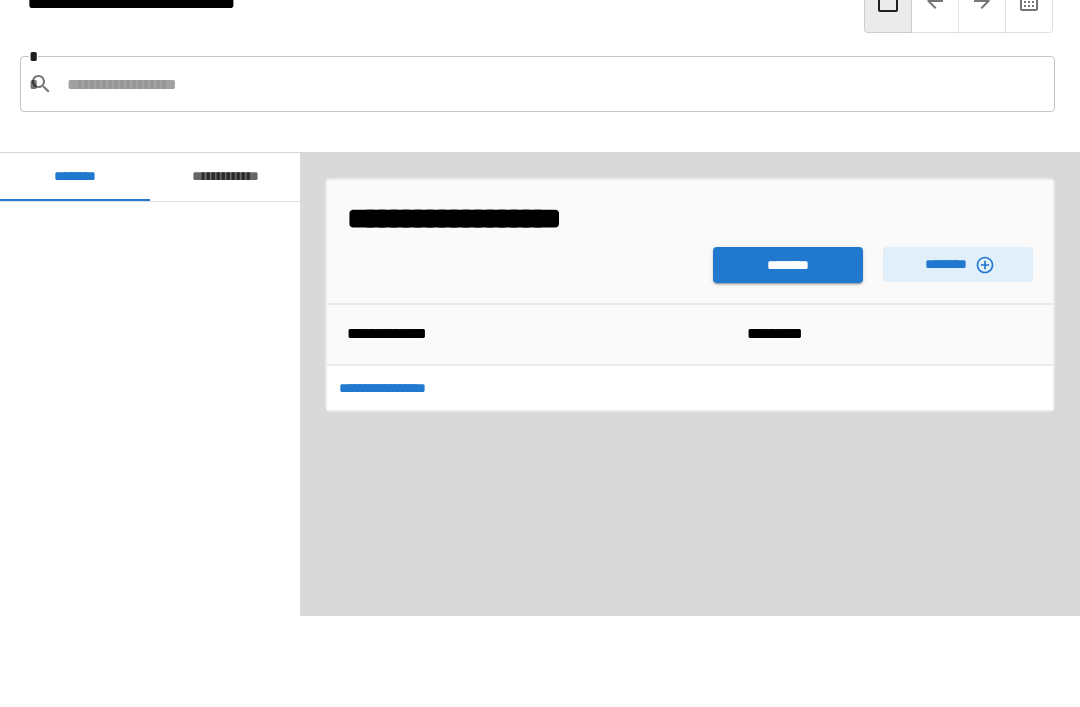 scroll, scrollTop: 2071, scrollLeft: 0, axis: vertical 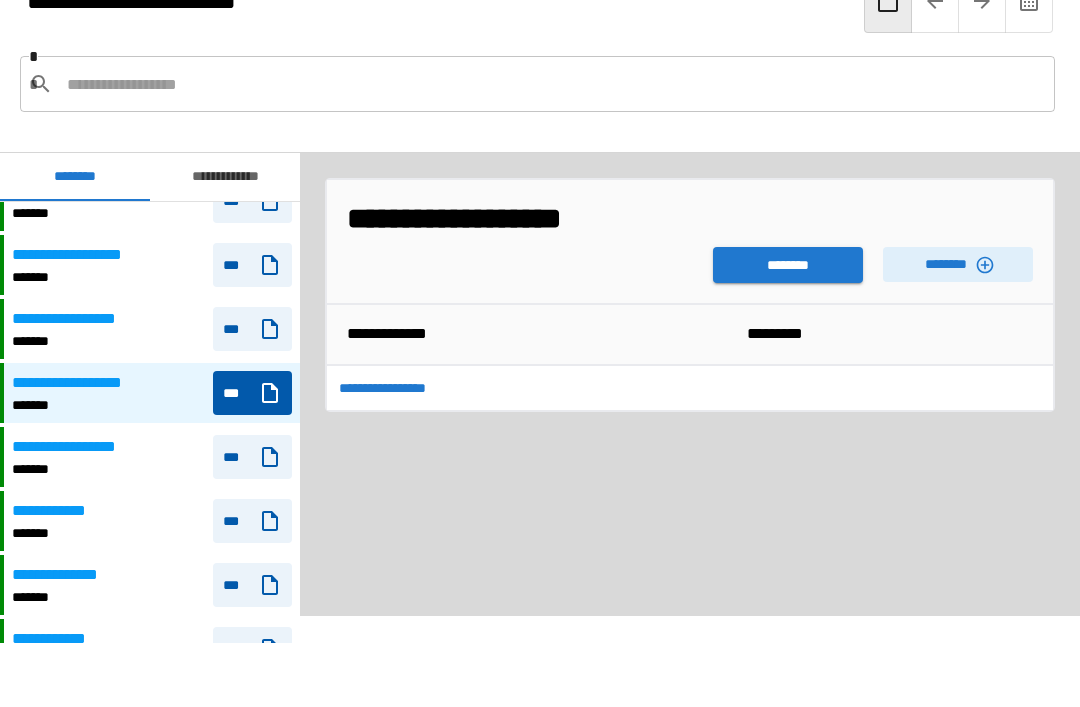 click on "********" at bounding box center [788, 265] 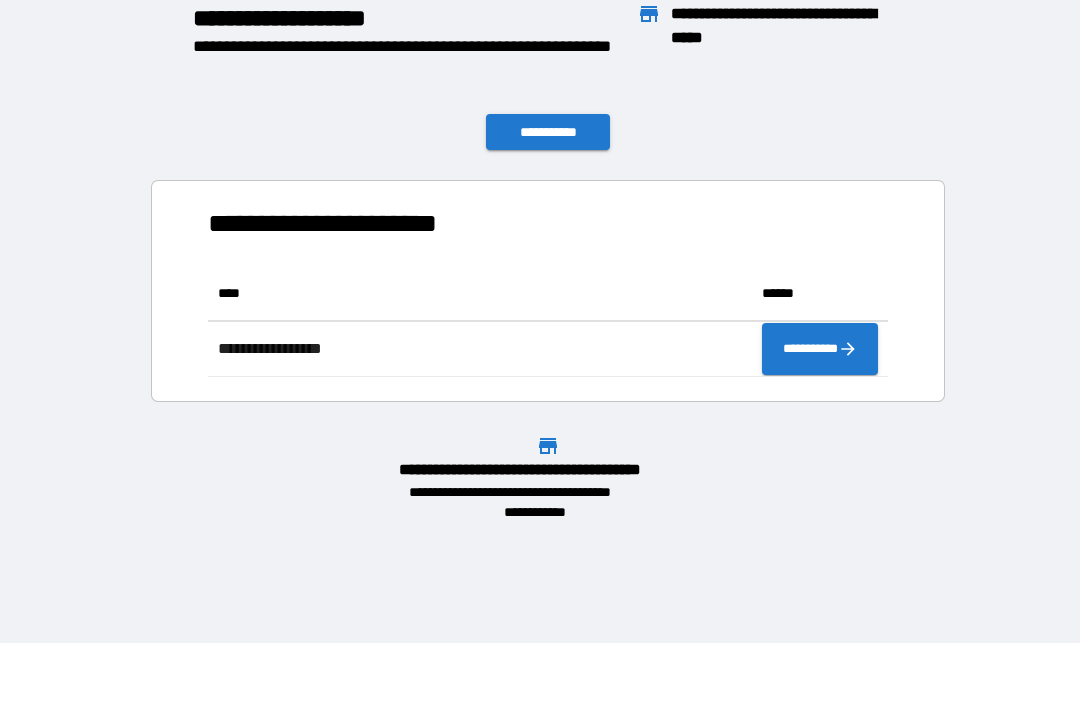 scroll, scrollTop: 111, scrollLeft: 680, axis: both 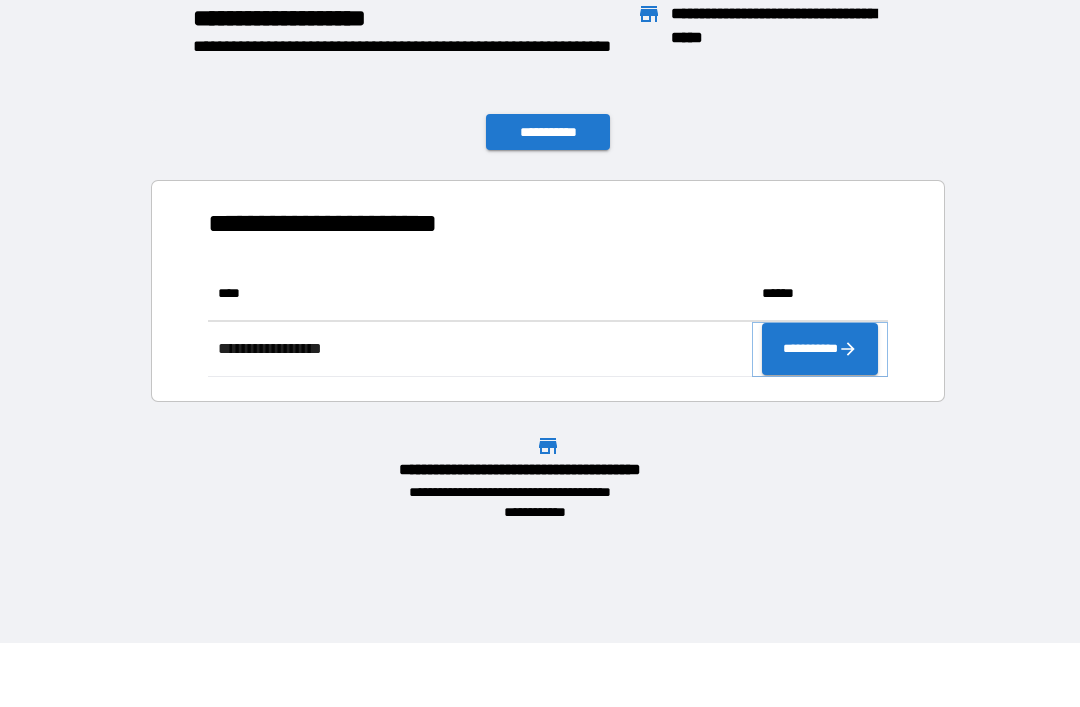 click on "**********" at bounding box center [820, 349] 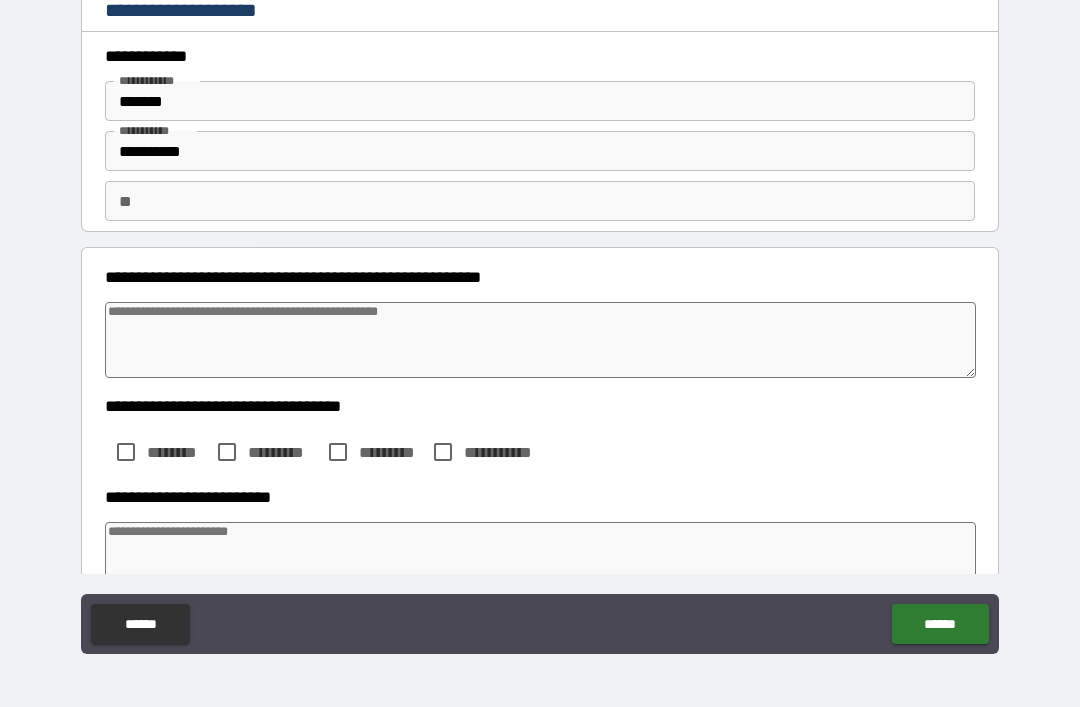 type on "*" 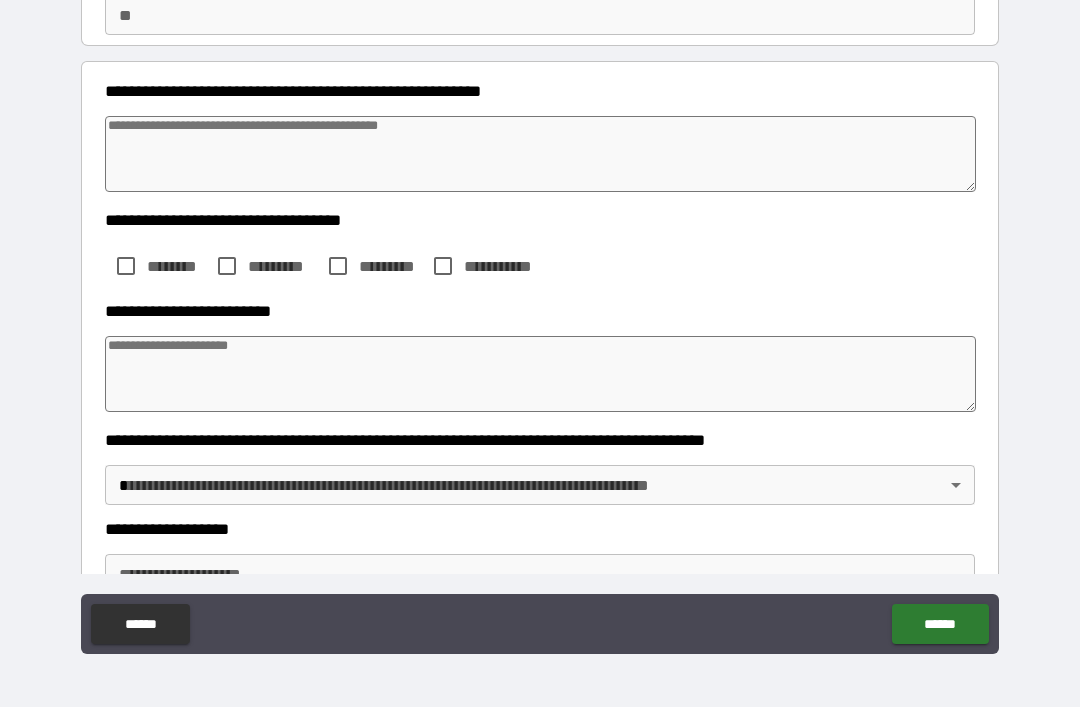 scroll, scrollTop: 187, scrollLeft: 0, axis: vertical 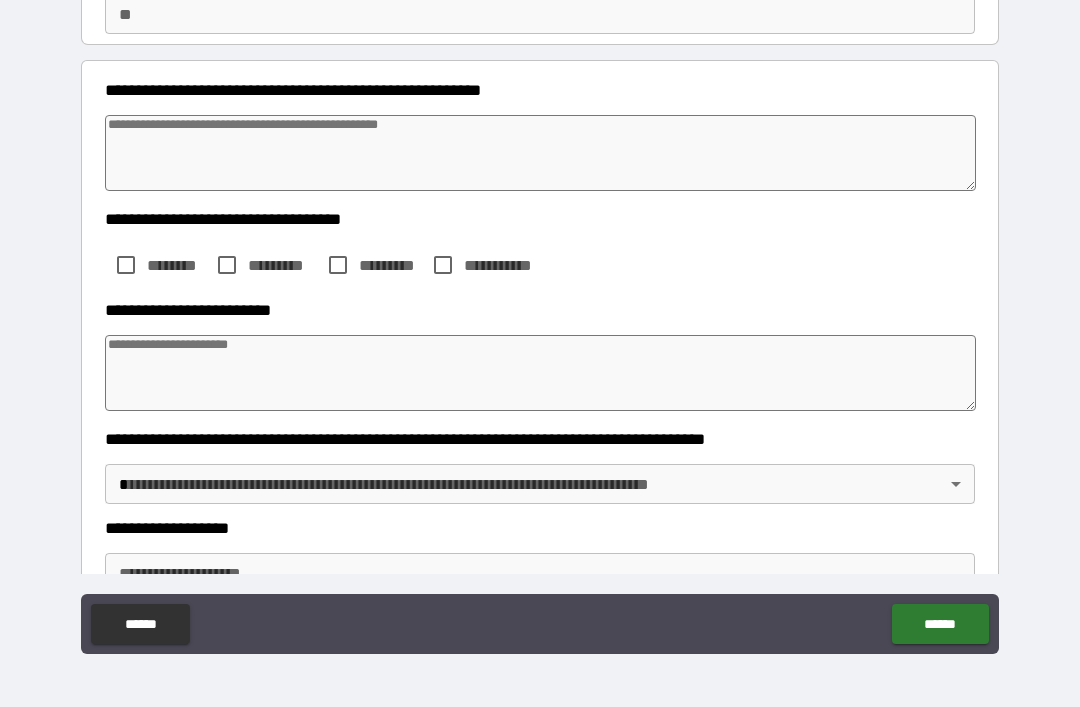 type on "*" 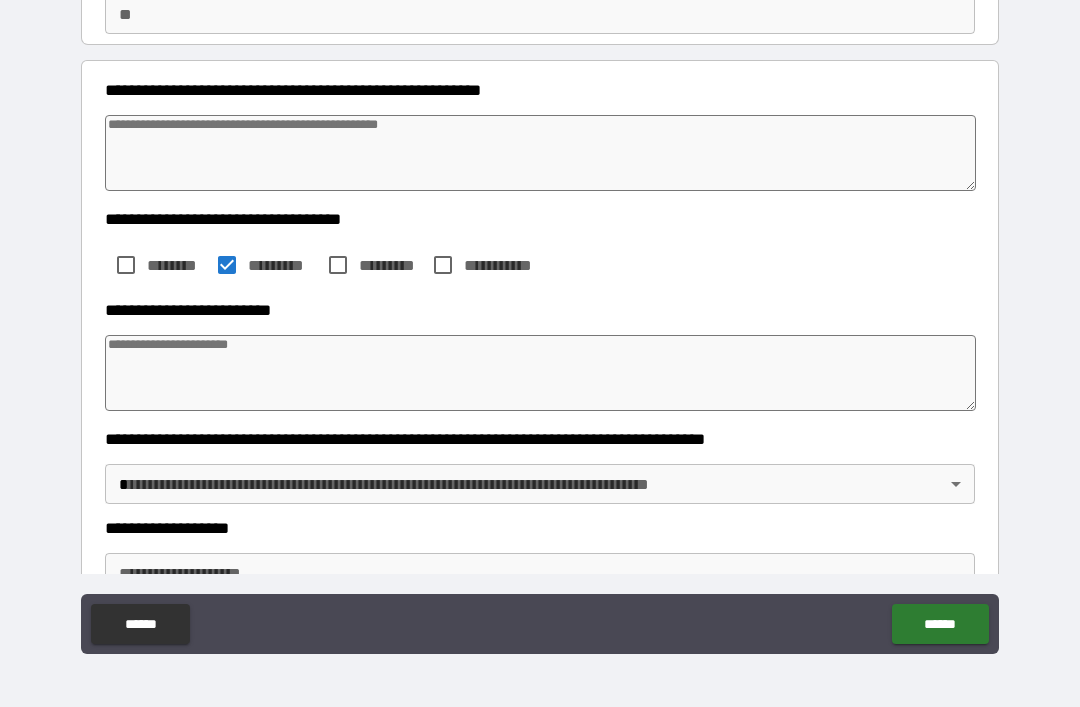 type on "*" 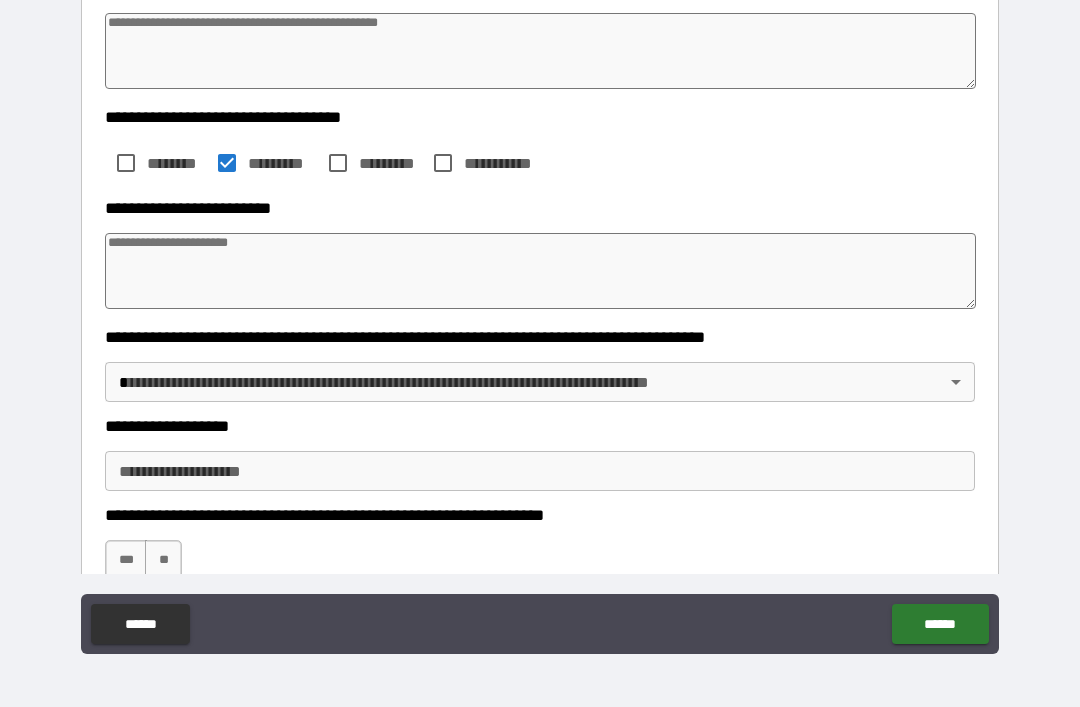 scroll, scrollTop: 296, scrollLeft: 0, axis: vertical 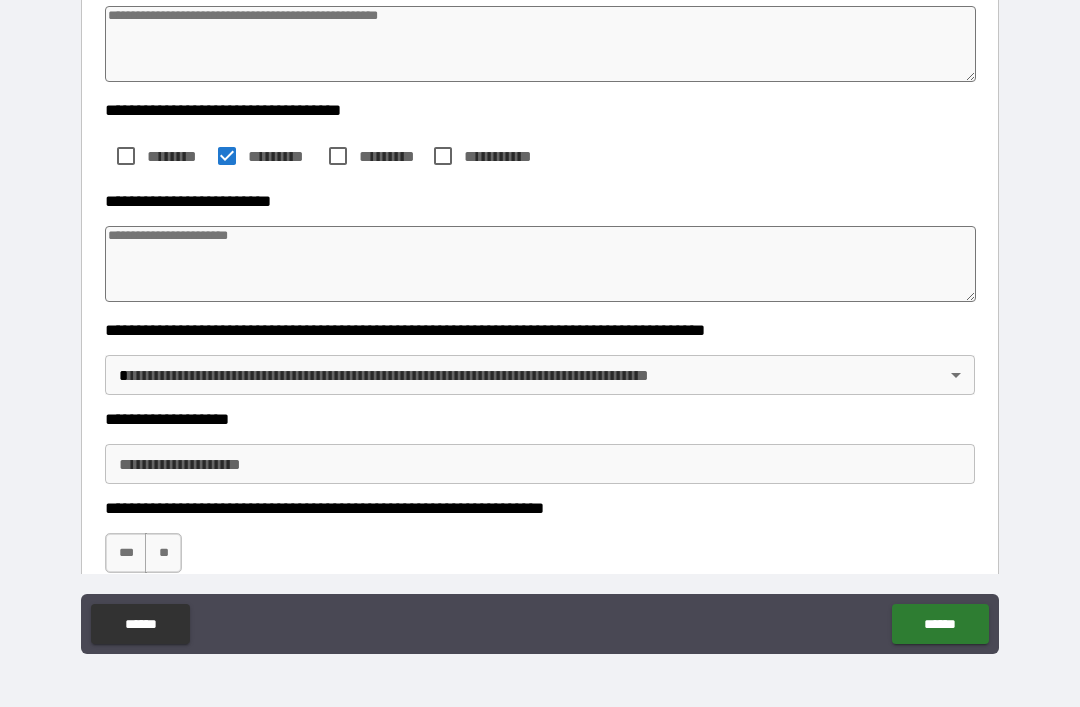 click at bounding box center (540, 264) 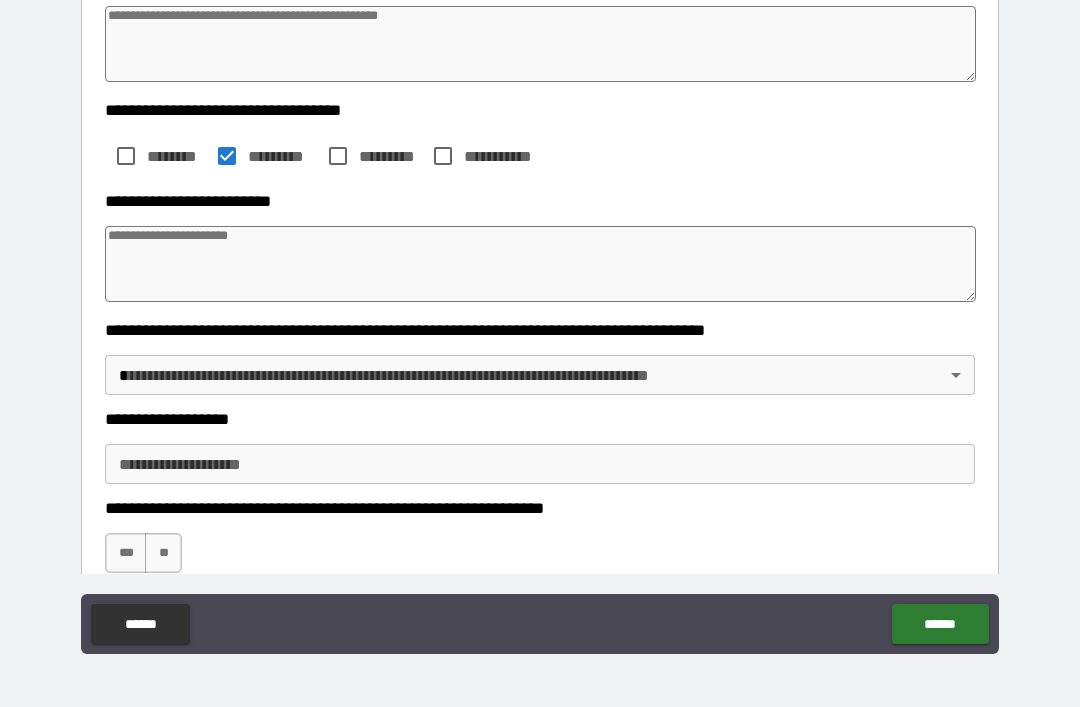 type on "*" 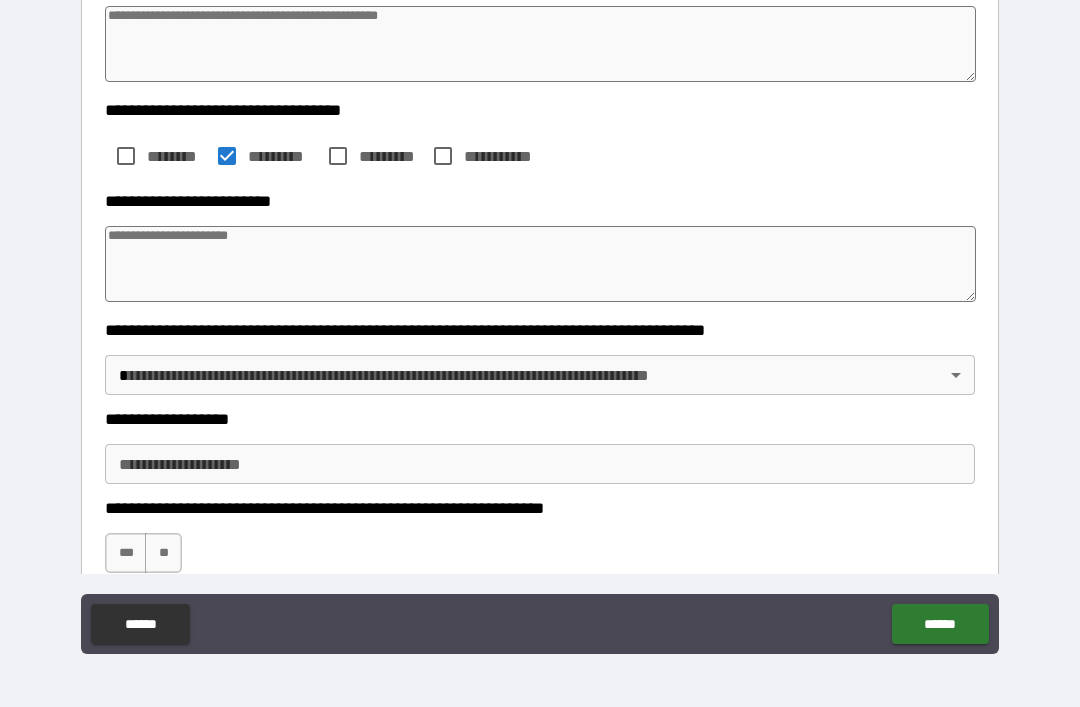 type on "*" 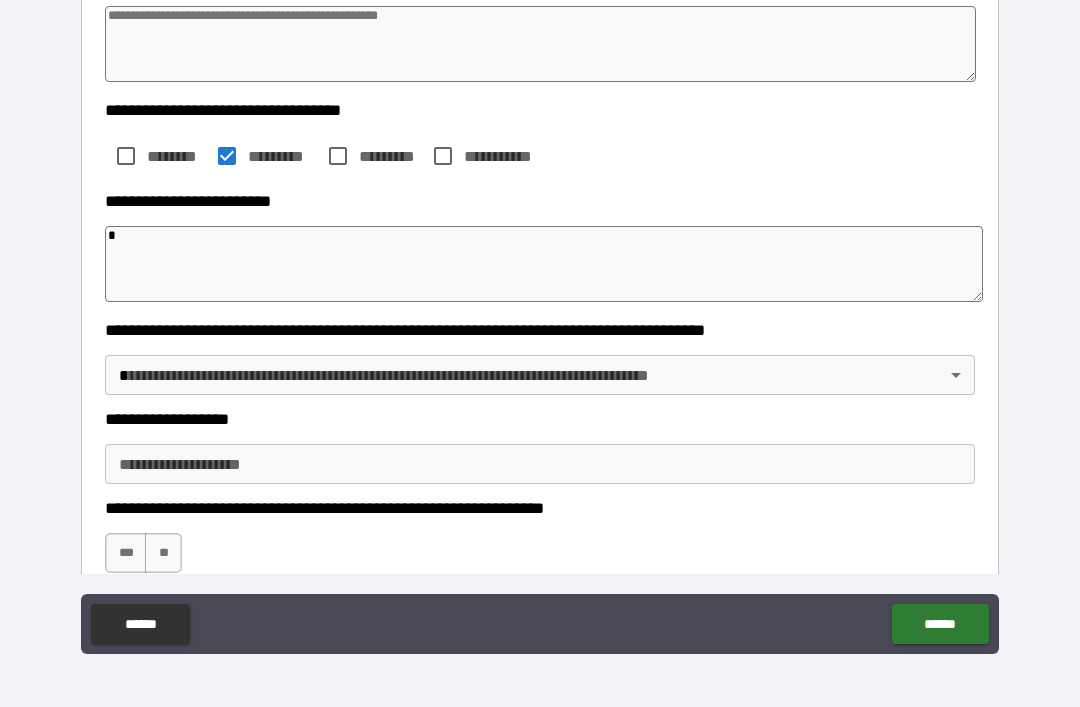 type on "*" 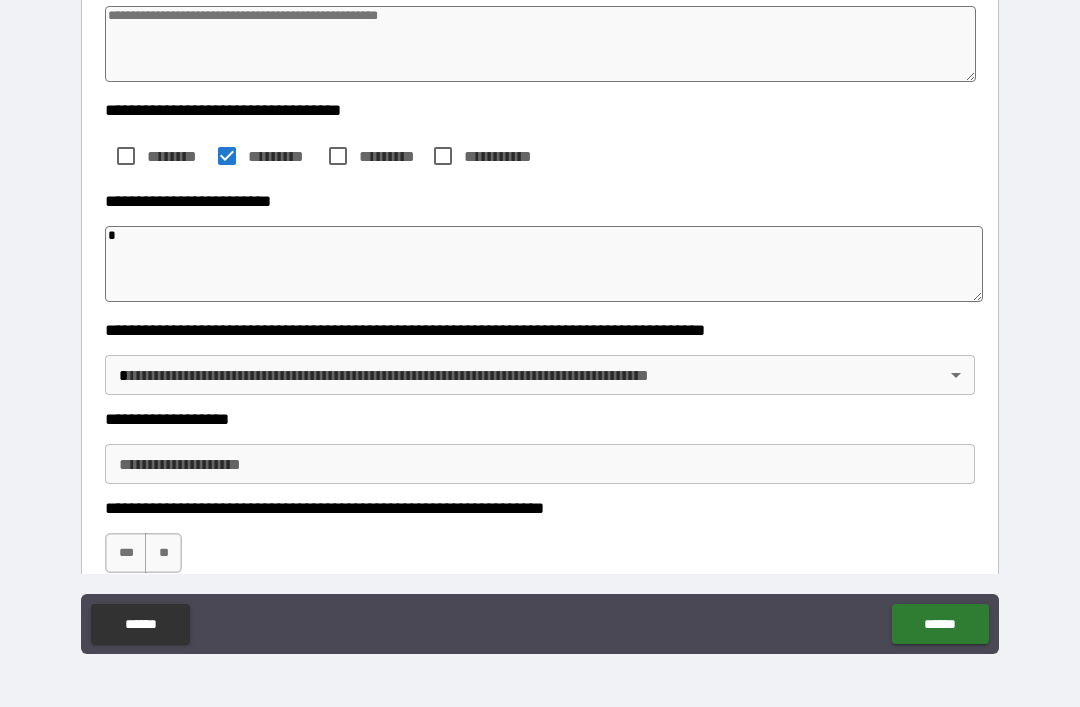 type on "*" 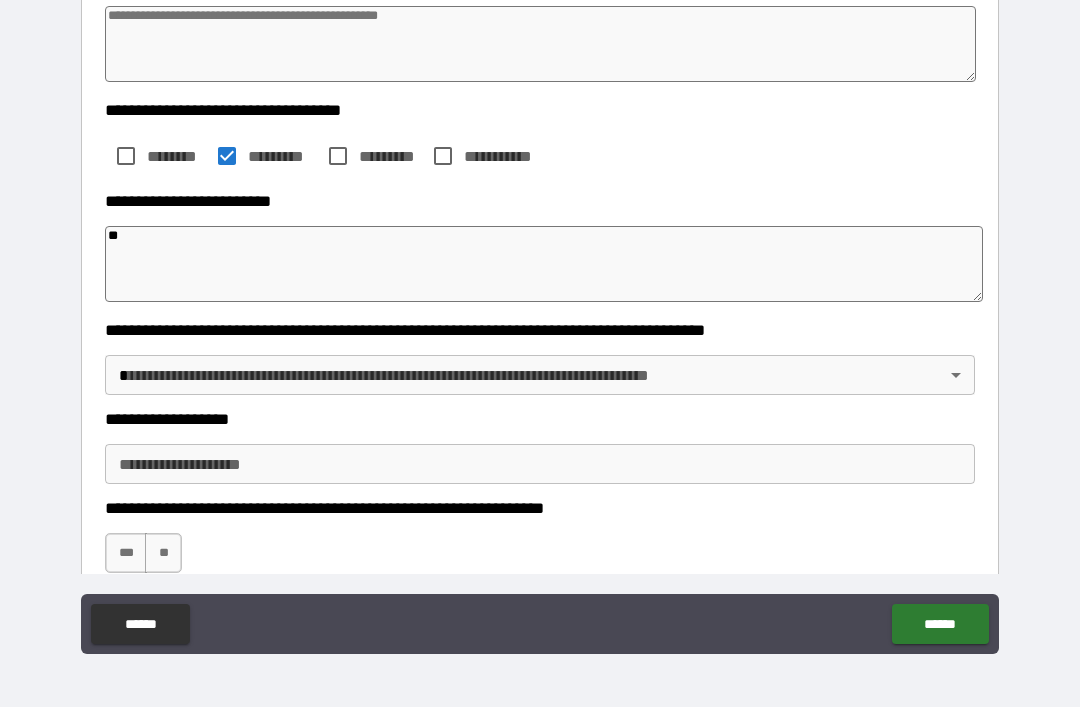type on "*" 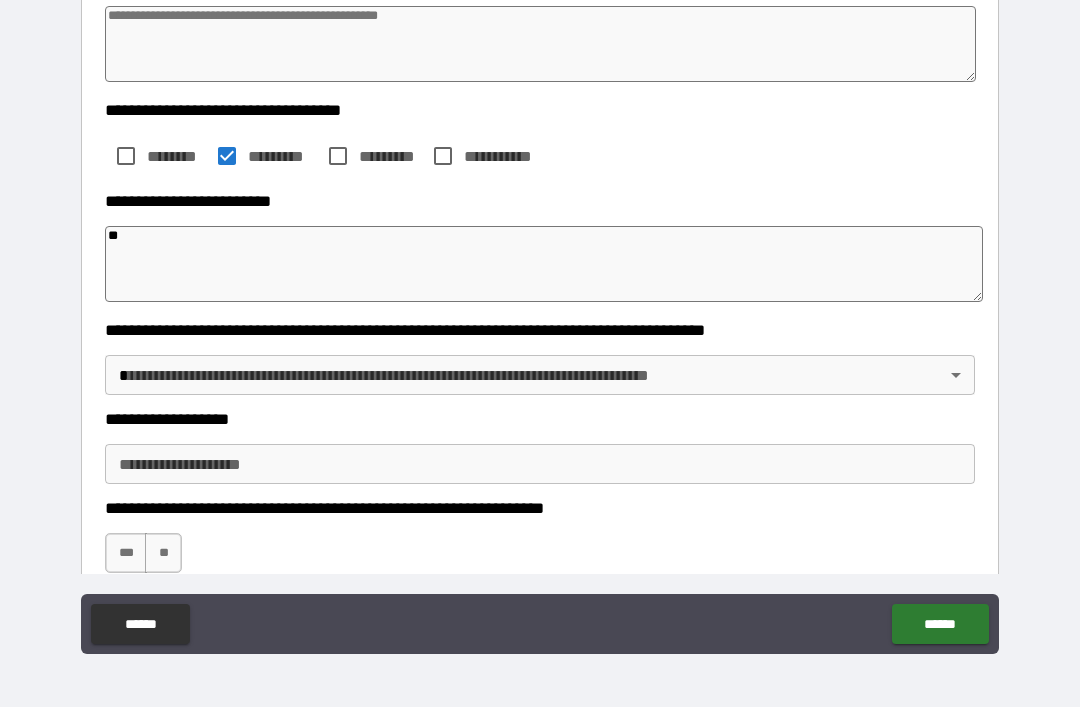 type on "*" 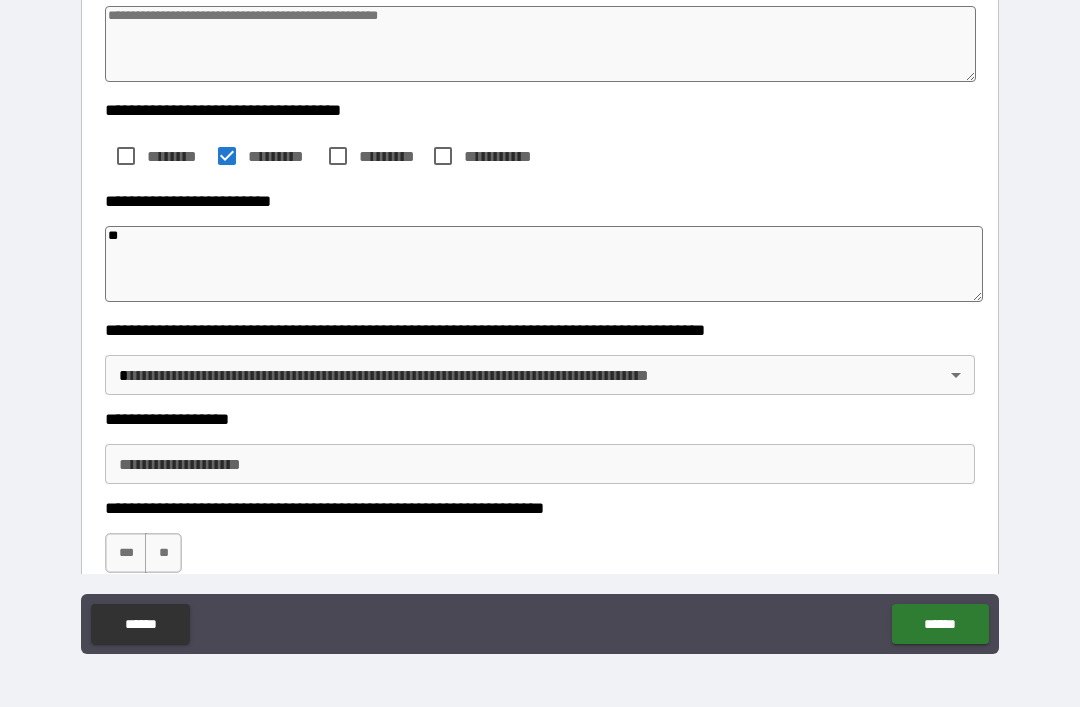 type on "*" 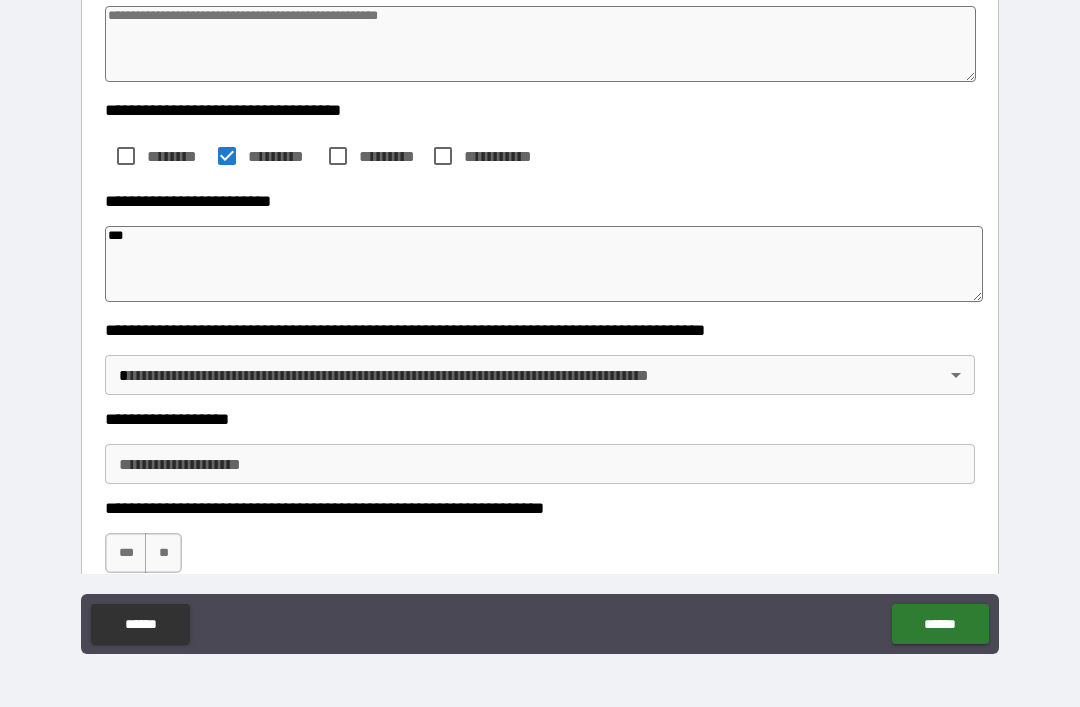 type on "*" 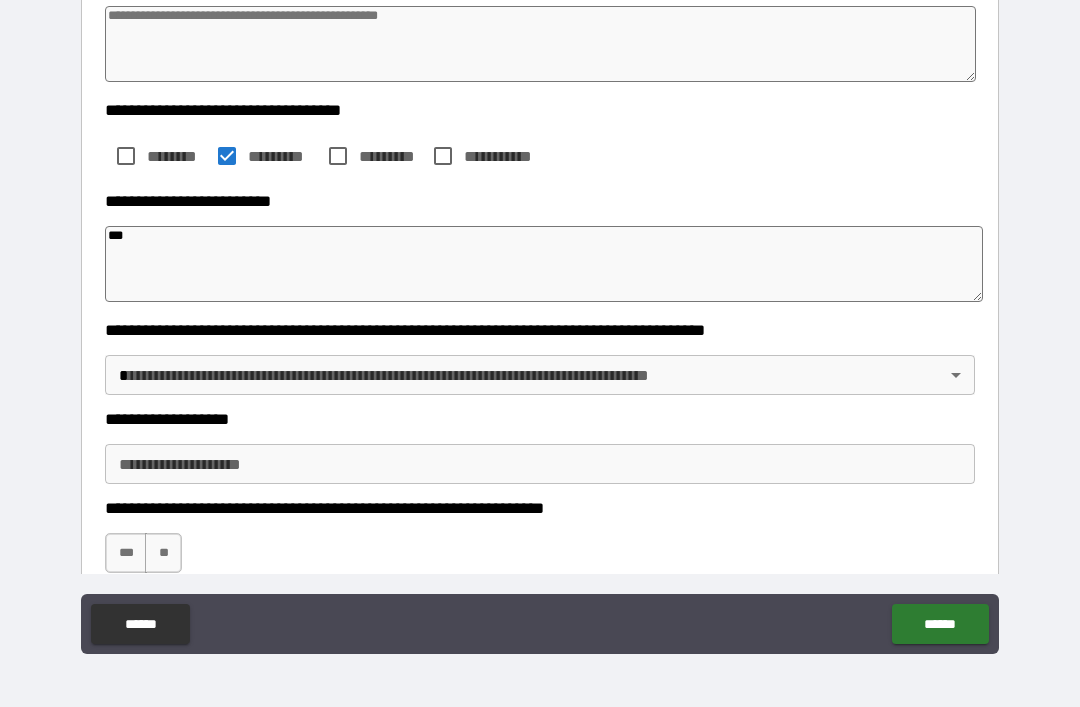 type on "****" 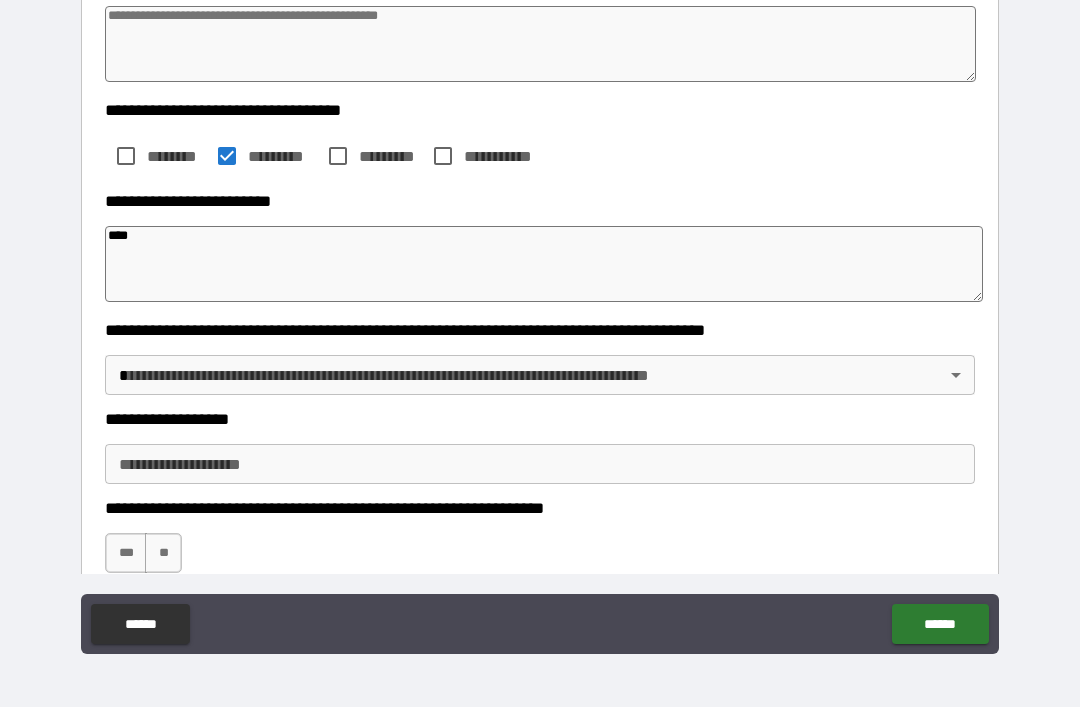 type on "*" 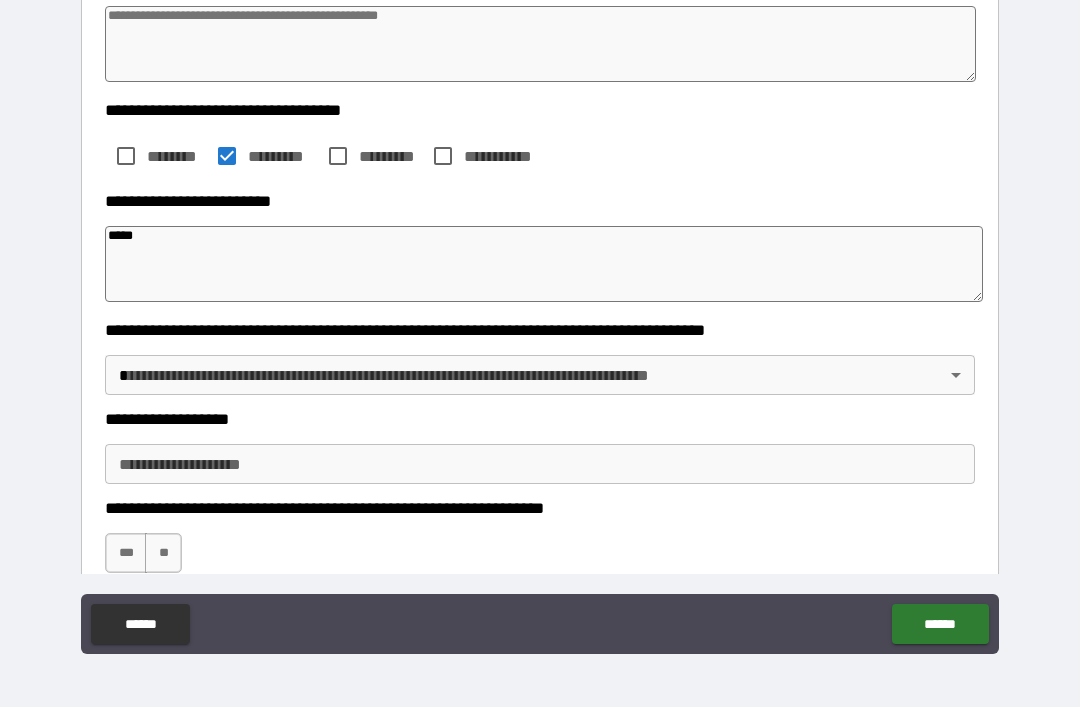 type on "*" 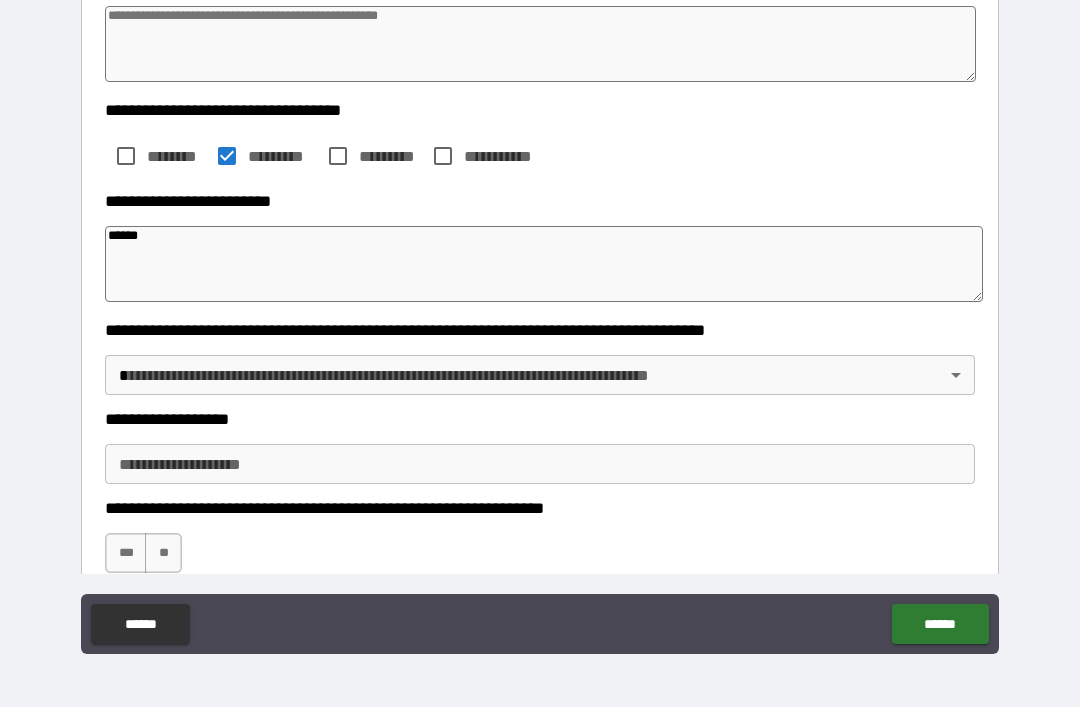 type on "*" 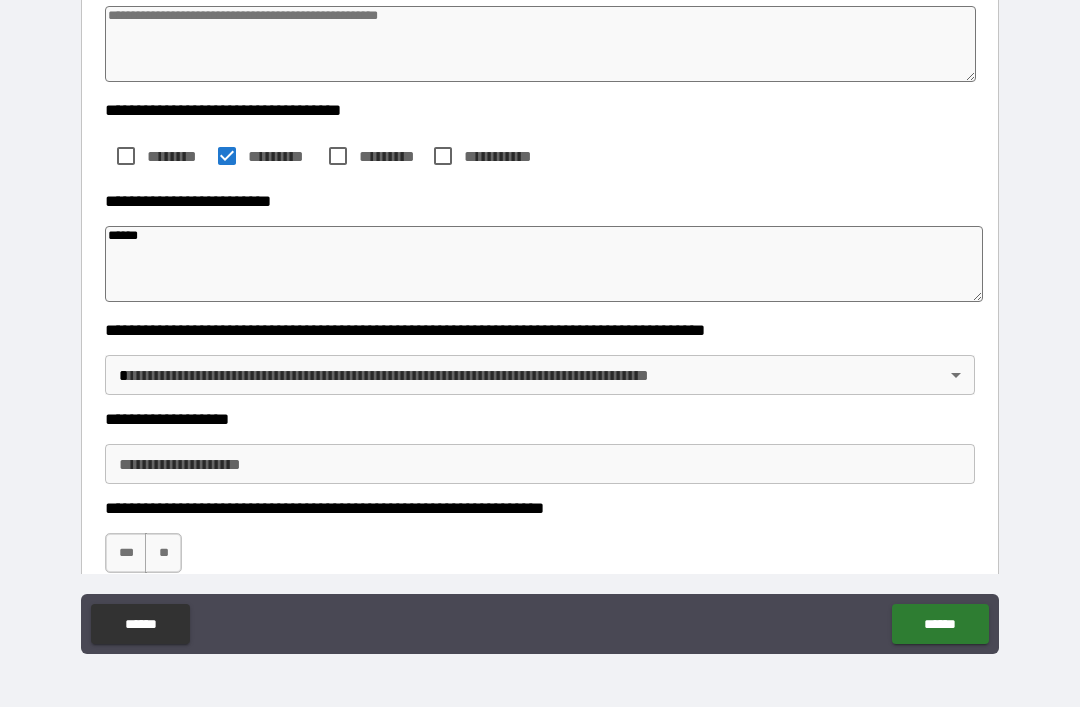 type on "*" 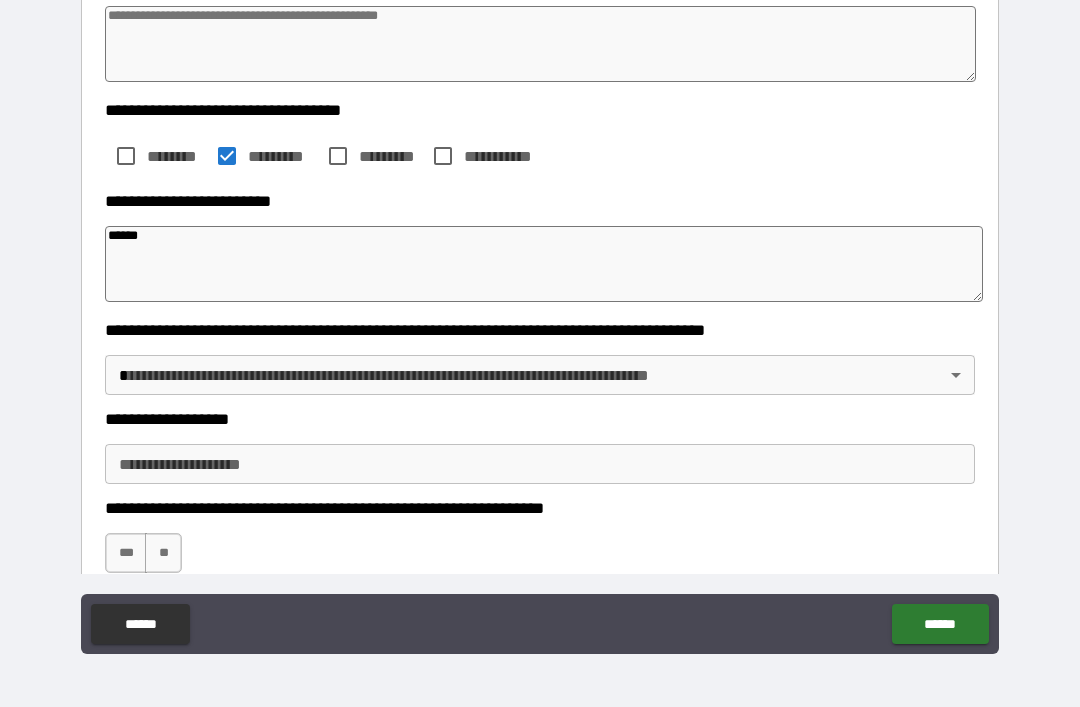 type on "*******" 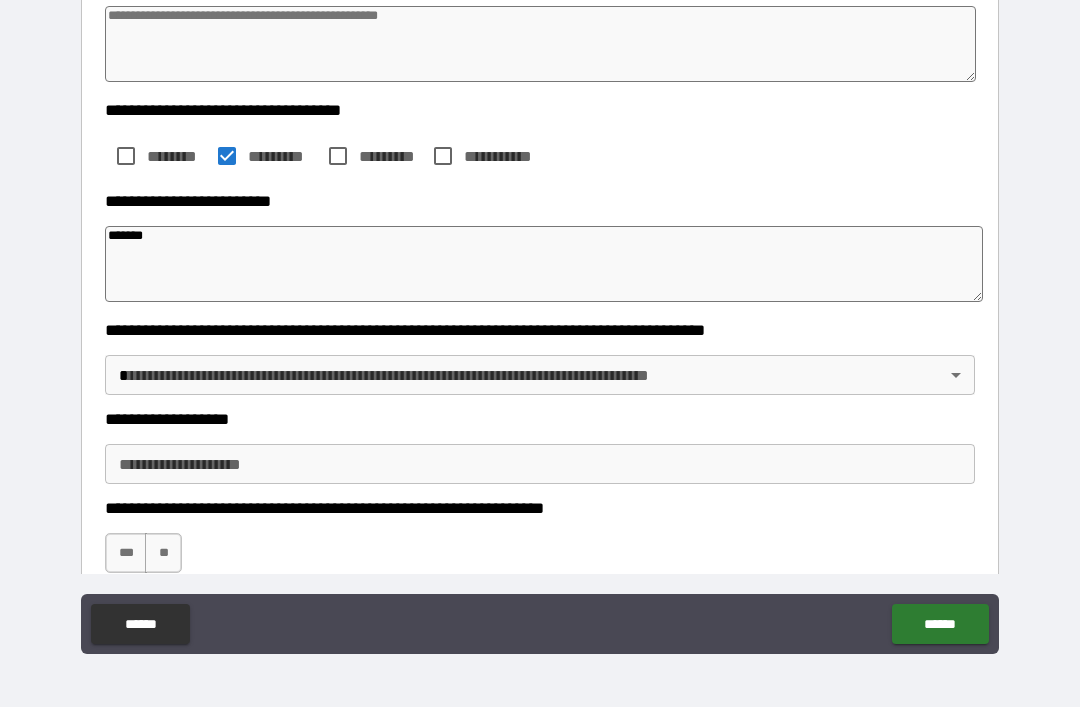 type on "*" 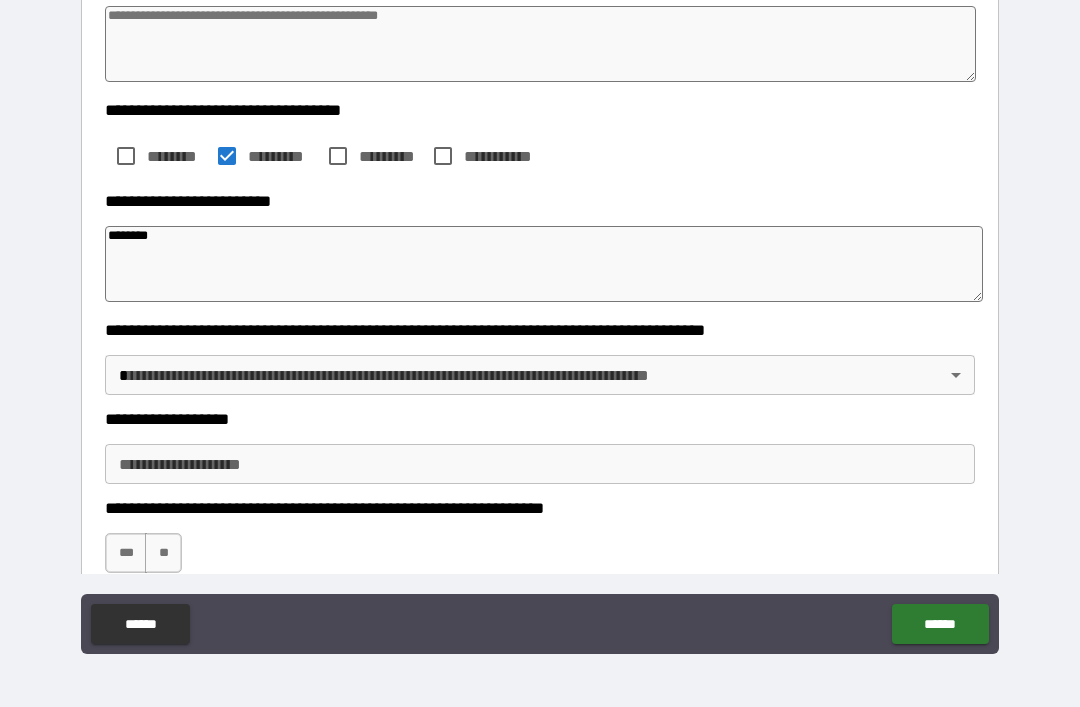type on "*" 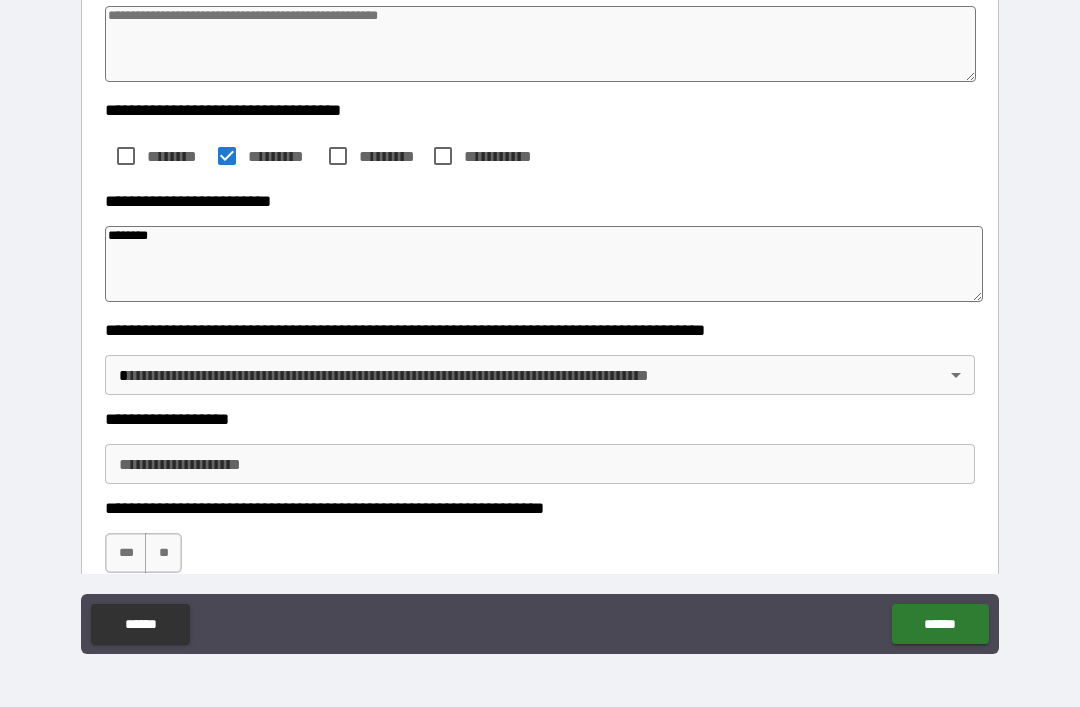 type on "*" 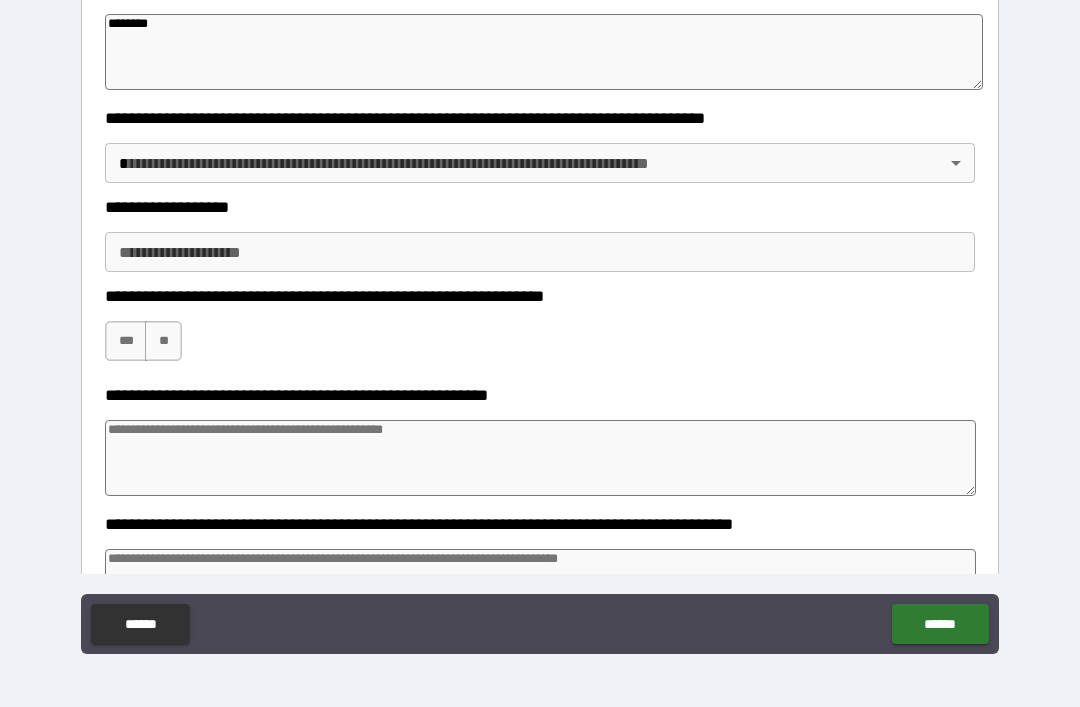 scroll, scrollTop: 527, scrollLeft: 0, axis: vertical 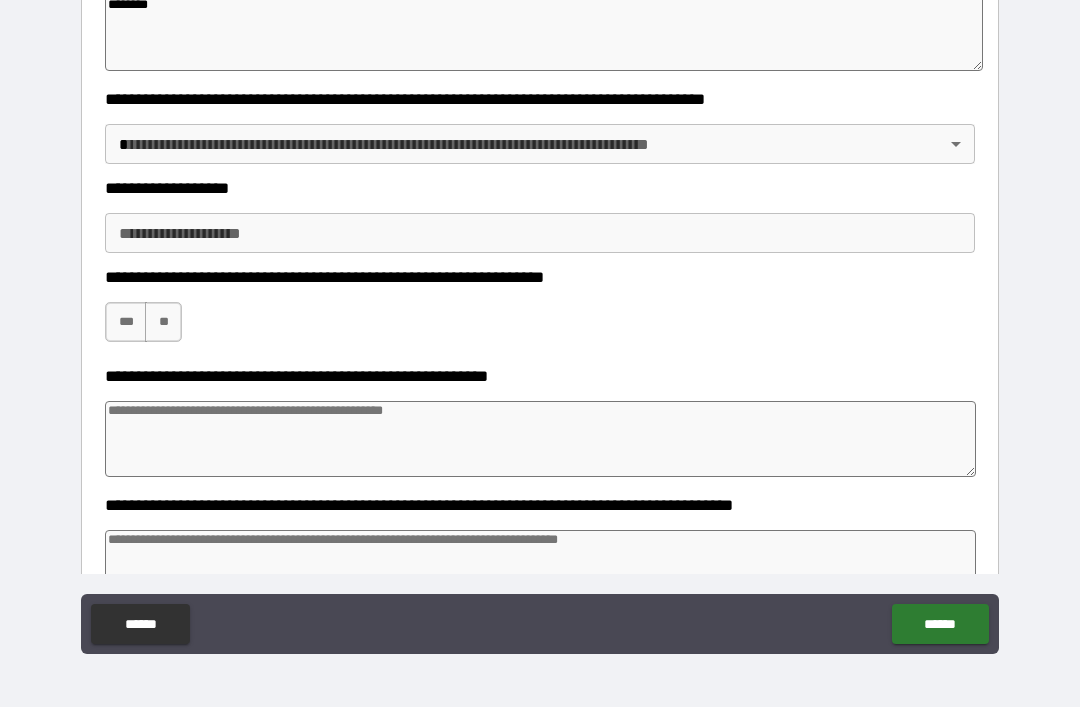 type on "********" 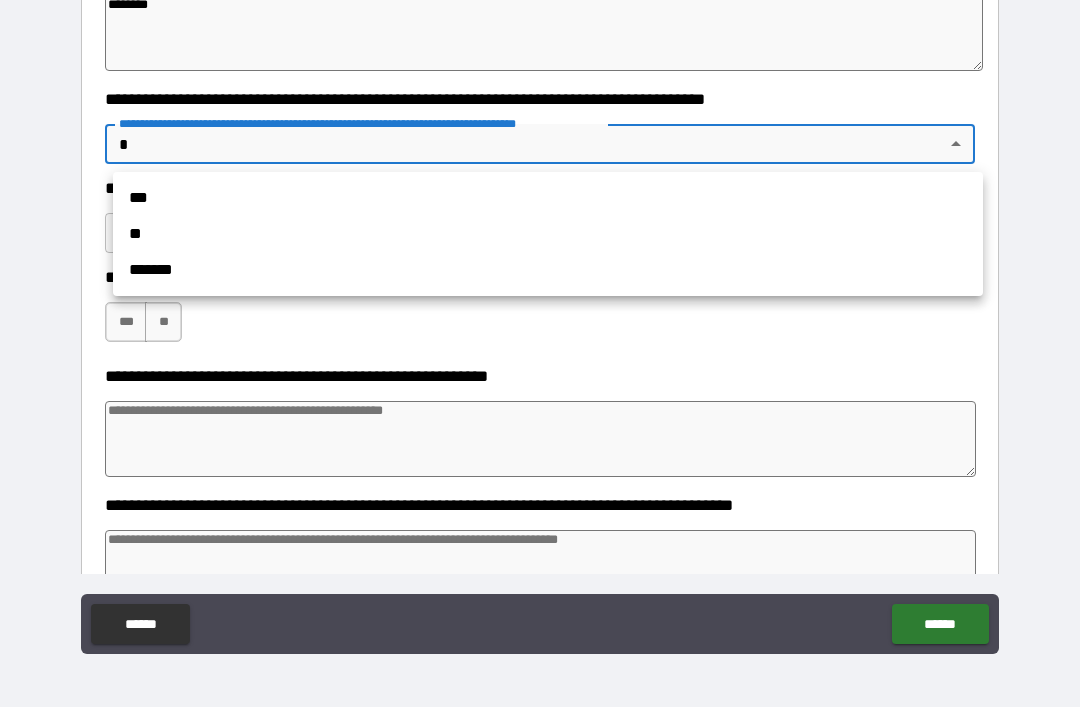 click on "**" at bounding box center (548, 234) 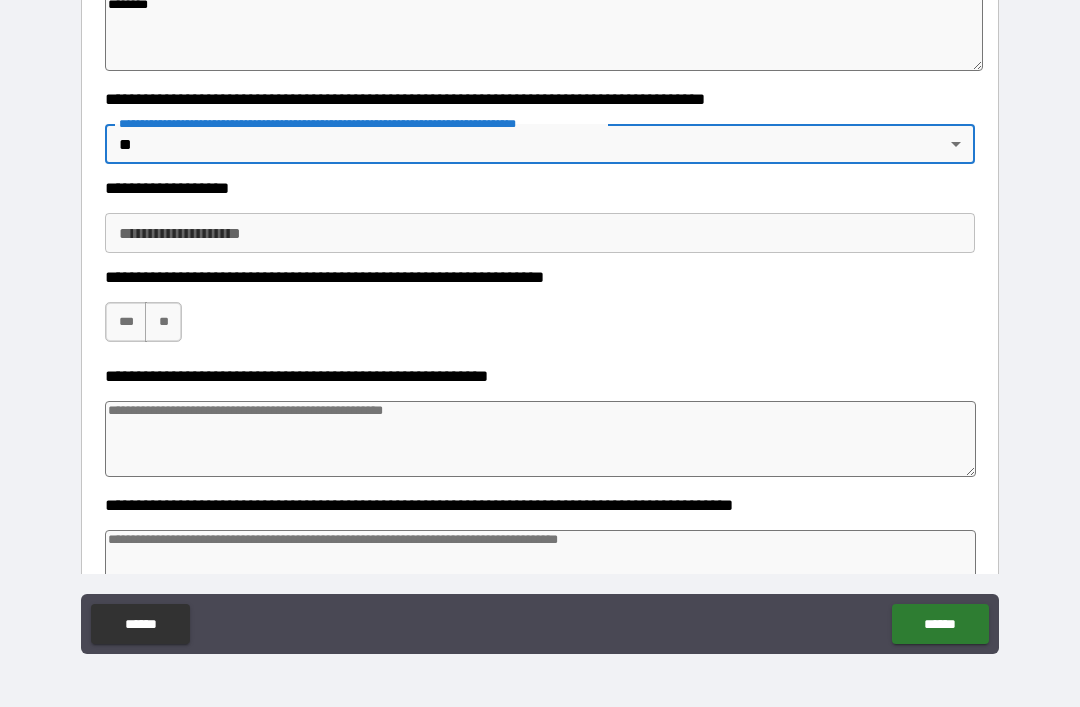 type on "*" 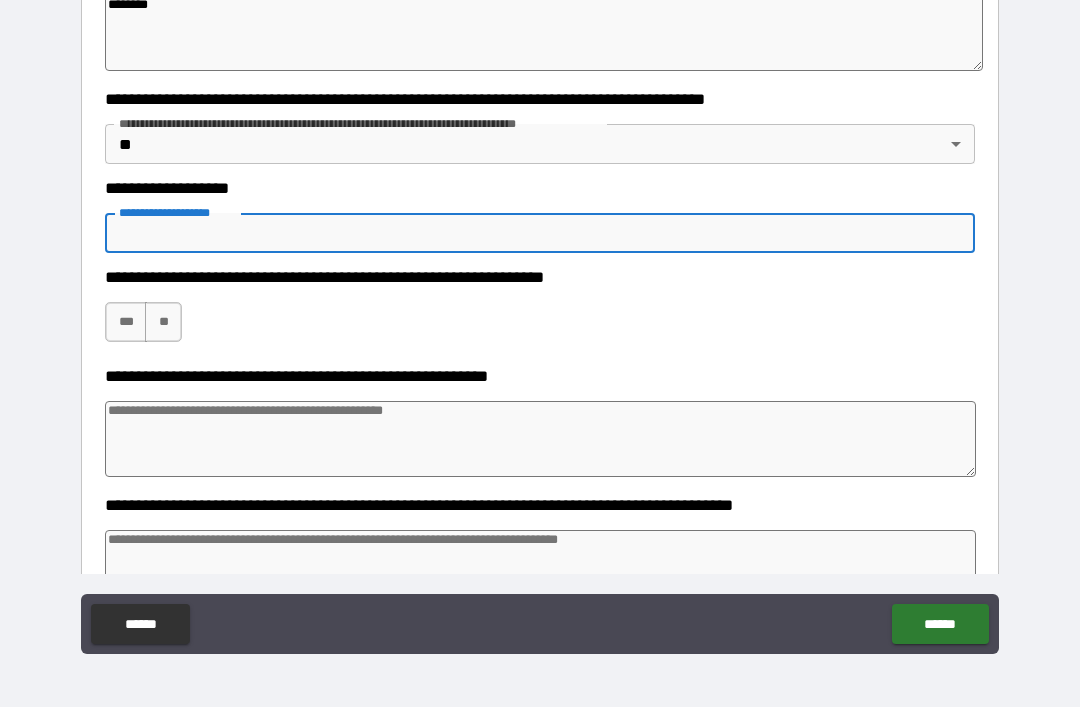 type on "*" 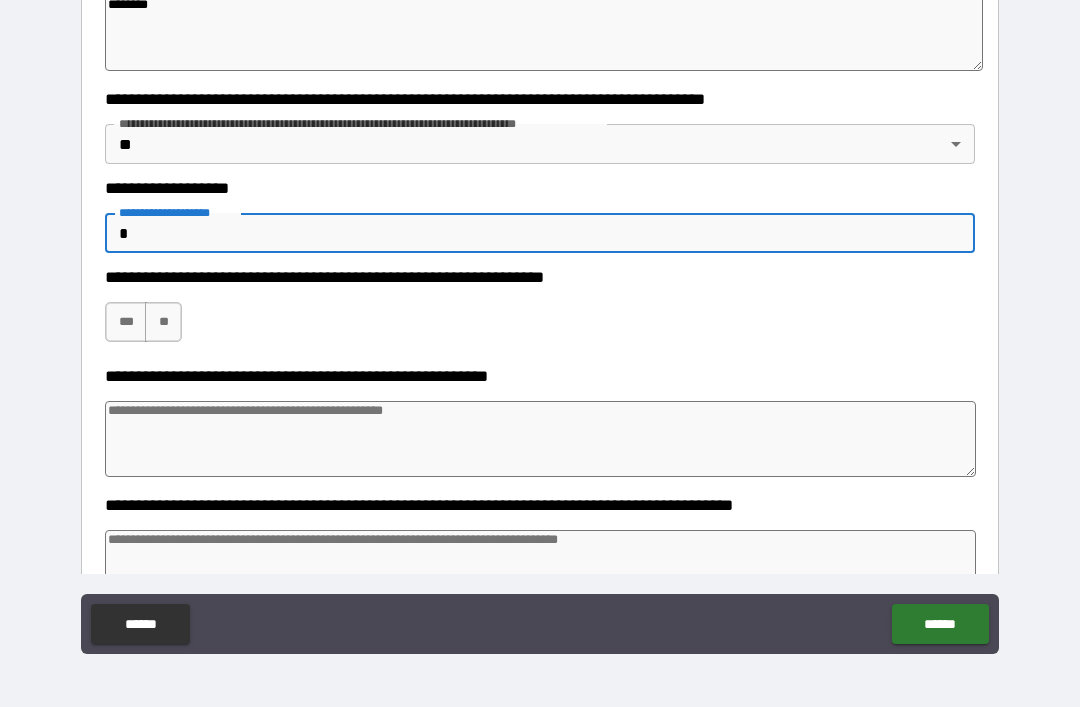 type on "**" 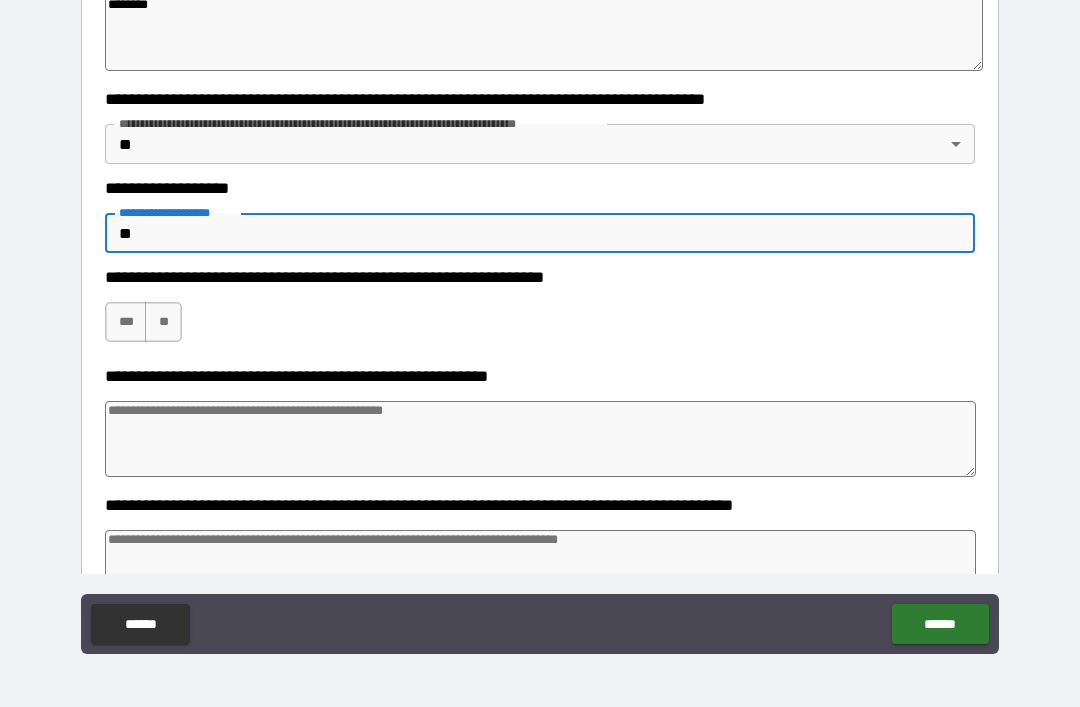 type on "*" 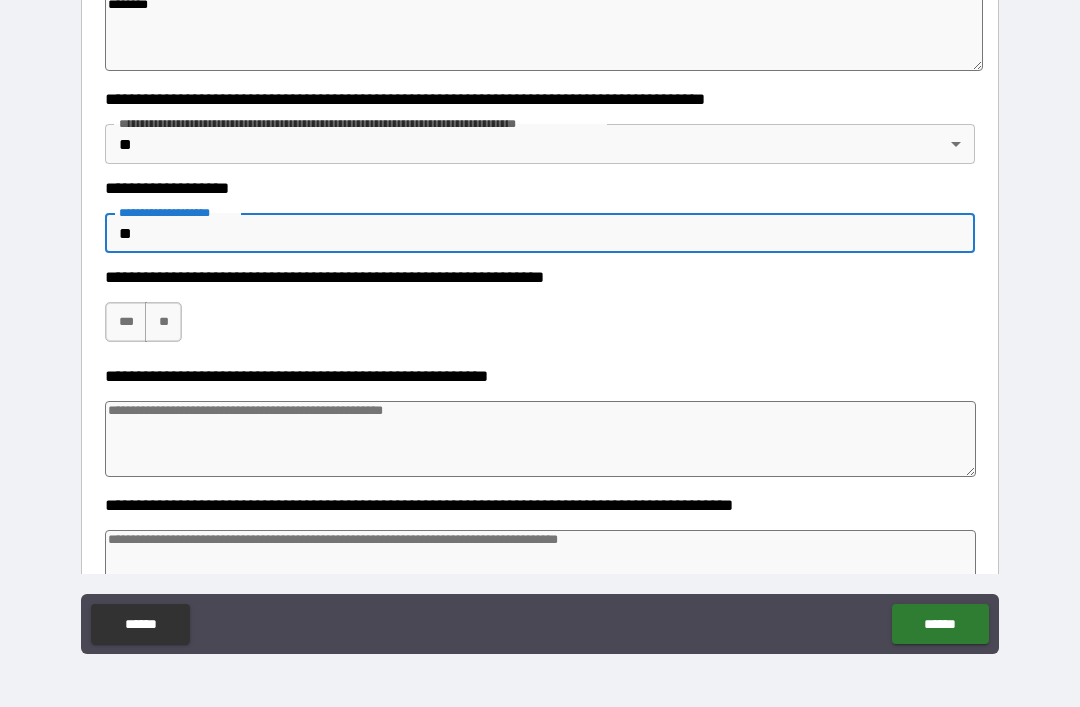 type on "*" 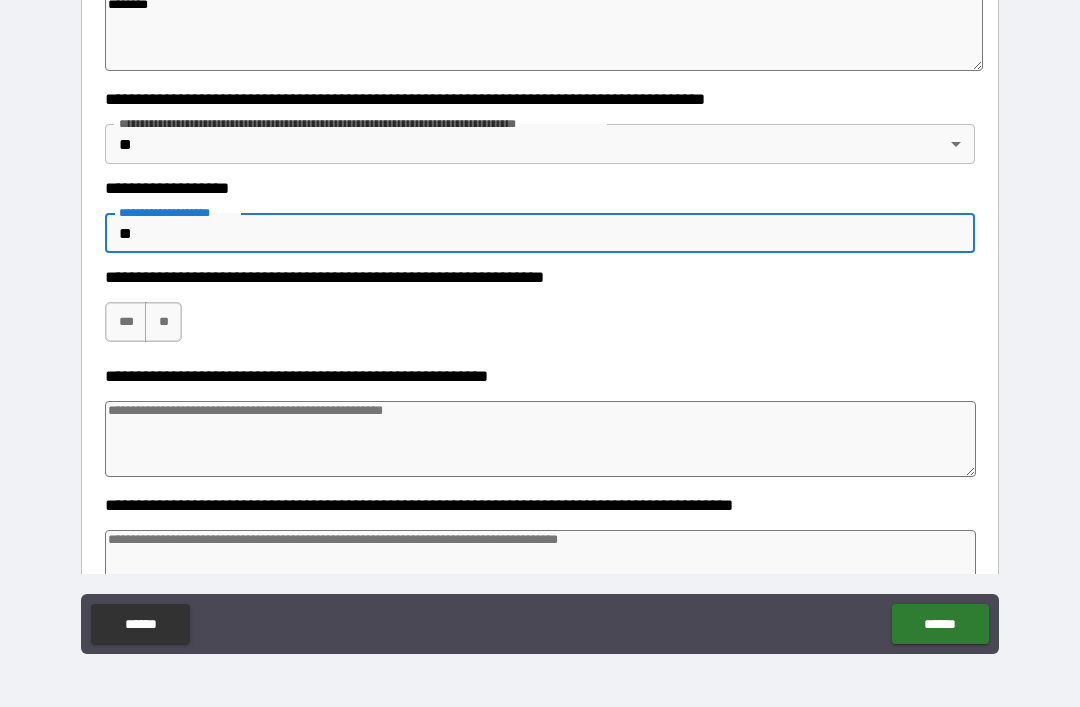 type on "*" 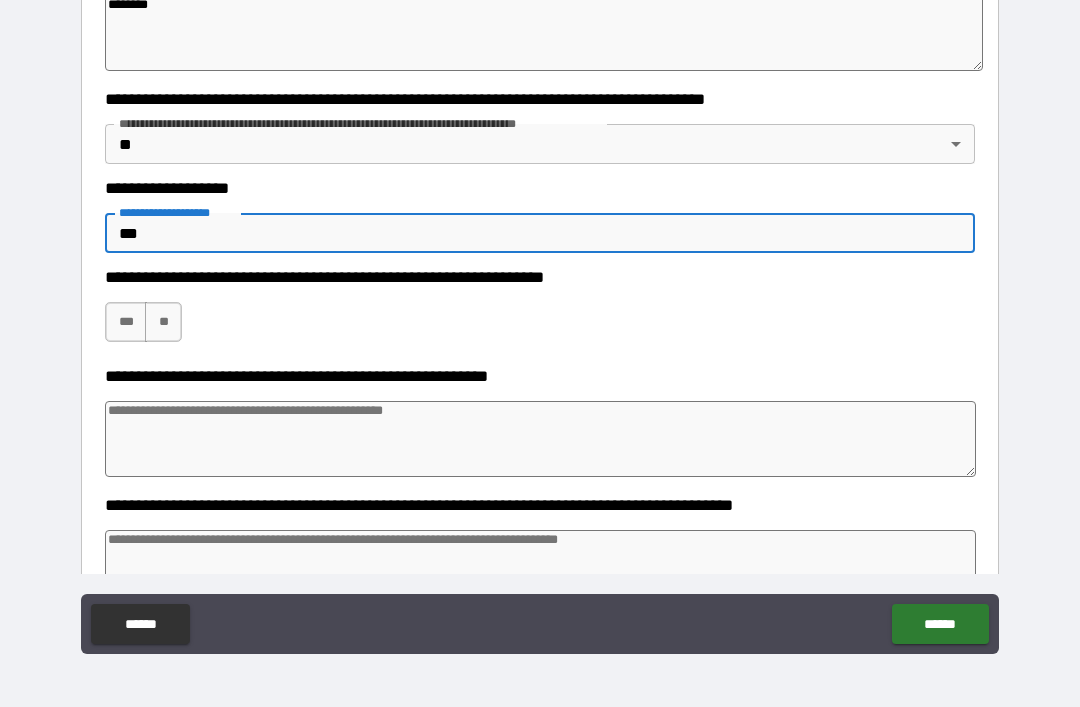 type on "*" 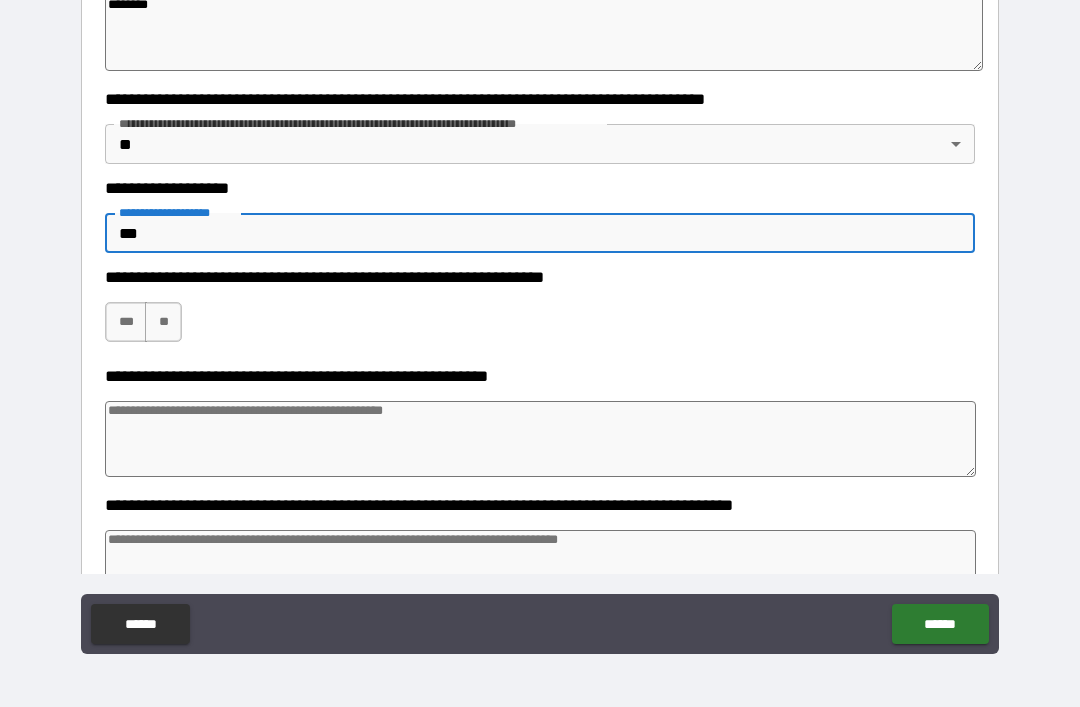 type on "****" 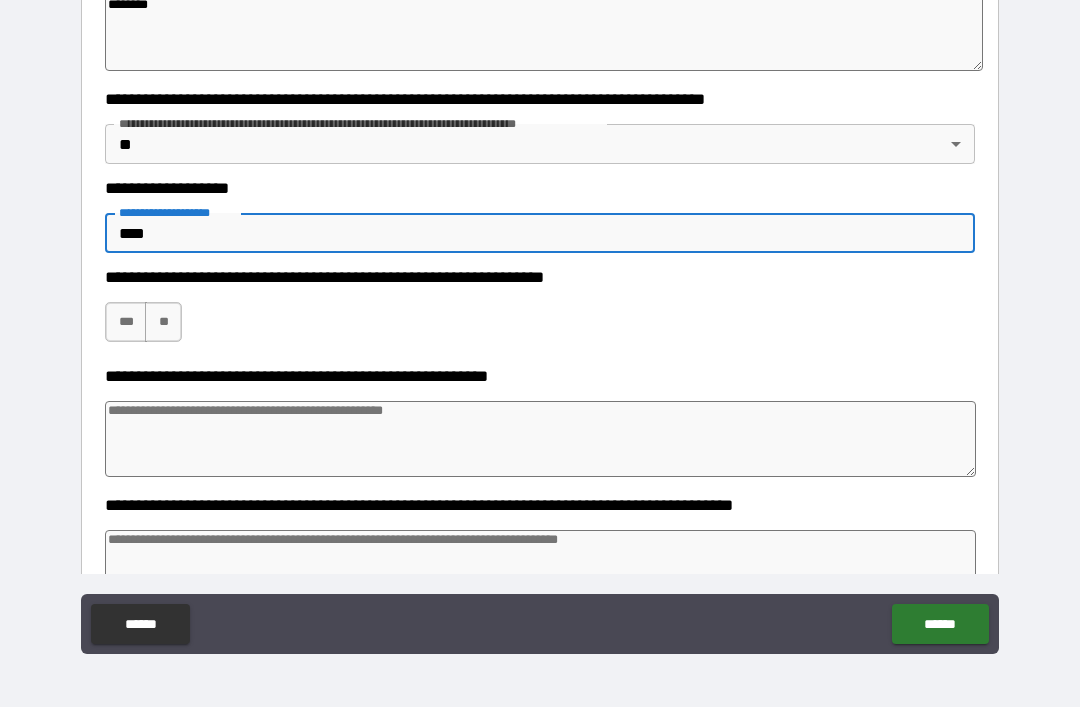 type on "*" 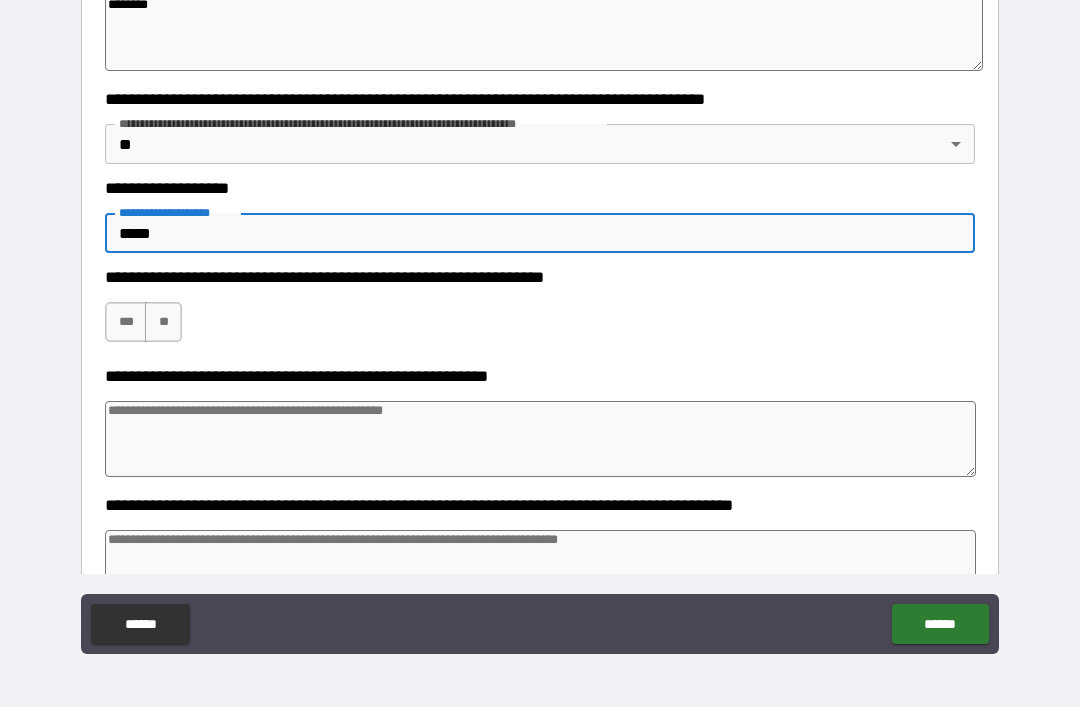 type on "*" 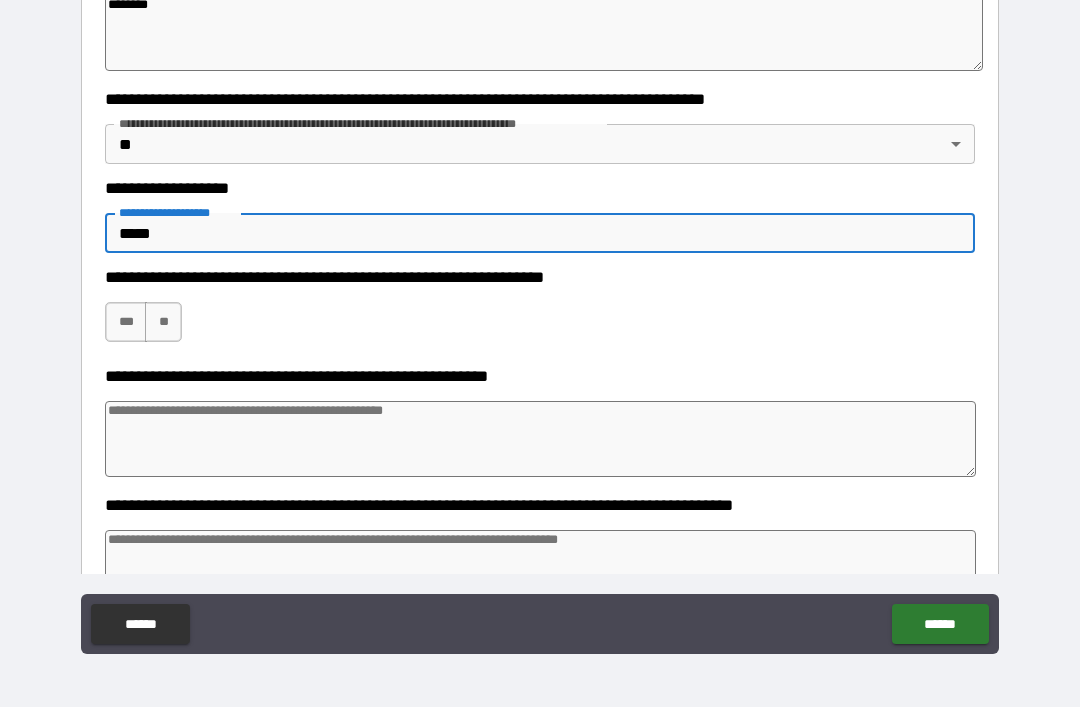 type on "*" 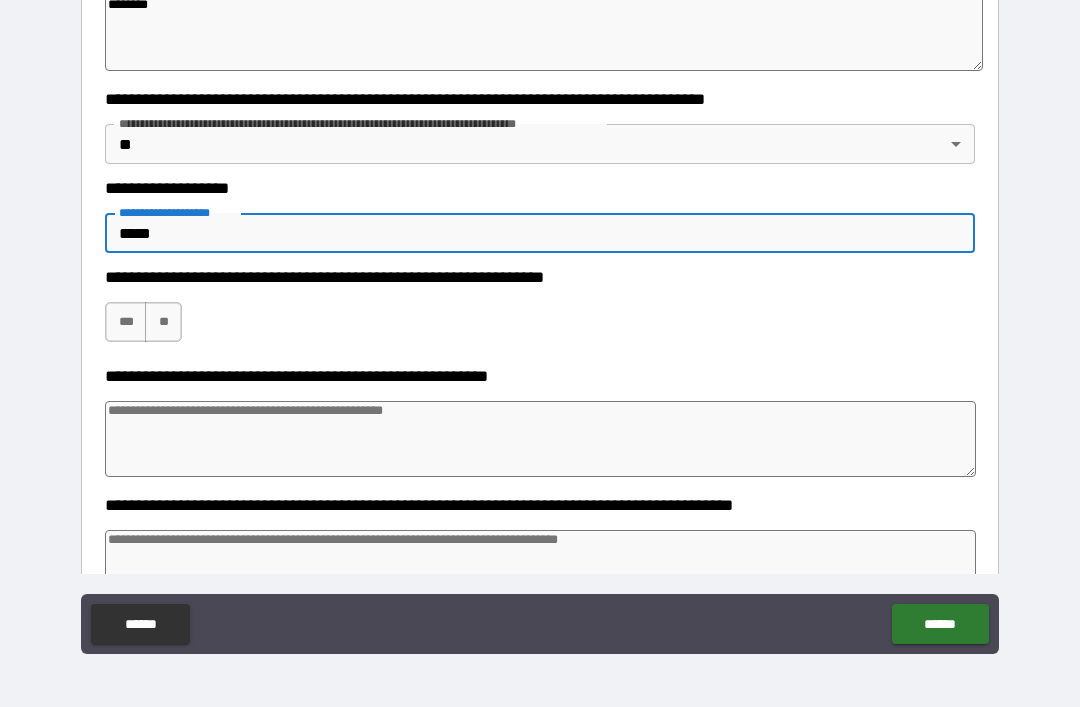 type on "*" 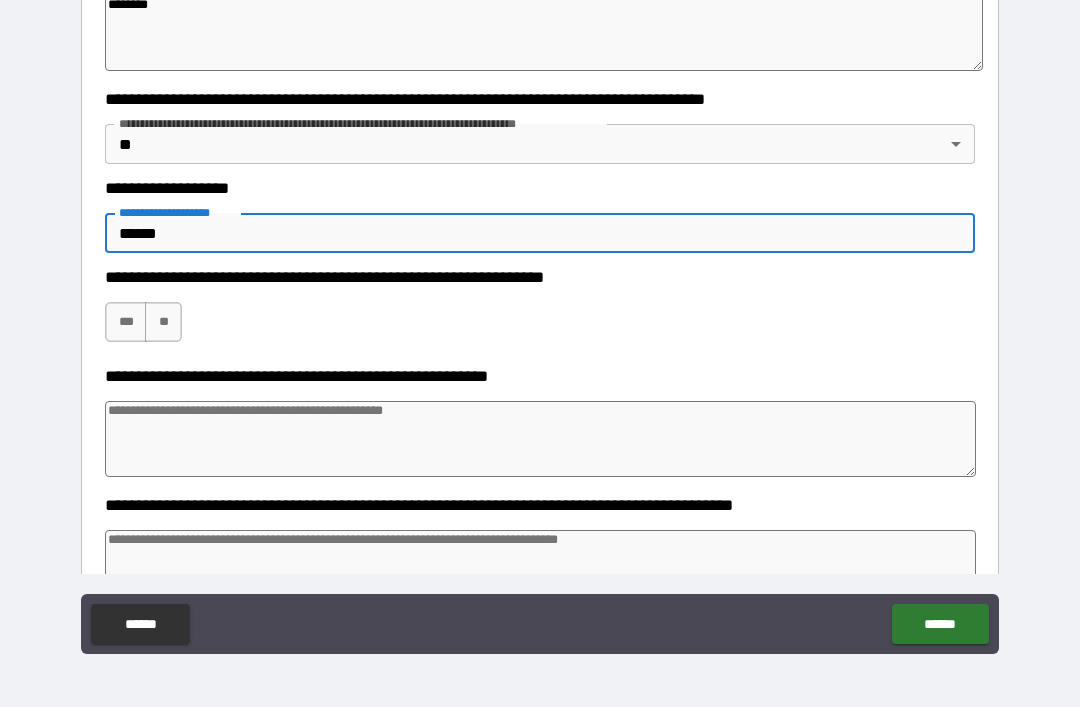 type on "*" 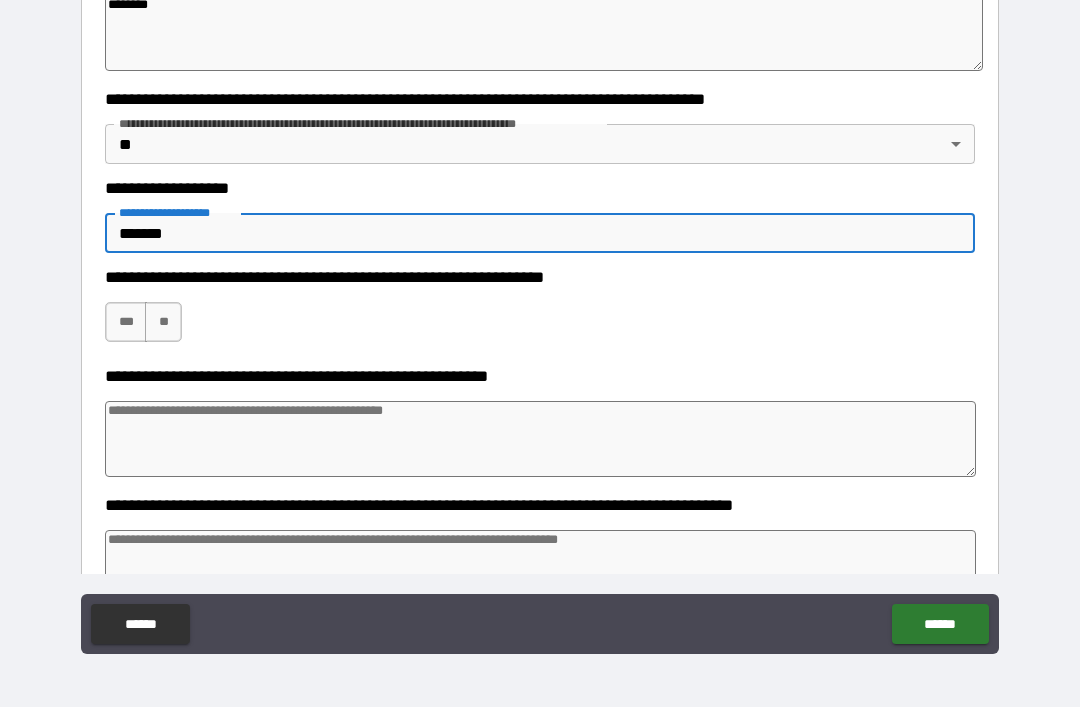type on "*" 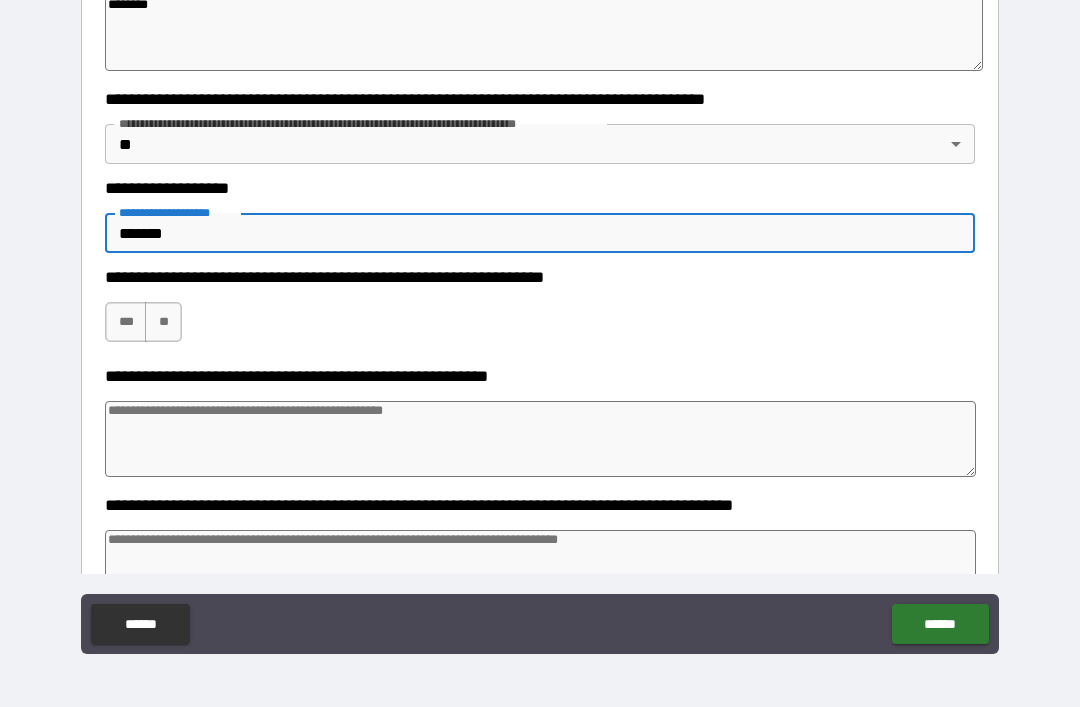 type on "********" 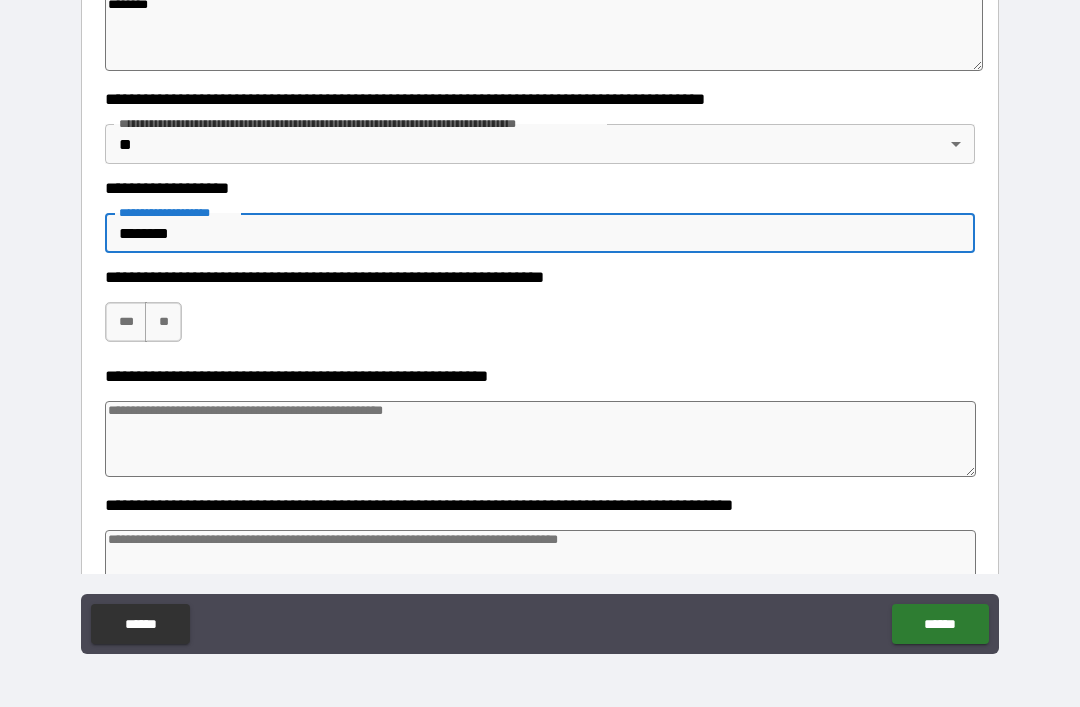 type on "*" 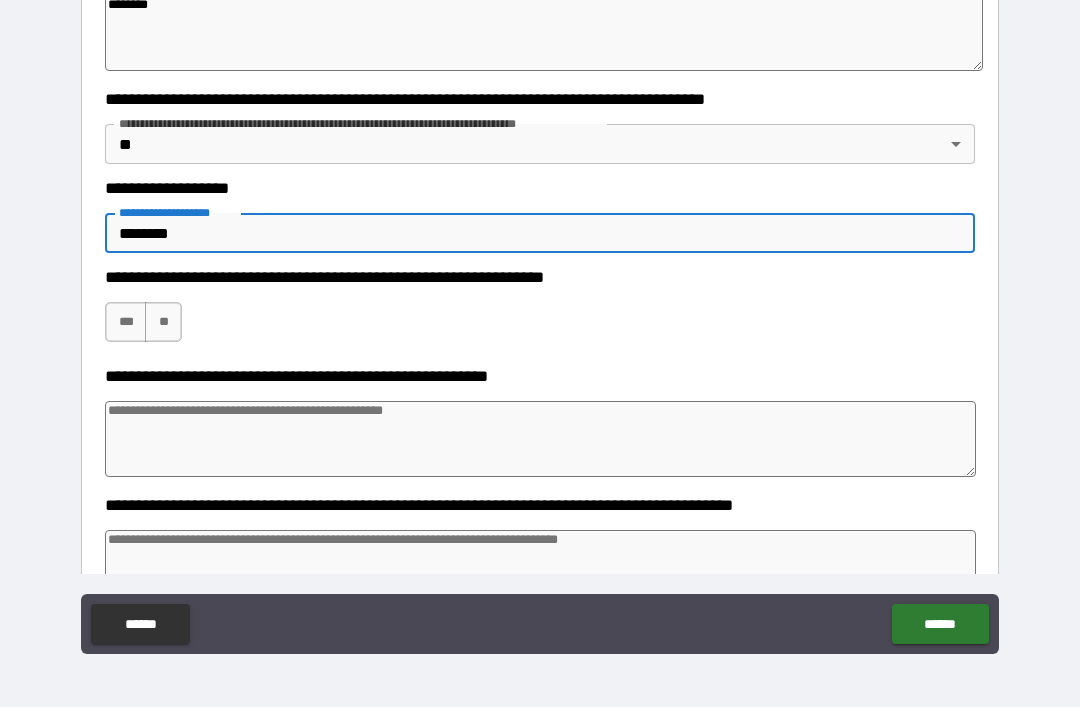 type on "*" 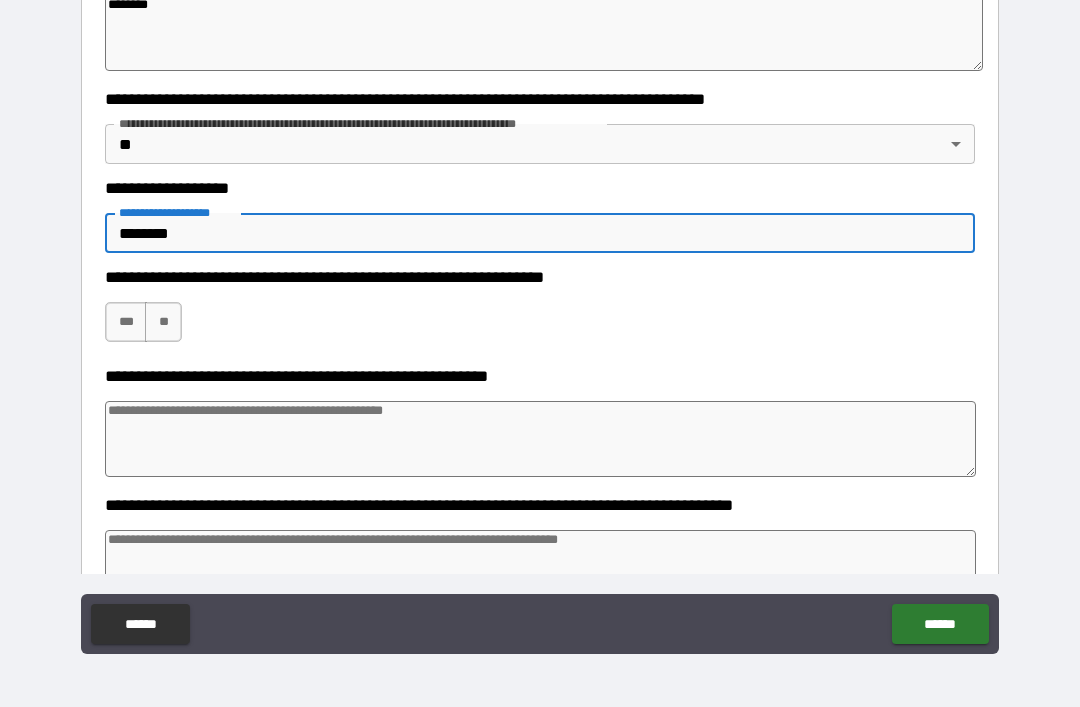 type on "*" 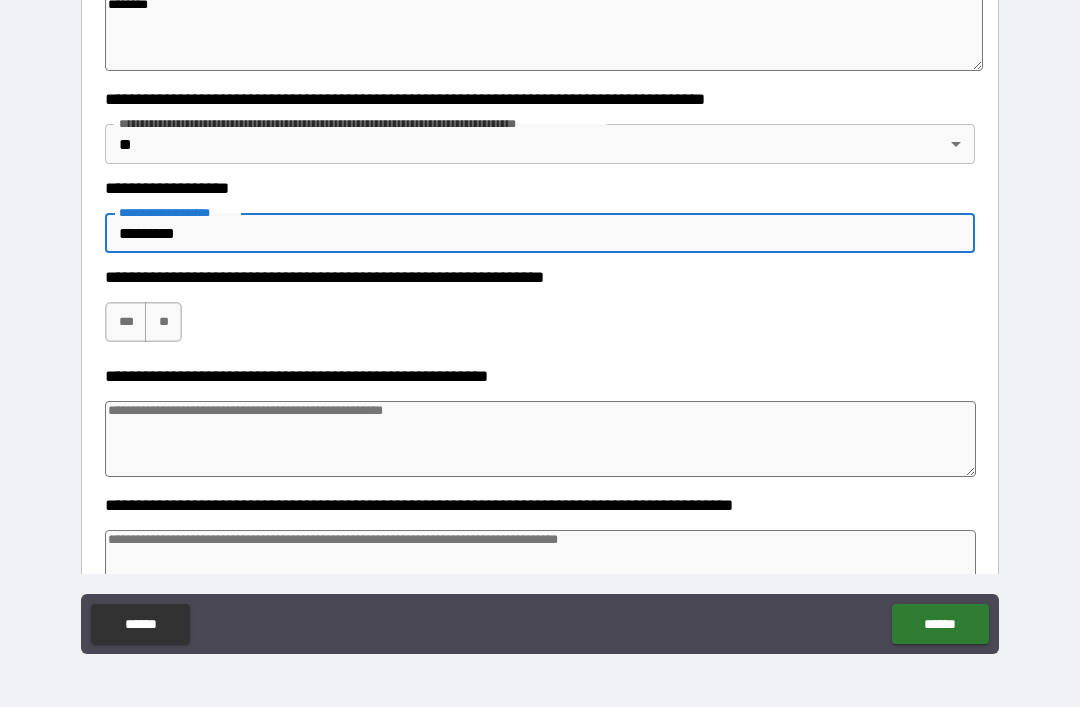 type on "*" 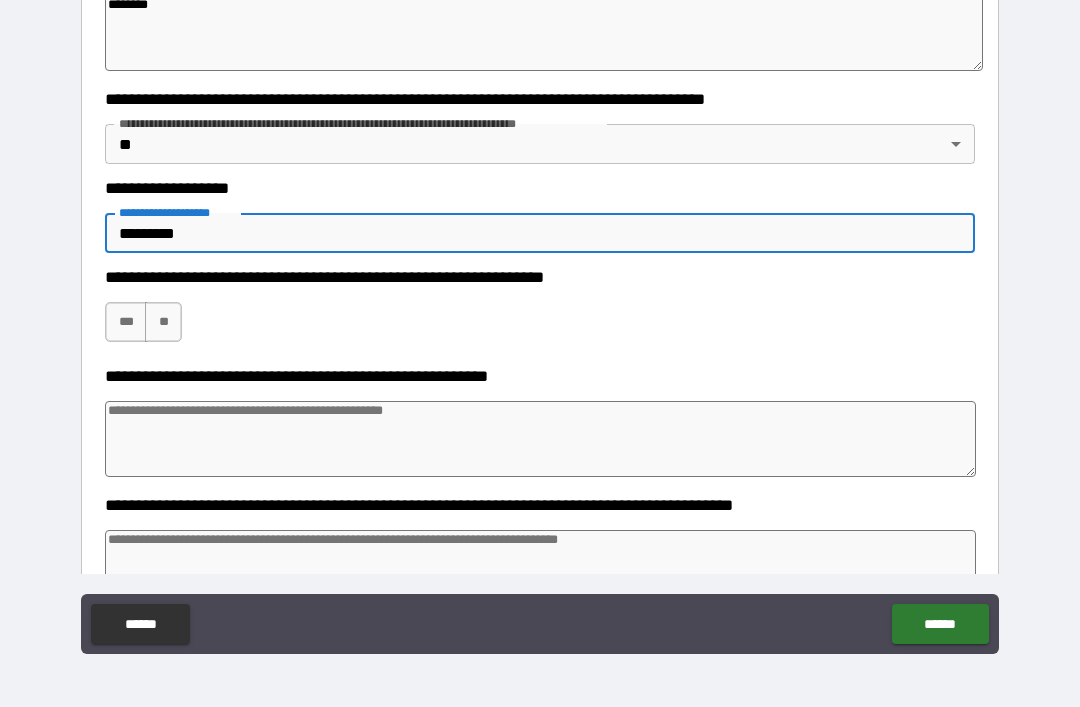 type on "*" 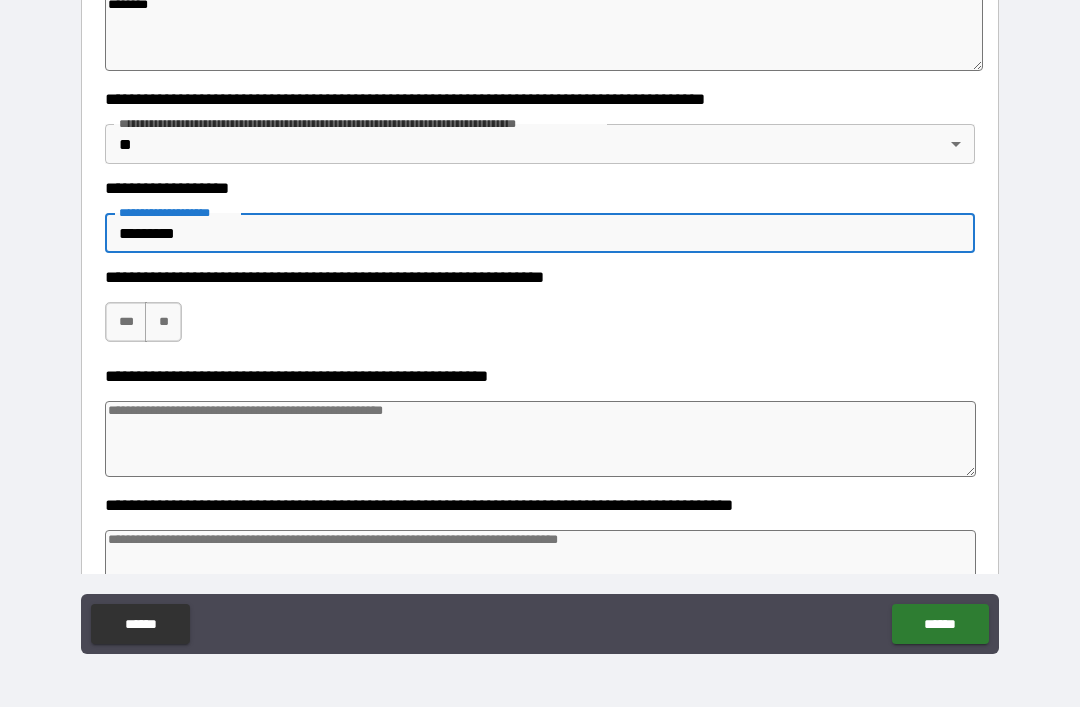 type on "*" 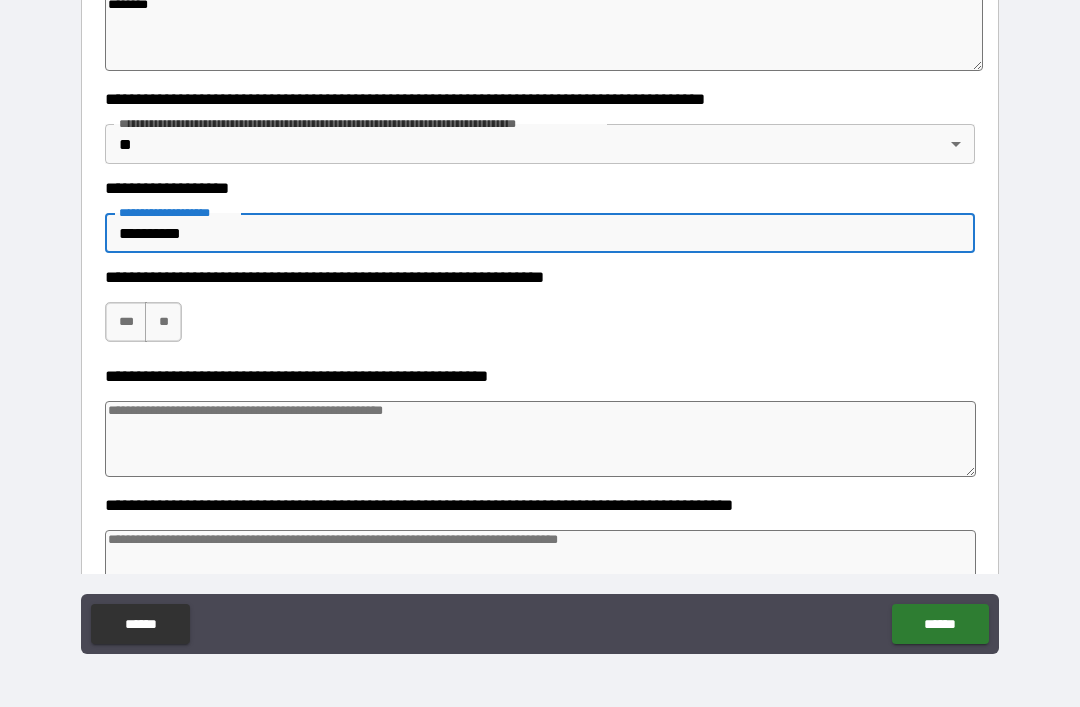 type on "*" 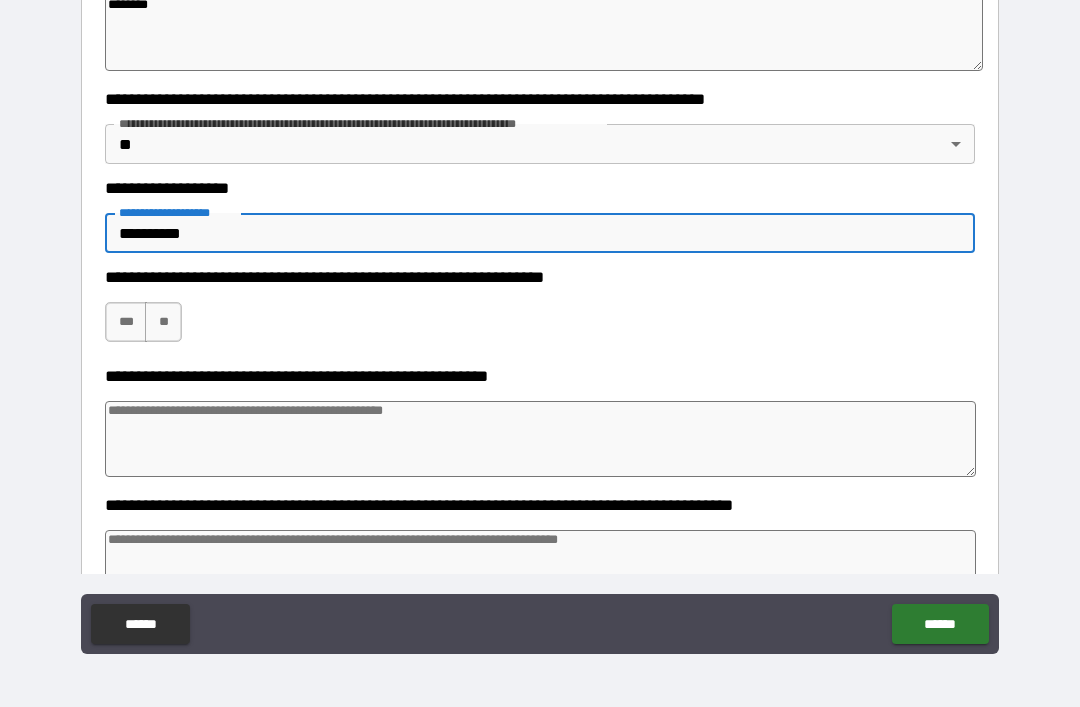 type on "*" 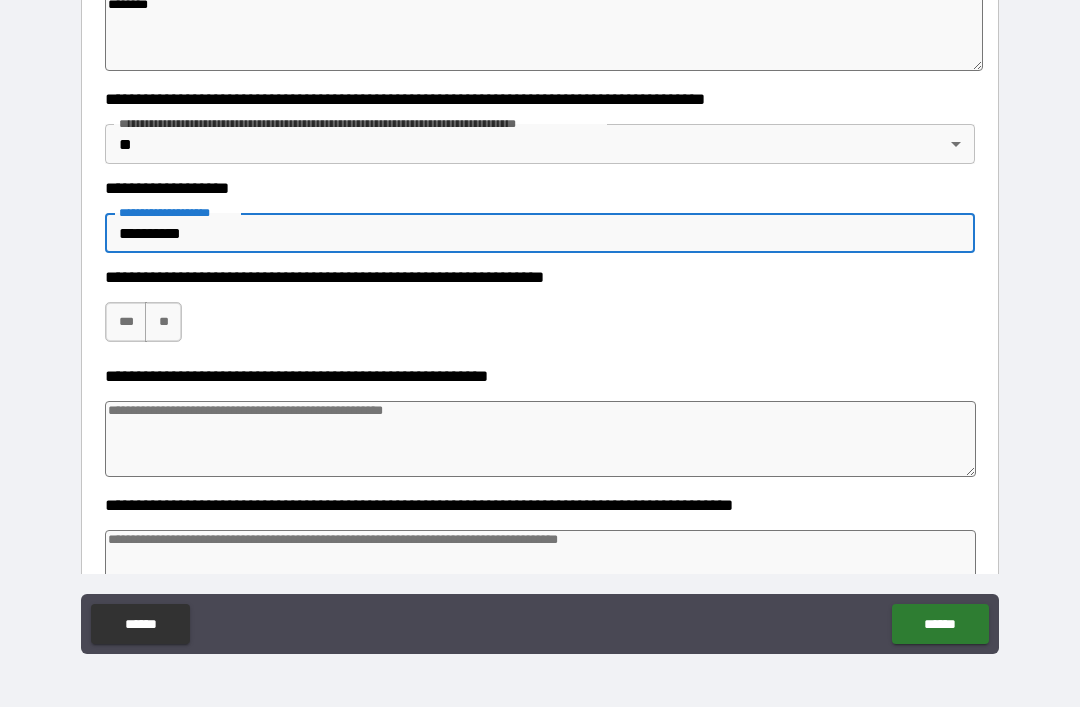 type on "*" 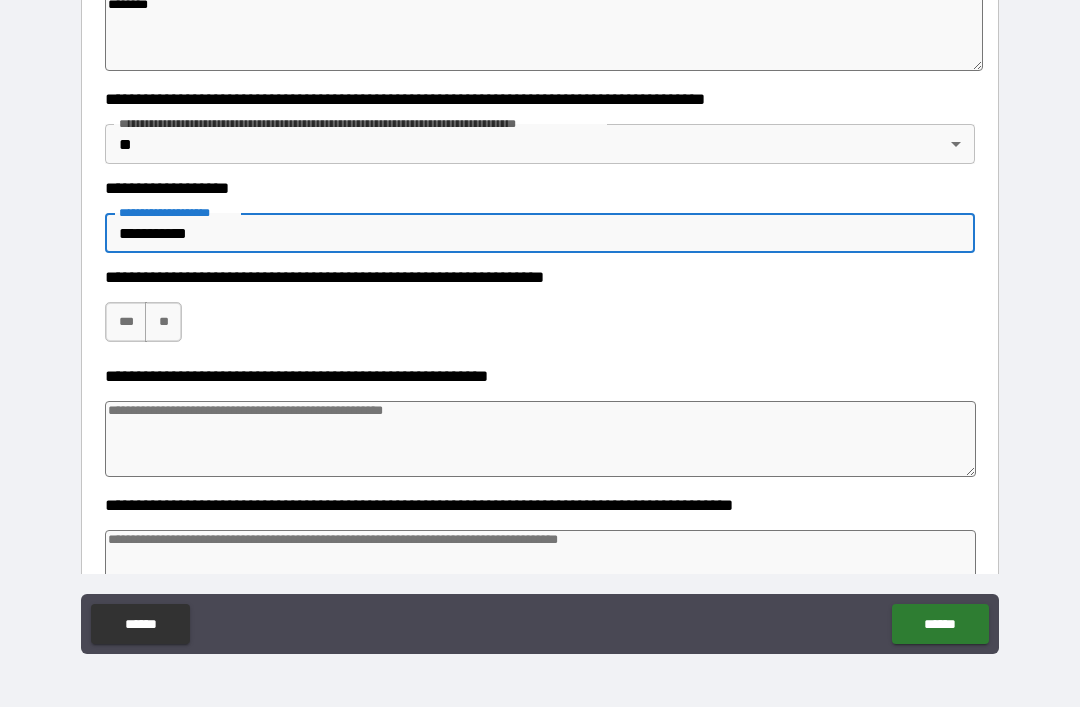 type on "*" 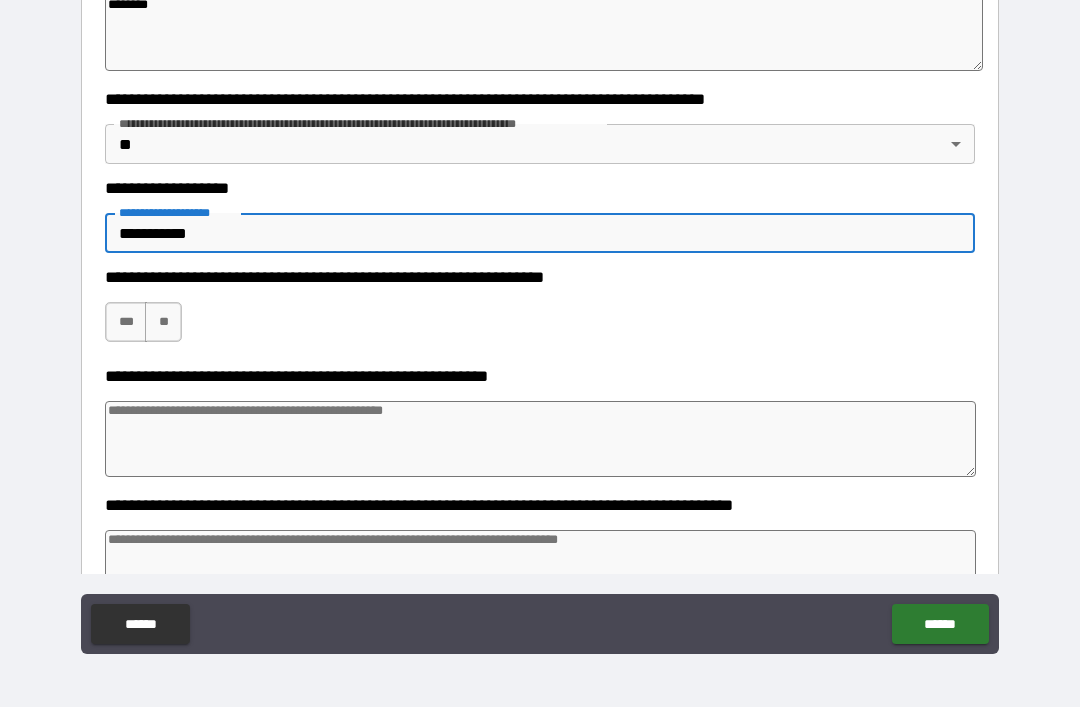type on "*" 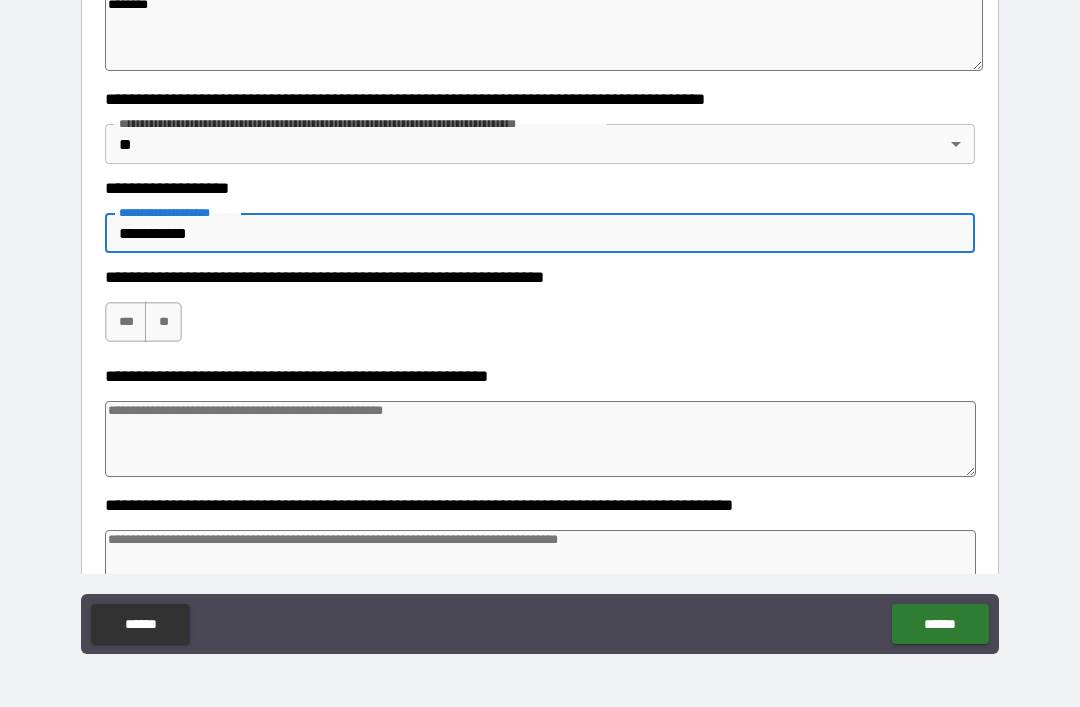 type on "*" 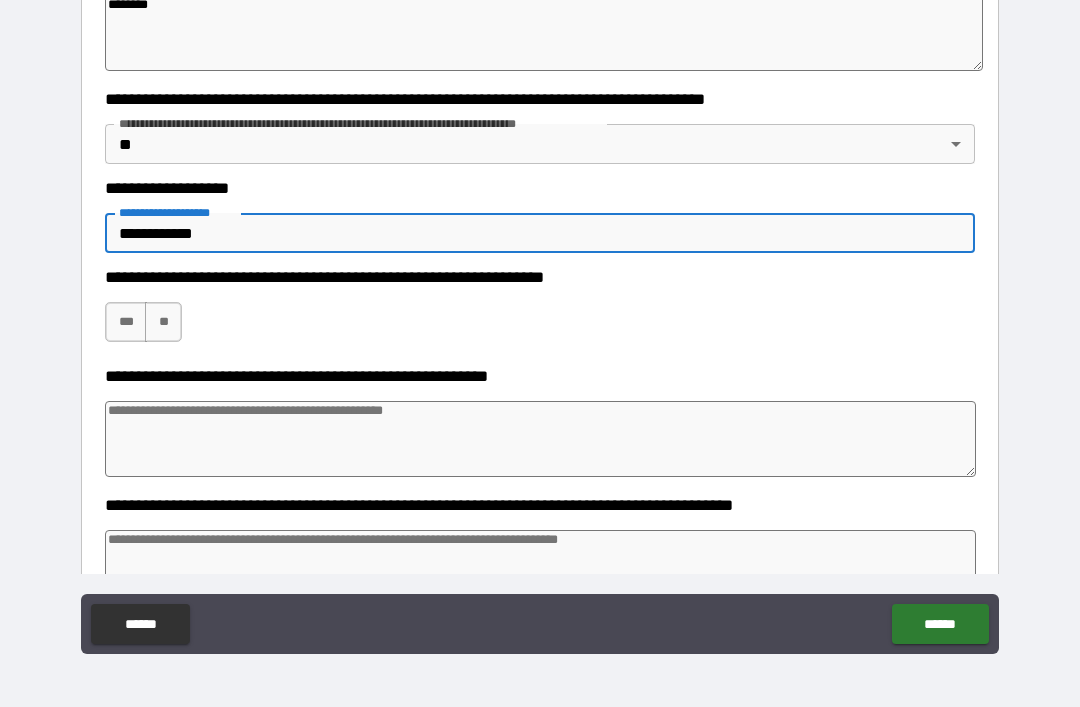 type on "*" 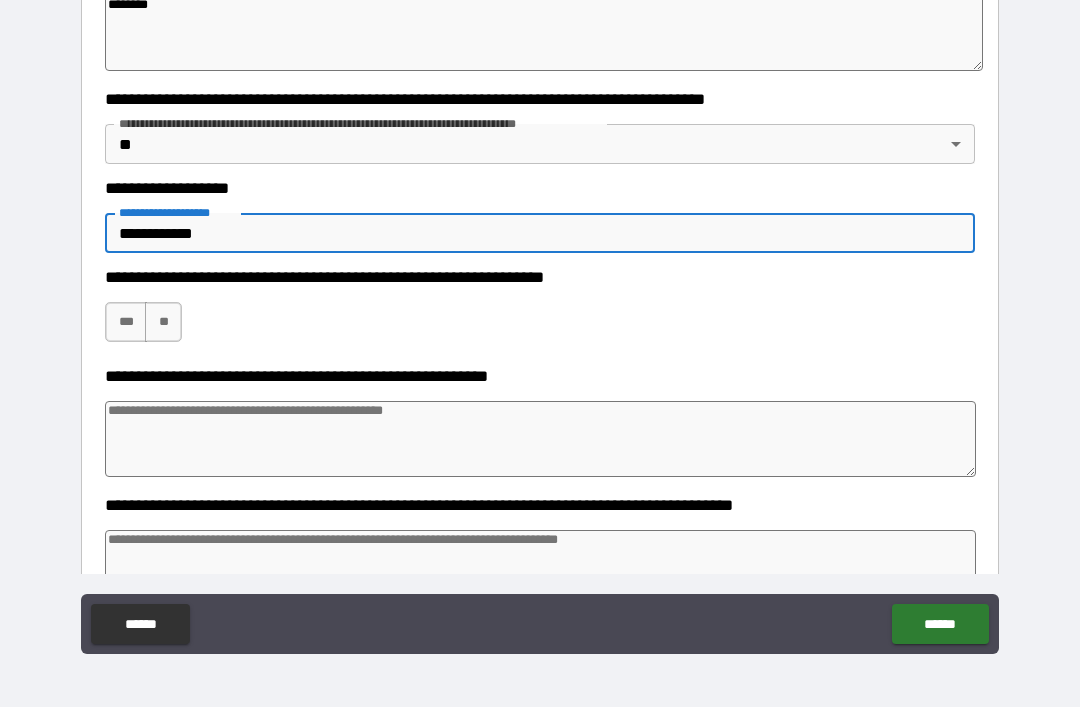 type on "*" 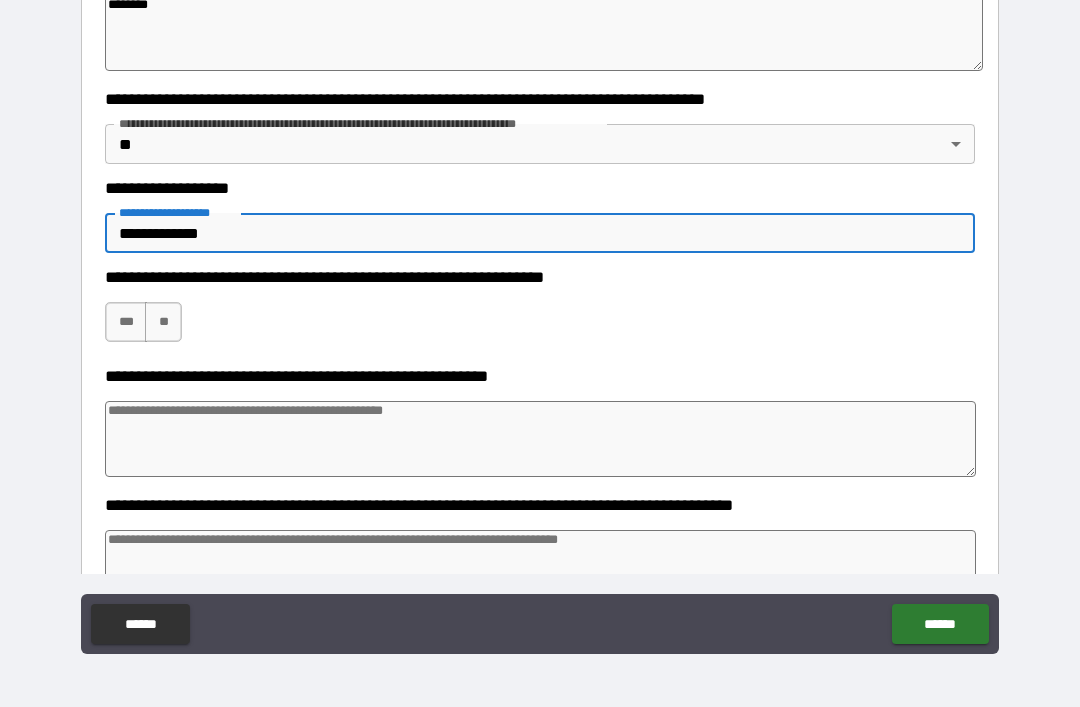 type on "*" 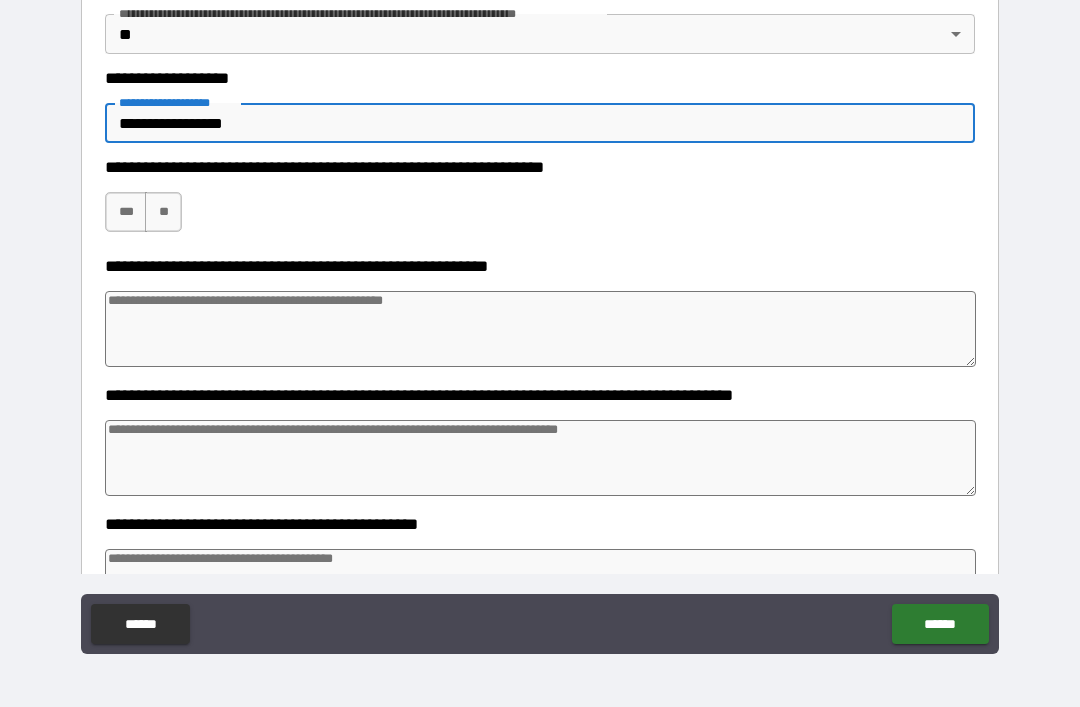scroll, scrollTop: 644, scrollLeft: 0, axis: vertical 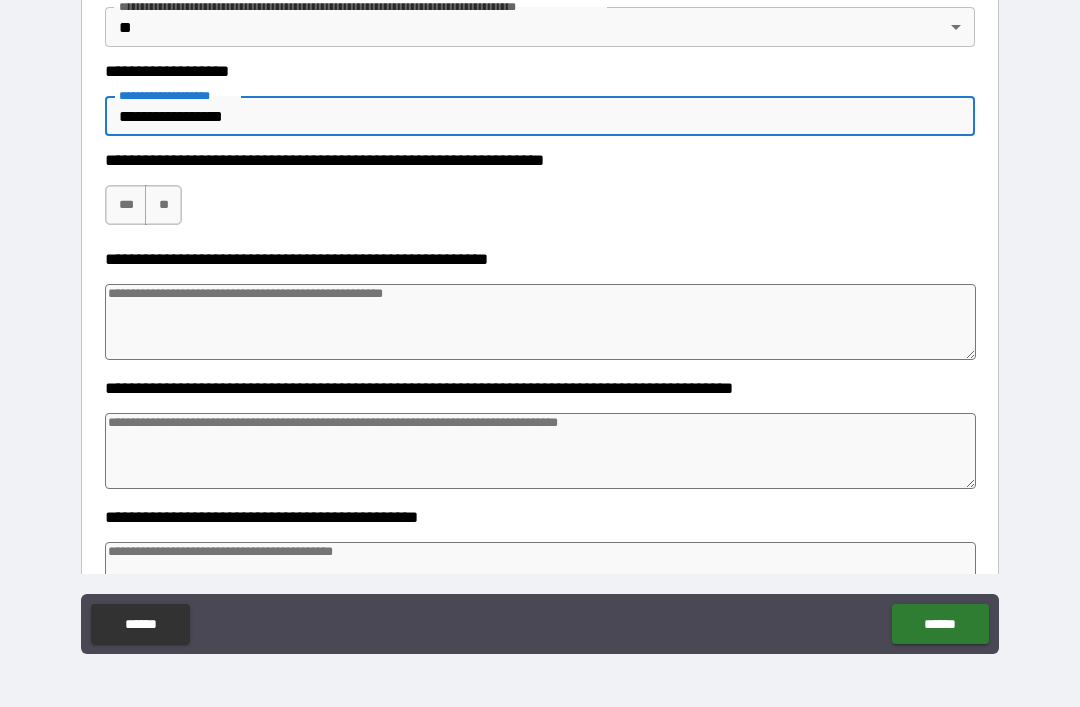 click on "**" at bounding box center (163, 205) 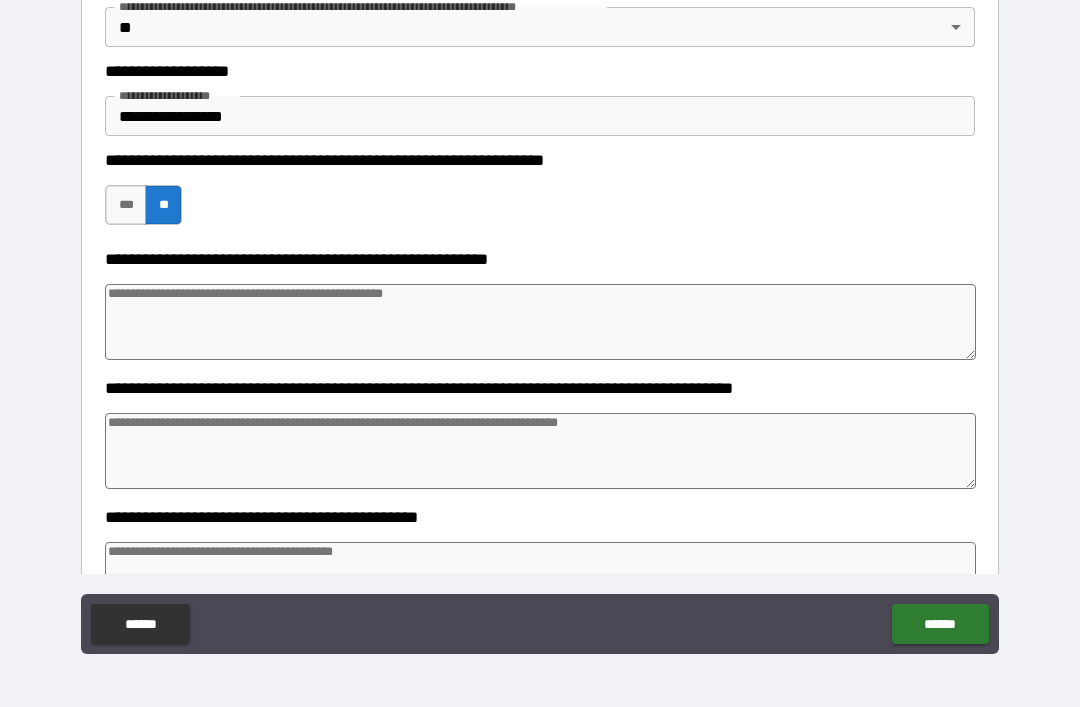 click at bounding box center (540, 322) 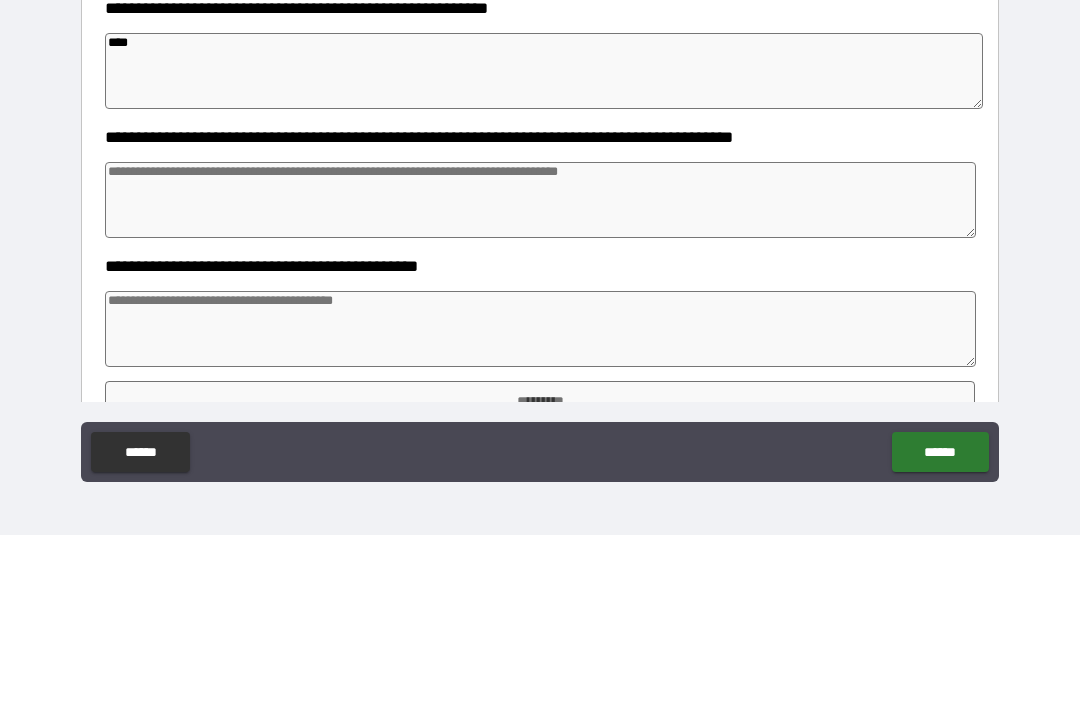 scroll, scrollTop: 730, scrollLeft: 0, axis: vertical 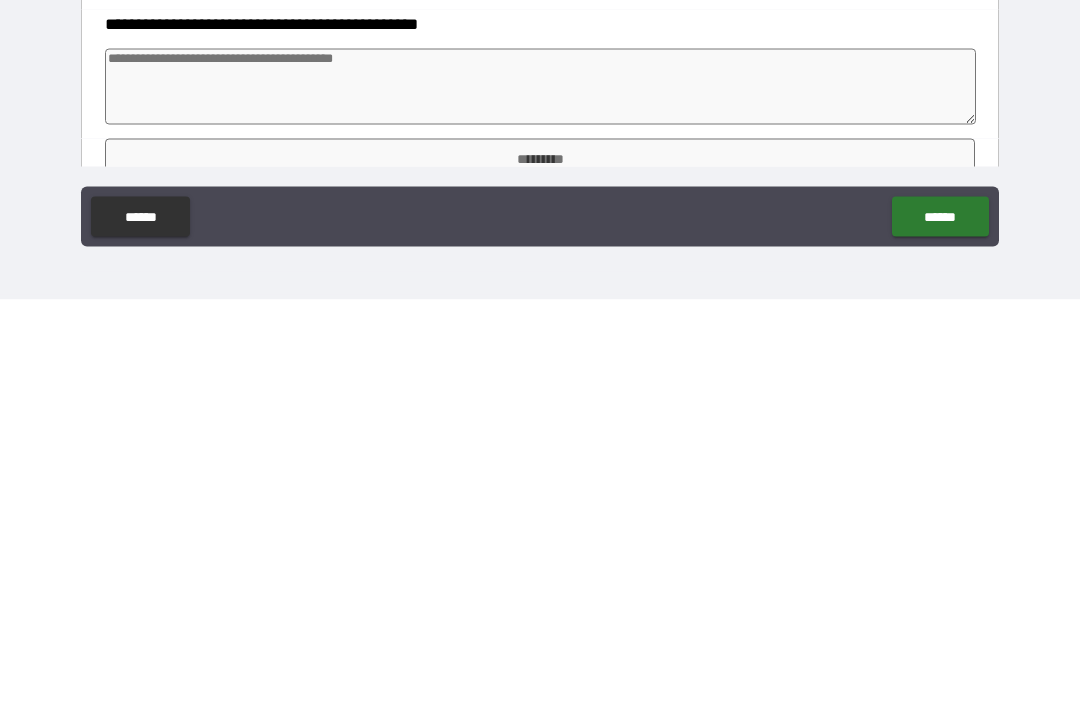click at bounding box center (540, 494) 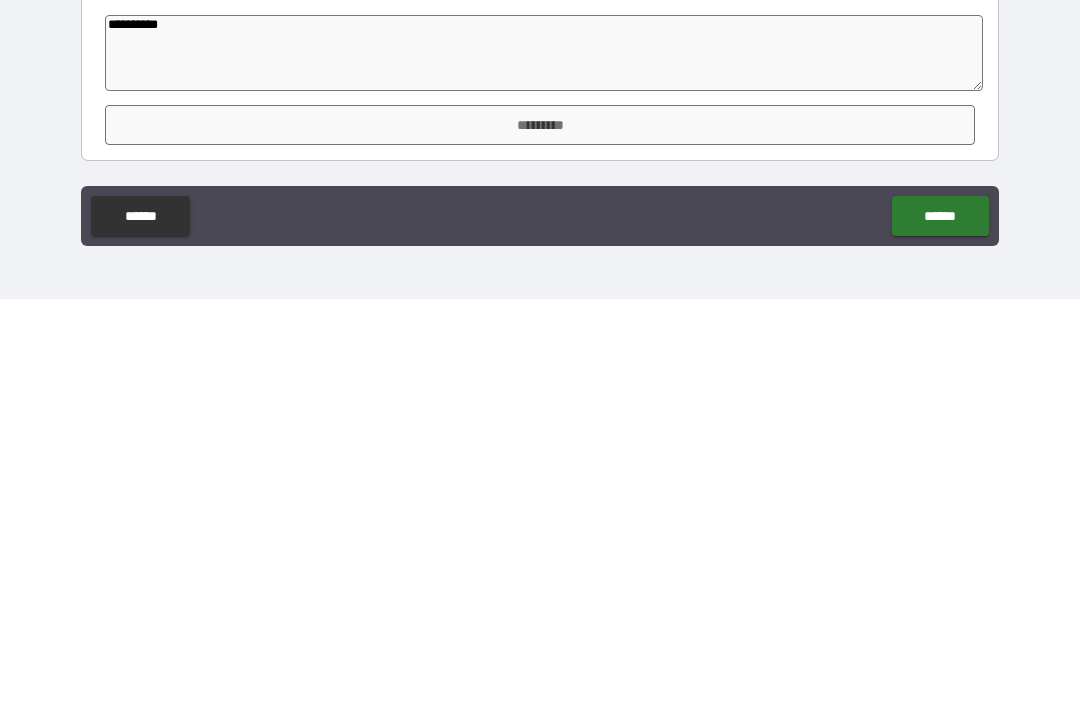 scroll, scrollTop: 763, scrollLeft: 0, axis: vertical 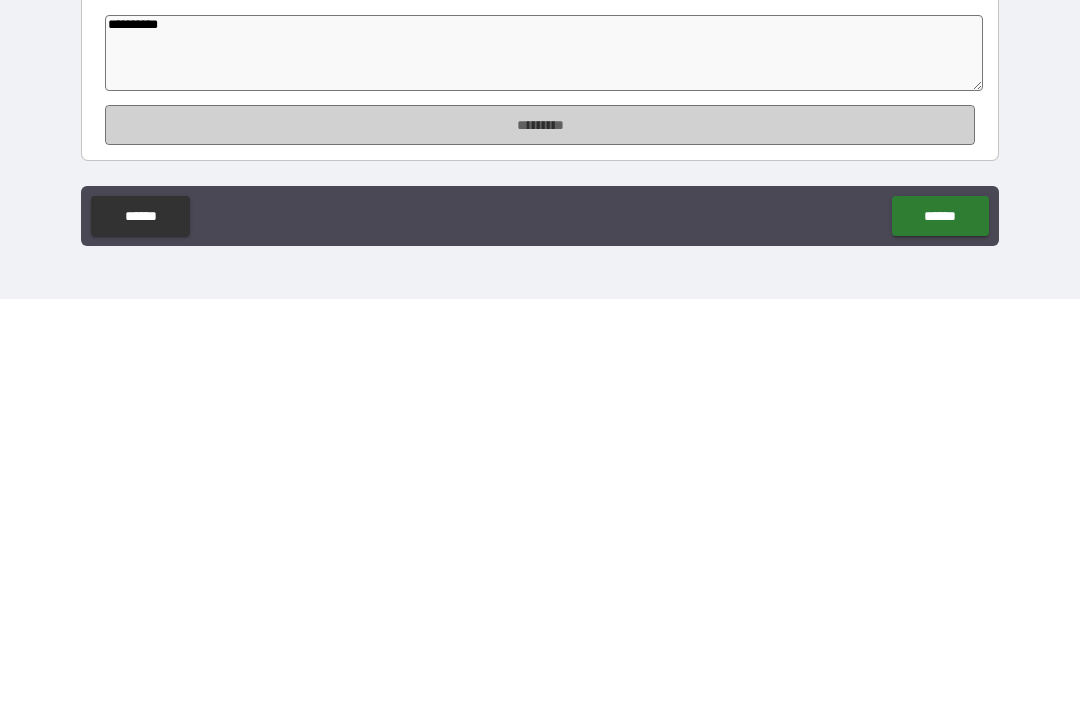 click on "*********" at bounding box center [540, 533] 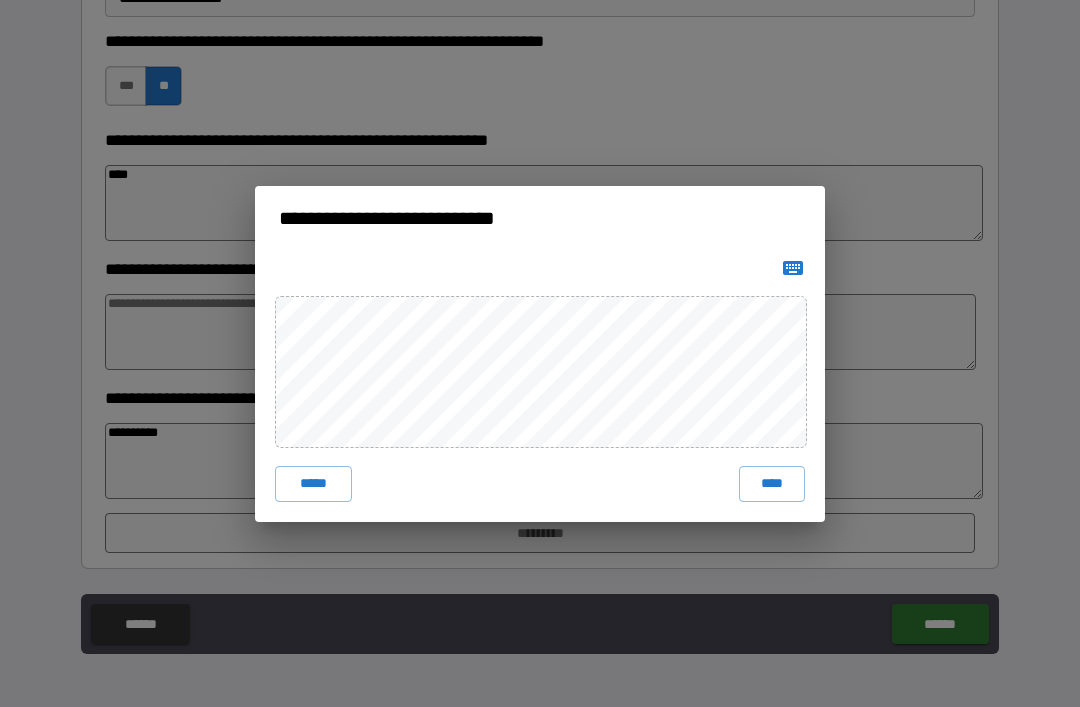 click on "****" at bounding box center [772, 484] 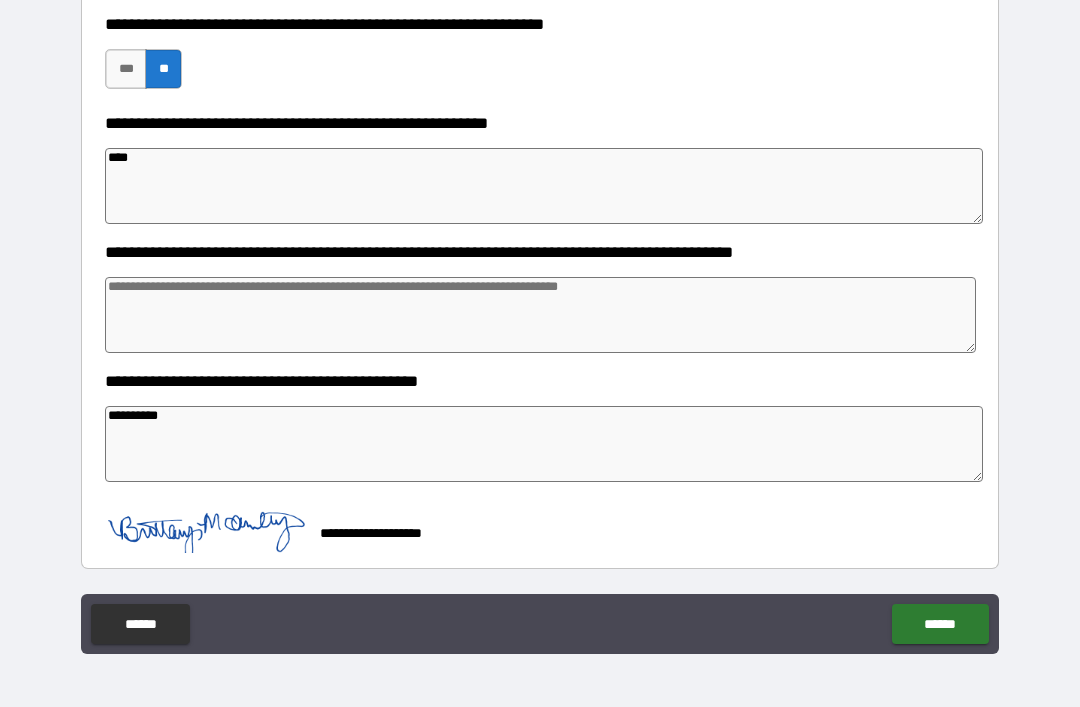 scroll, scrollTop: 781, scrollLeft: 0, axis: vertical 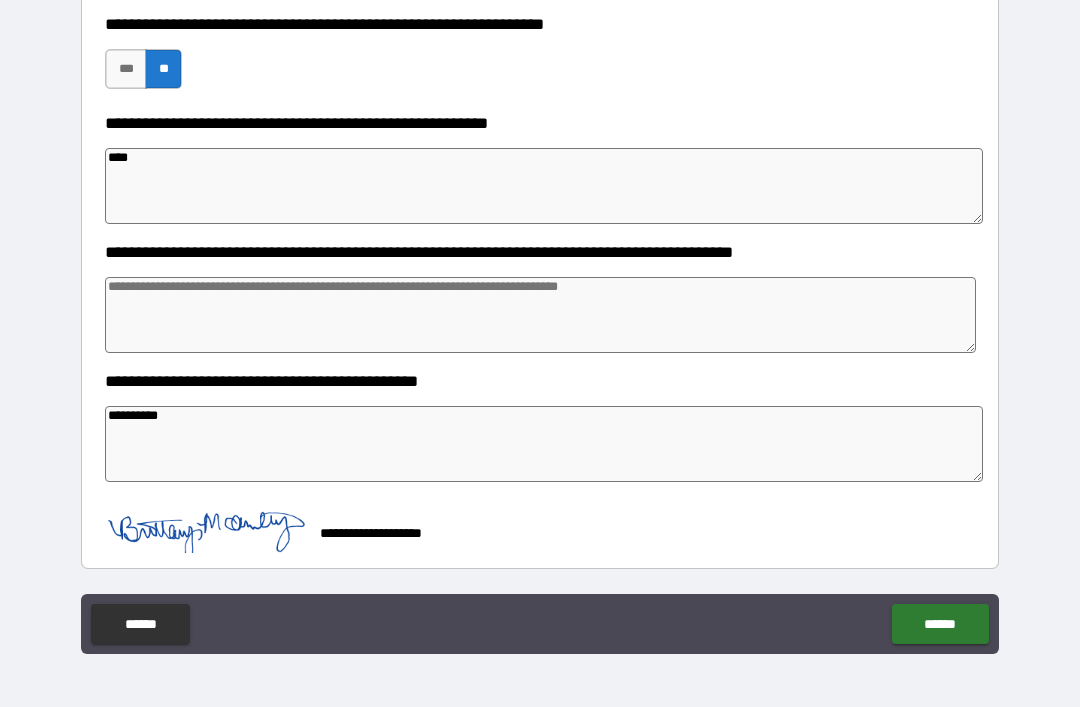 click on "******" at bounding box center (940, 624) 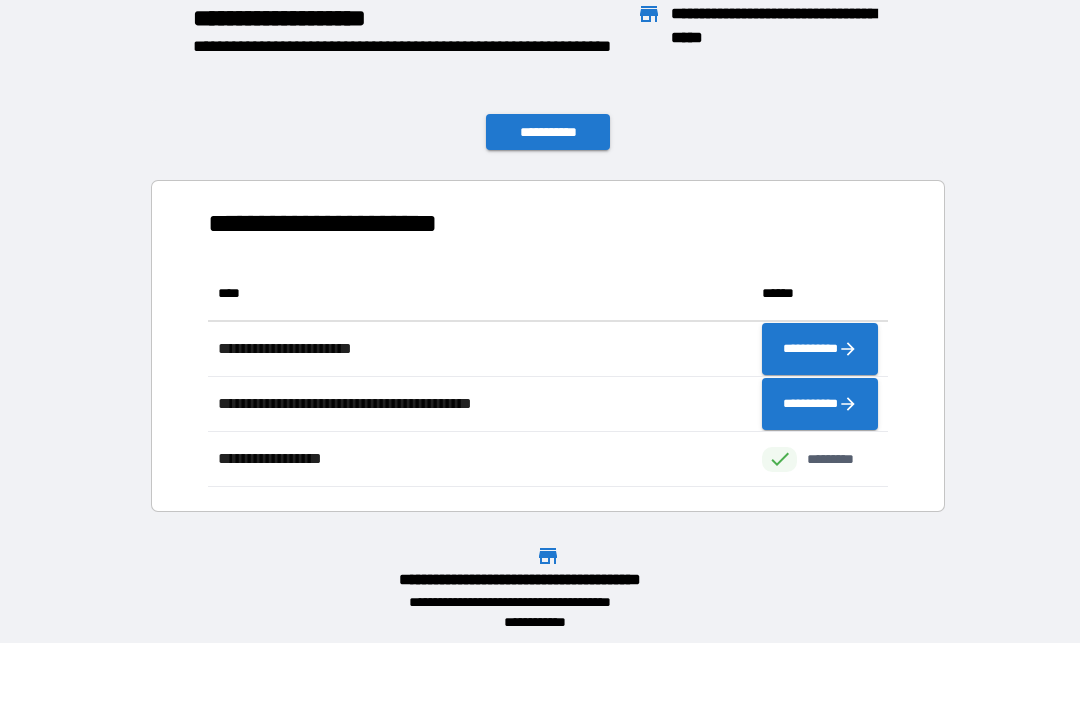 scroll, scrollTop: 1, scrollLeft: 1, axis: both 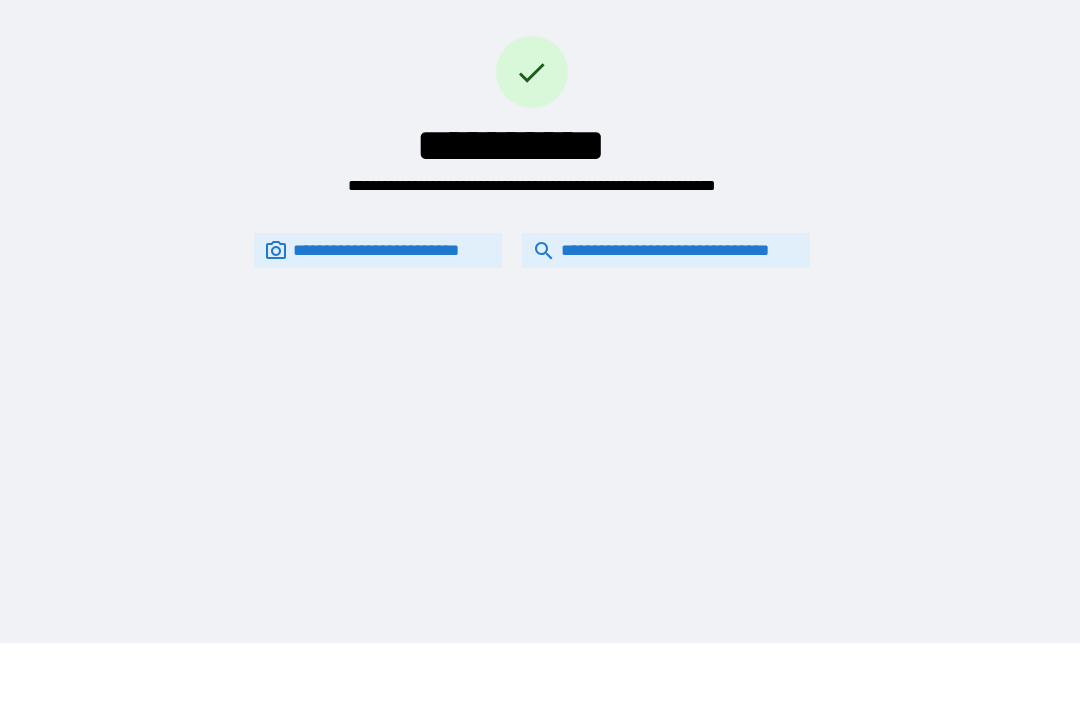 click on "**********" at bounding box center [666, 250] 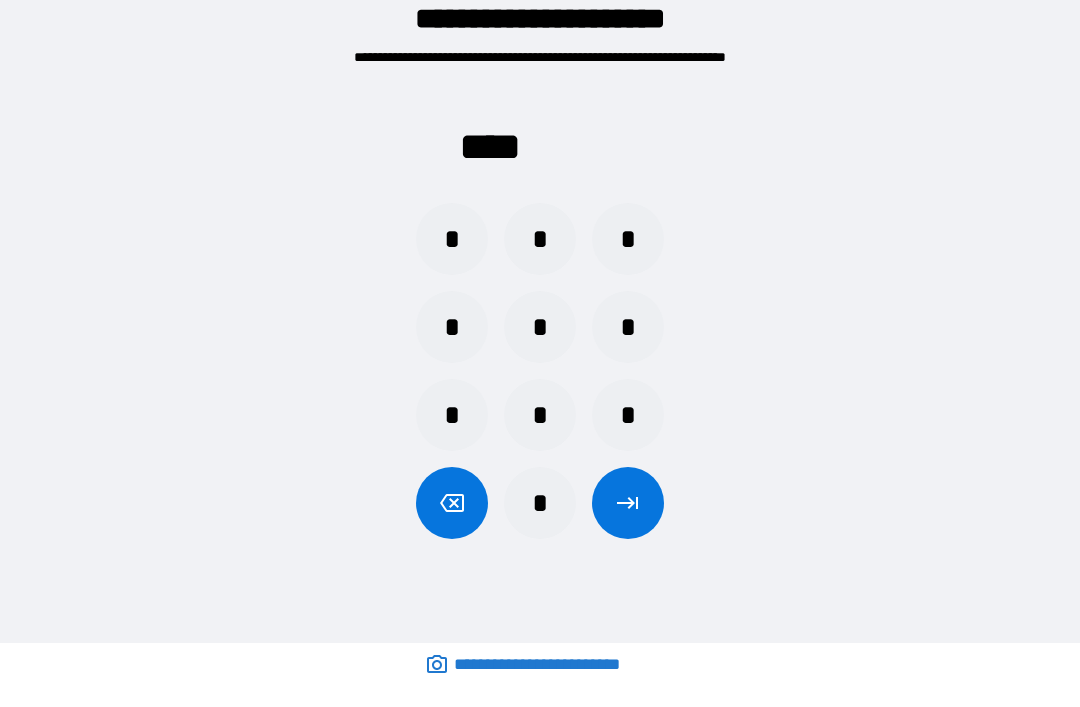 click on "*" at bounding box center [540, 503] 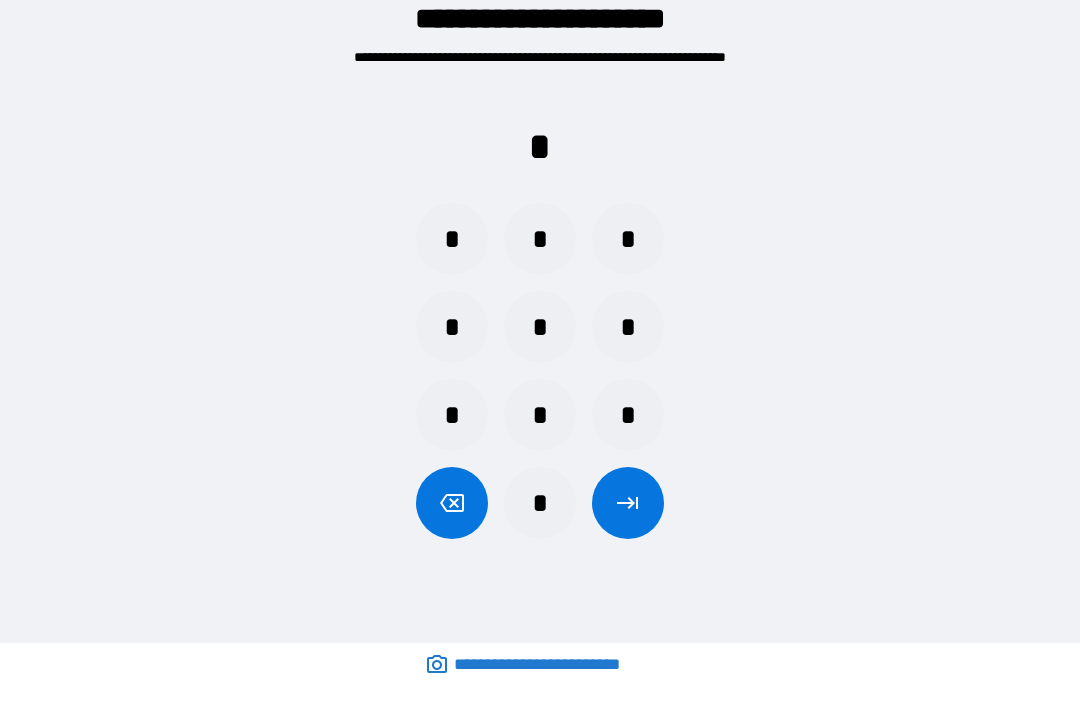 click on "*" at bounding box center (540, 415) 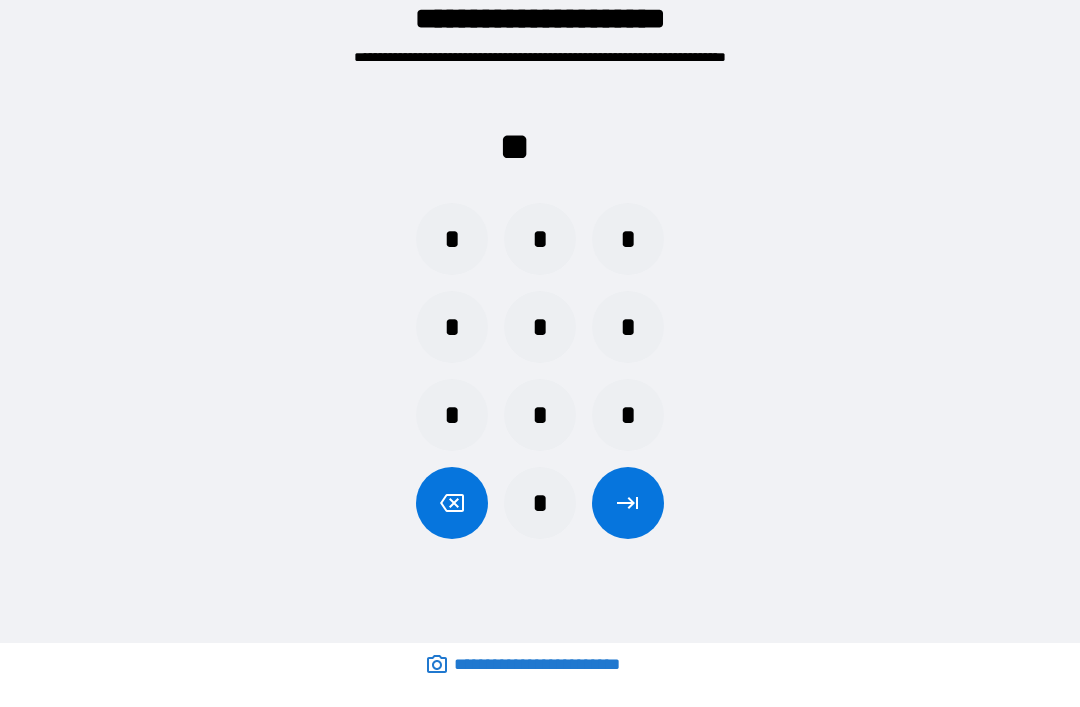 click on "*" at bounding box center [452, 327] 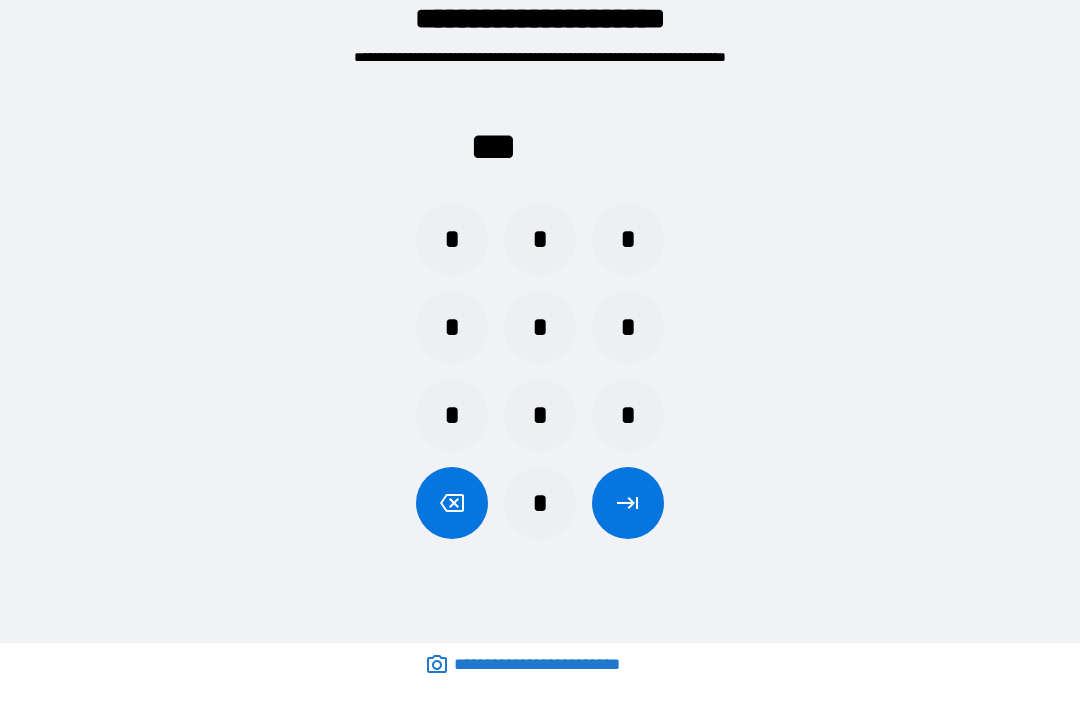 click on "* * *" at bounding box center (540, 239) 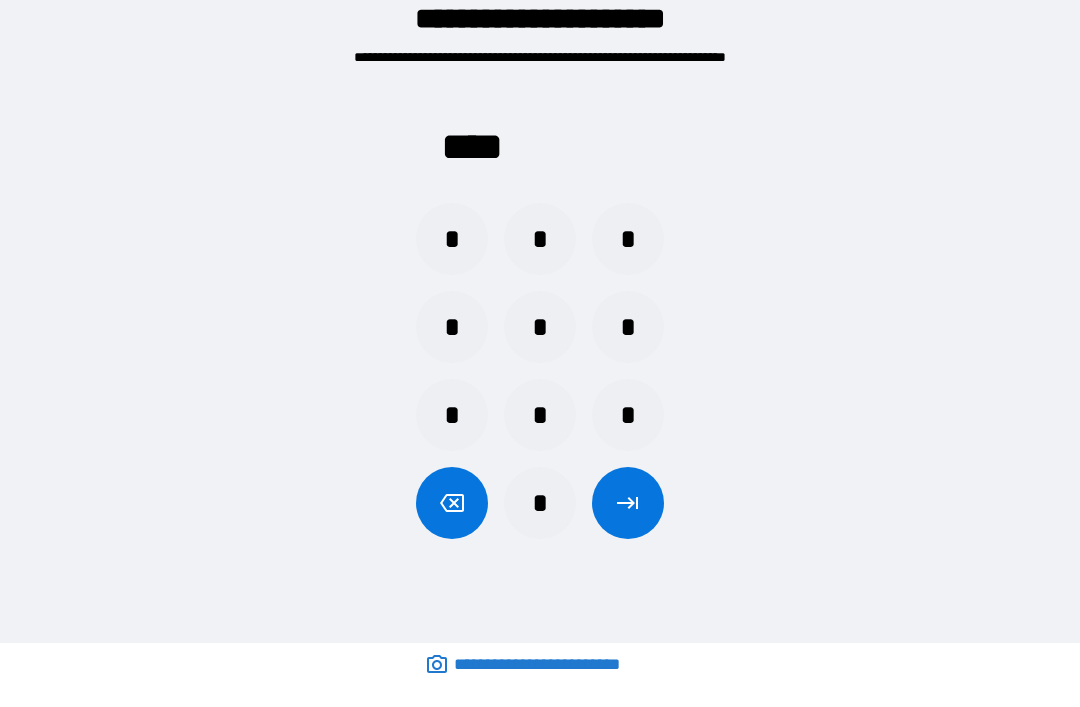 click 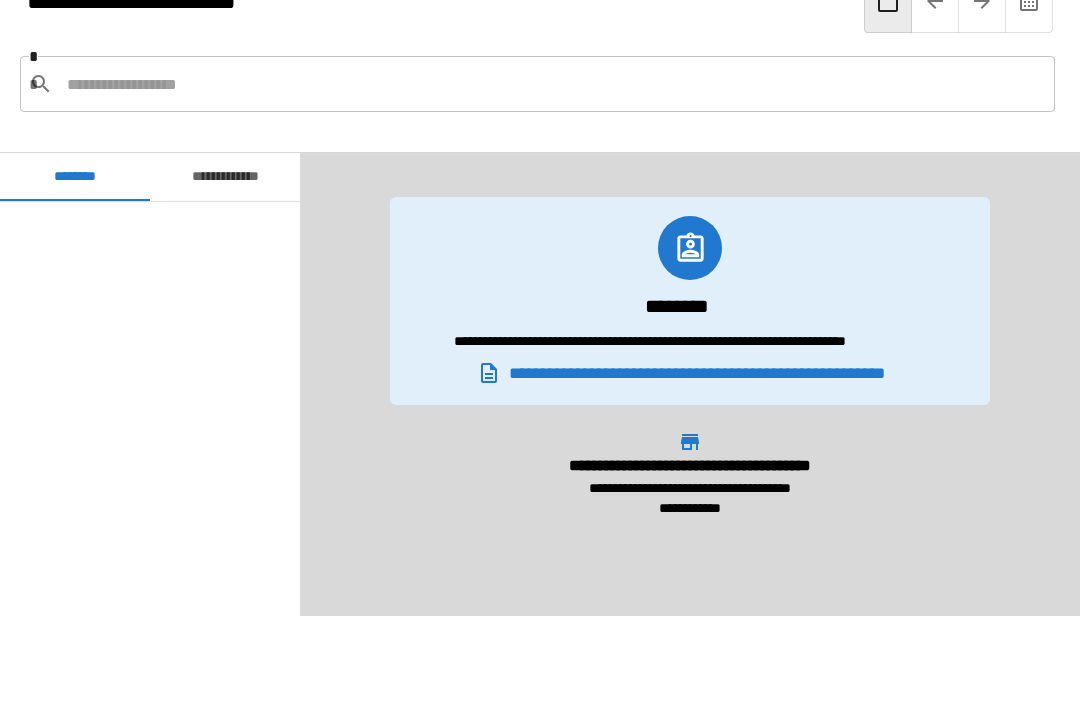 scroll, scrollTop: 2071, scrollLeft: 0, axis: vertical 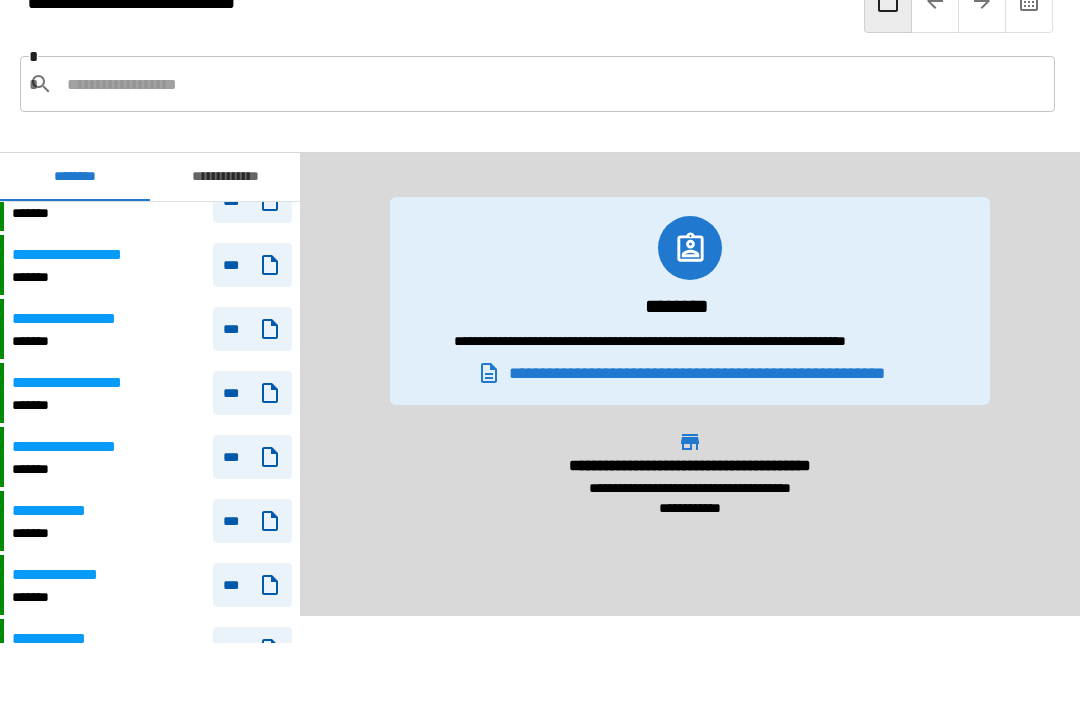 click on "[FIRST] [LAST] [STREET]" at bounding box center (690, 313) 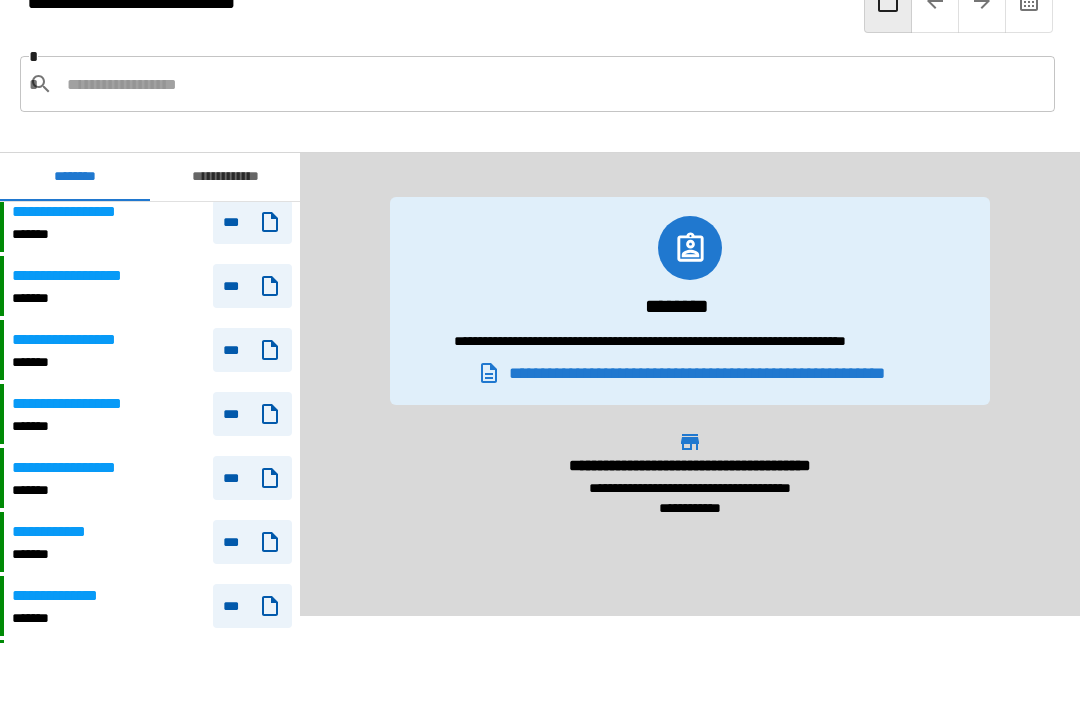 scroll, scrollTop: 2051, scrollLeft: 0, axis: vertical 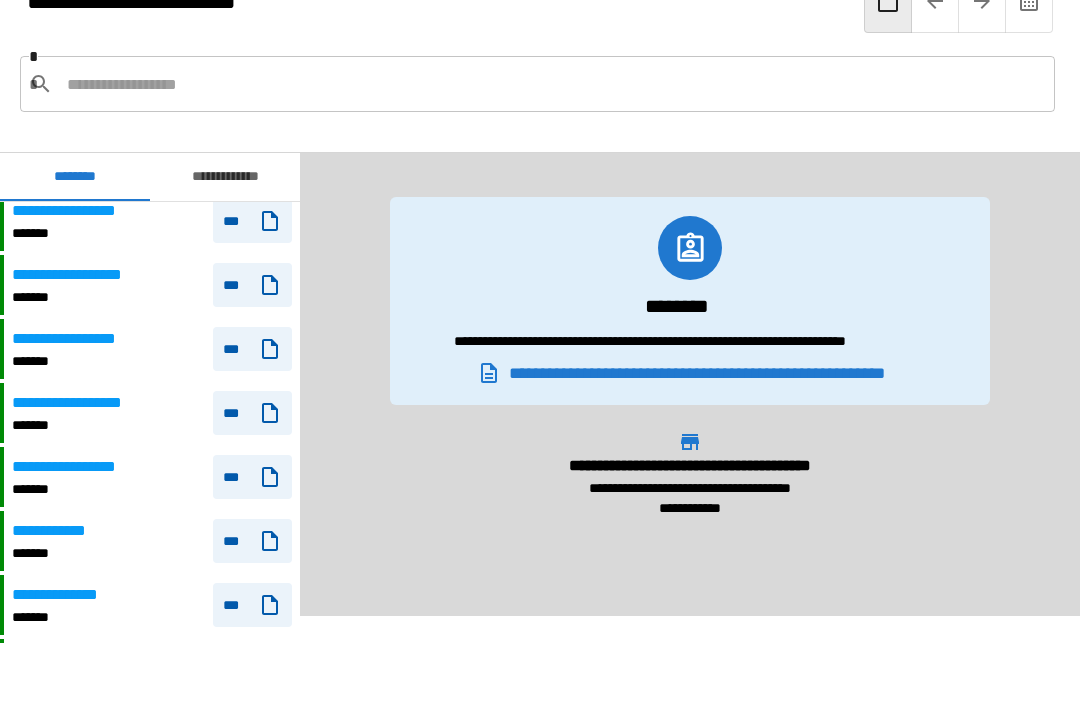 click on "***" at bounding box center (252, 477) 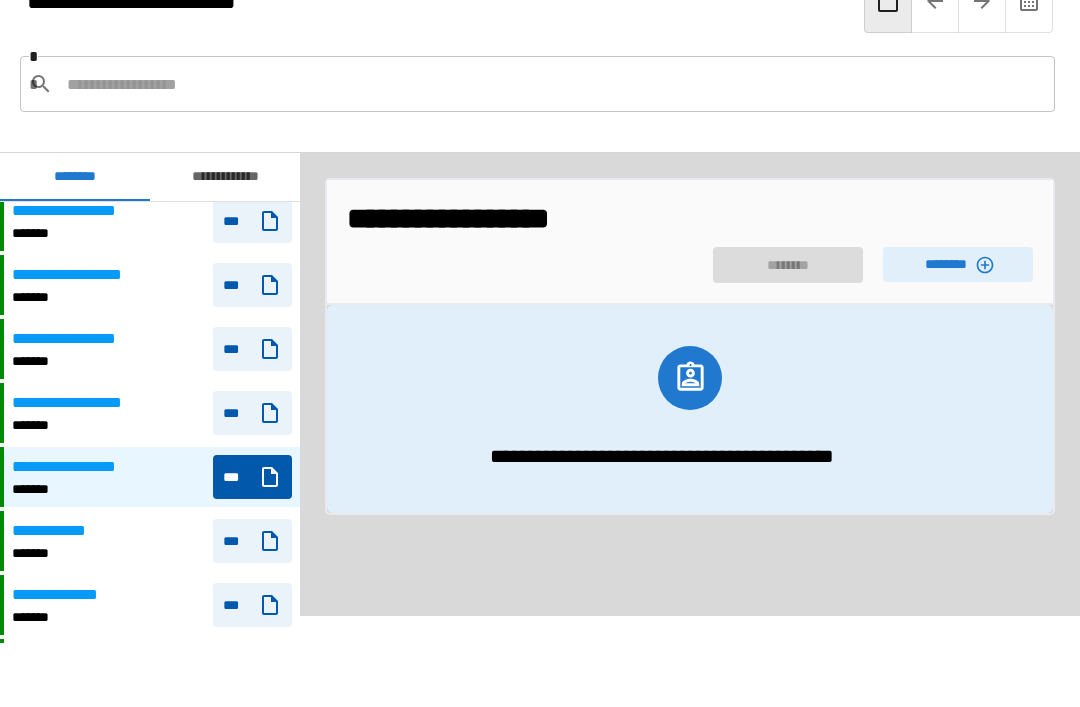 click on "********" at bounding box center (958, 264) 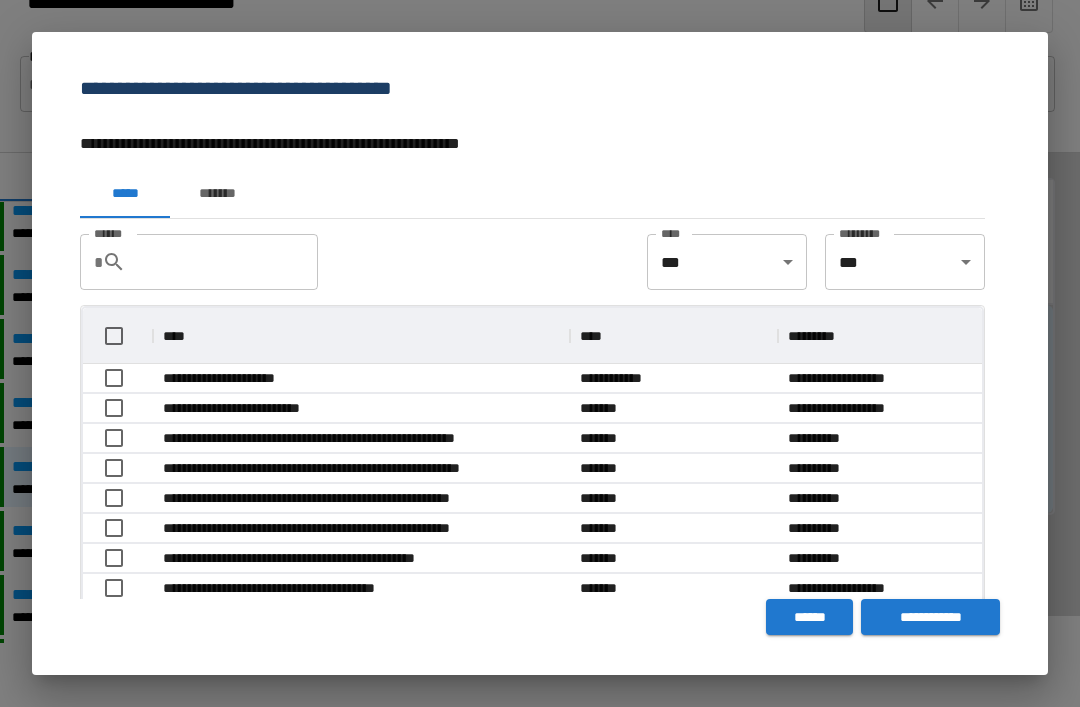 scroll, scrollTop: 1, scrollLeft: 1, axis: both 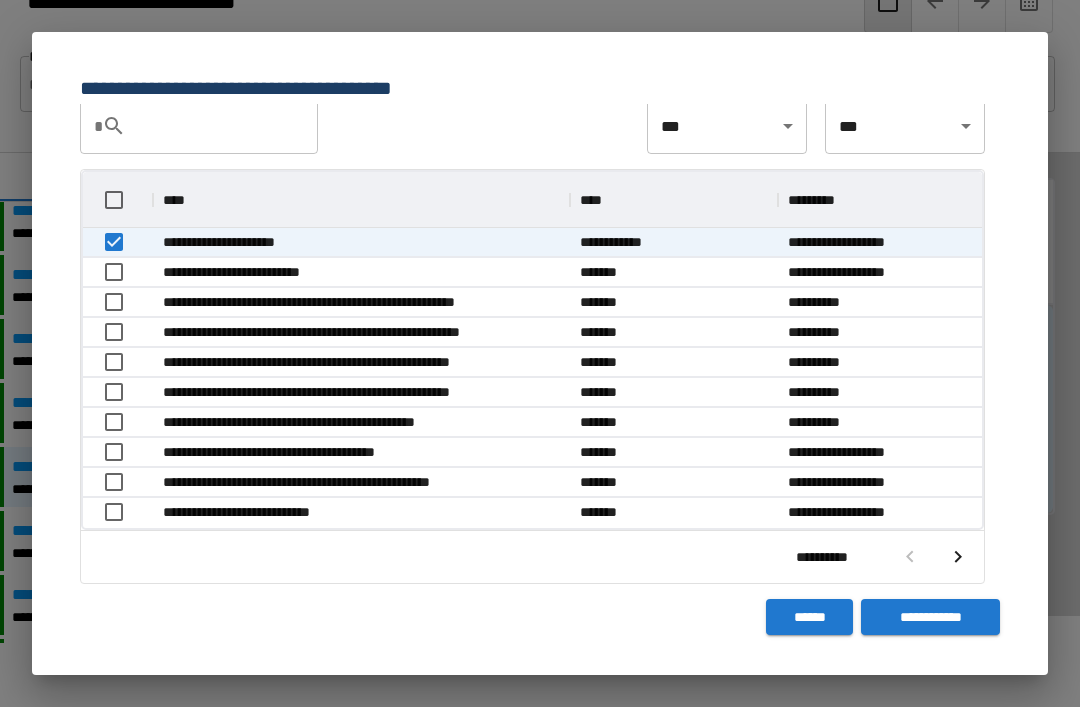 click 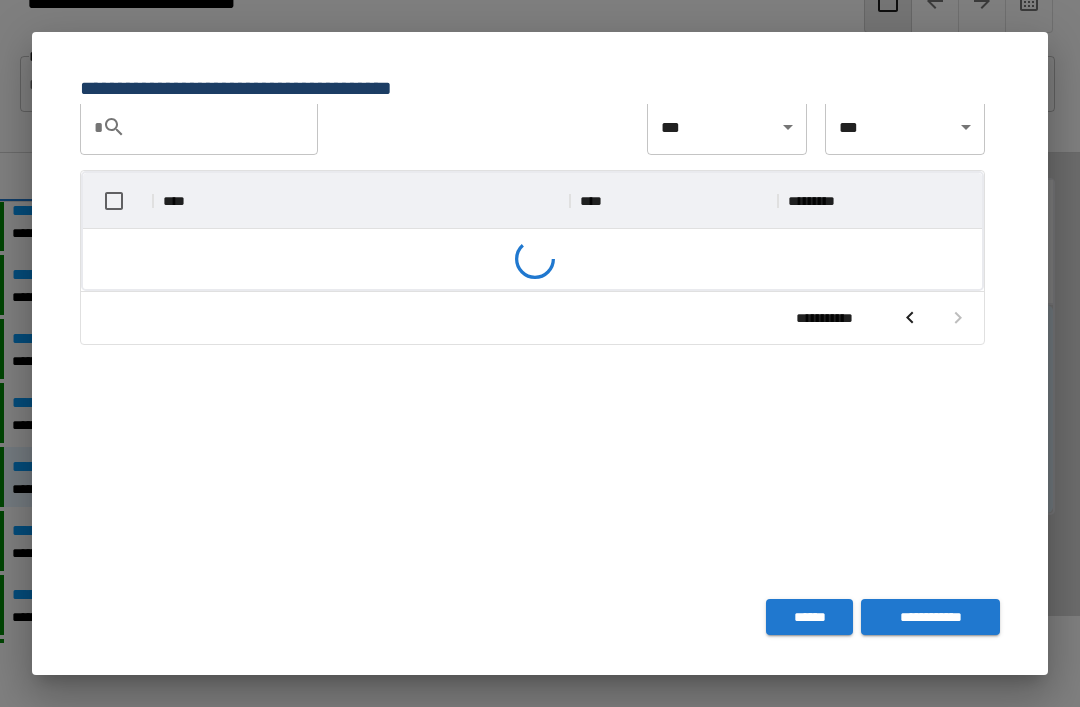 scroll, scrollTop: 116, scrollLeft: 899, axis: both 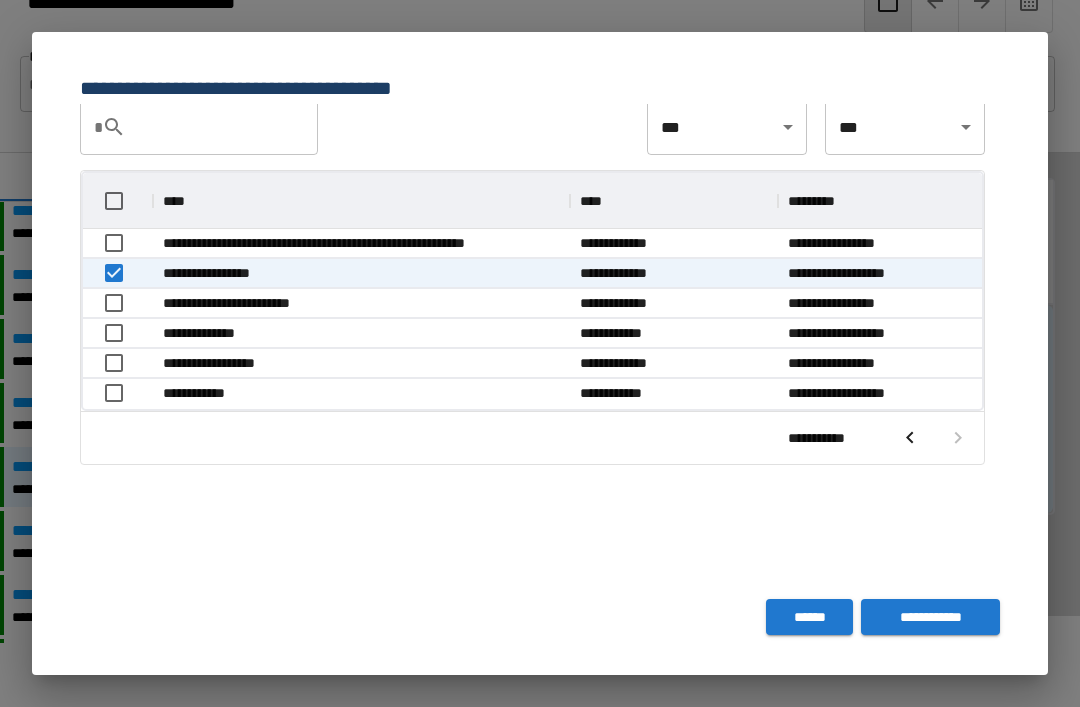 click at bounding box center [934, 438] 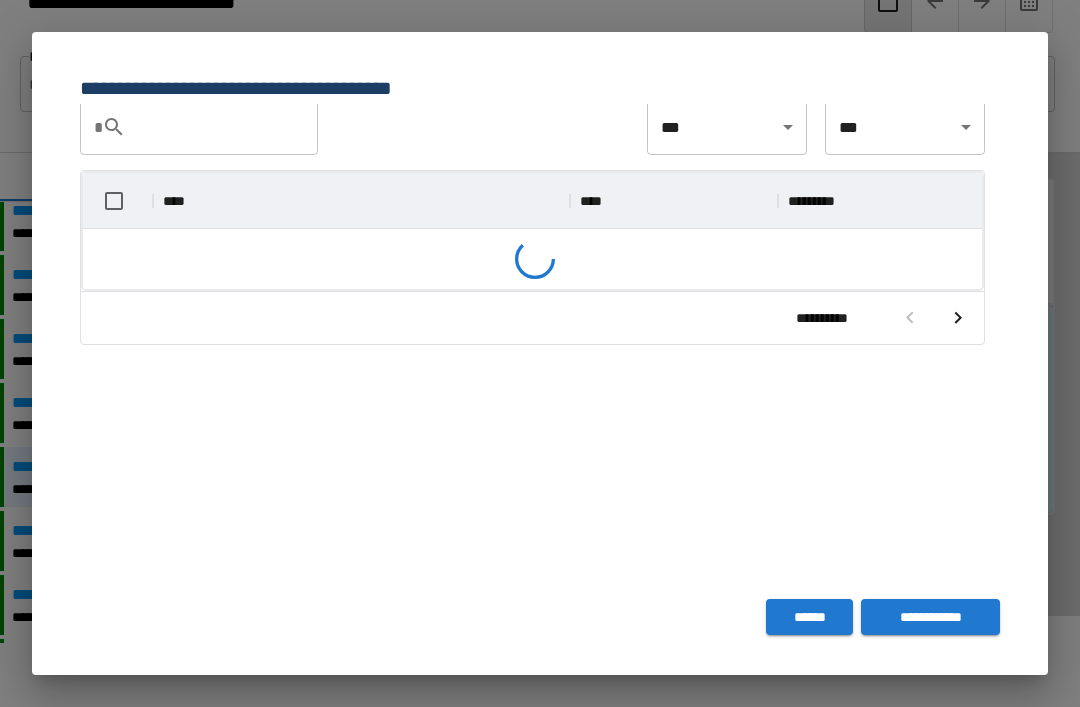 scroll, scrollTop: 1, scrollLeft: 1, axis: both 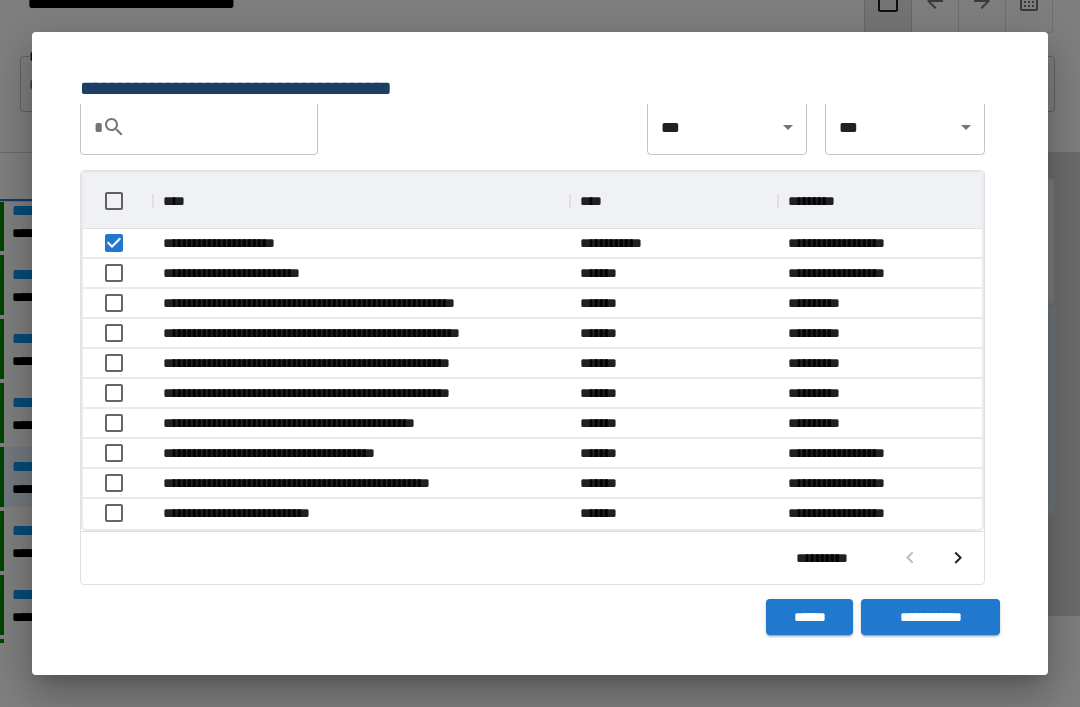 click 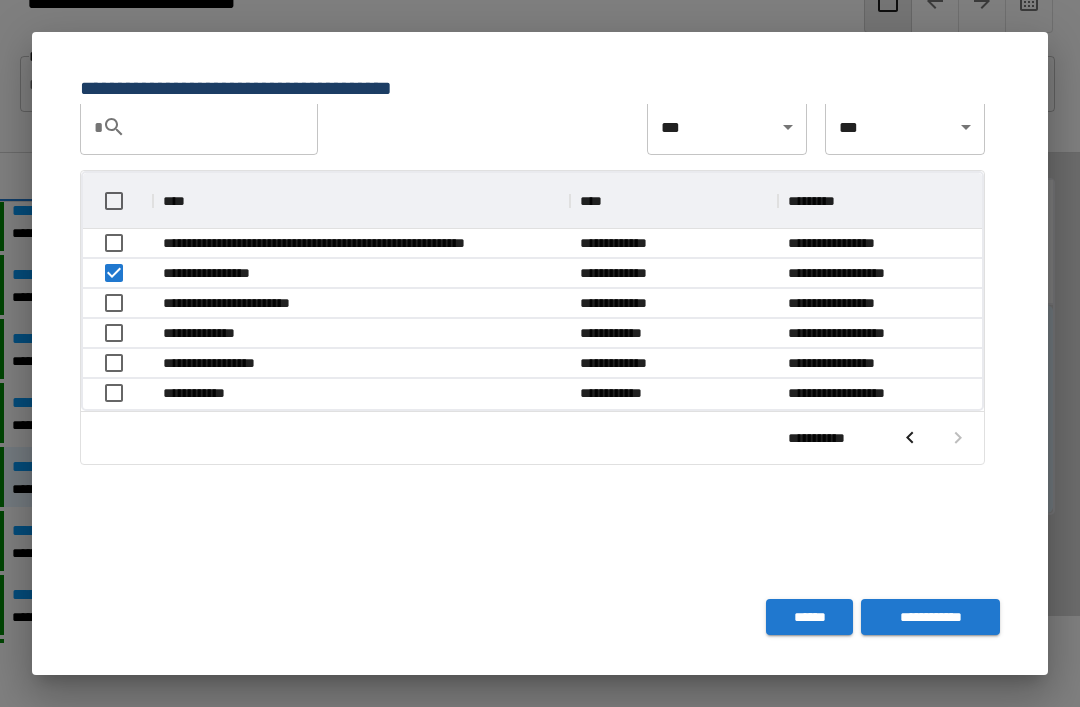 scroll, scrollTop: 236, scrollLeft: 899, axis: both 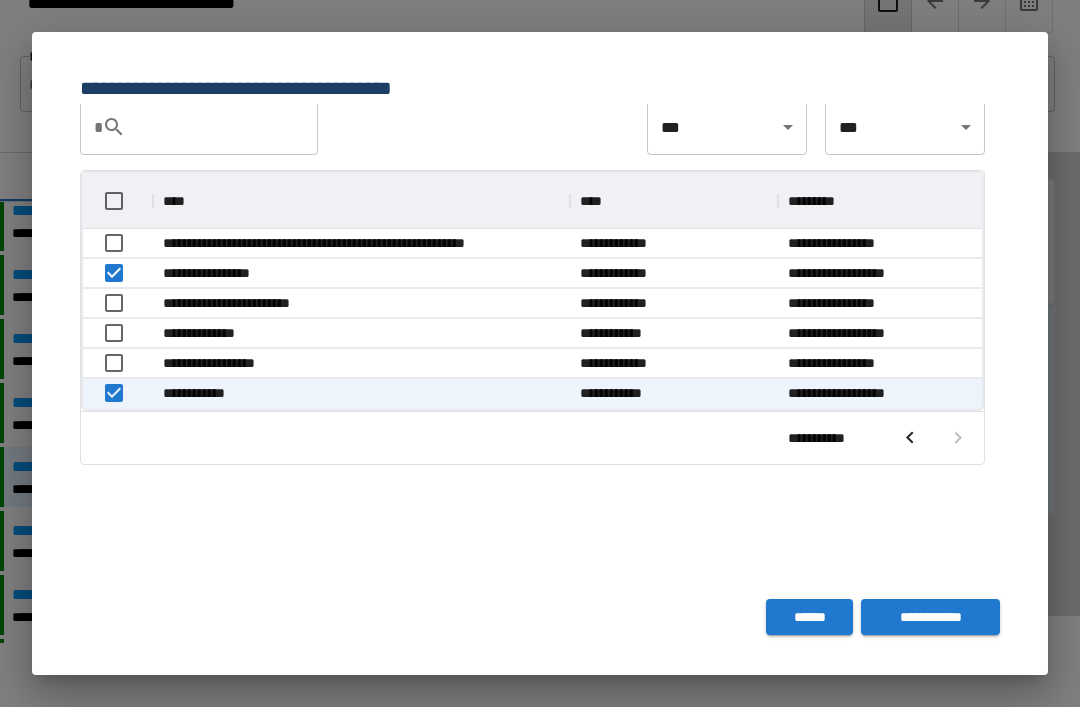 click on "**********" at bounding box center (930, 617) 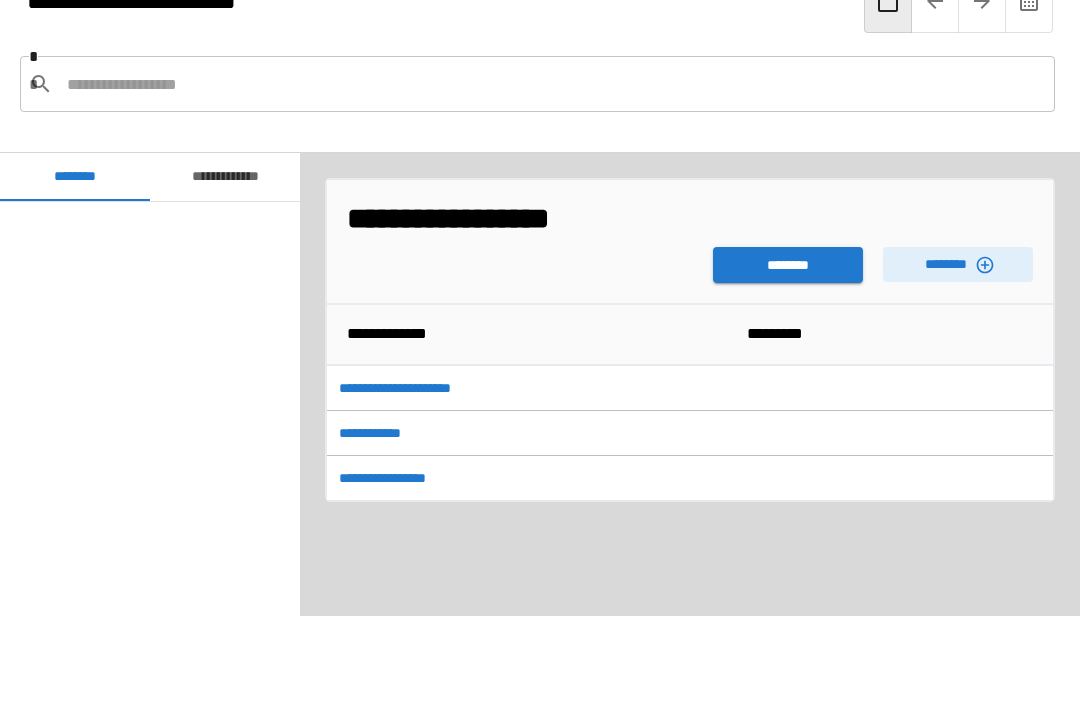 scroll, scrollTop: 2071, scrollLeft: 0, axis: vertical 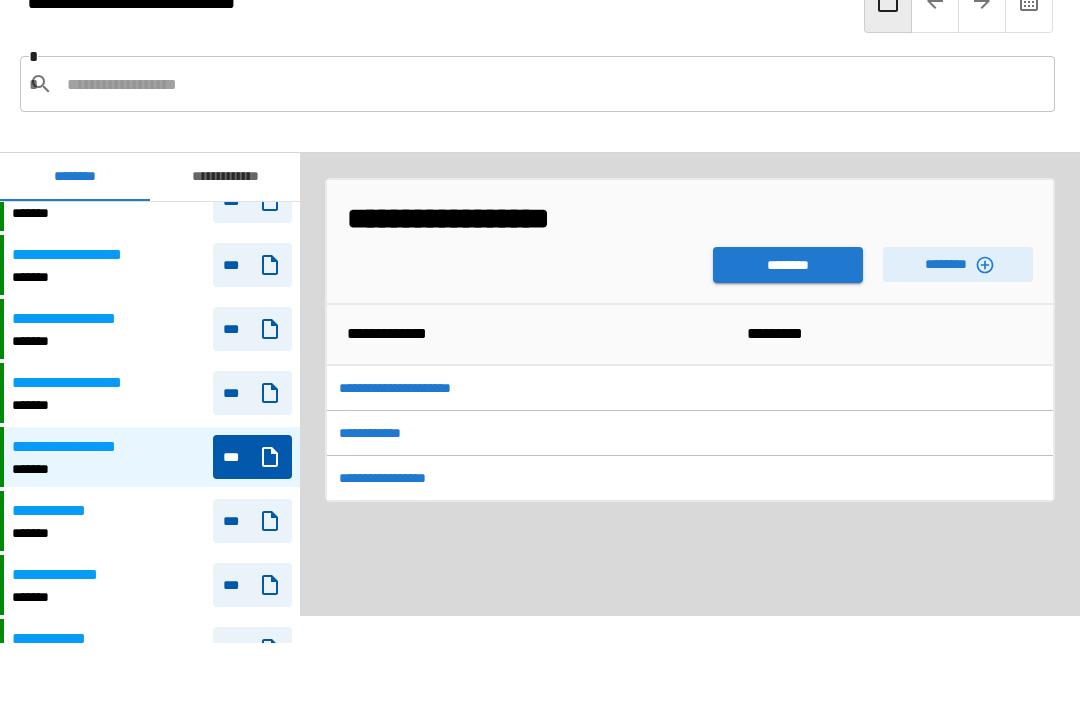 click on "********" at bounding box center (788, 265) 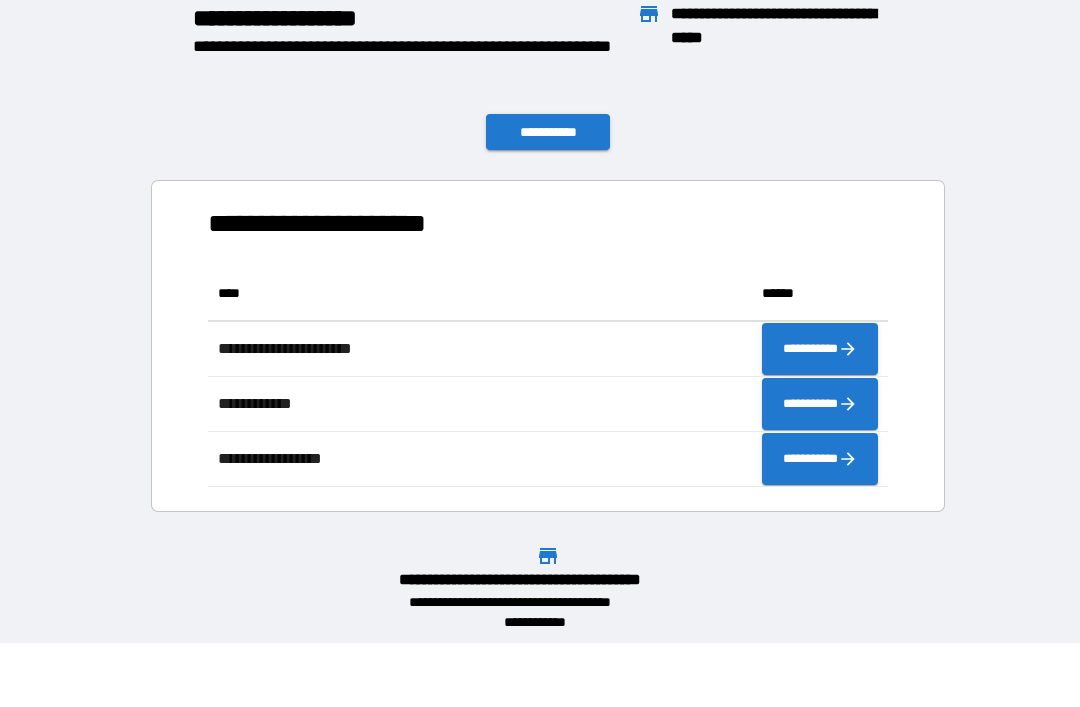 scroll, scrollTop: 221, scrollLeft: 680, axis: both 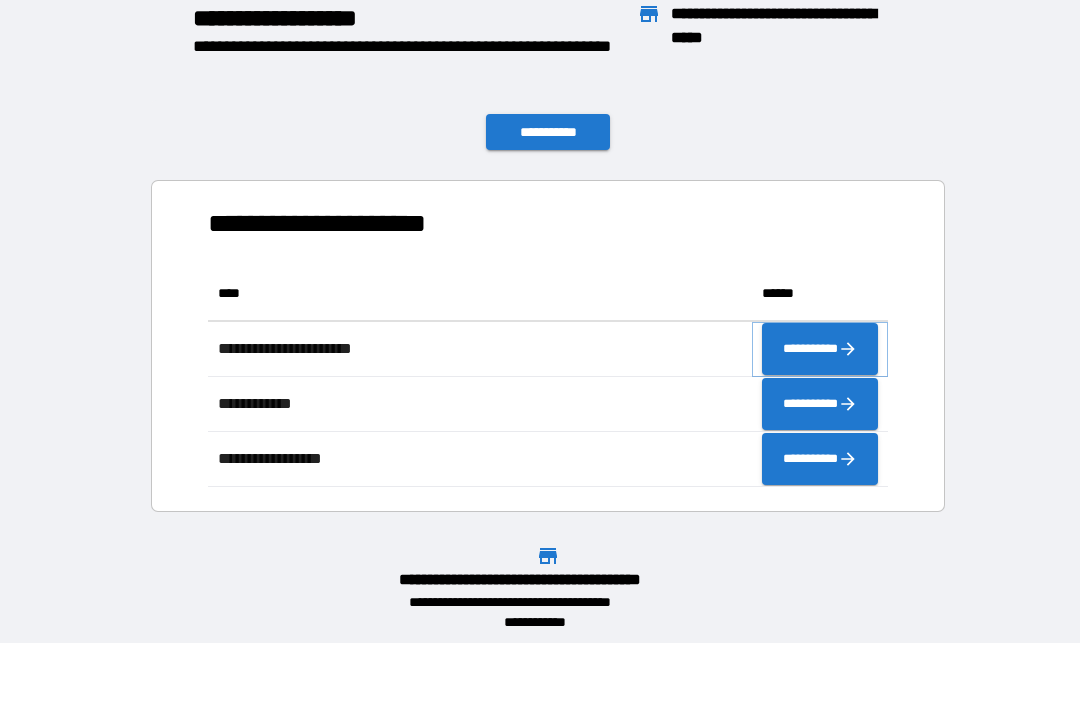 click on "**********" at bounding box center [820, 349] 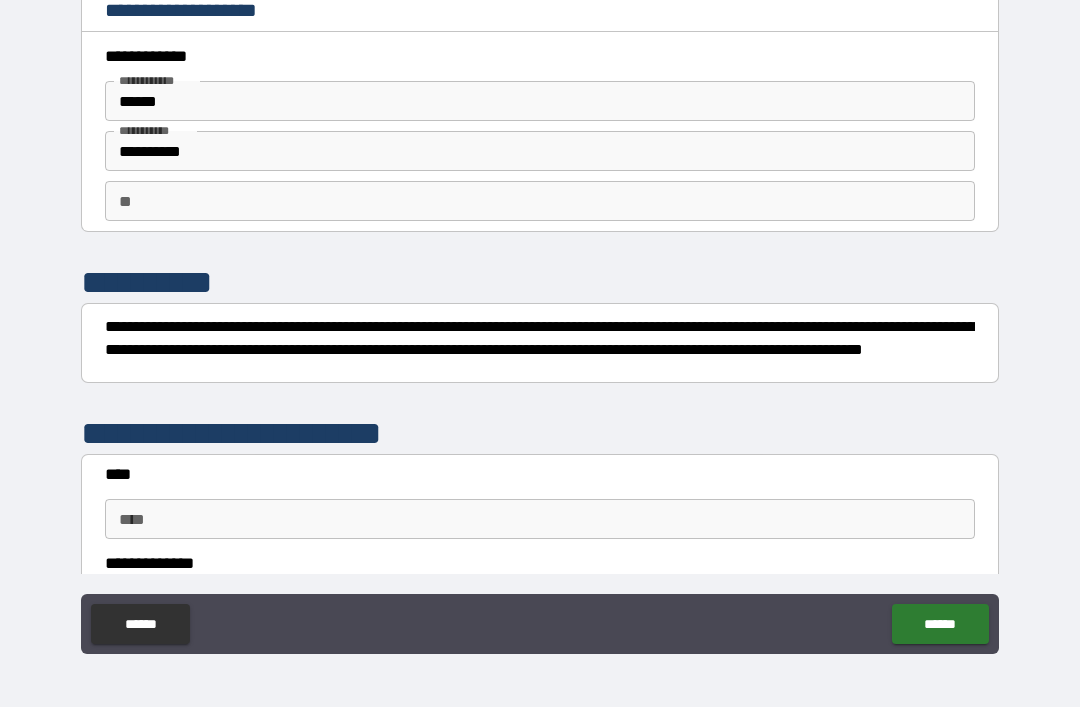 click on "****" at bounding box center (540, 519) 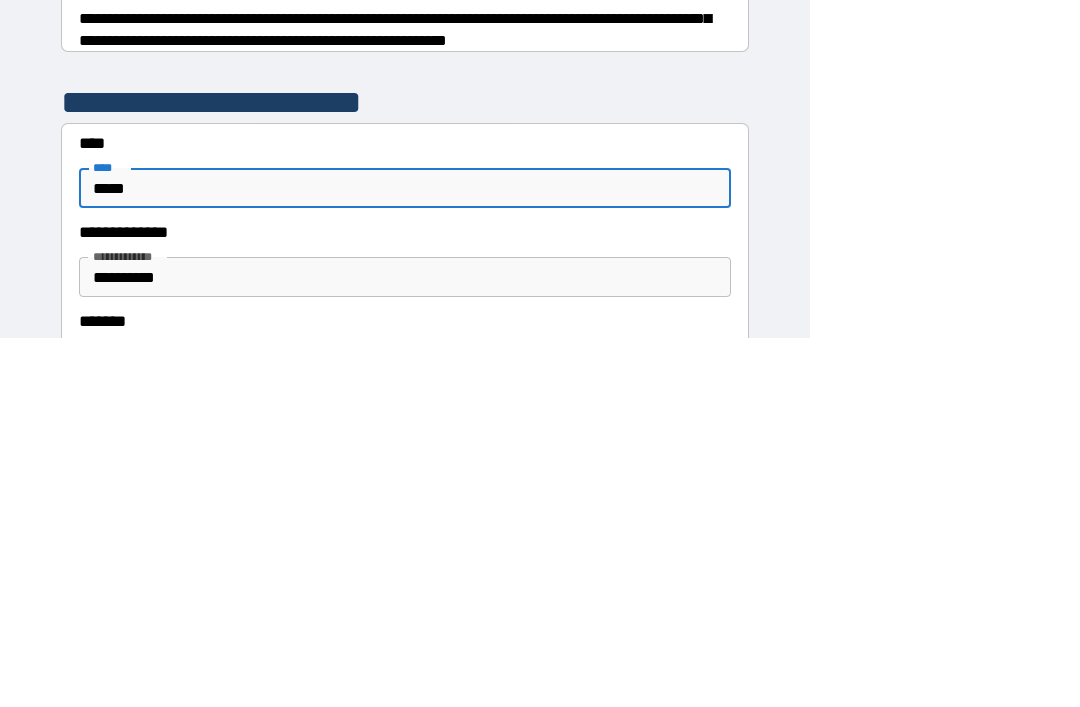 scroll, scrollTop: 0, scrollLeft: 0, axis: both 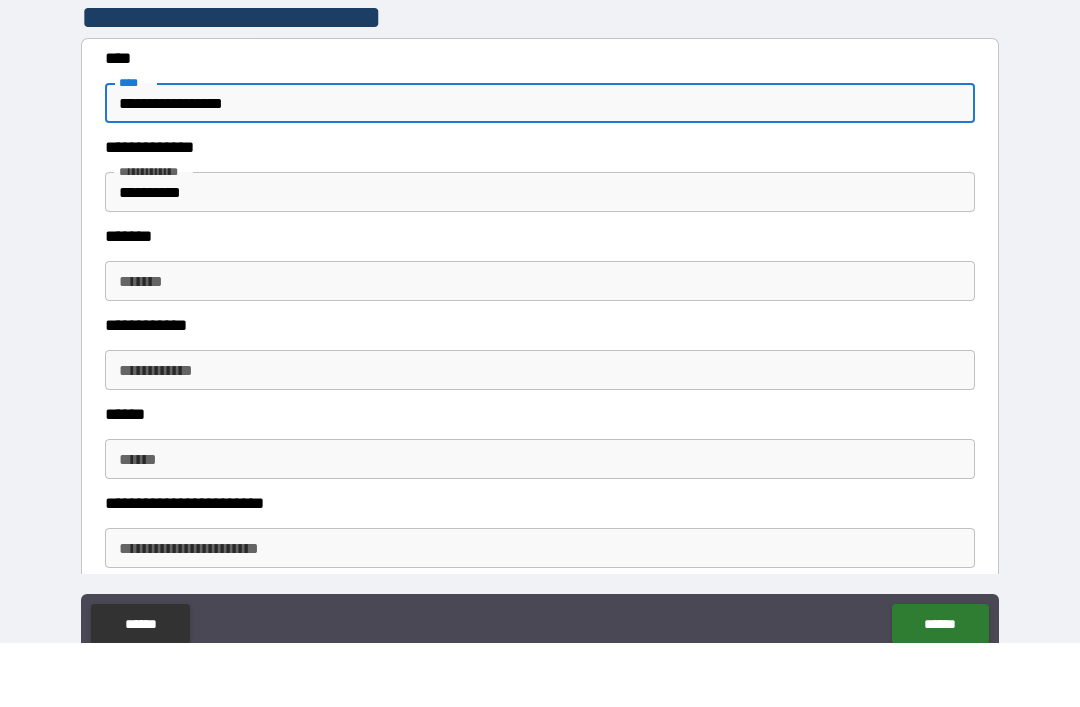 click on "**********" at bounding box center [540, 256] 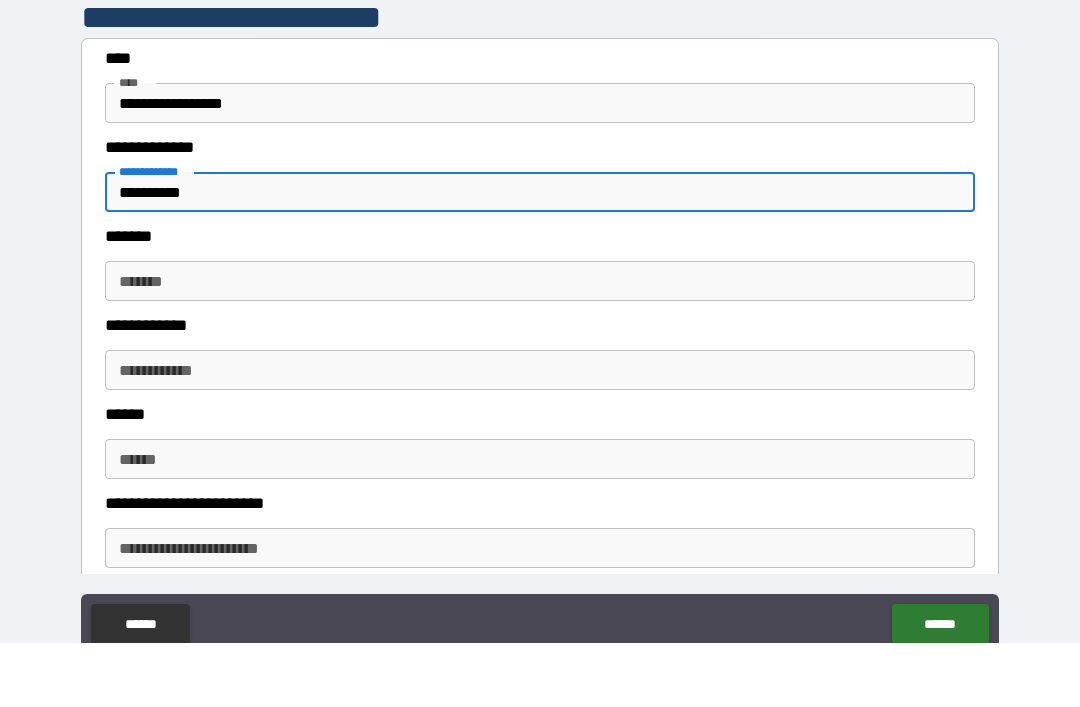 click on "**********" at bounding box center (540, 167) 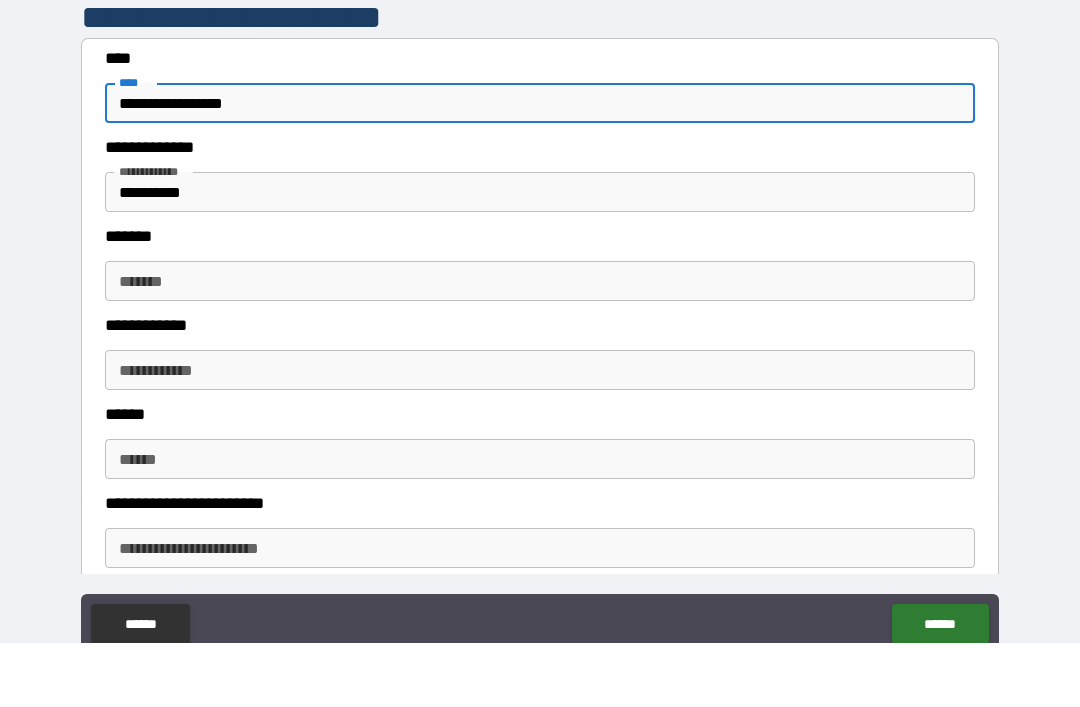 click on "**********" at bounding box center (540, 256) 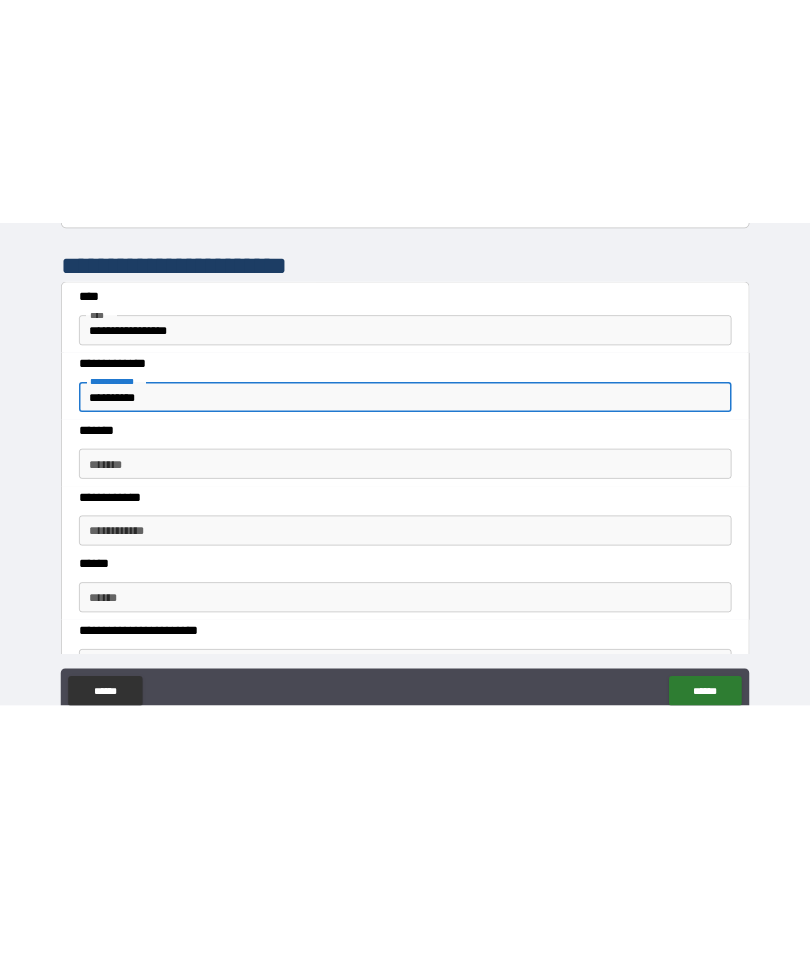 scroll, scrollTop: 389, scrollLeft: 0, axis: vertical 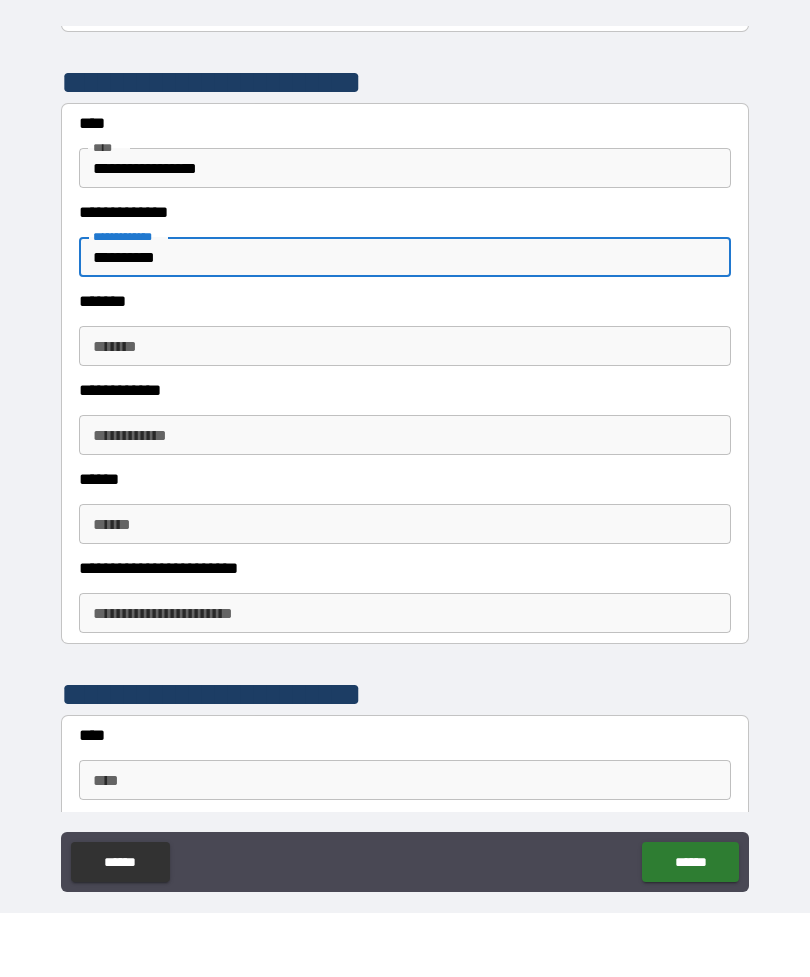 click on "**********" at bounding box center [405, 321] 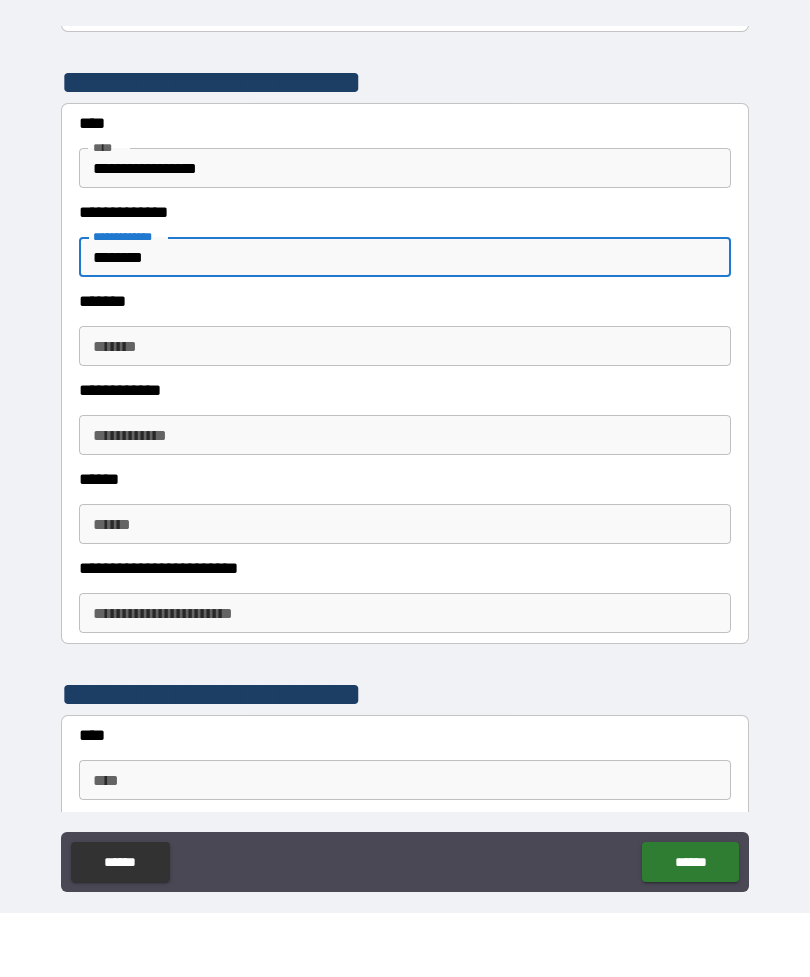 click on "******* *******" at bounding box center (405, 410) 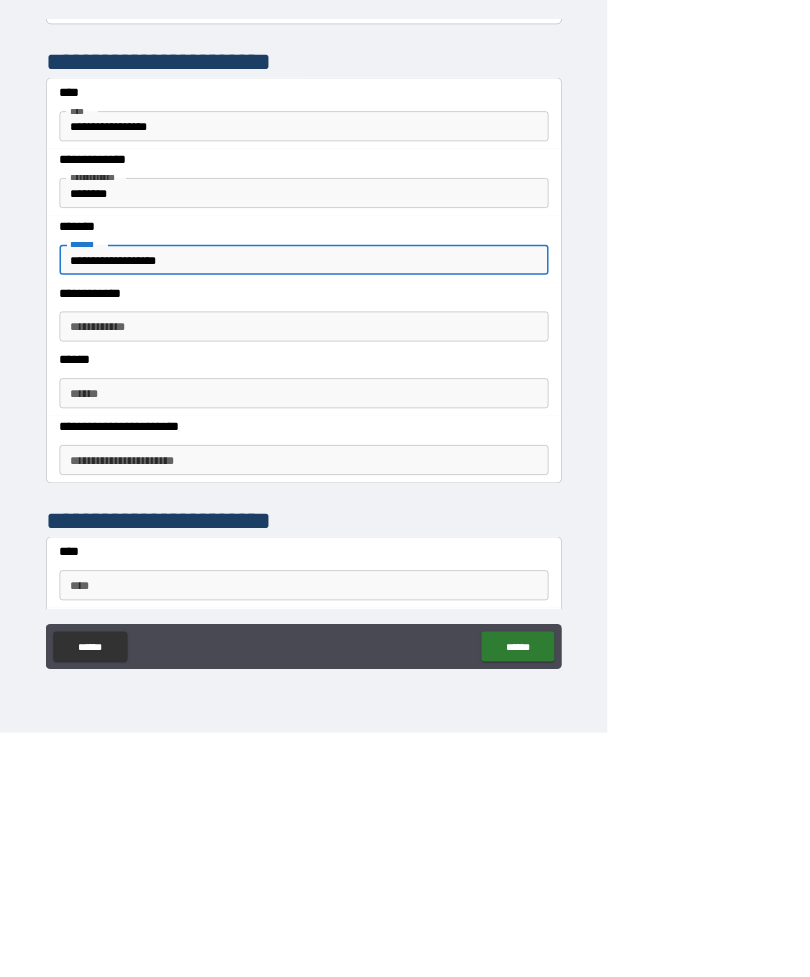 scroll, scrollTop: 0, scrollLeft: 0, axis: both 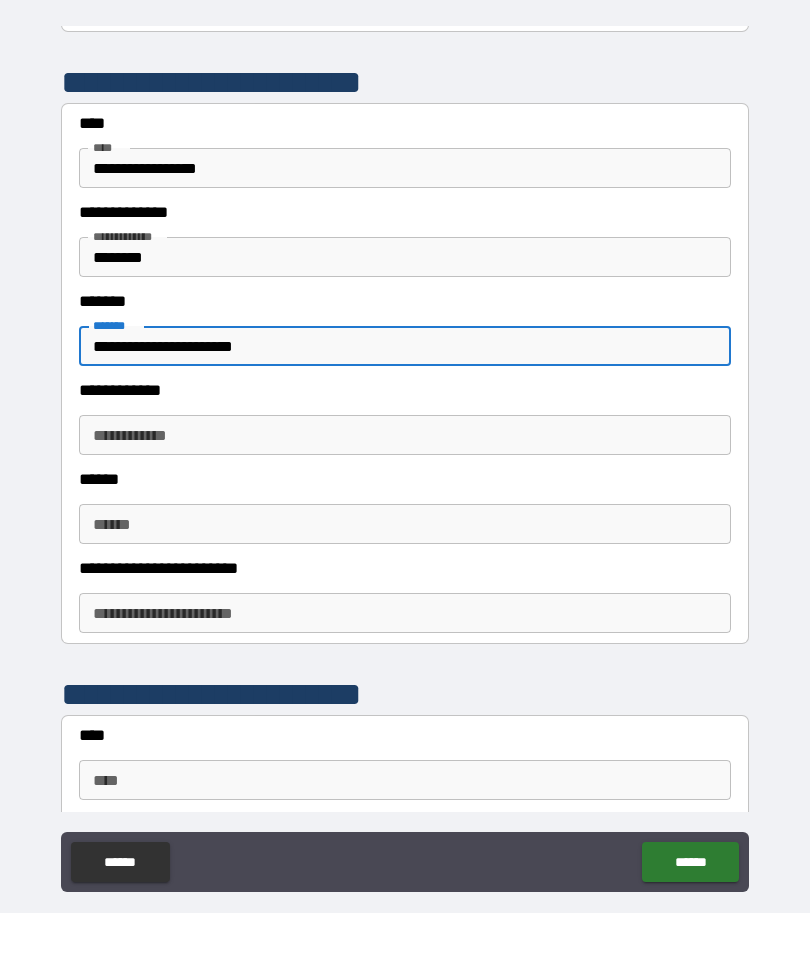 click on "**********" at bounding box center (405, 499) 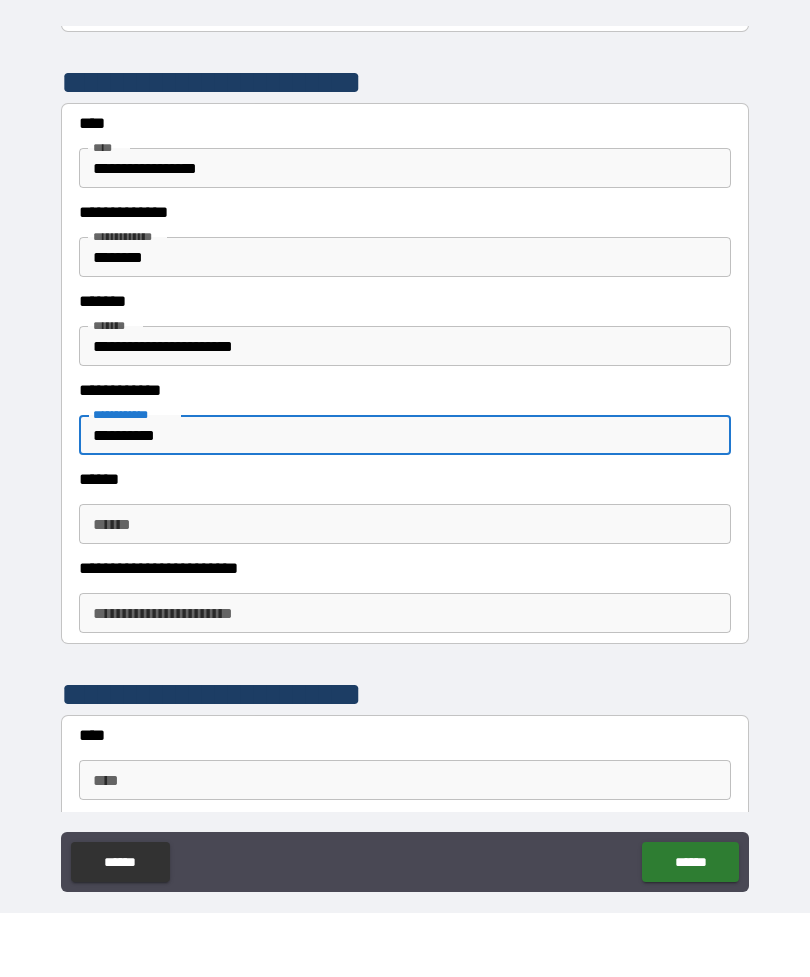 click on "******" at bounding box center [405, 588] 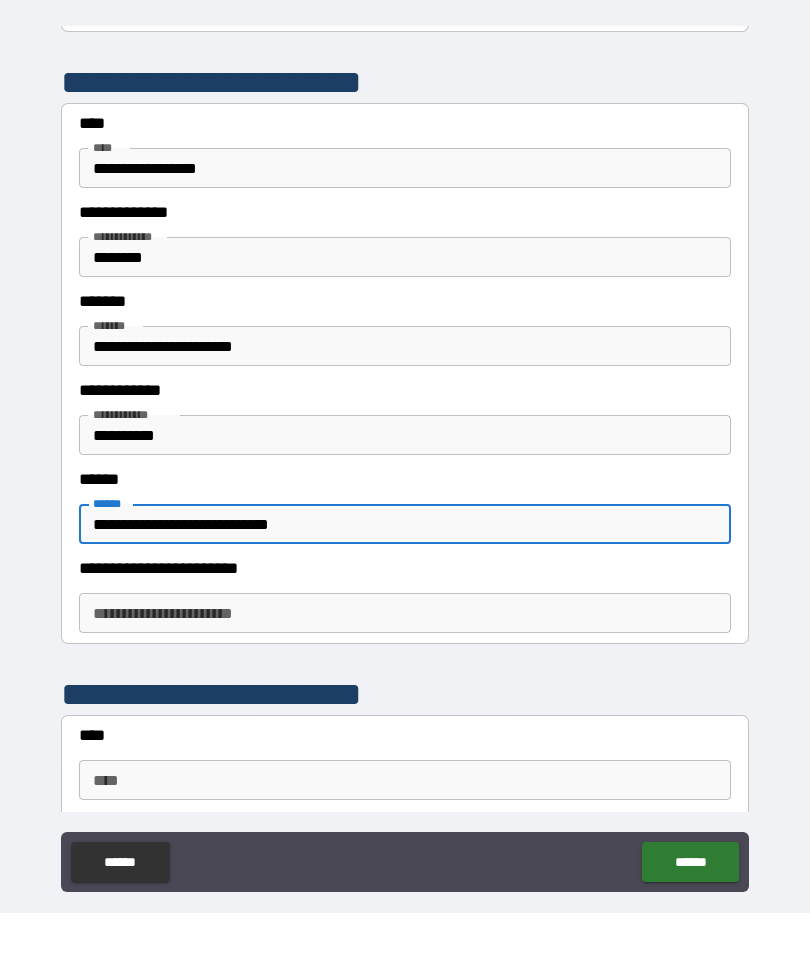click on "**********" at bounding box center (405, 677) 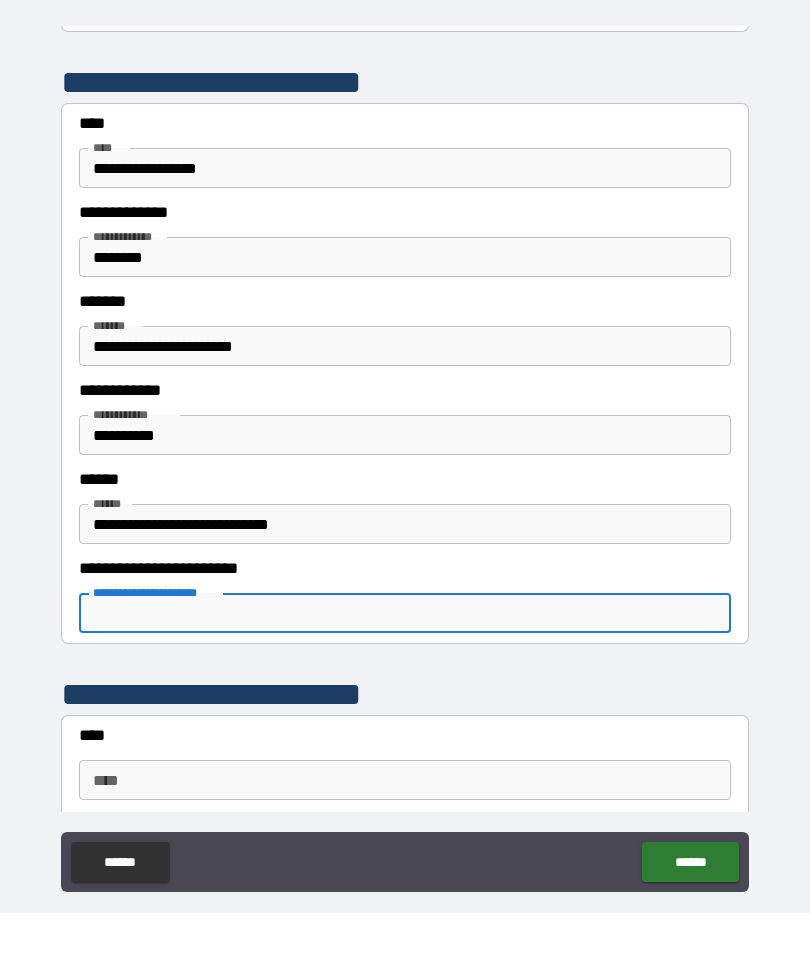 scroll, scrollTop: 30, scrollLeft: 0, axis: vertical 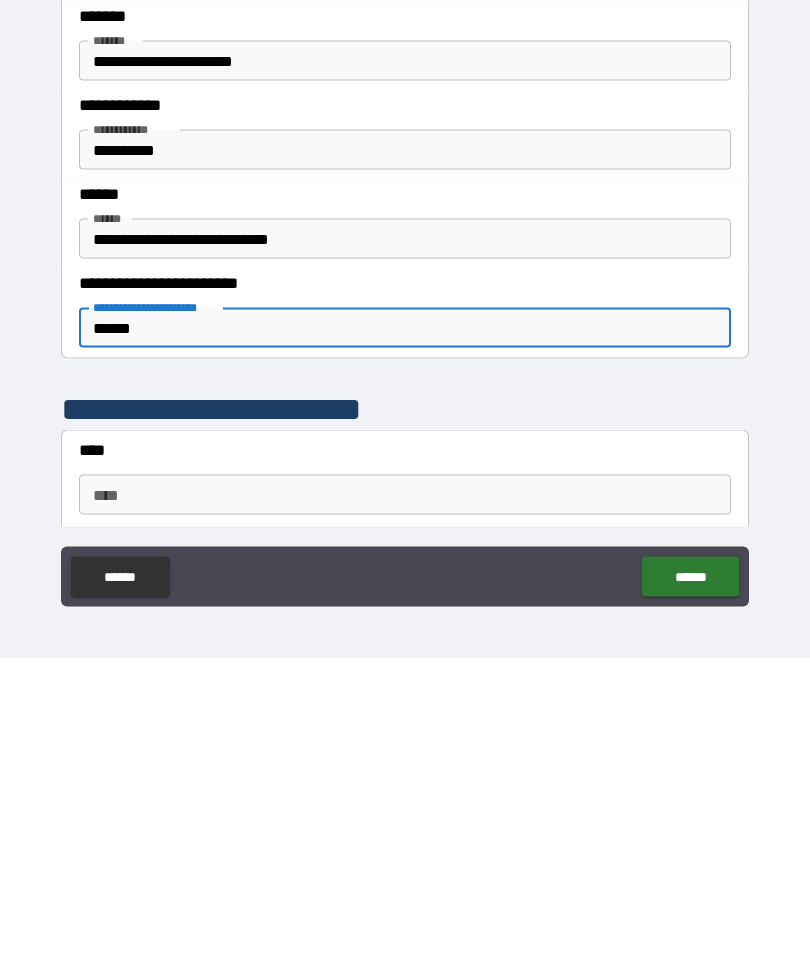 click on "**** ****" at bounding box center [405, 814] 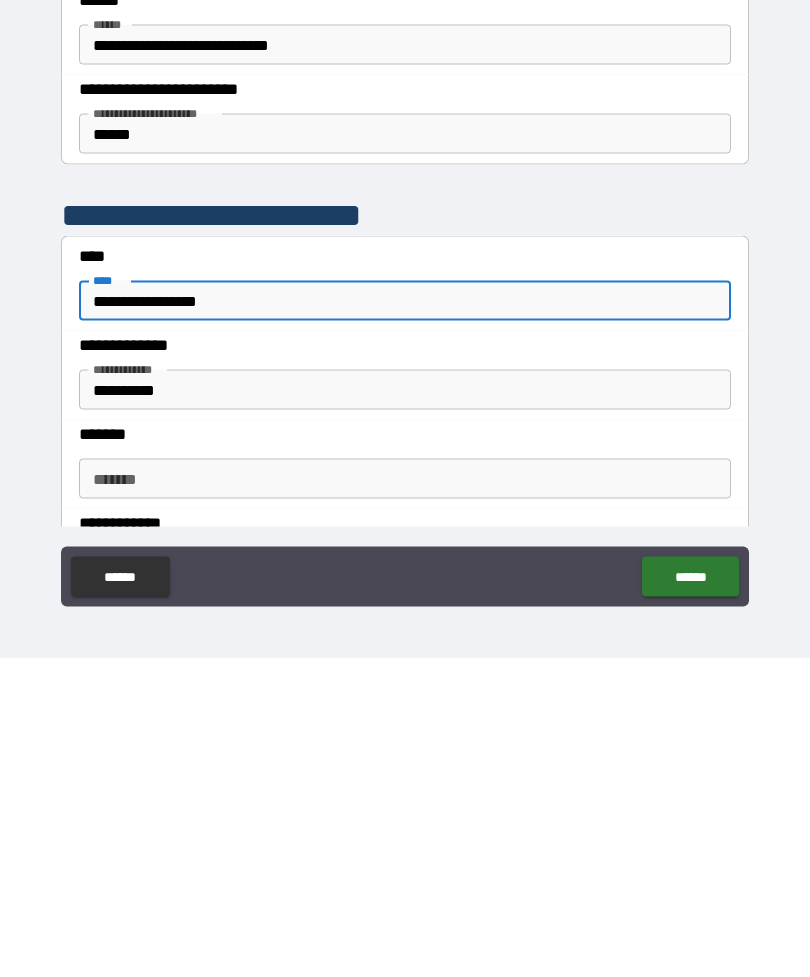 scroll, scrollTop: 585, scrollLeft: 0, axis: vertical 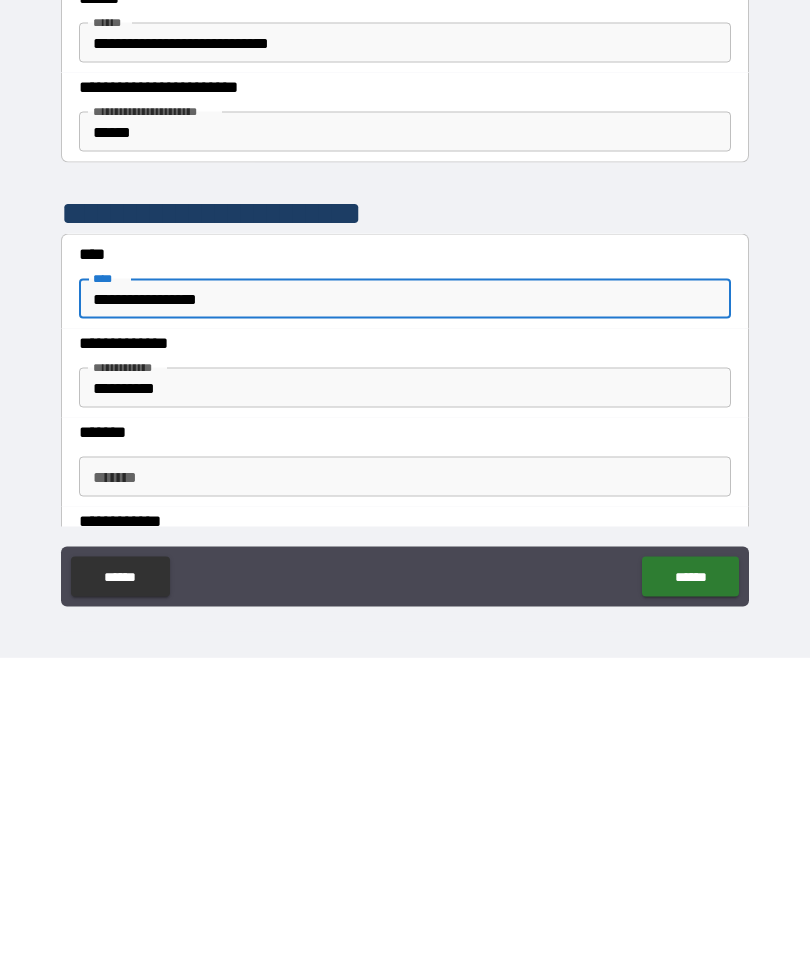 click on "**********" at bounding box center [405, 707] 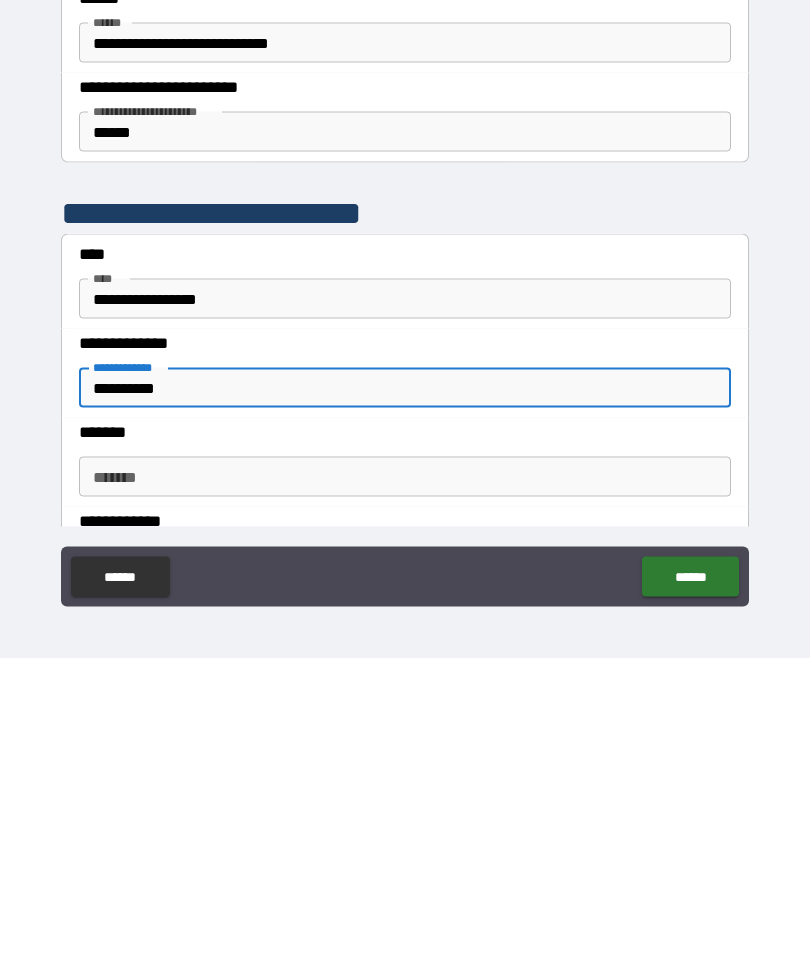 click on "*******" at bounding box center (405, 796) 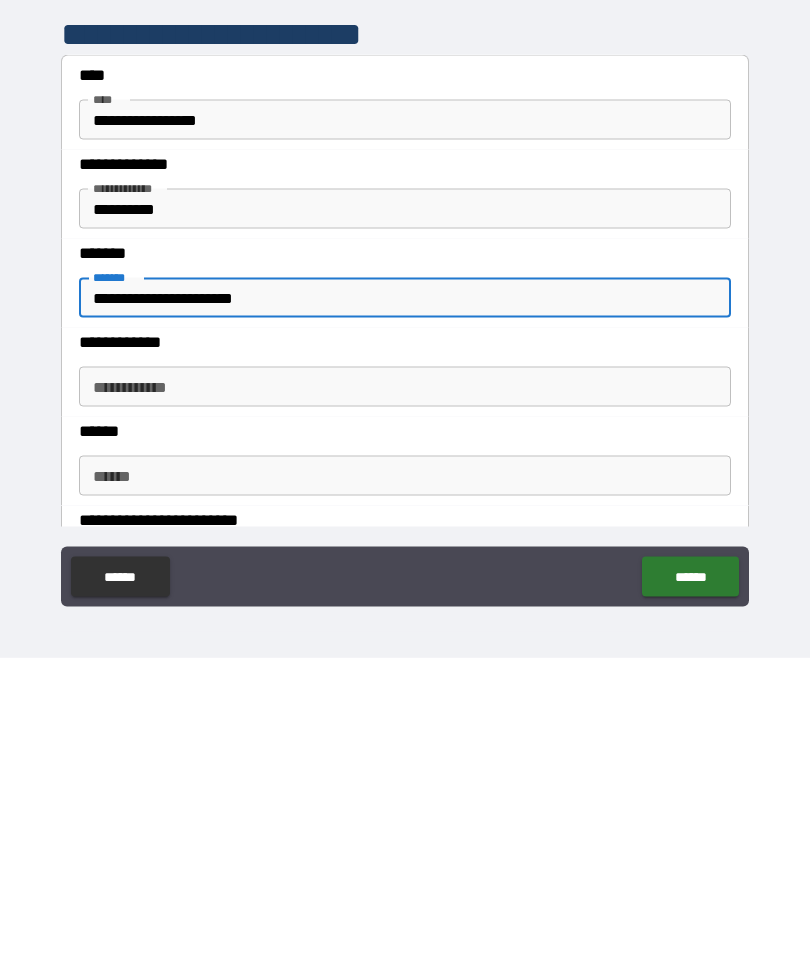 scroll, scrollTop: 766, scrollLeft: 0, axis: vertical 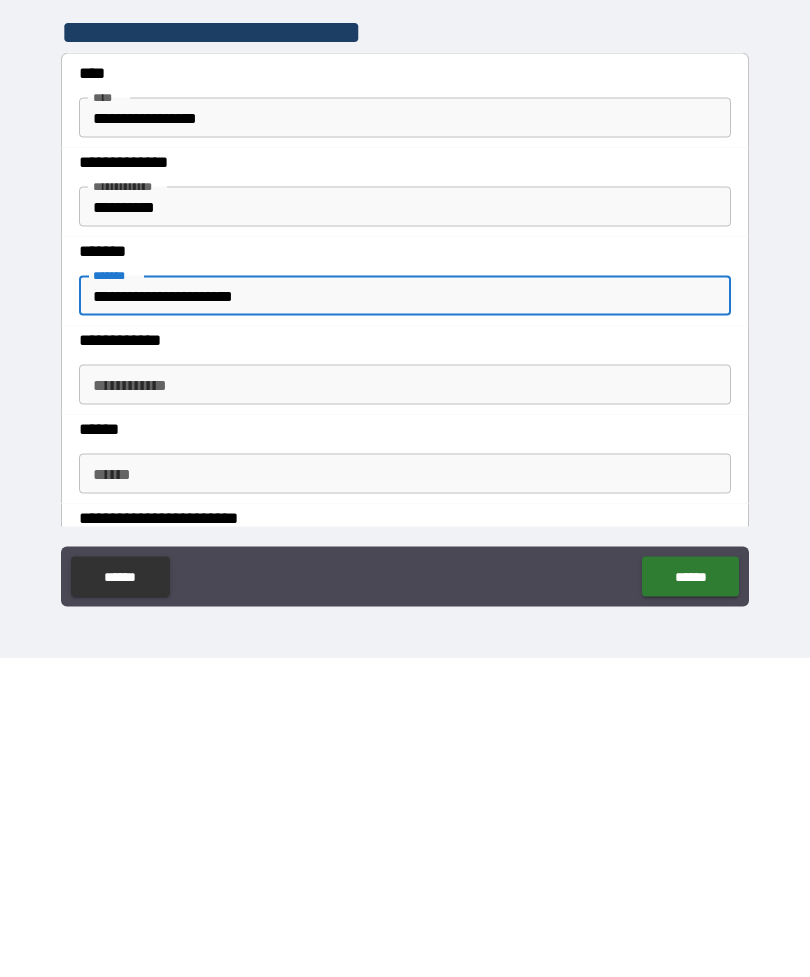 click on "**********" at bounding box center (405, 704) 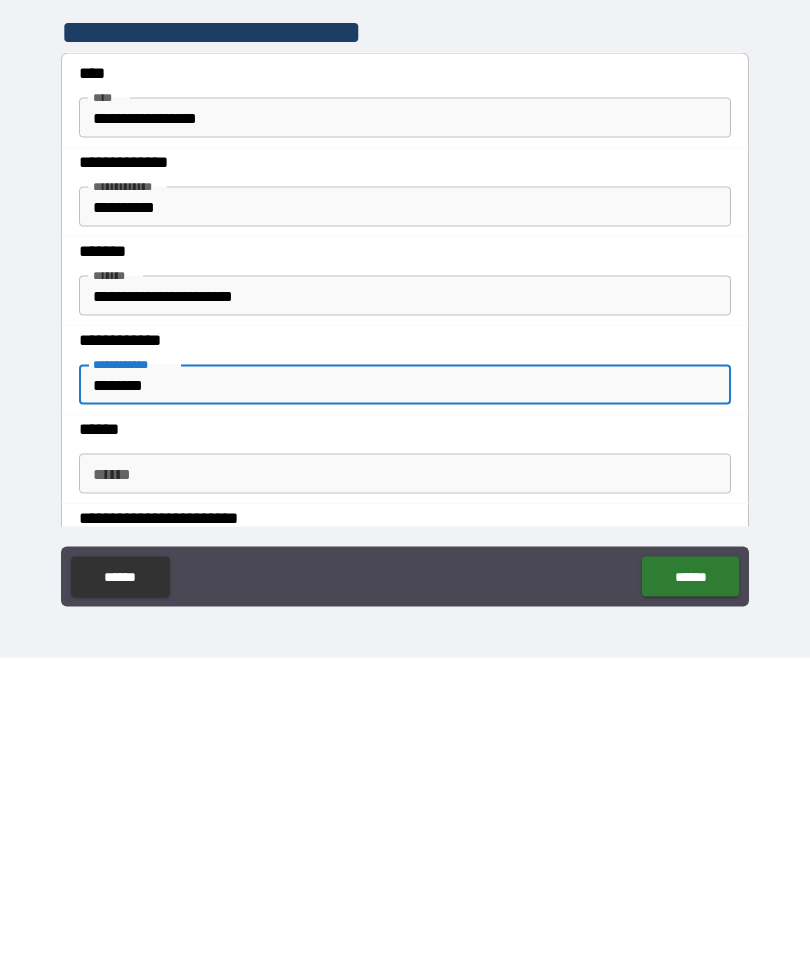 click on "******" at bounding box center [405, 793] 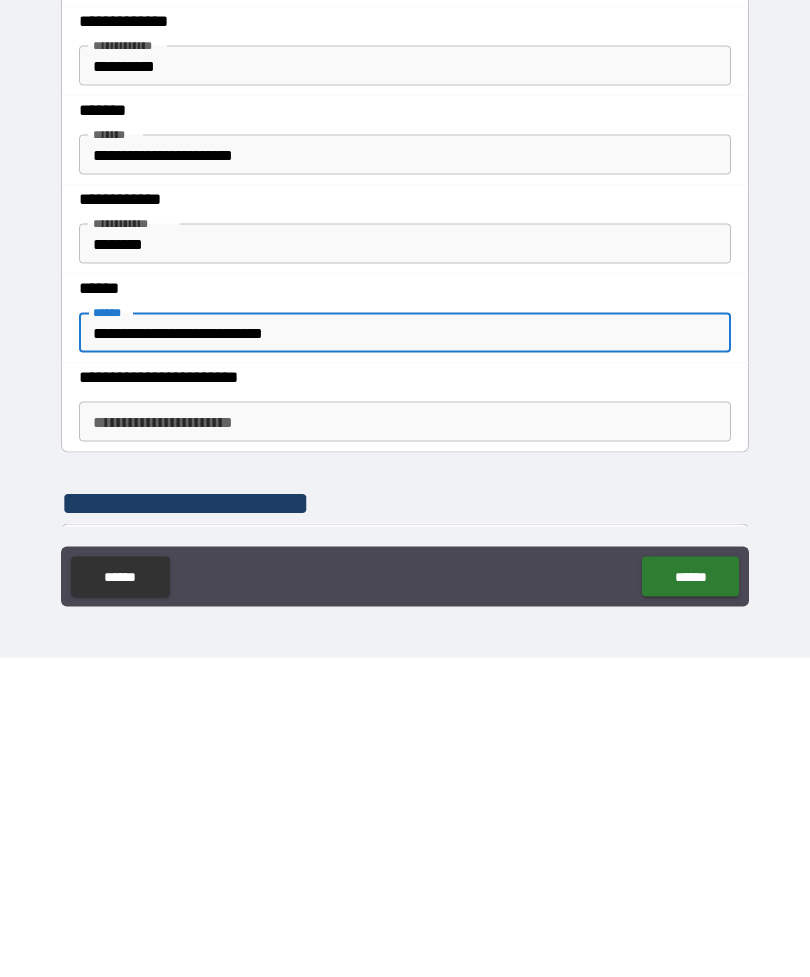 scroll, scrollTop: 927, scrollLeft: 0, axis: vertical 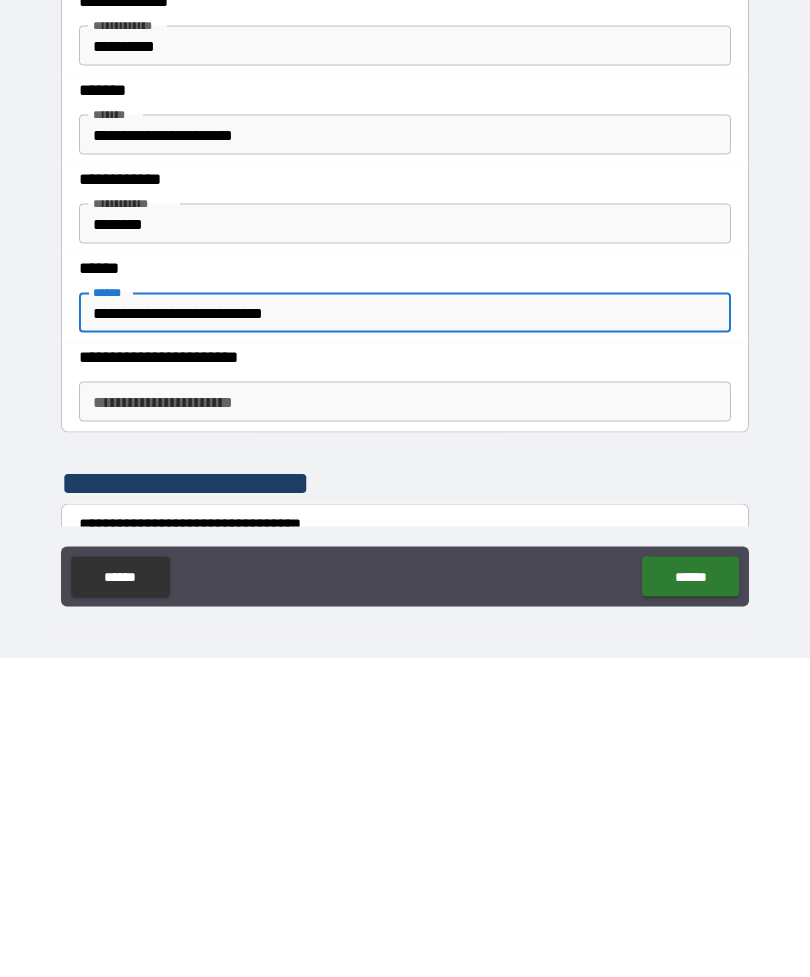 click on "**********" at bounding box center (405, 721) 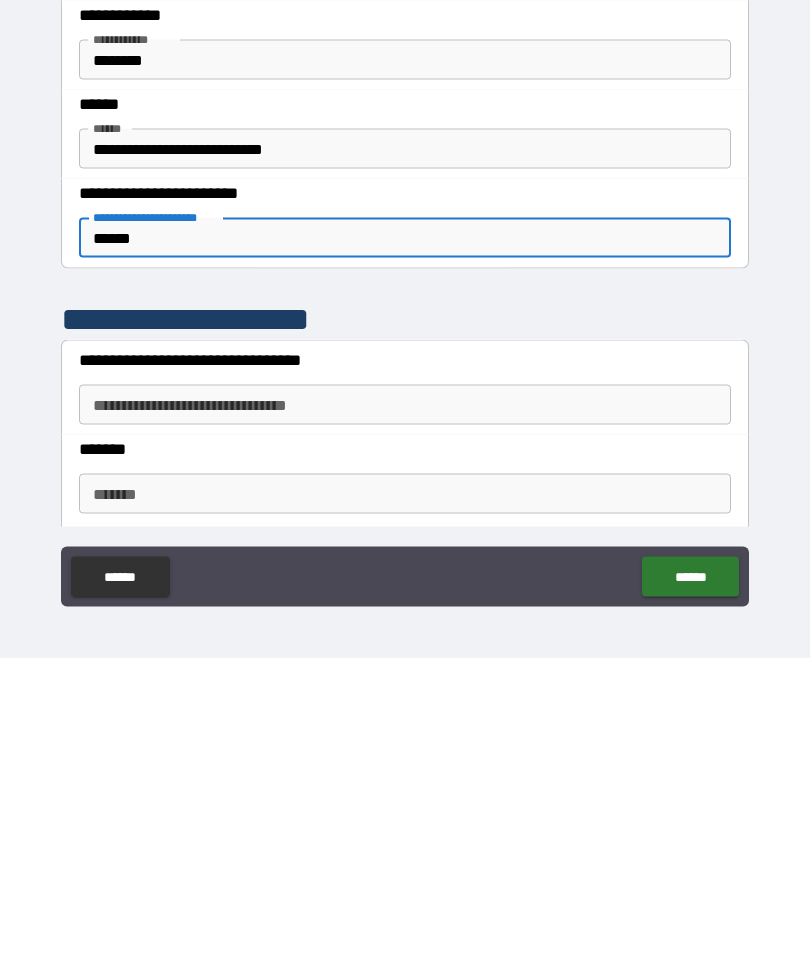 scroll, scrollTop: 1152, scrollLeft: 0, axis: vertical 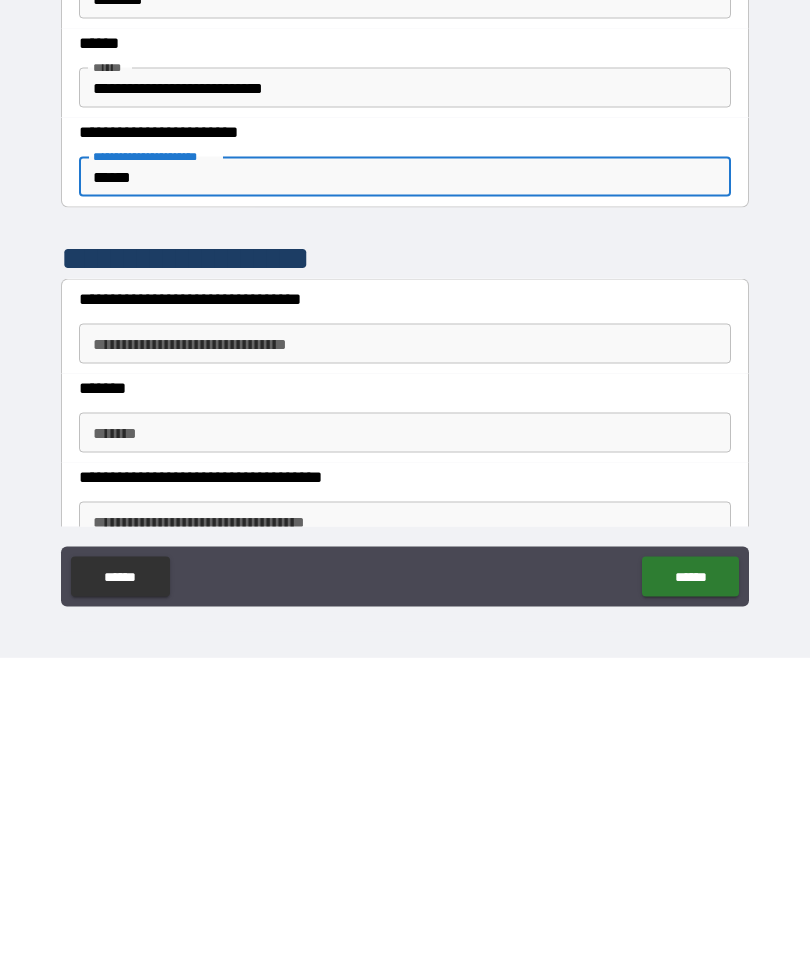 click on "**********" at bounding box center (405, 663) 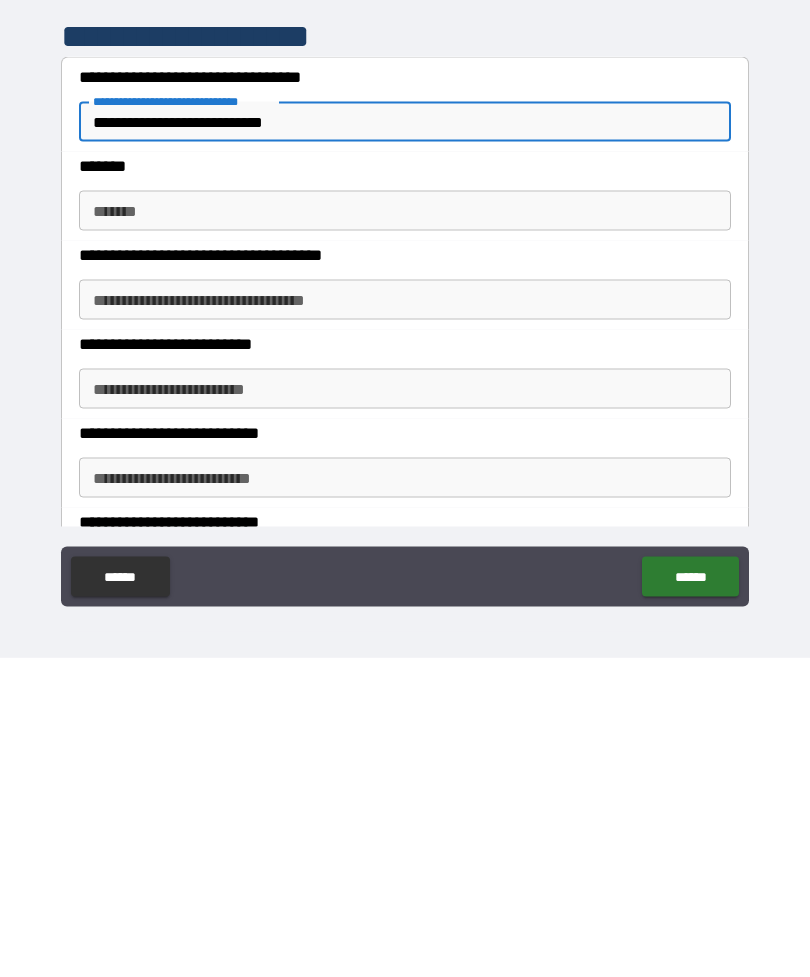 scroll, scrollTop: 1414, scrollLeft: 0, axis: vertical 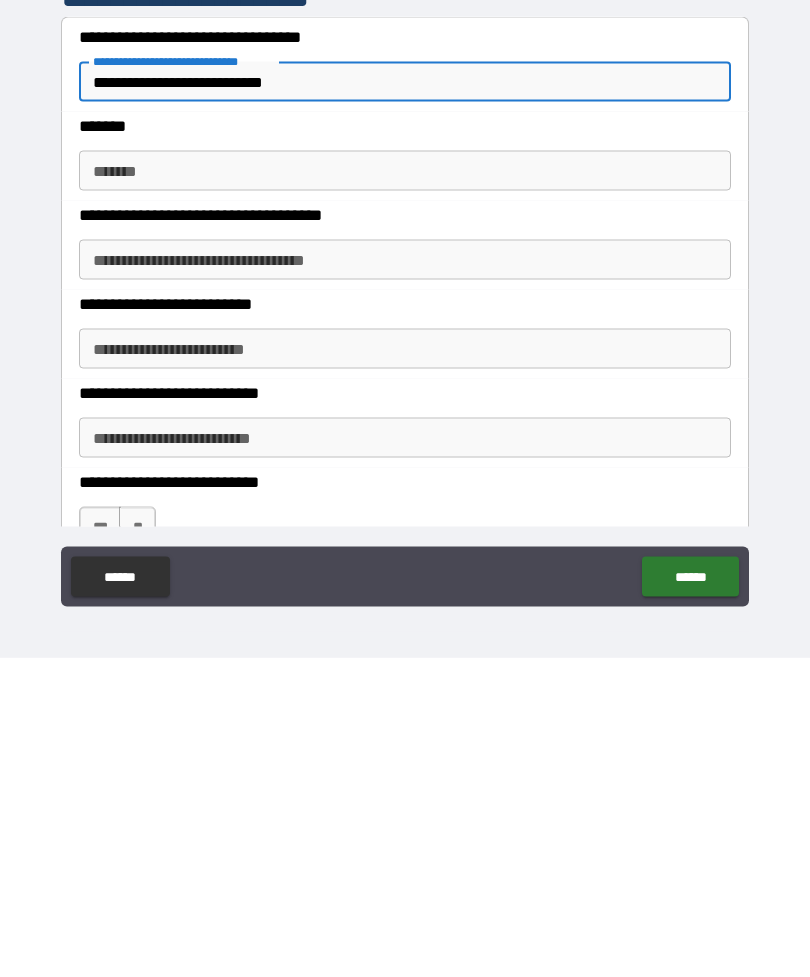 click on "**********" at bounding box center (405, 668) 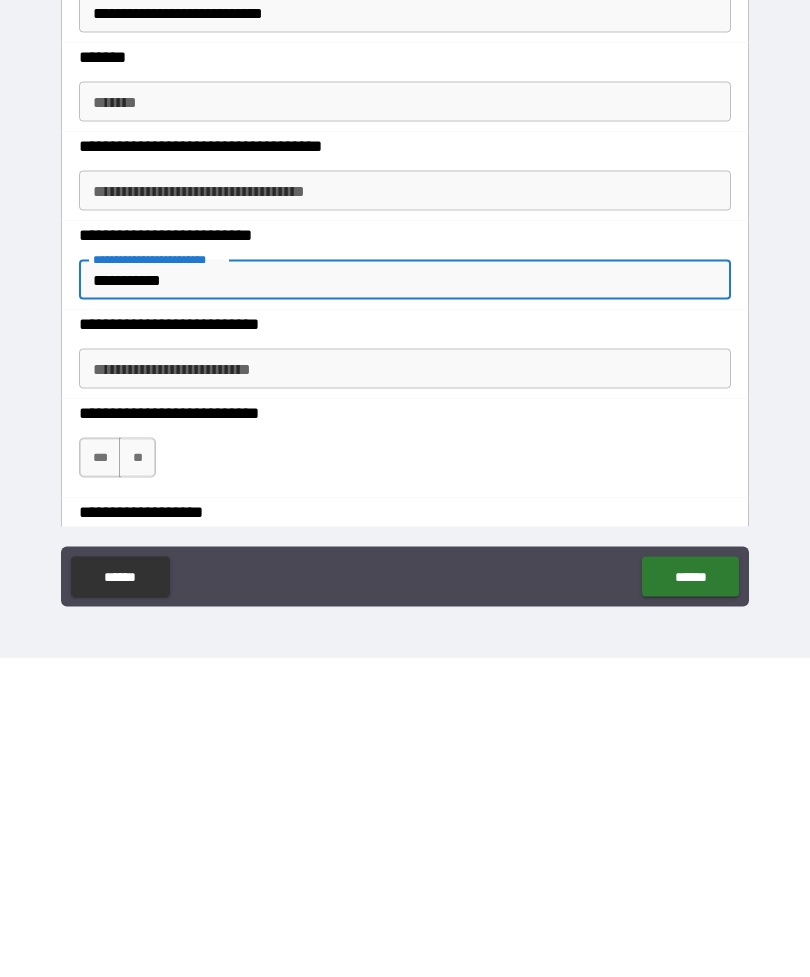scroll, scrollTop: 1485, scrollLeft: 0, axis: vertical 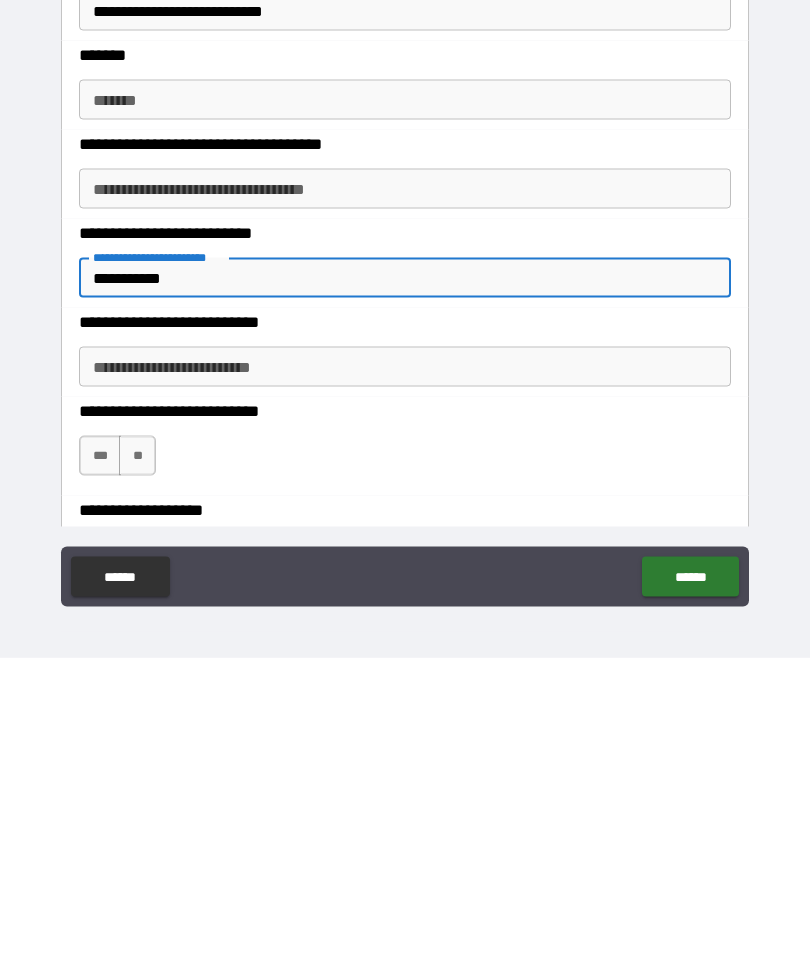 click on "***" at bounding box center (100, 775) 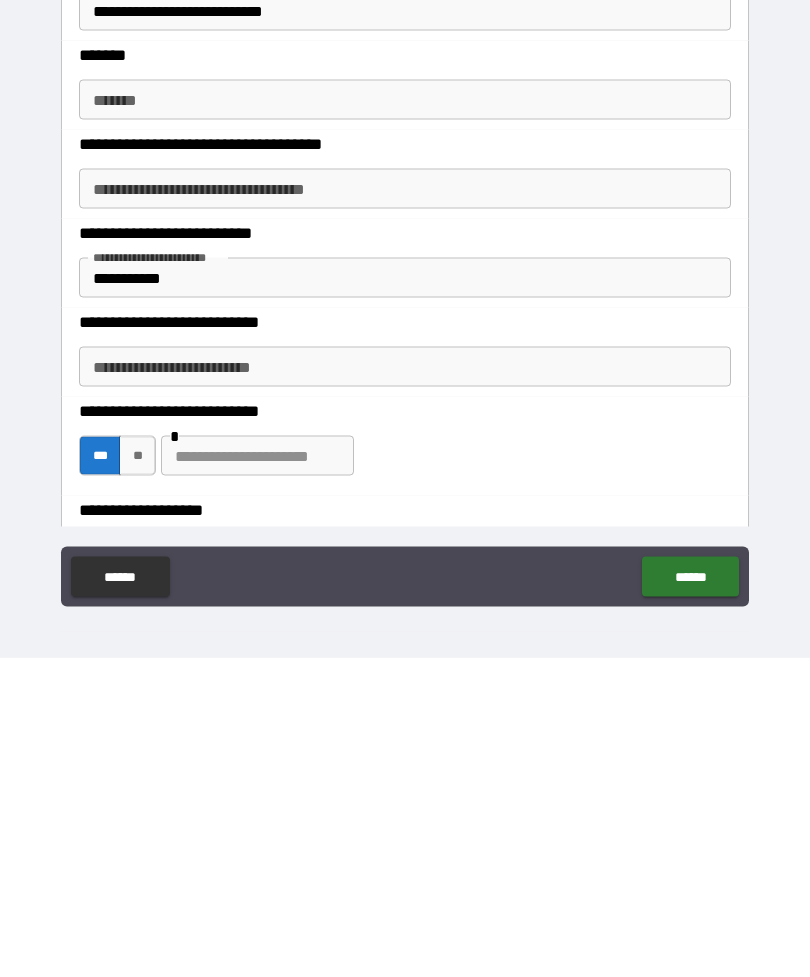 scroll, scrollTop: 64, scrollLeft: 0, axis: vertical 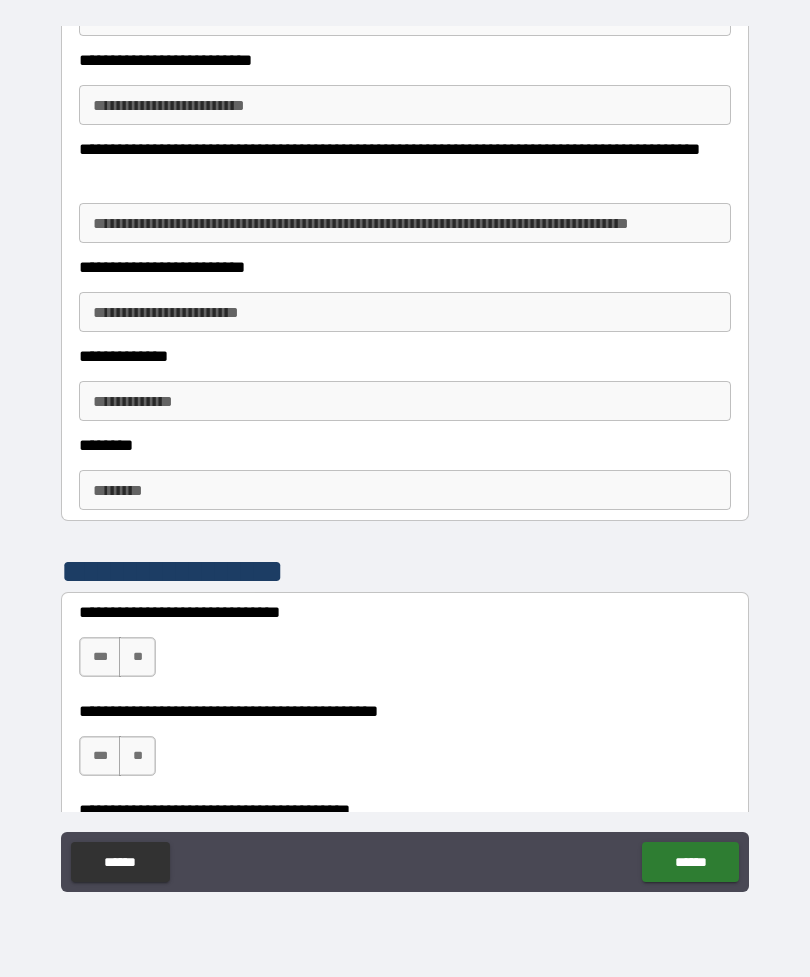 click on "**" at bounding box center (137, 657) 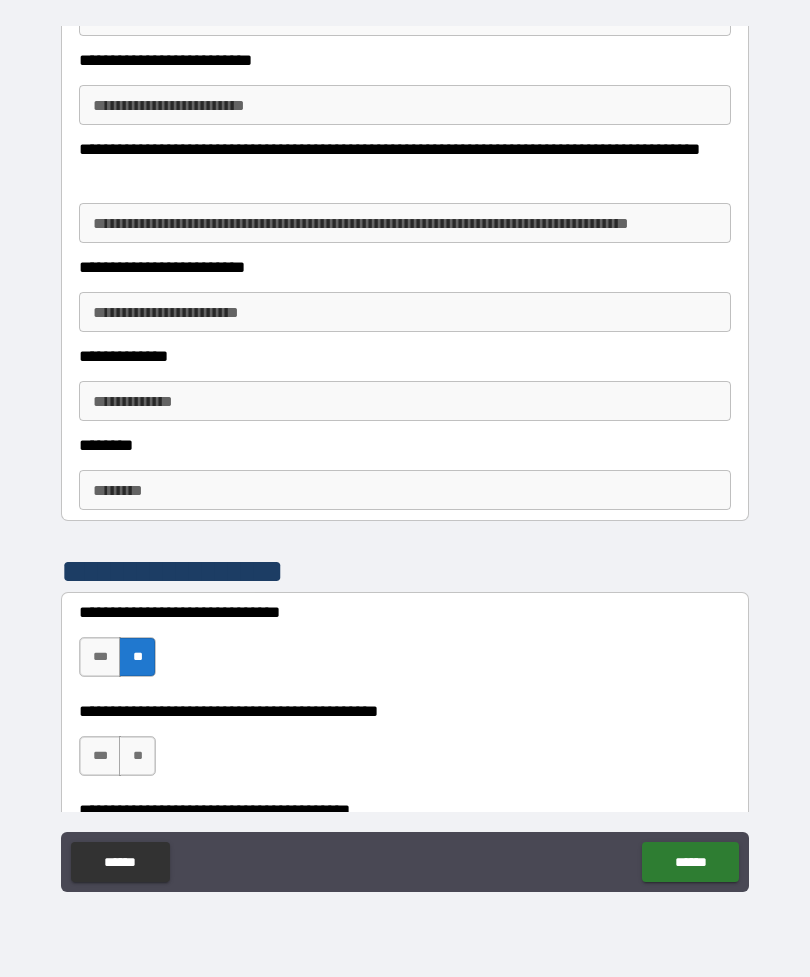 click on "***" at bounding box center (100, 657) 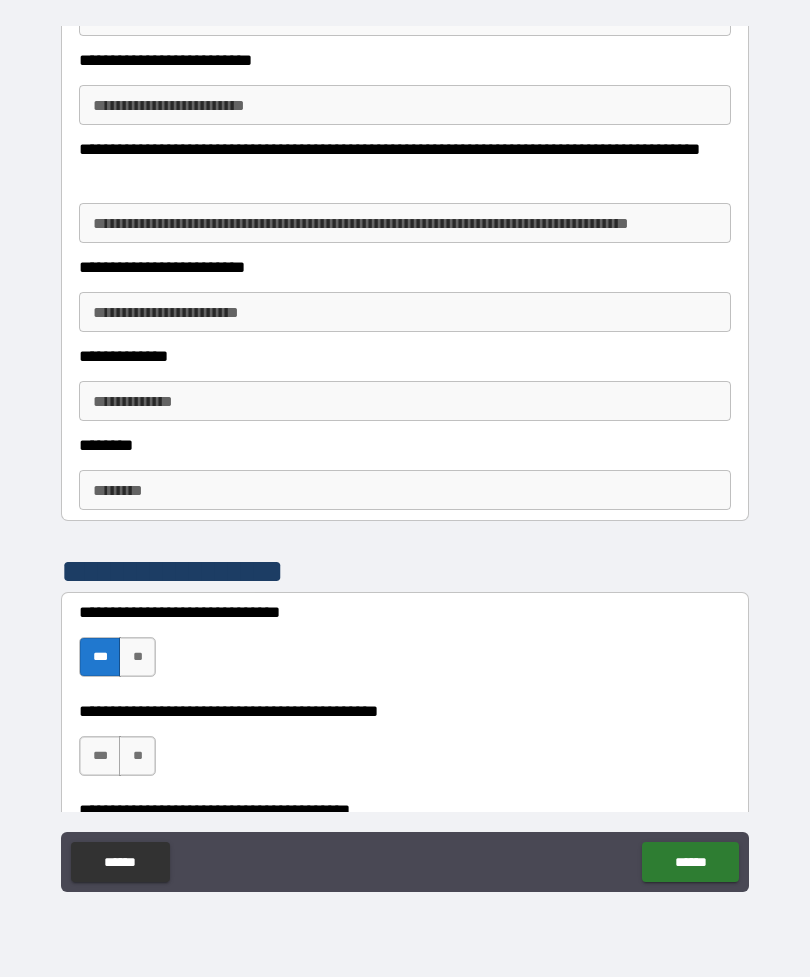 click on "***" at bounding box center [100, 756] 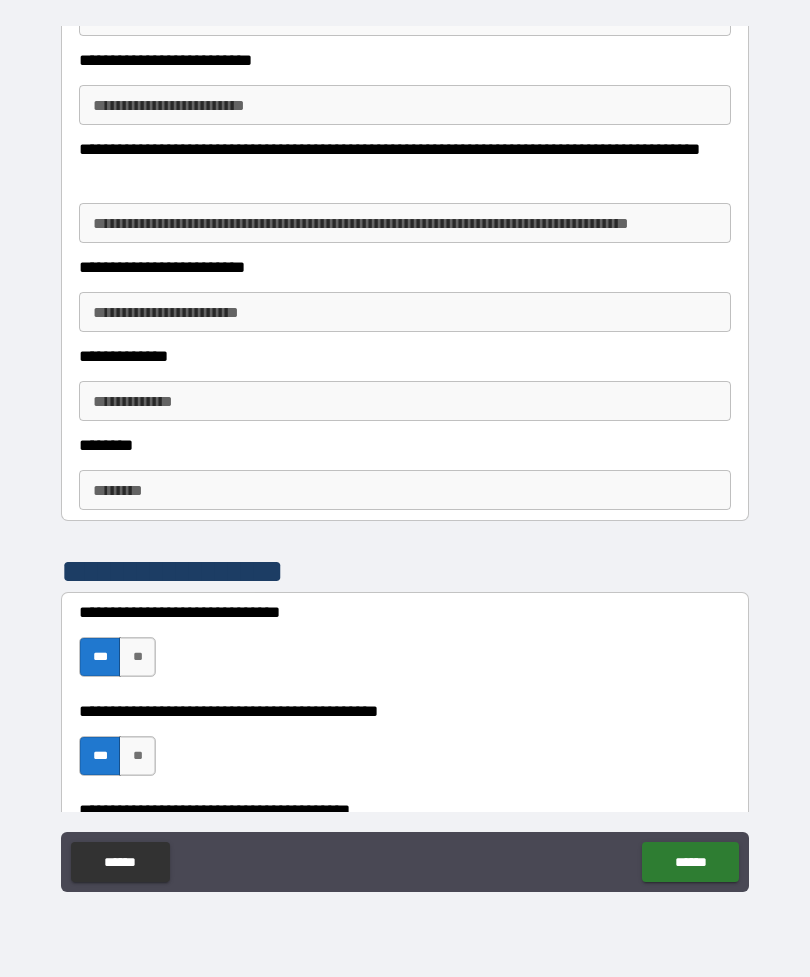 scroll, scrollTop: 2534, scrollLeft: 0, axis: vertical 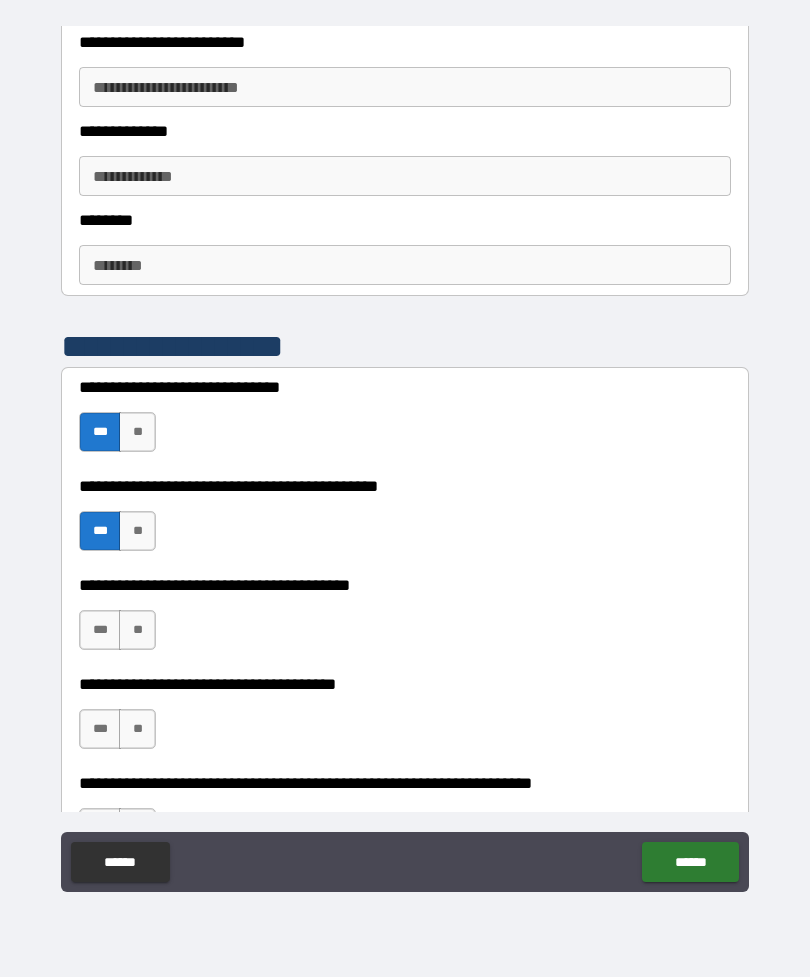 click on "**" at bounding box center (137, 630) 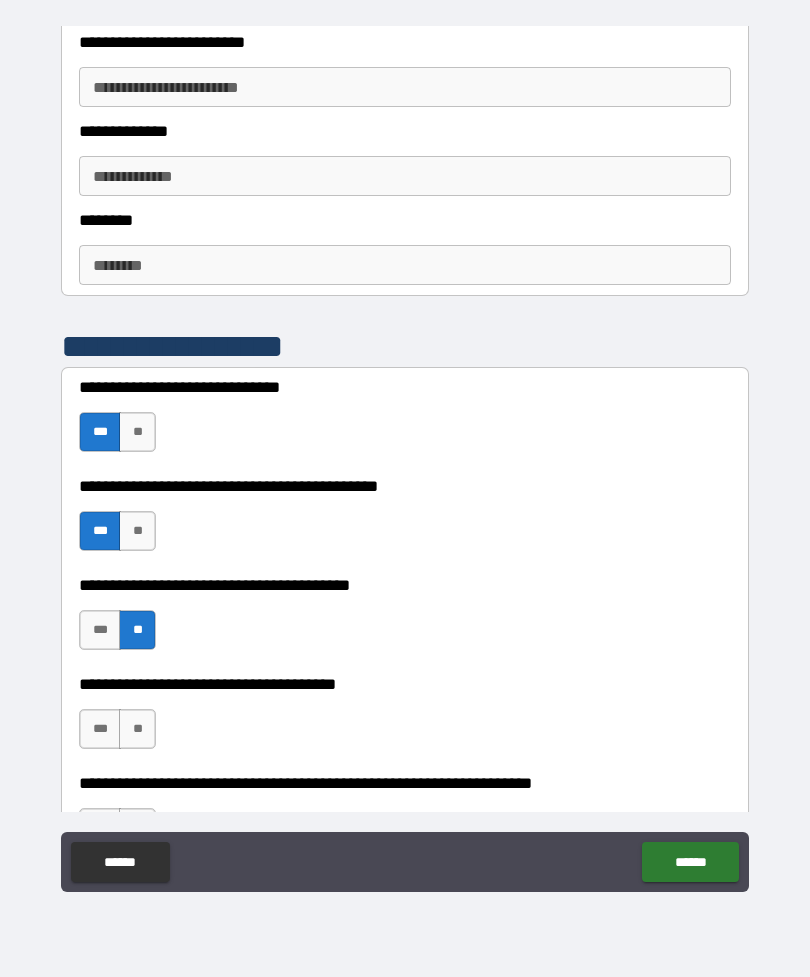 click on "**" at bounding box center (137, 729) 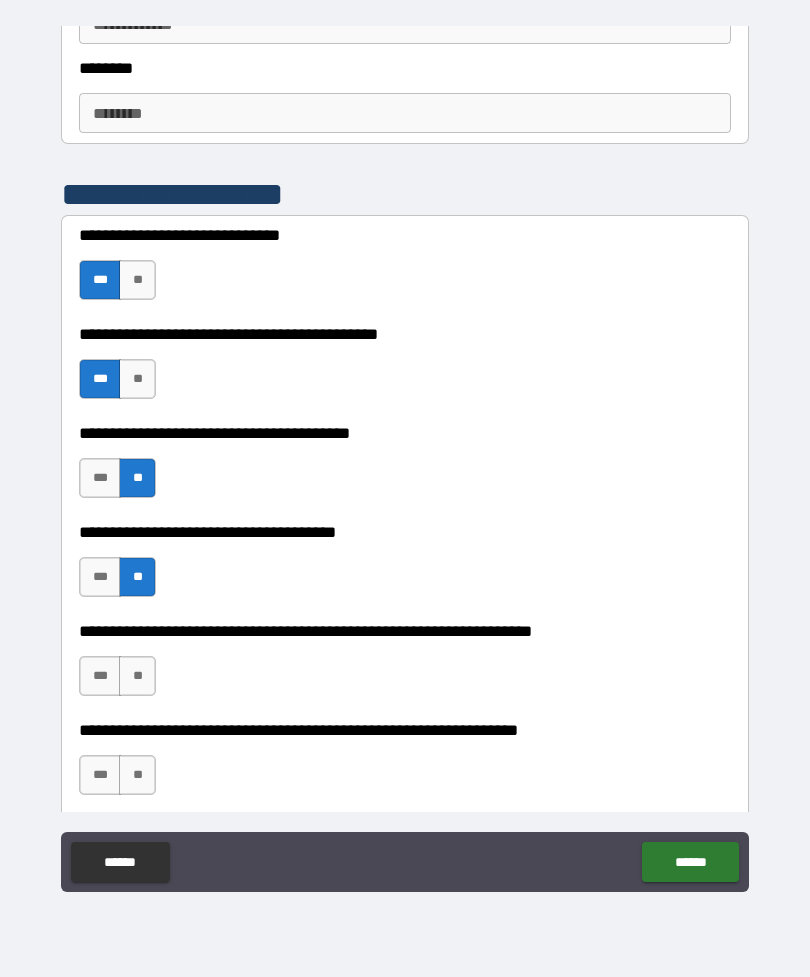 scroll, scrollTop: 2687, scrollLeft: 0, axis: vertical 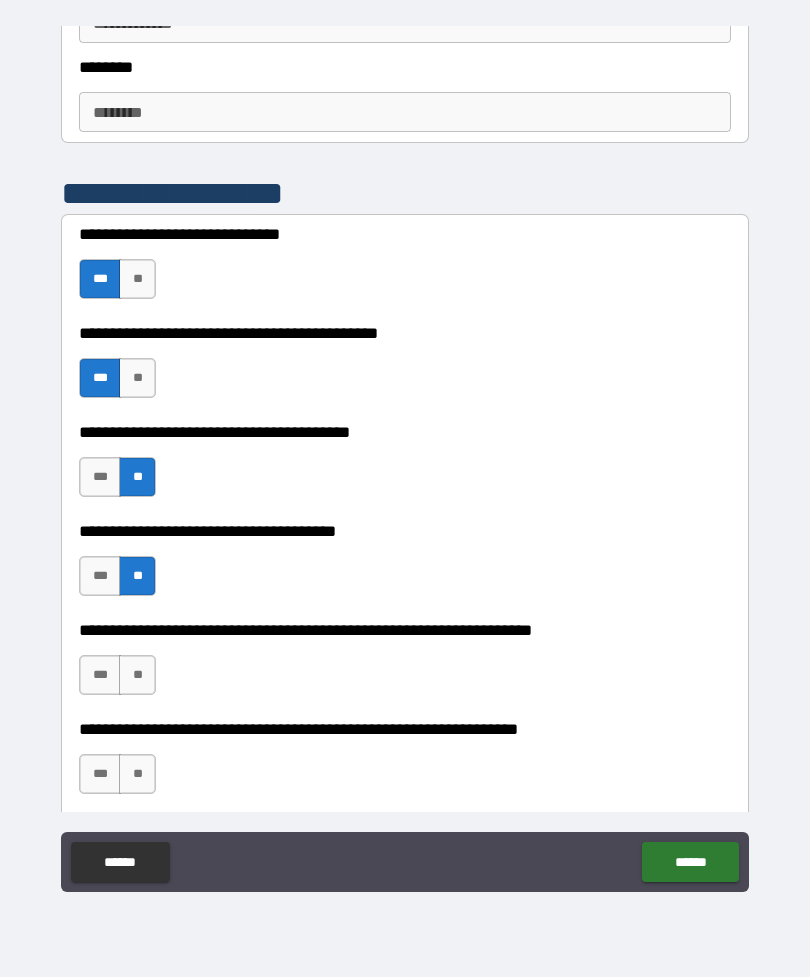 click on "**" at bounding box center (137, 675) 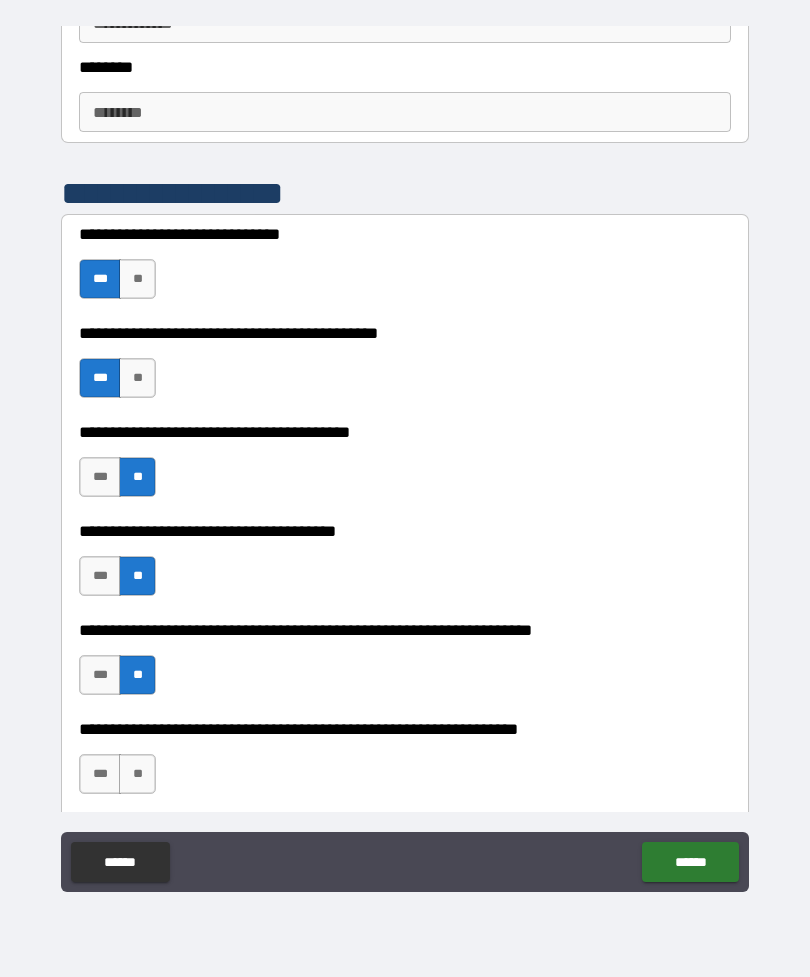 click on "**" at bounding box center [137, 774] 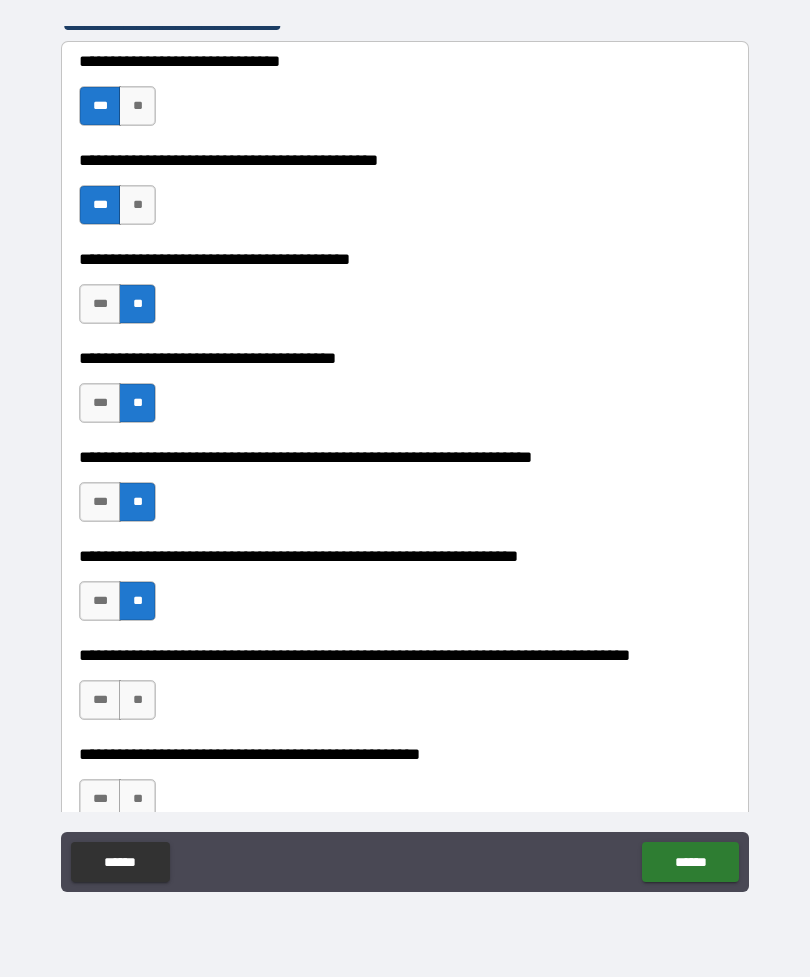 click on "**" at bounding box center (137, 700) 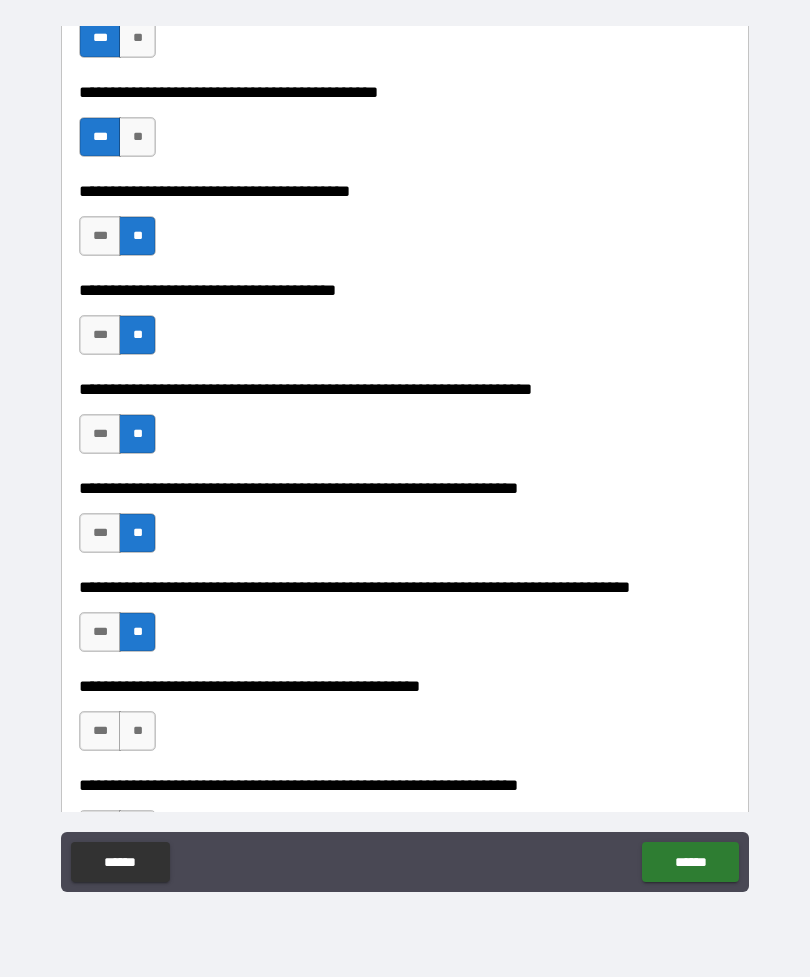 click on "**" at bounding box center (137, 731) 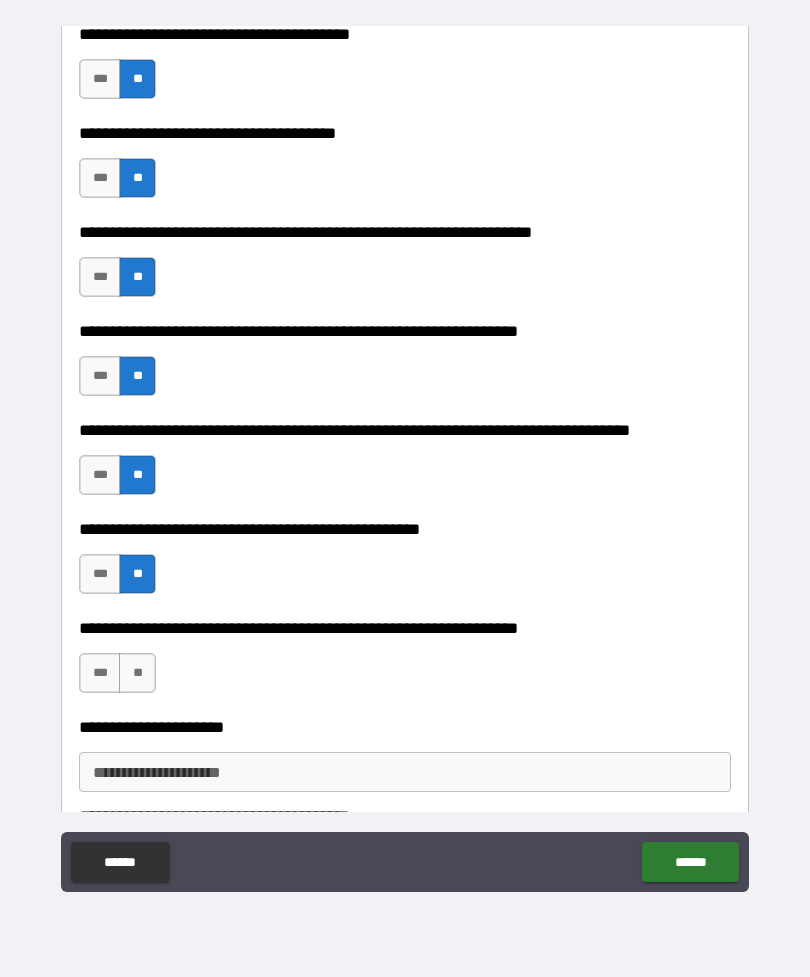 click on "**" at bounding box center (137, 673) 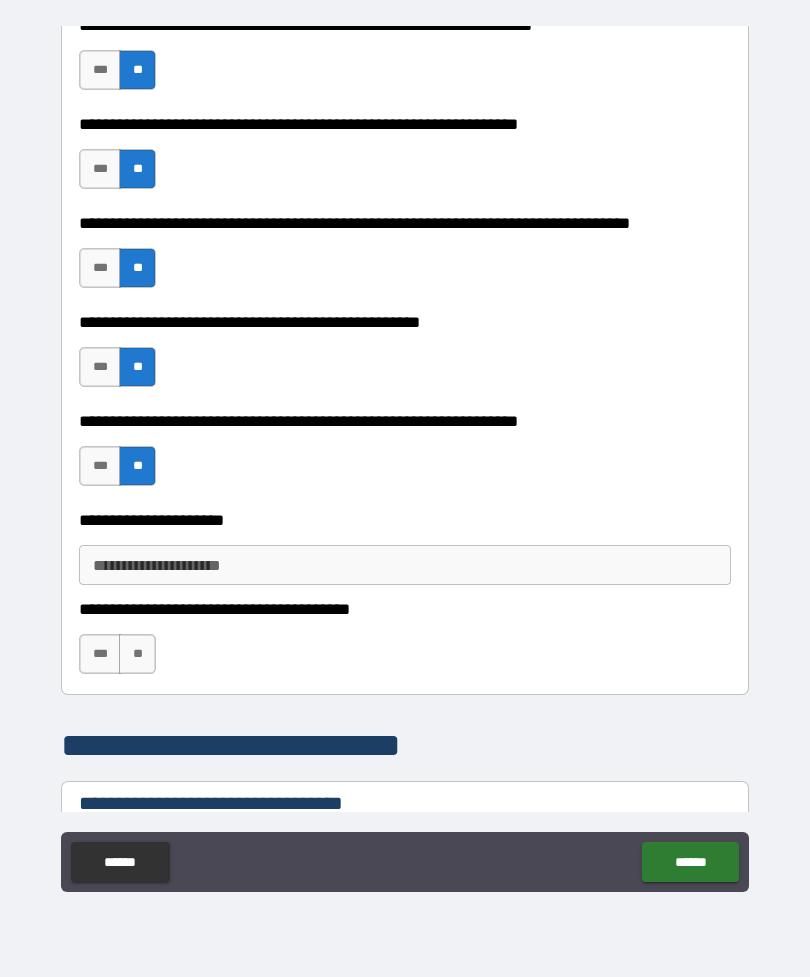 scroll, scrollTop: 3300, scrollLeft: 0, axis: vertical 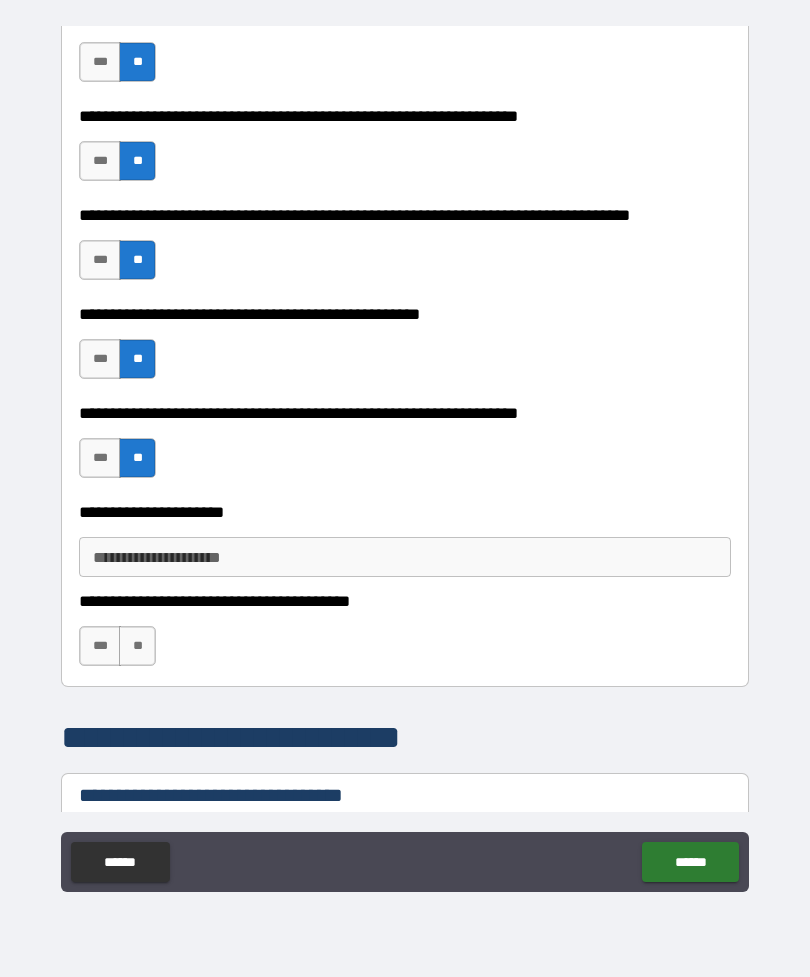 click on "**" at bounding box center (137, 646) 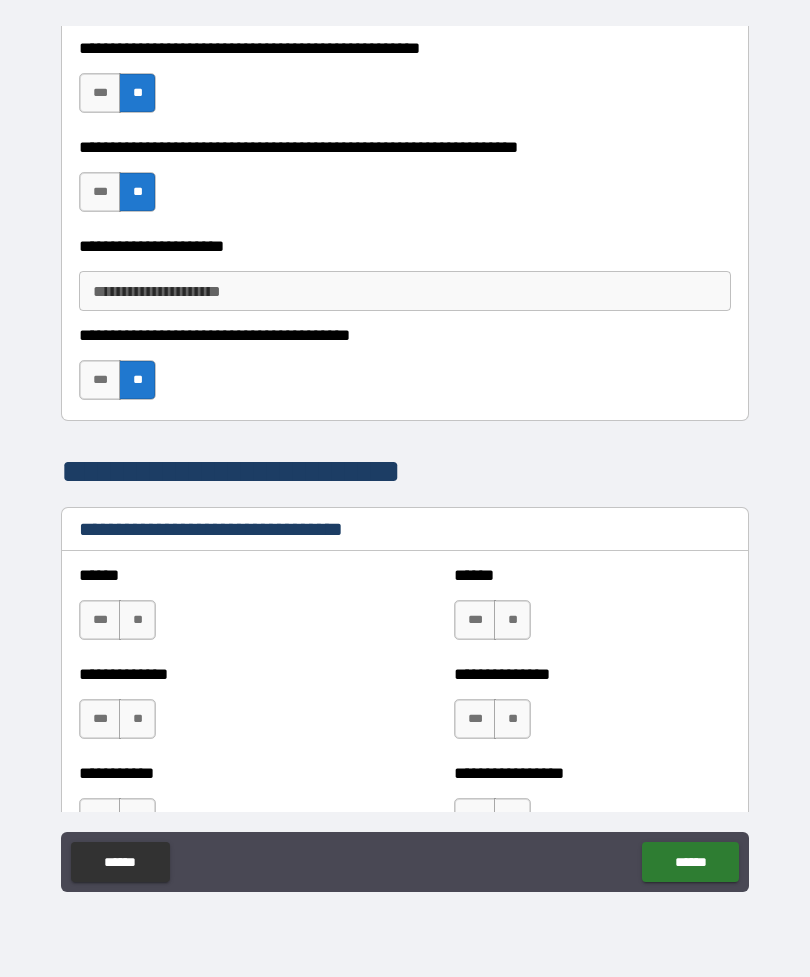 scroll, scrollTop: 3588, scrollLeft: 0, axis: vertical 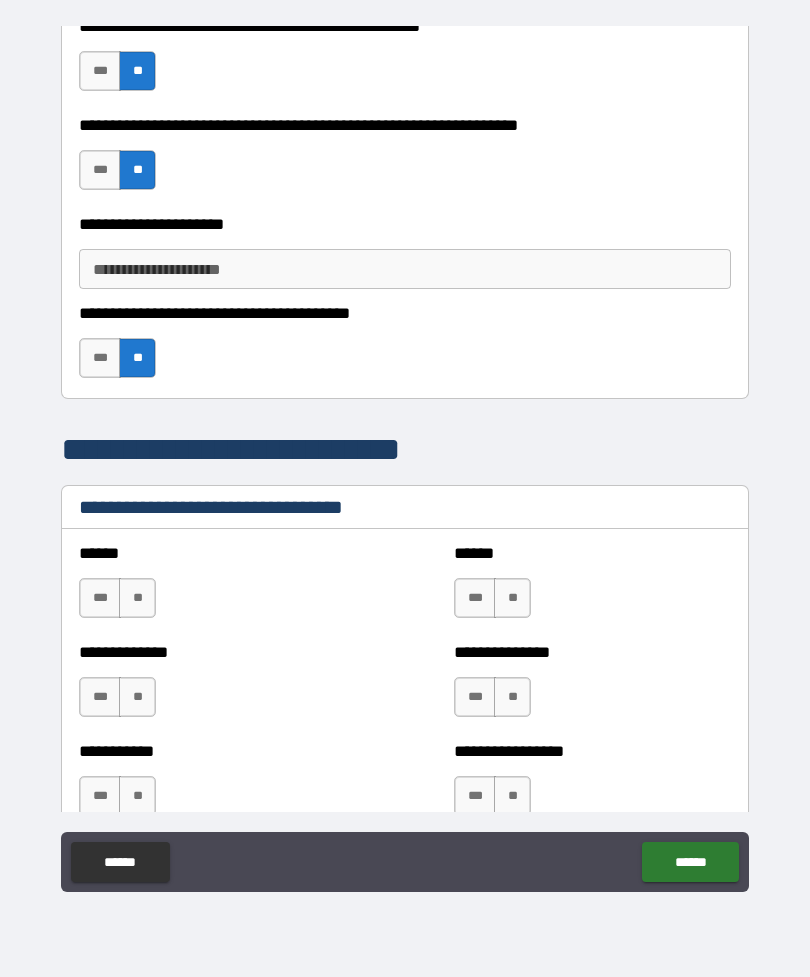 click on "**" at bounding box center [137, 598] 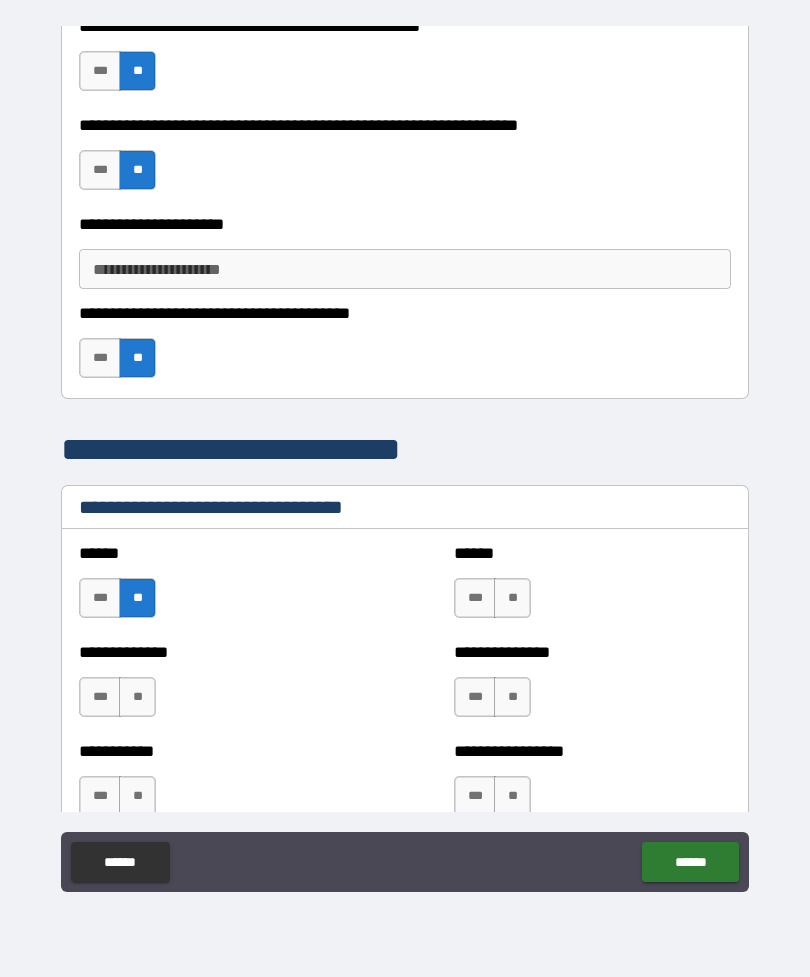 click on "**" at bounding box center (512, 598) 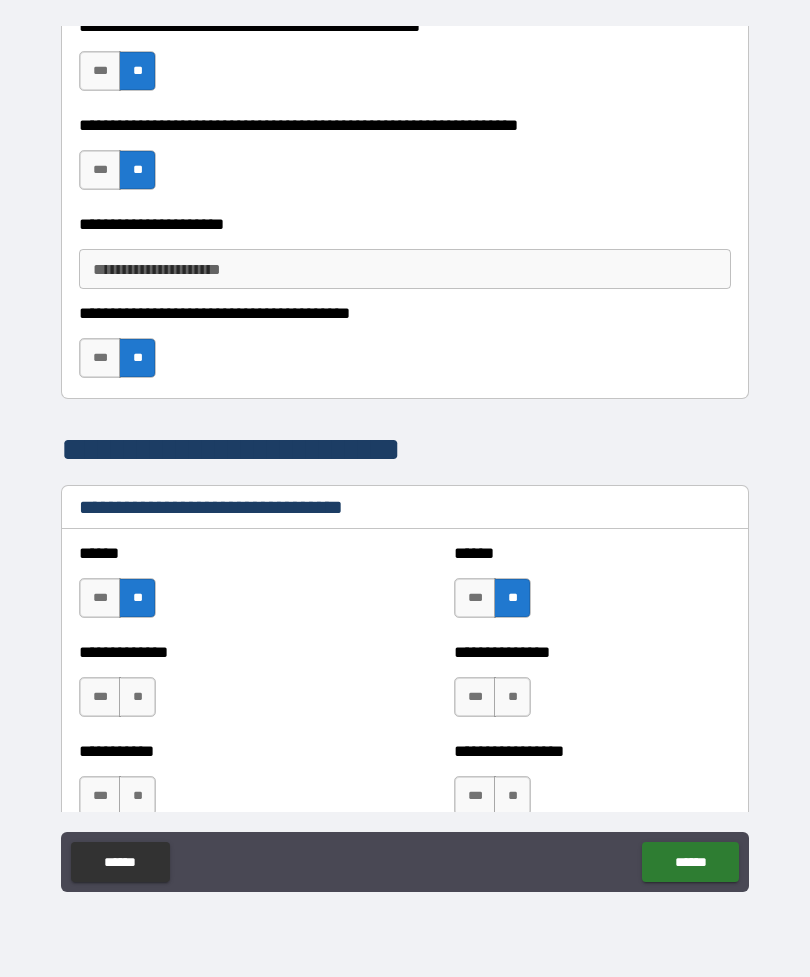 click on "**" at bounding box center [512, 697] 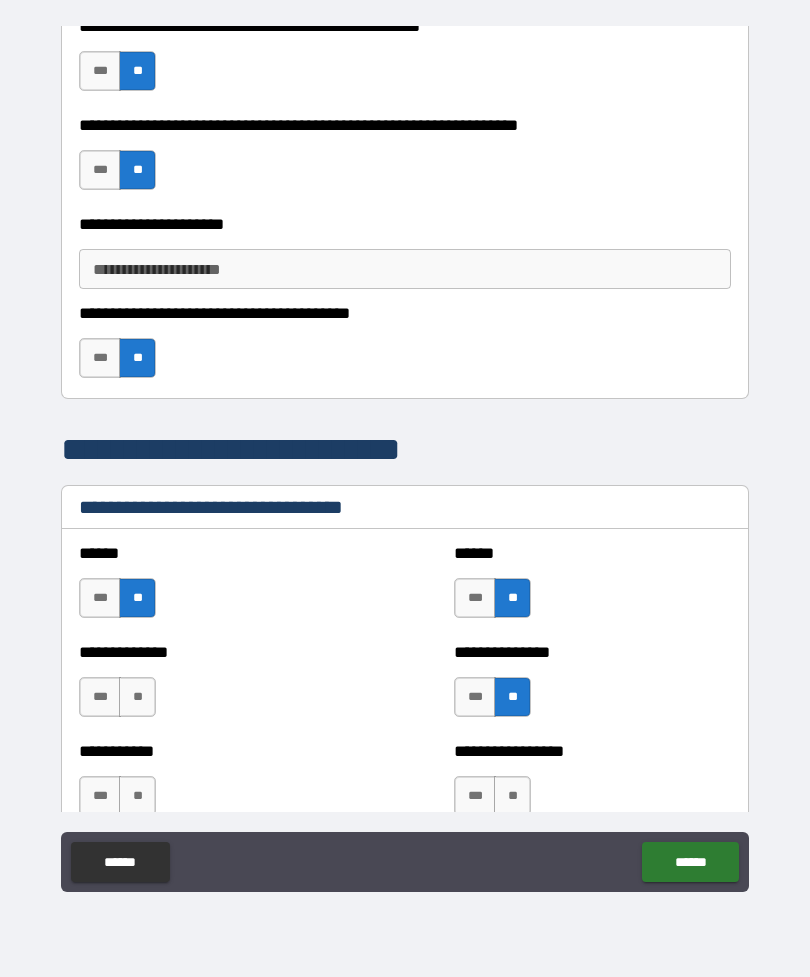 click on "**" at bounding box center (137, 697) 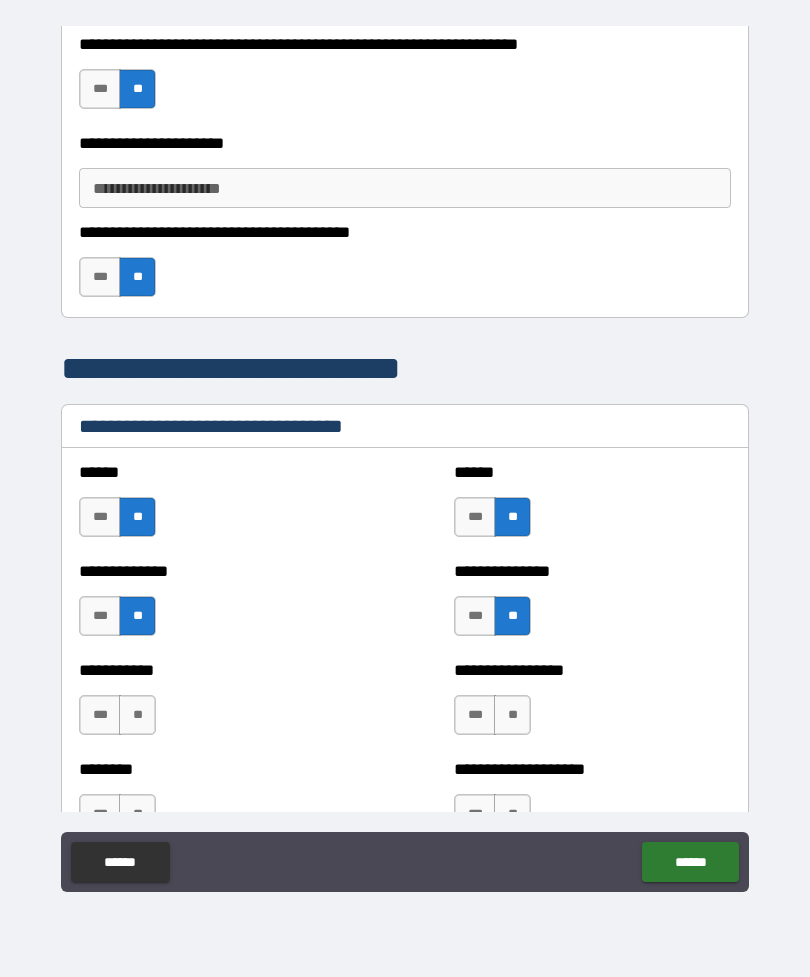 scroll, scrollTop: 3706, scrollLeft: 0, axis: vertical 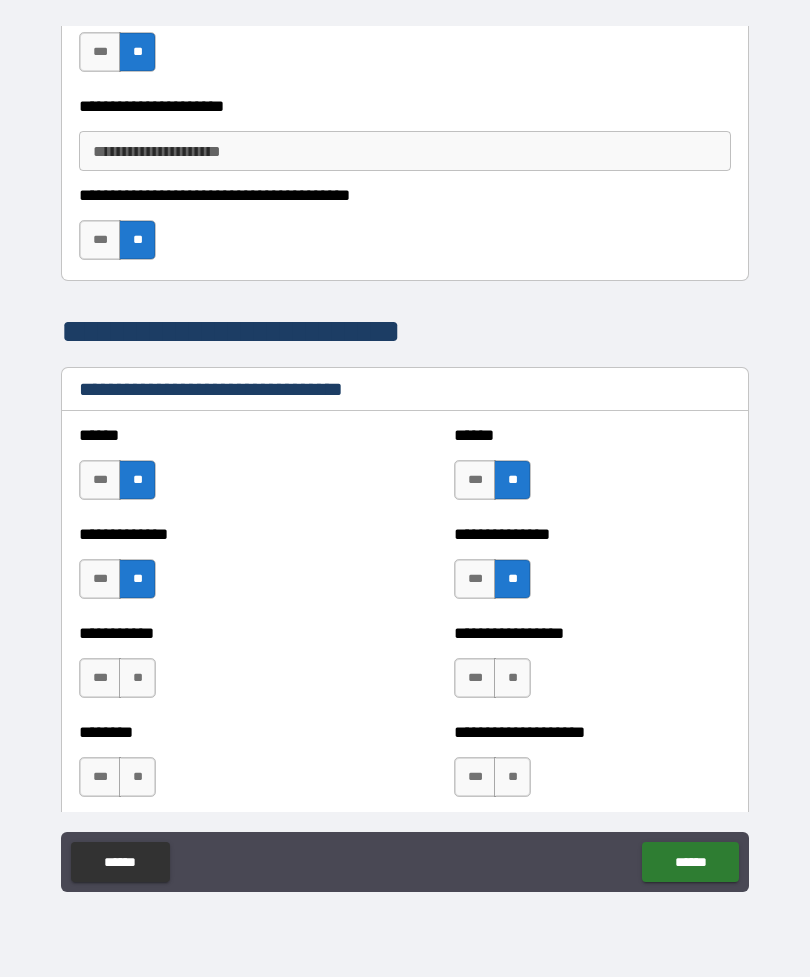 click on "**" at bounding box center [137, 678] 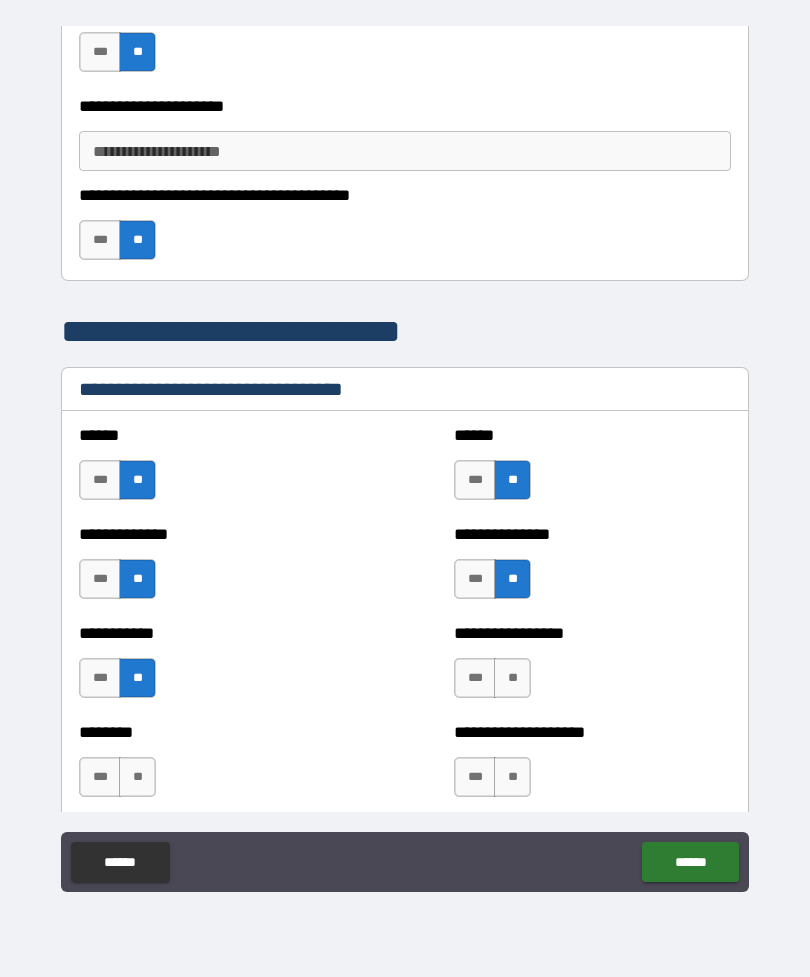 click on "**" at bounding box center (512, 678) 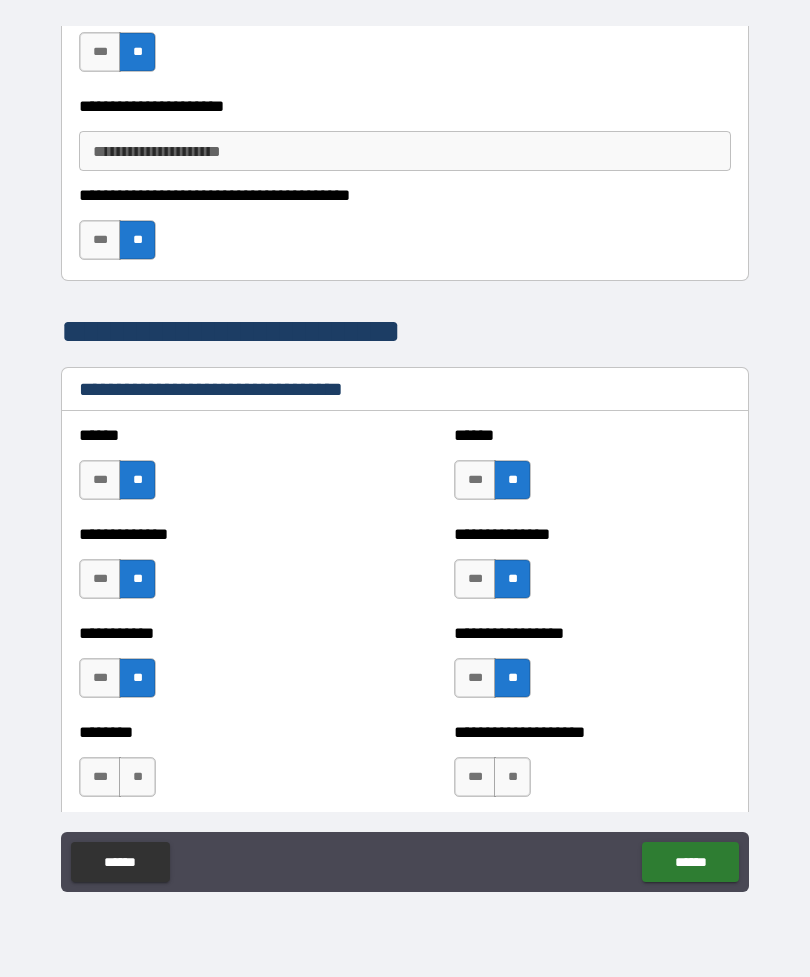 click on "**" at bounding box center (512, 777) 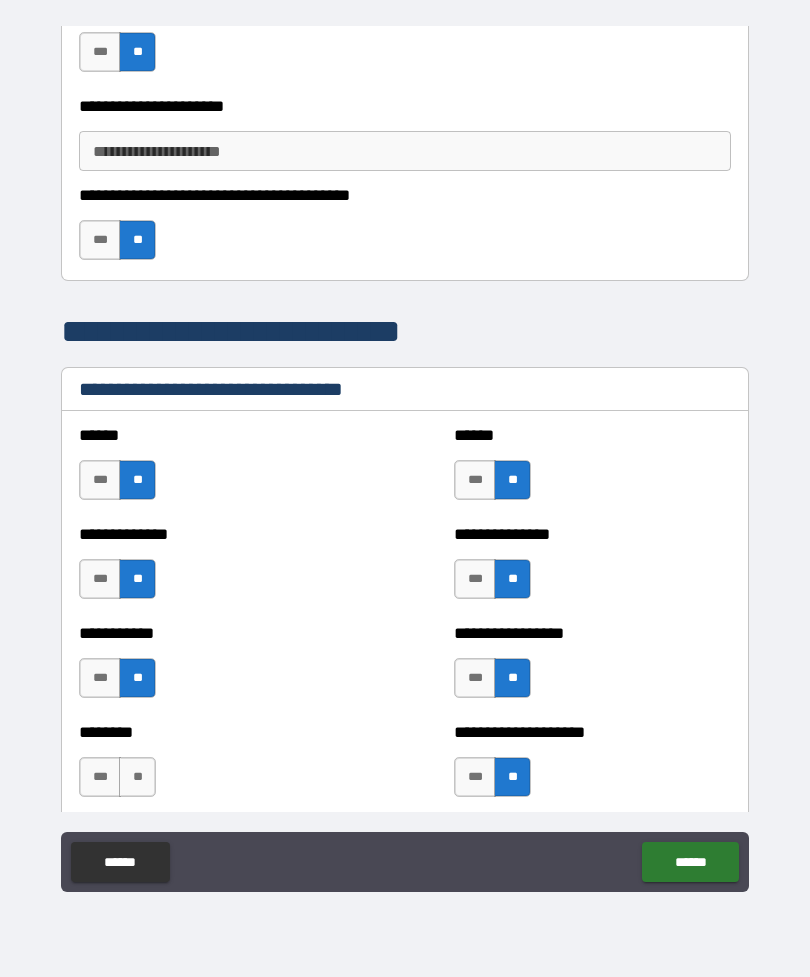 click on "**" at bounding box center (137, 777) 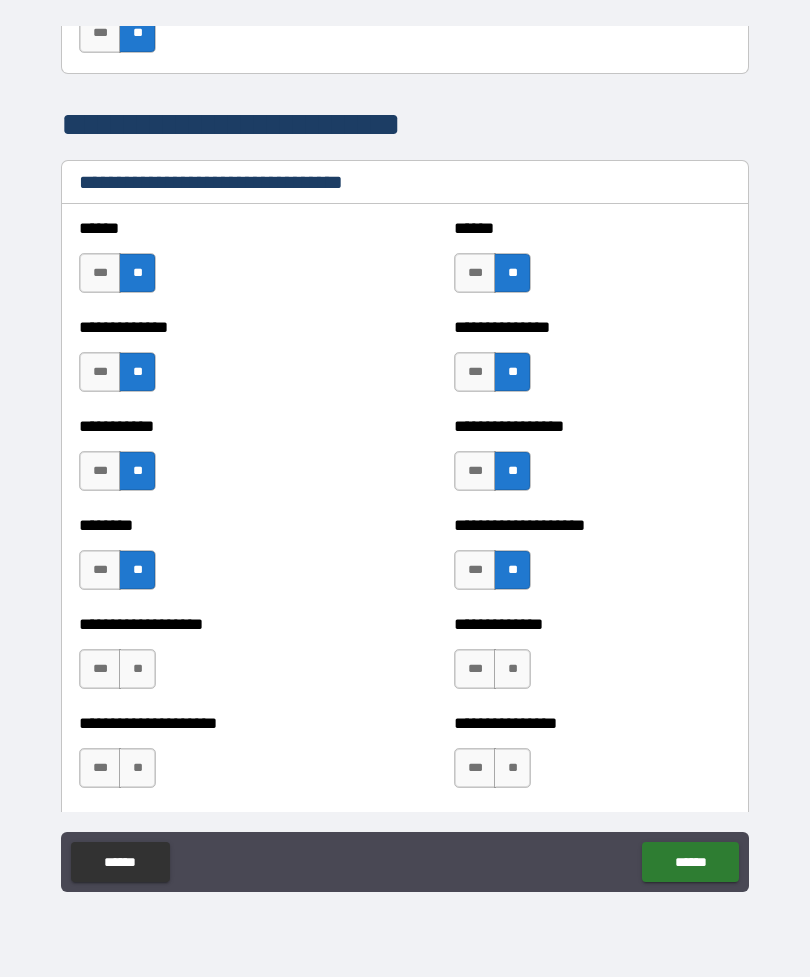 scroll, scrollTop: 3937, scrollLeft: 0, axis: vertical 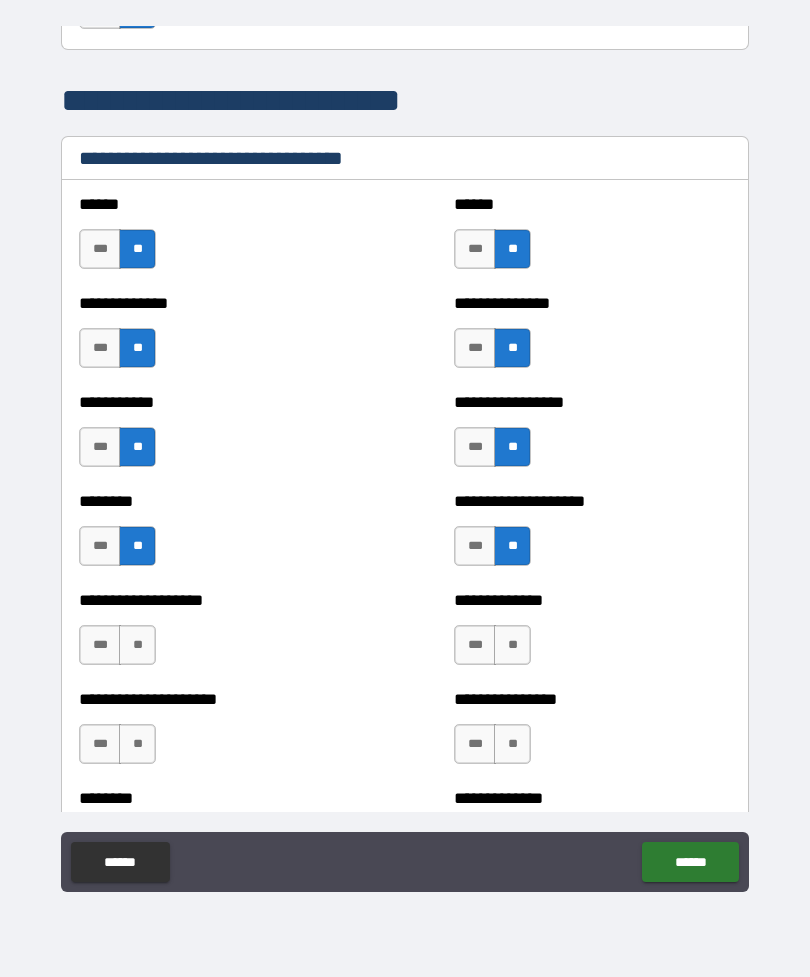 click on "**" at bounding box center [512, 645] 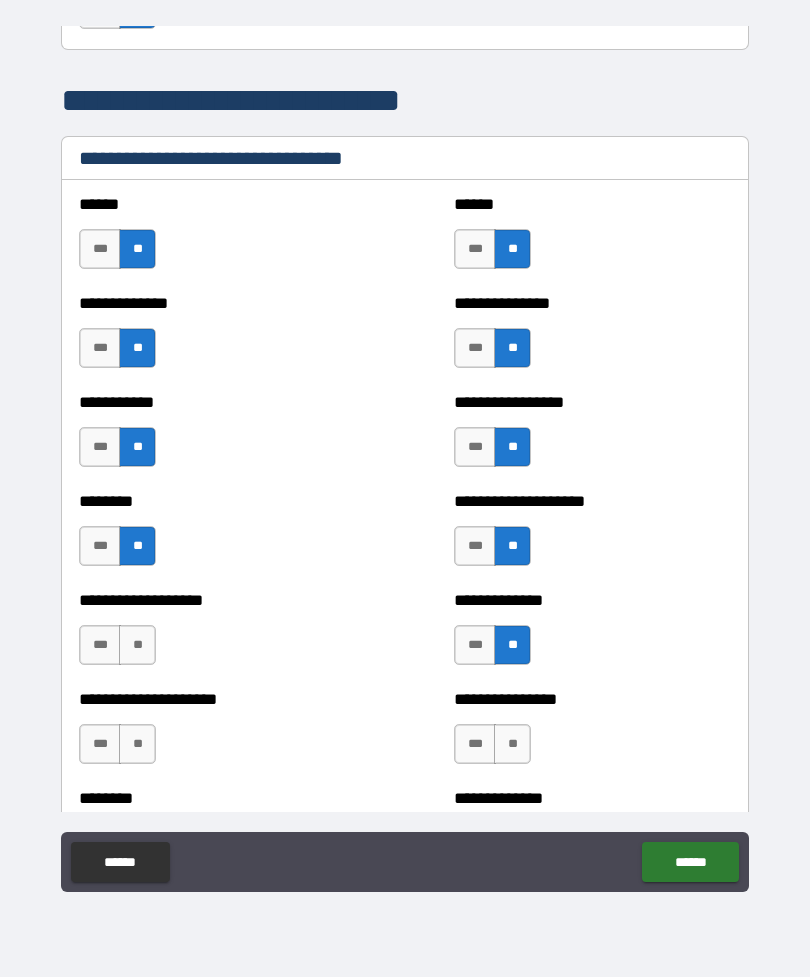click on "**" at bounding box center [137, 645] 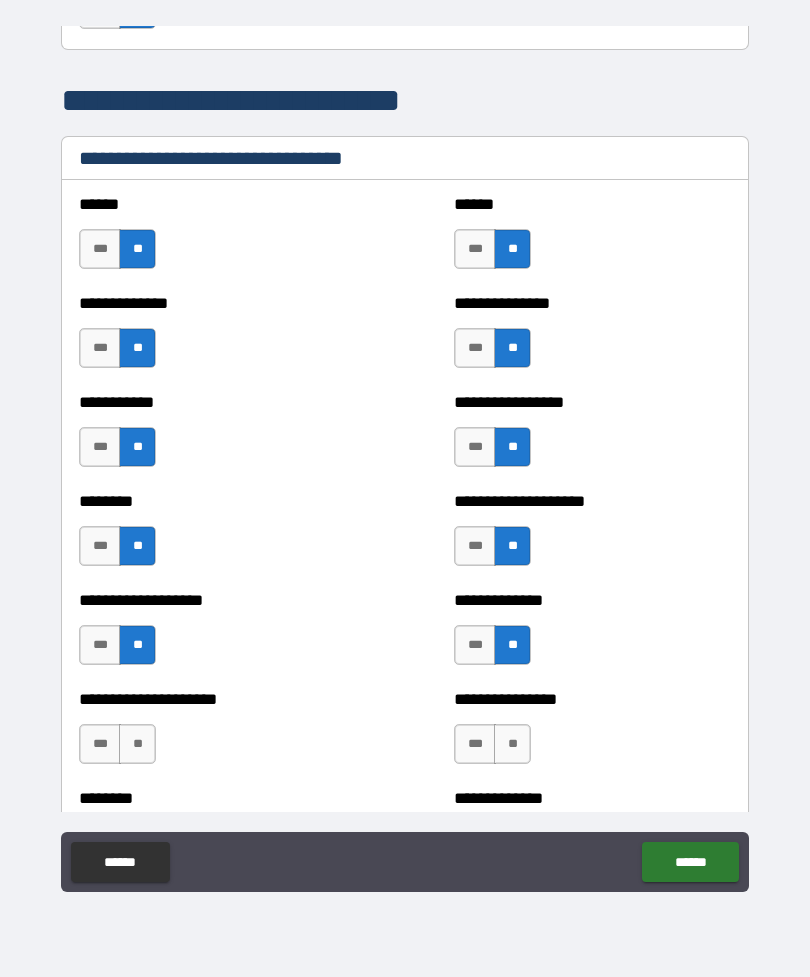 click on "**" at bounding box center [512, 744] 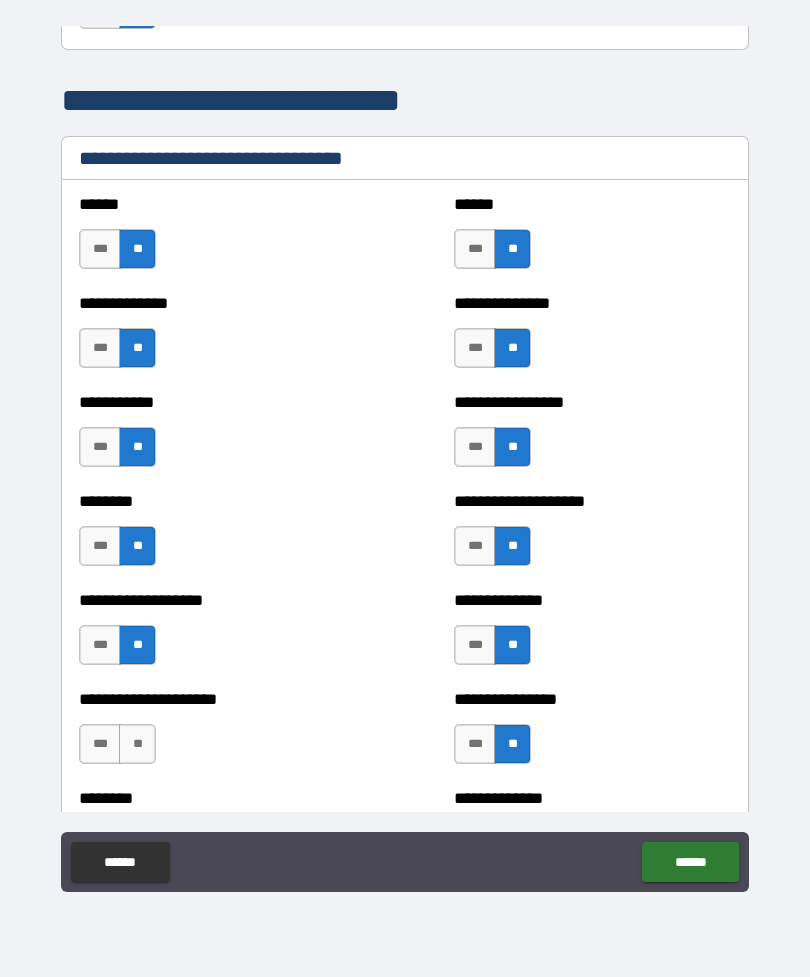 click on "**" at bounding box center (137, 744) 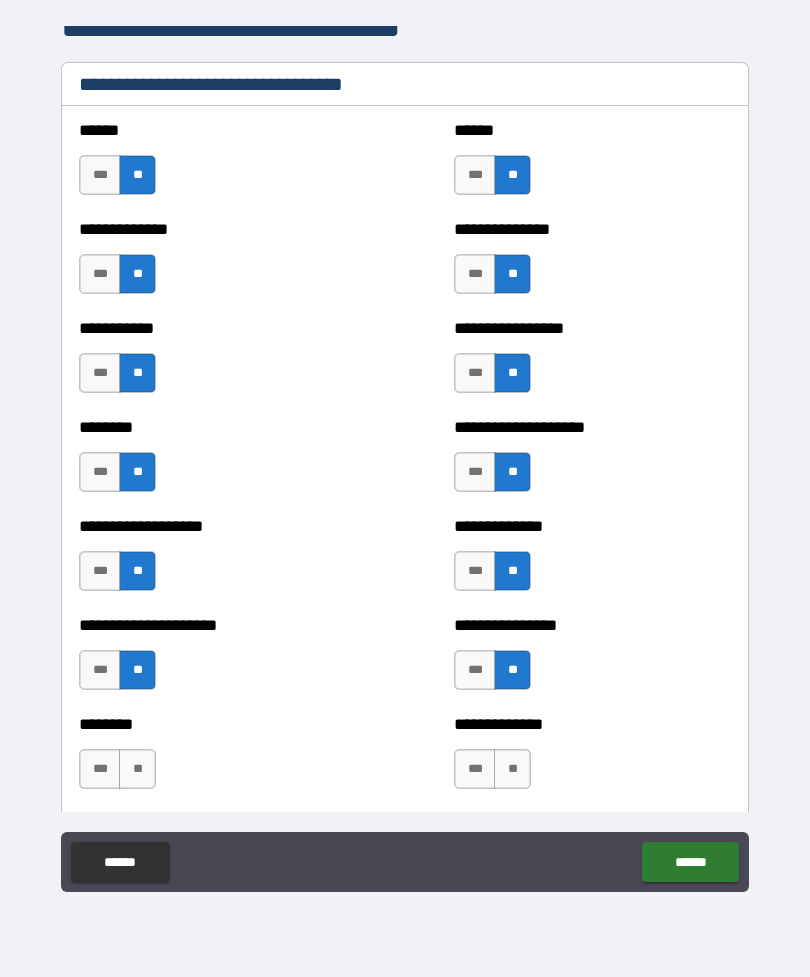 scroll, scrollTop: 4018, scrollLeft: 0, axis: vertical 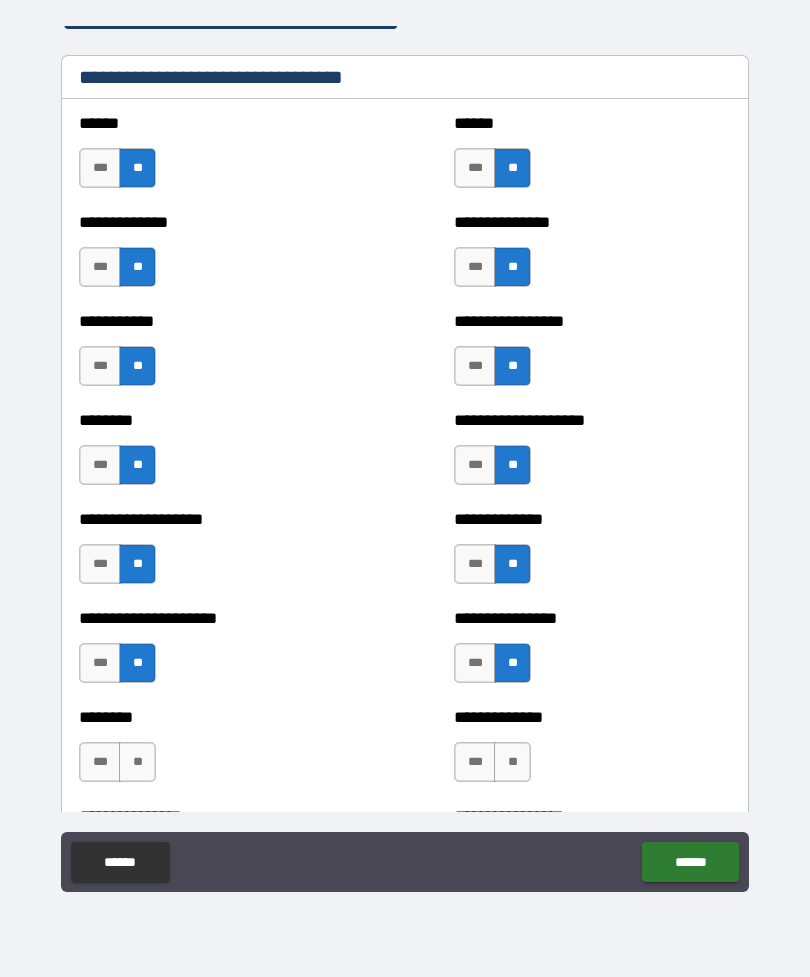 click on "**" at bounding box center (512, 762) 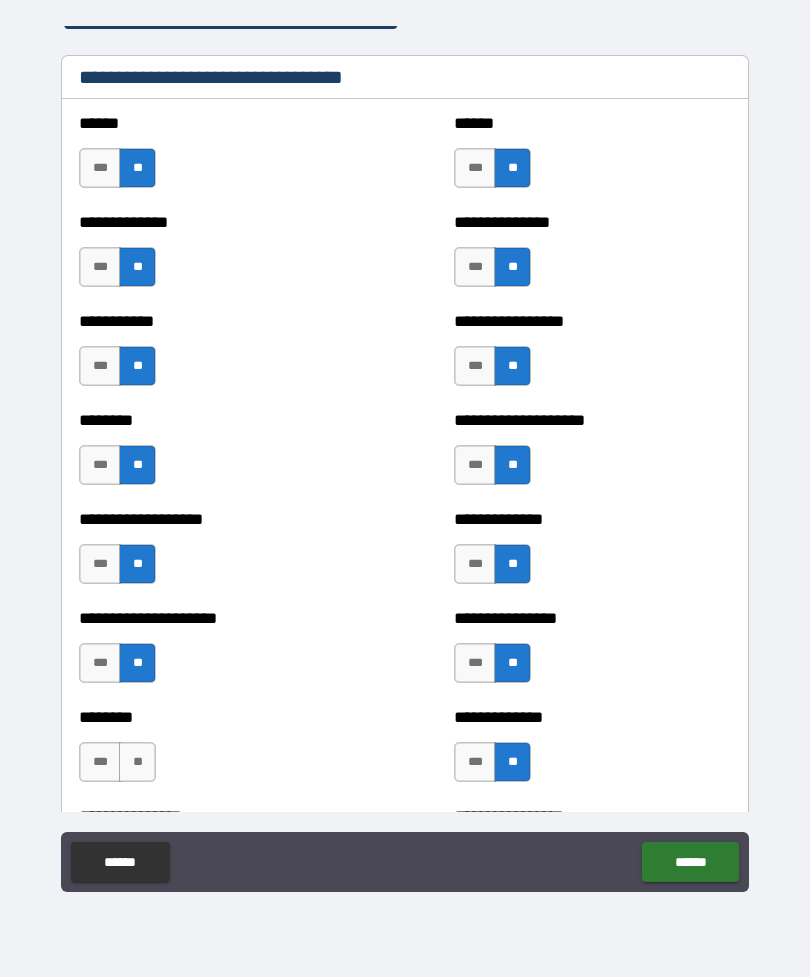 click on "**" at bounding box center [137, 762] 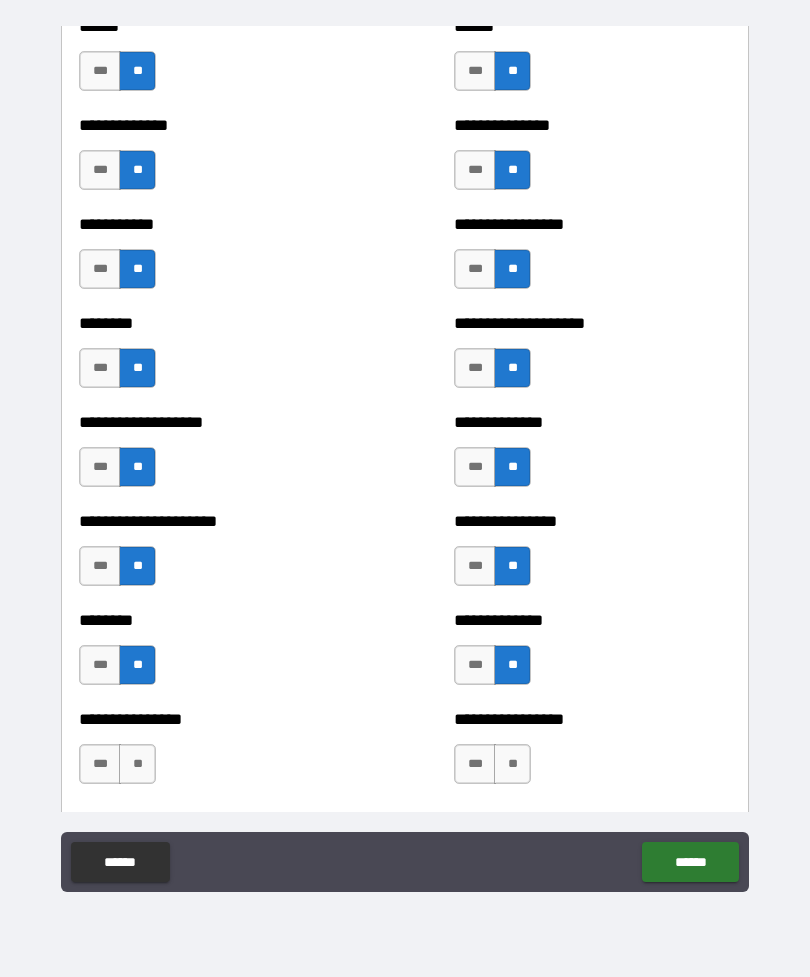 scroll, scrollTop: 4120, scrollLeft: 0, axis: vertical 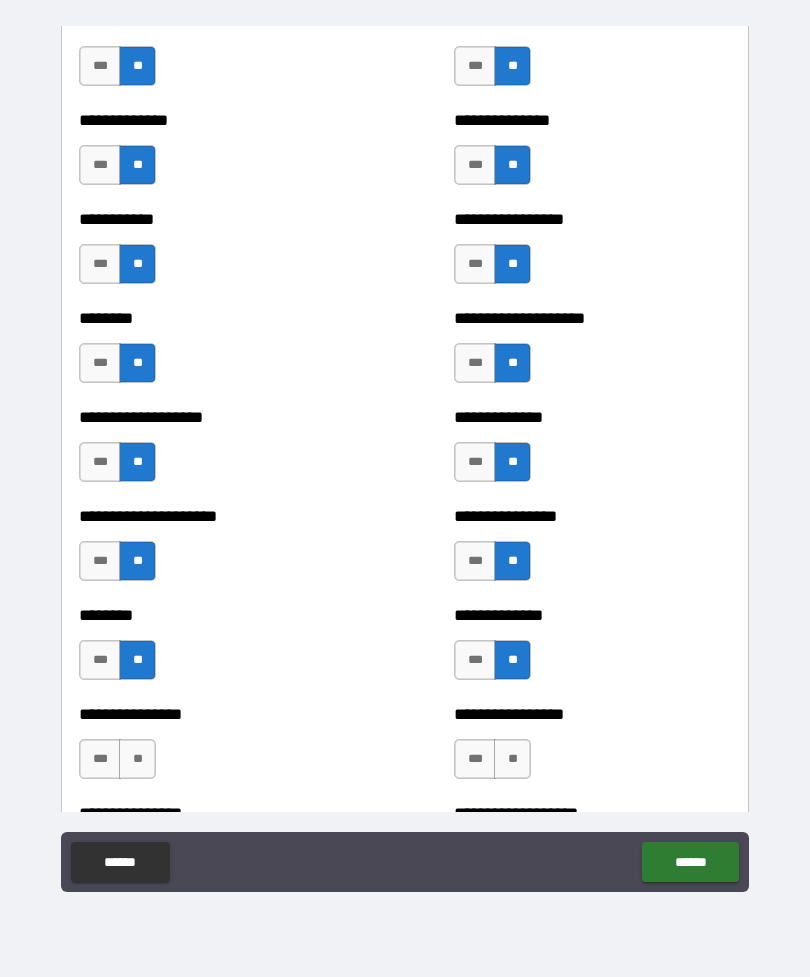 click on "**" at bounding box center (512, 759) 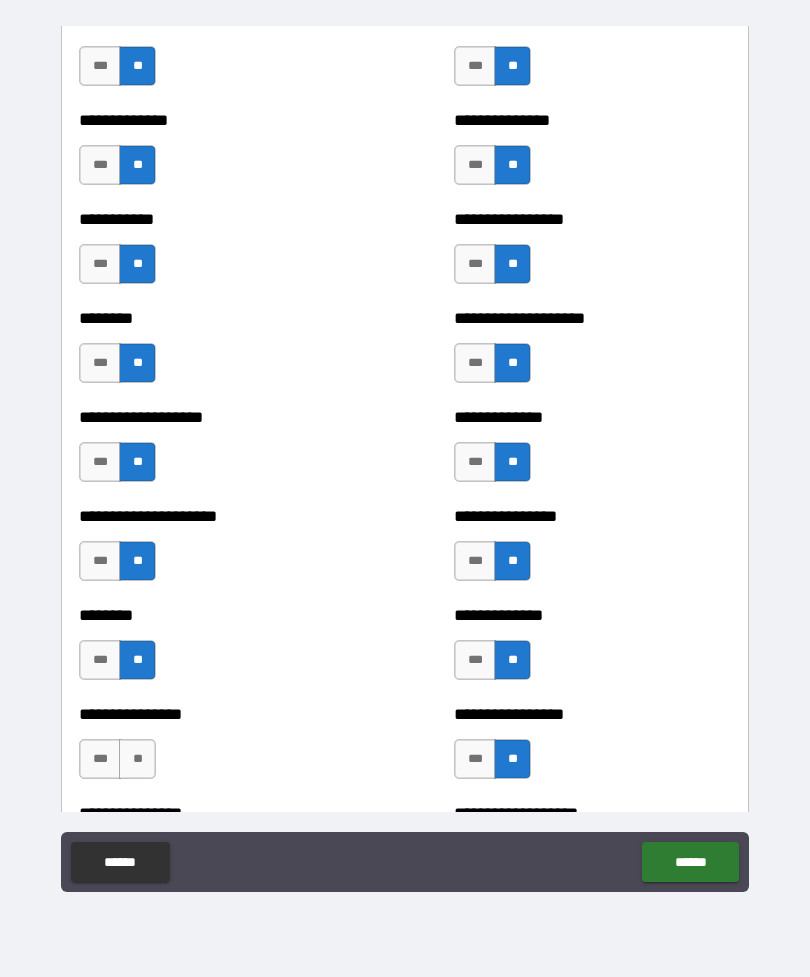 click on "**" at bounding box center [137, 759] 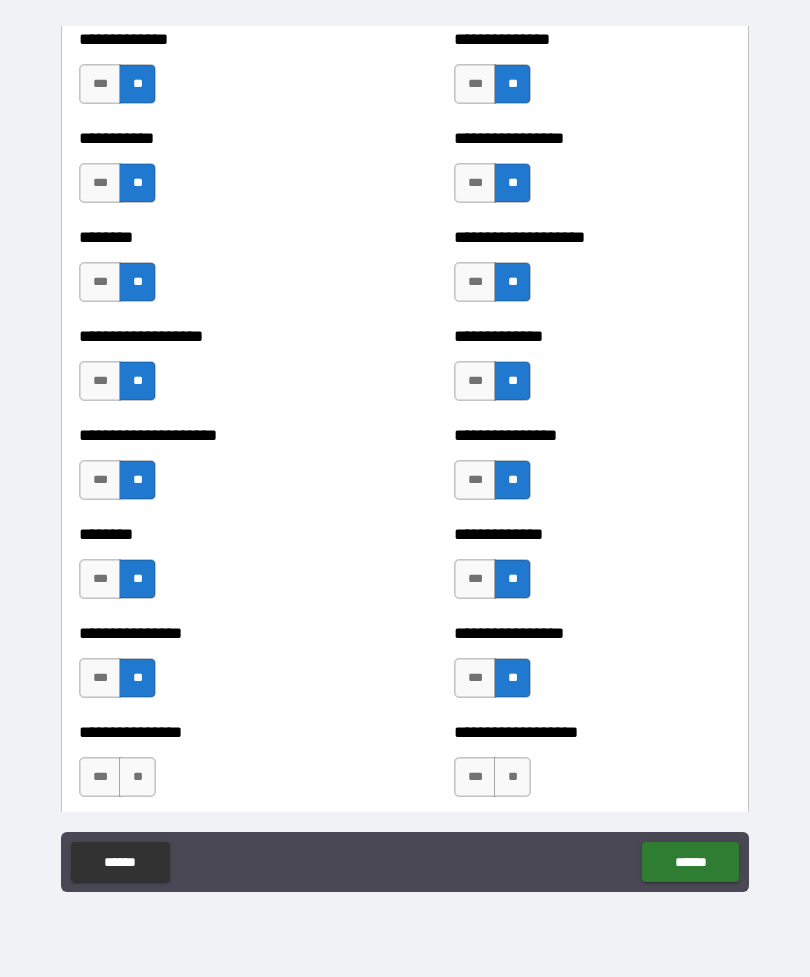 scroll, scrollTop: 4205, scrollLeft: 0, axis: vertical 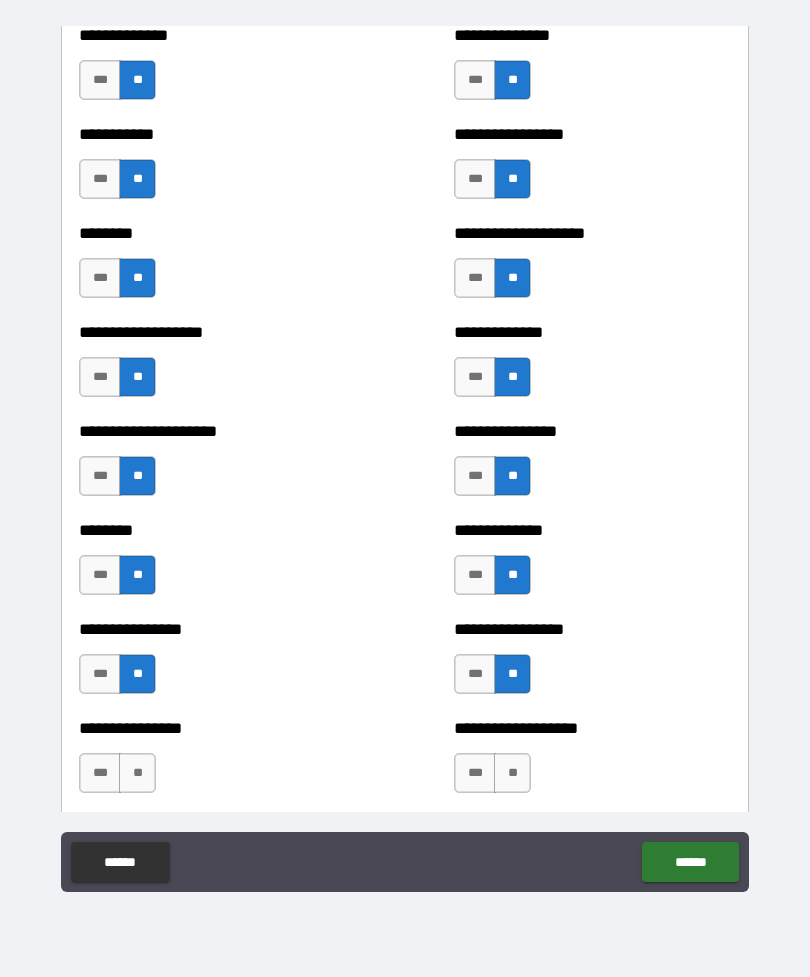 click on "**" at bounding box center [137, 773] 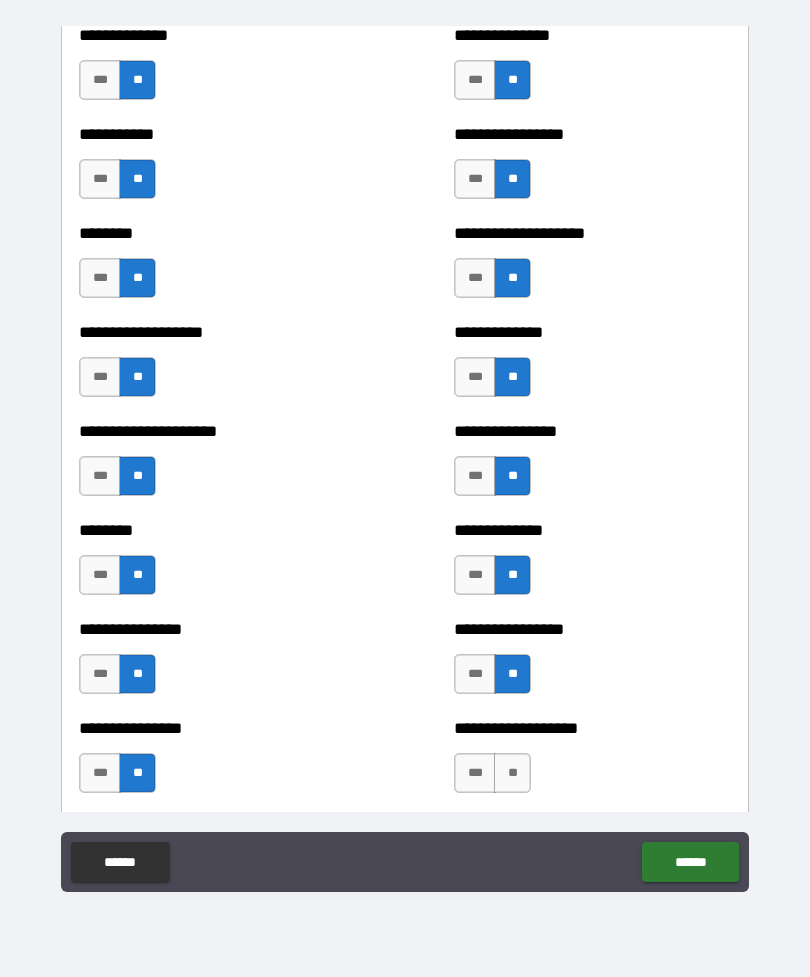 click on "**" at bounding box center (512, 773) 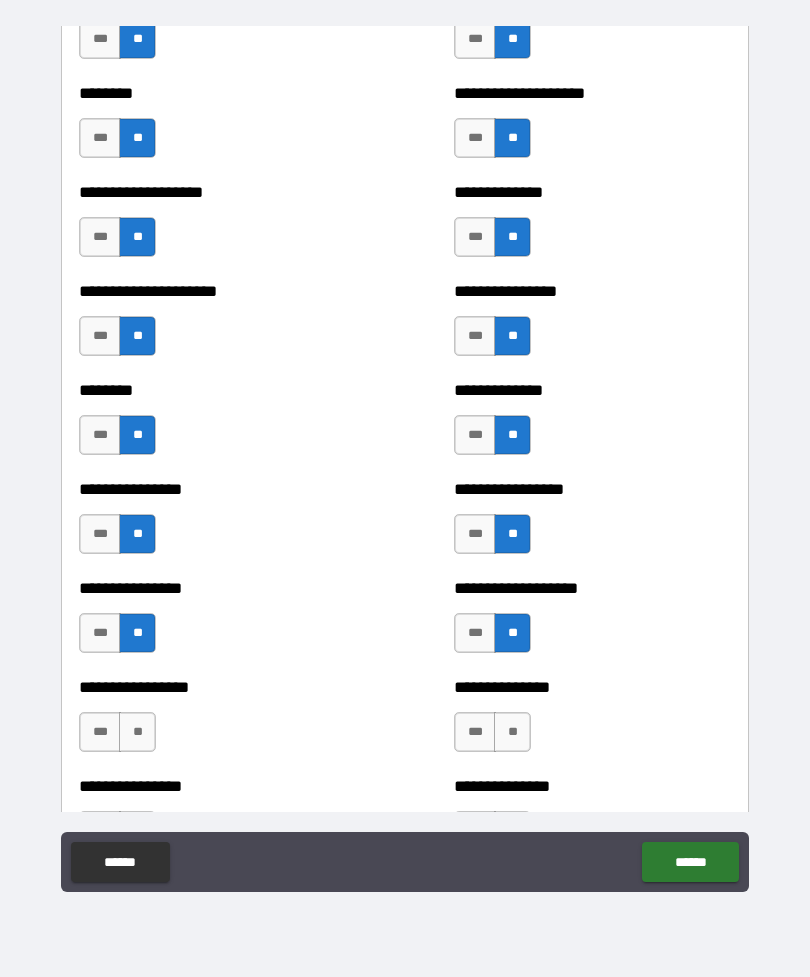 click on "**" at bounding box center (137, 732) 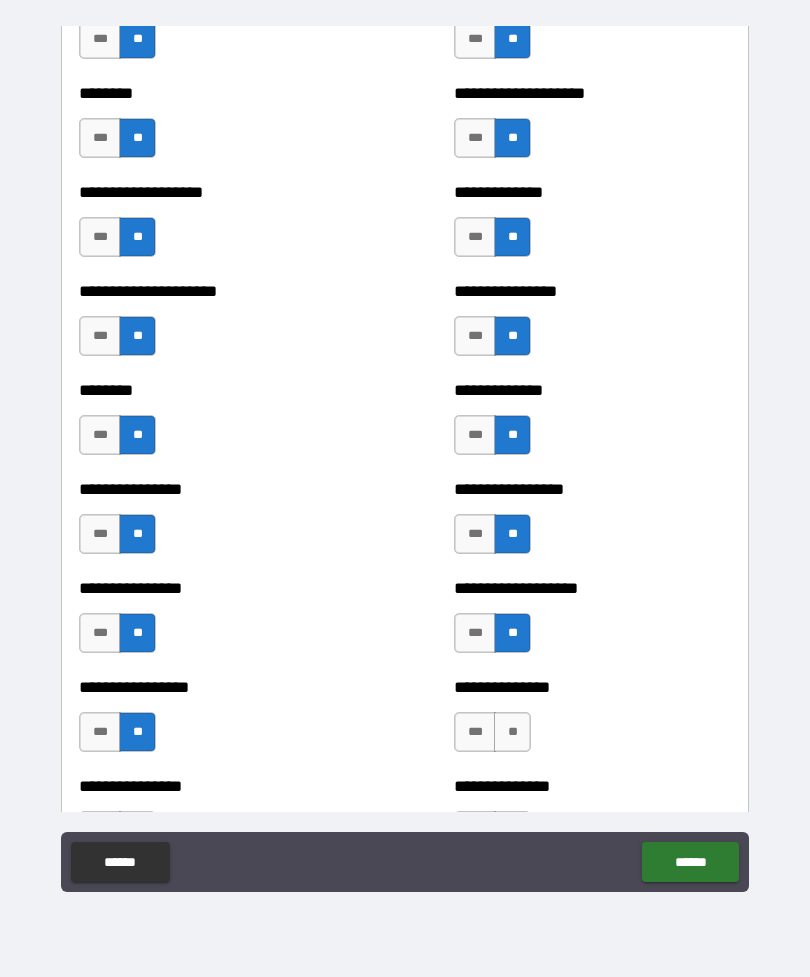 click on "**" at bounding box center (512, 732) 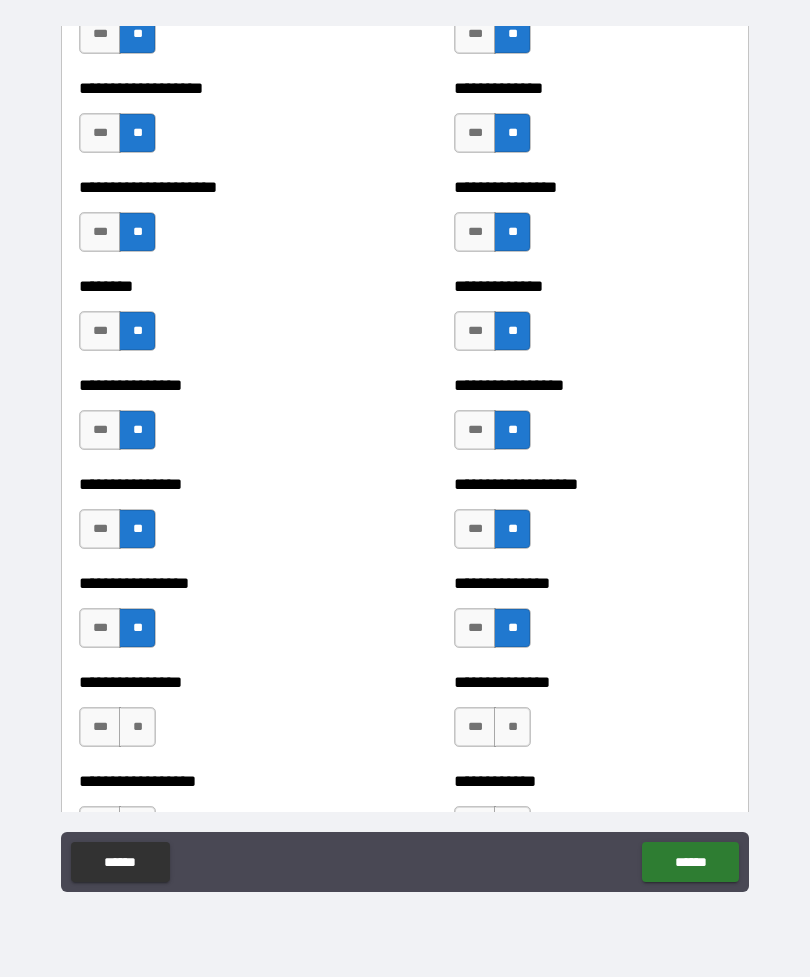 click on "**" at bounding box center [512, 727] 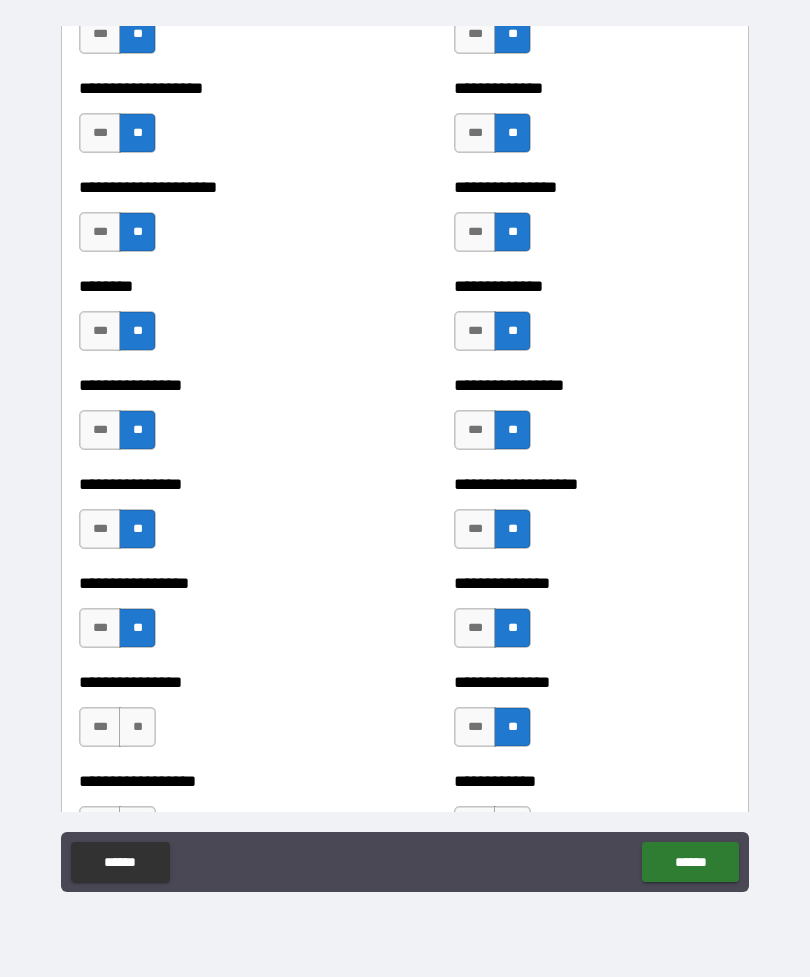 click on "**" at bounding box center (137, 727) 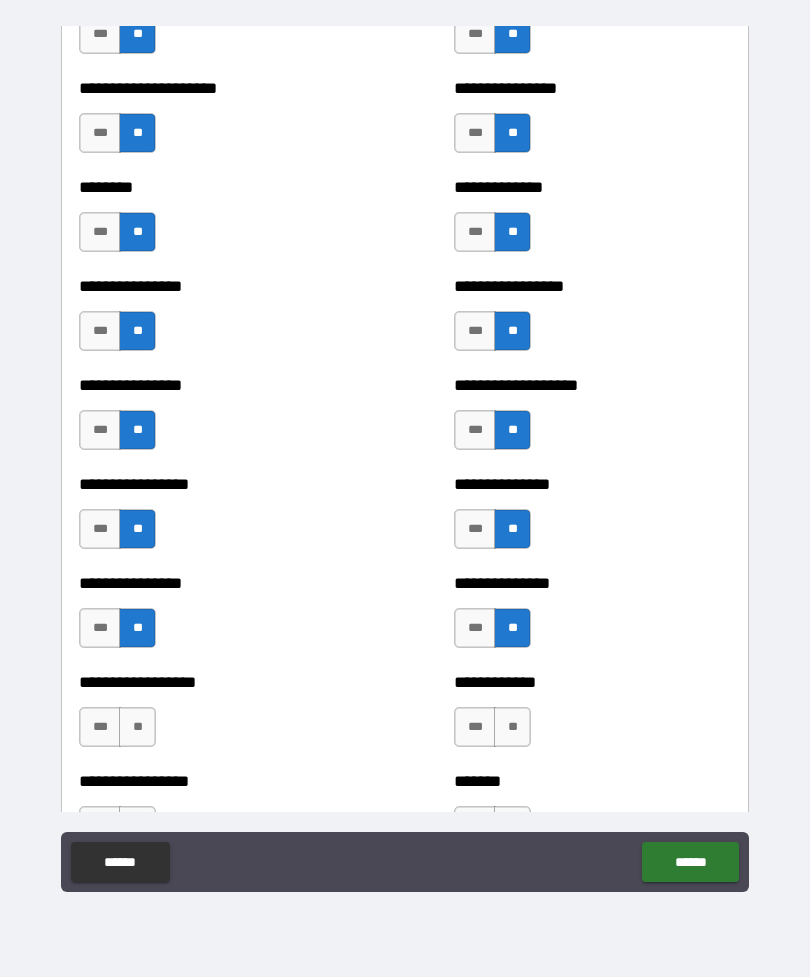 click on "**" at bounding box center (137, 727) 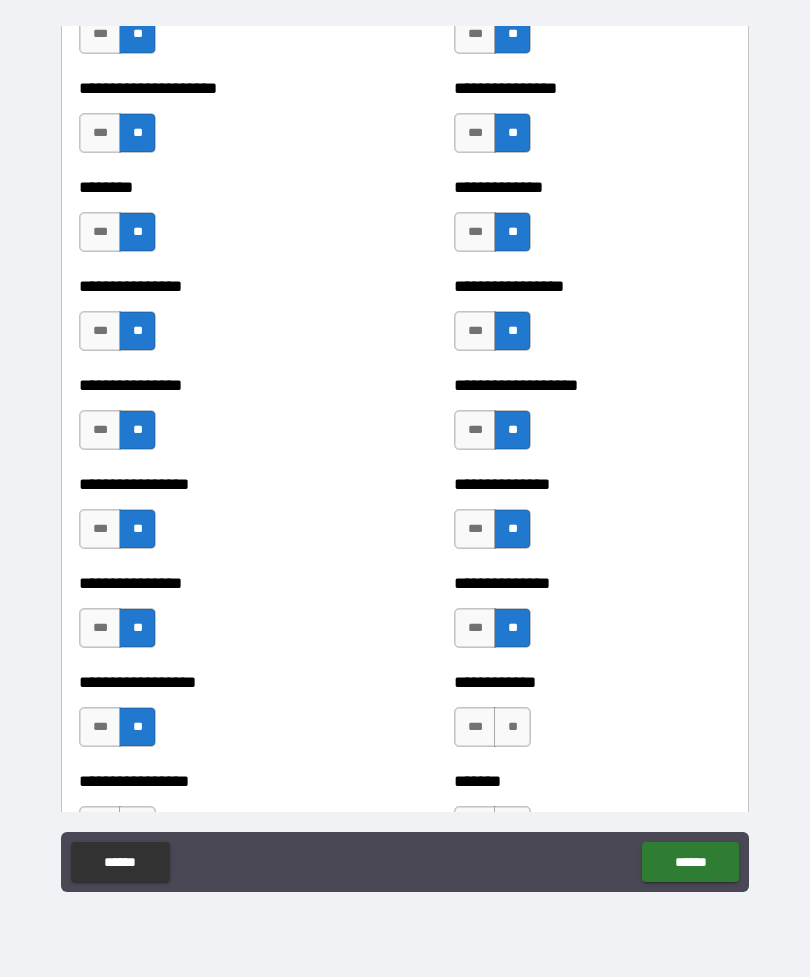 click on "**" at bounding box center (512, 727) 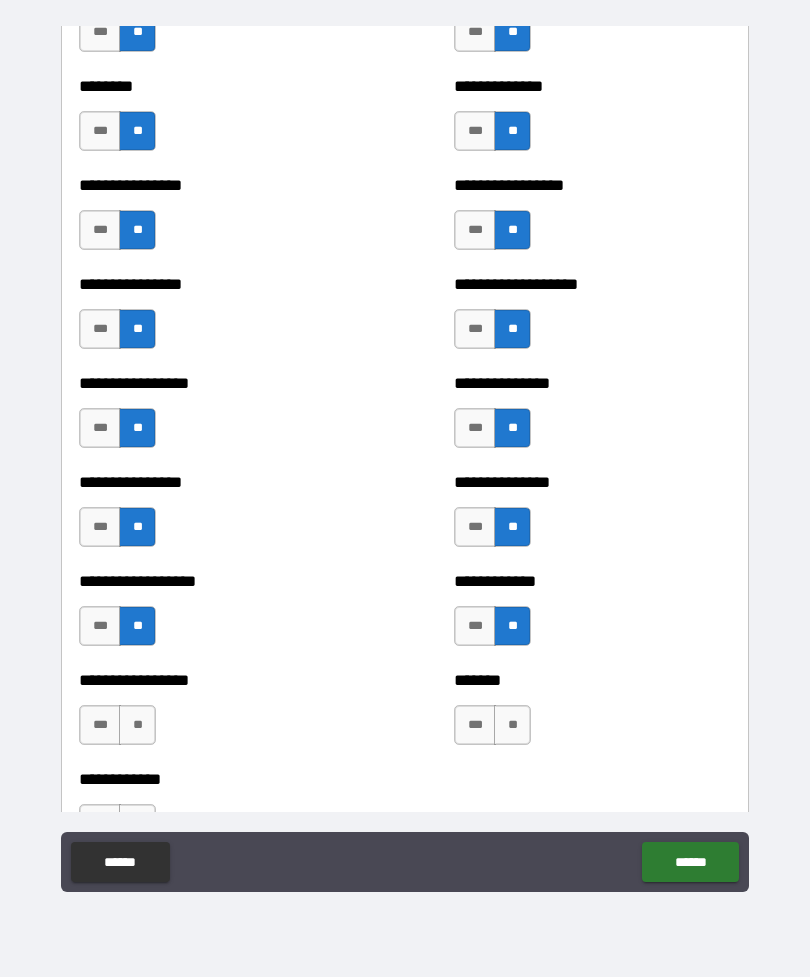 click on "**" at bounding box center (512, 725) 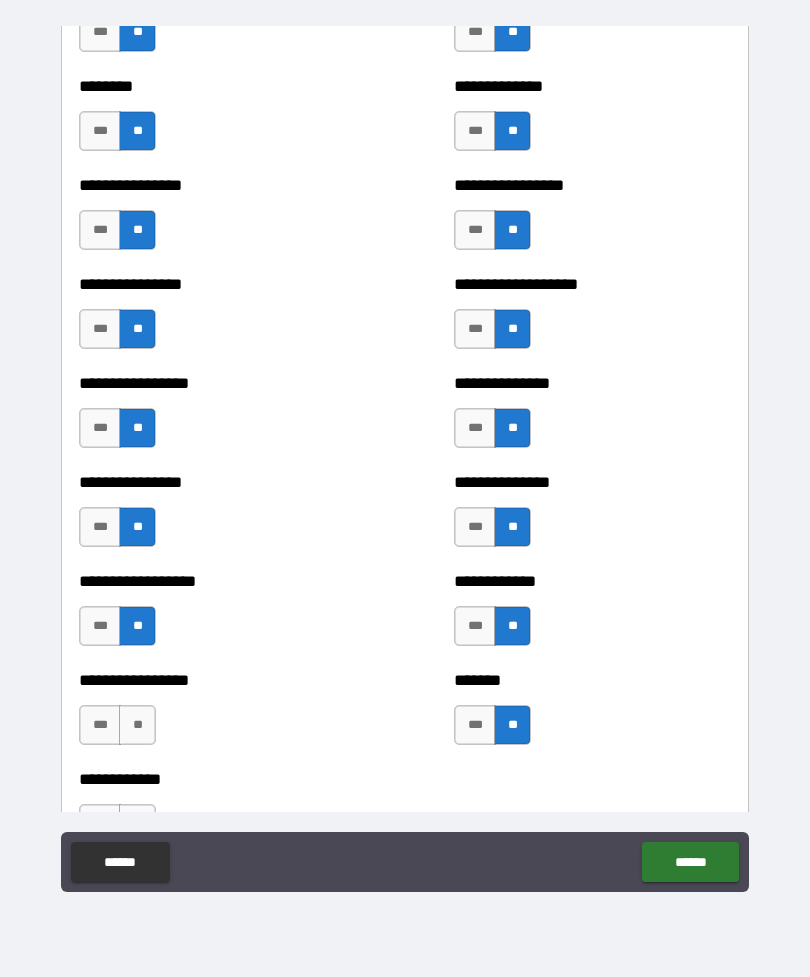 click on "**" at bounding box center (137, 725) 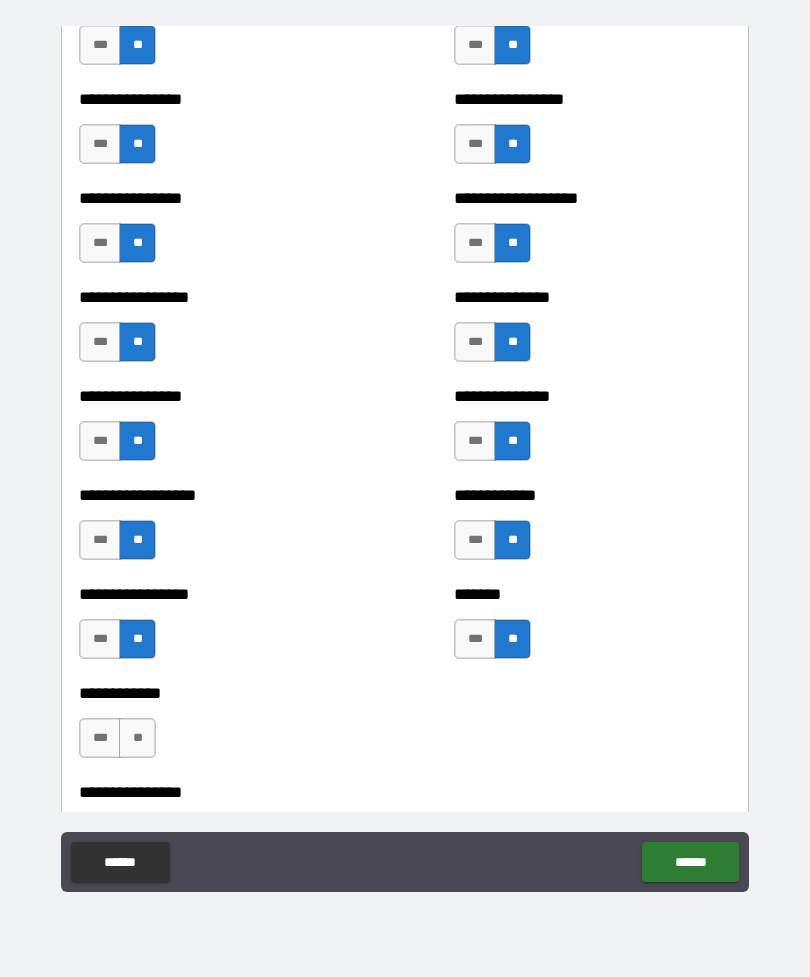 scroll, scrollTop: 4747, scrollLeft: 0, axis: vertical 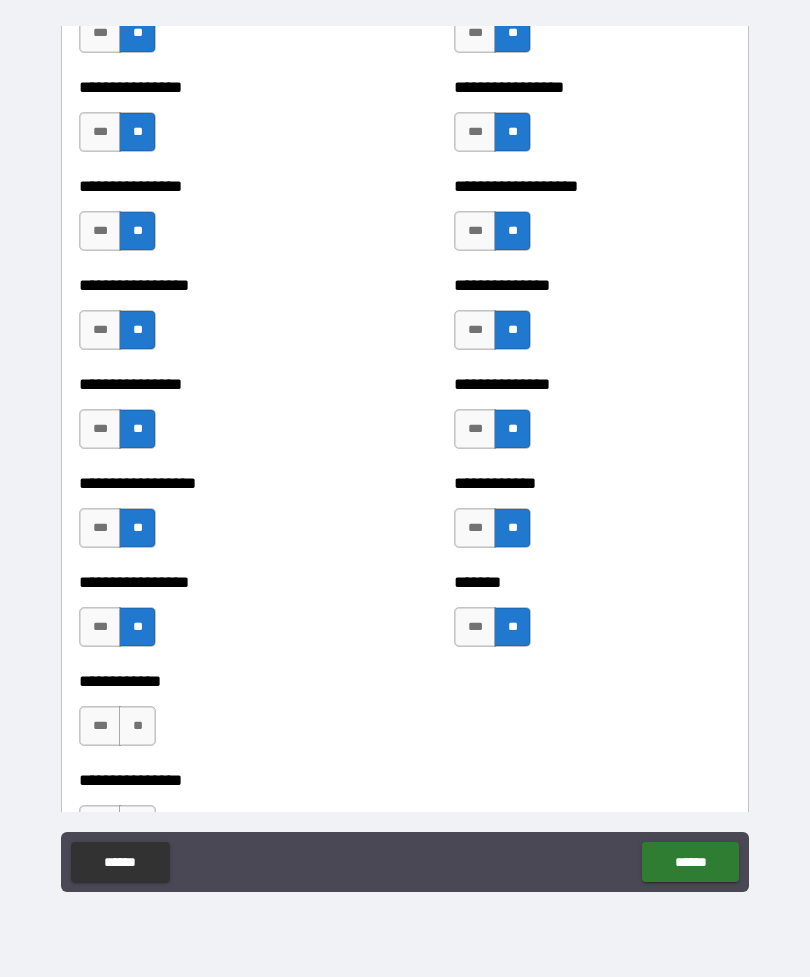 click on "**" at bounding box center [137, 726] 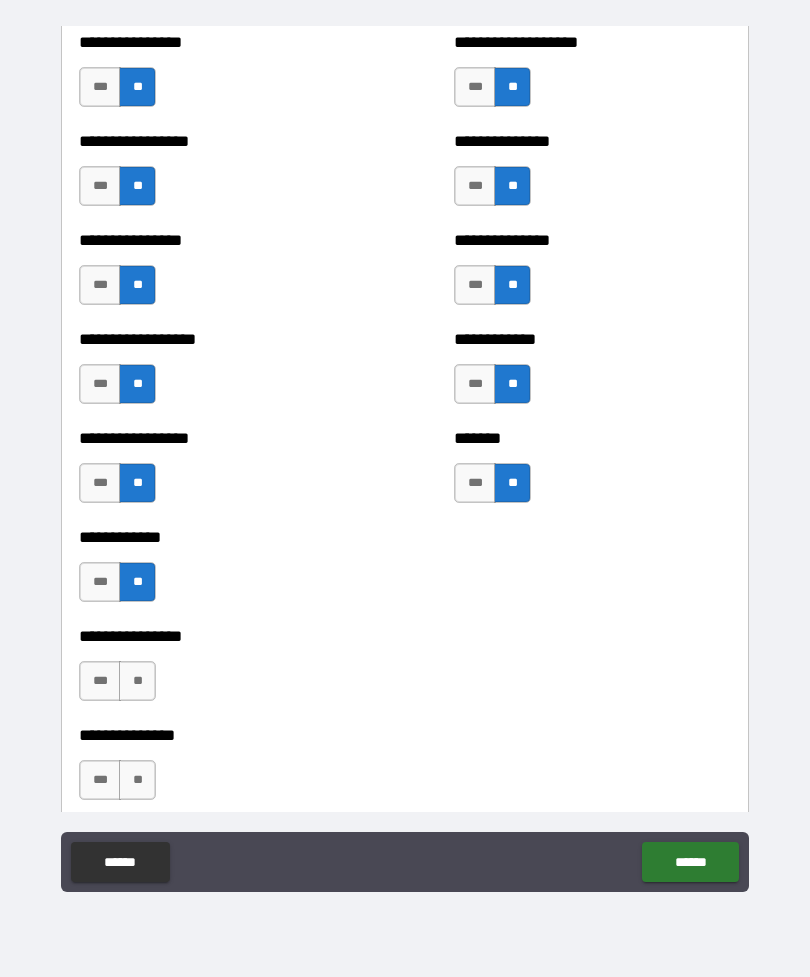 scroll, scrollTop: 4915, scrollLeft: 0, axis: vertical 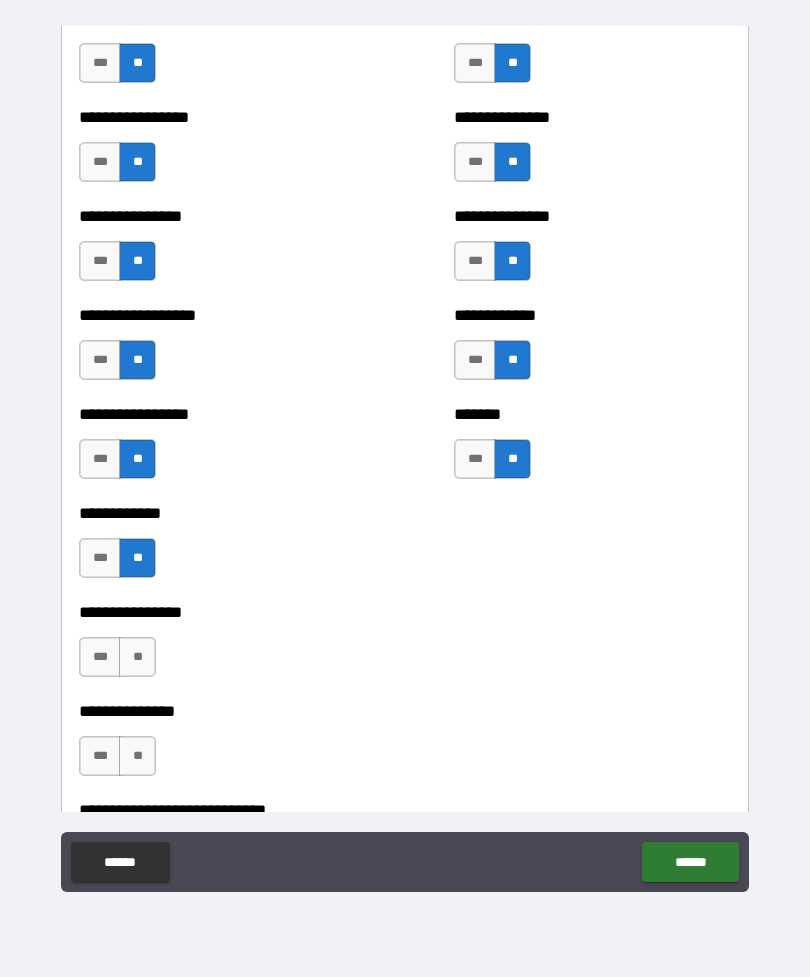 click on "**" at bounding box center (137, 657) 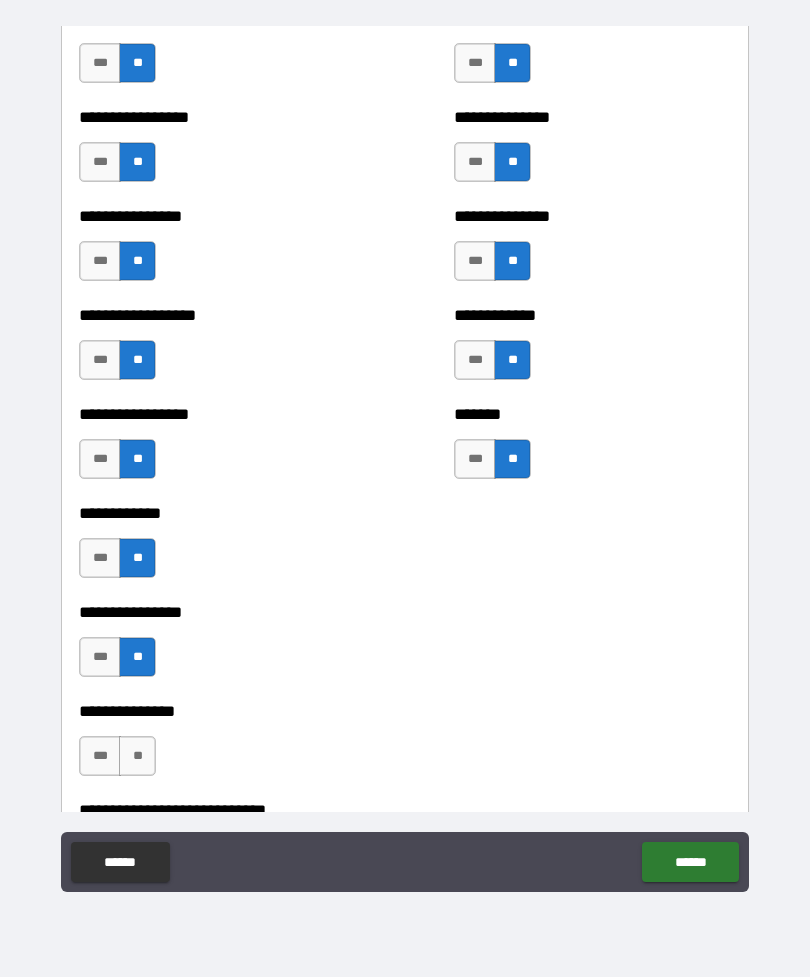 click on "**" at bounding box center [137, 756] 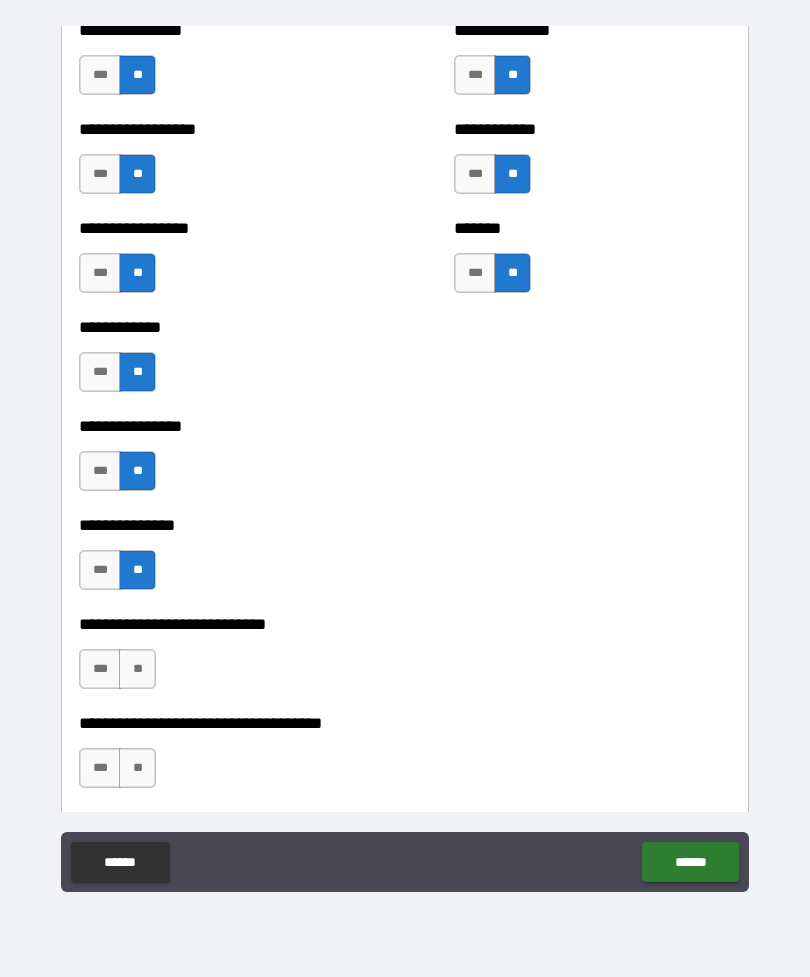 scroll, scrollTop: 5106, scrollLeft: 0, axis: vertical 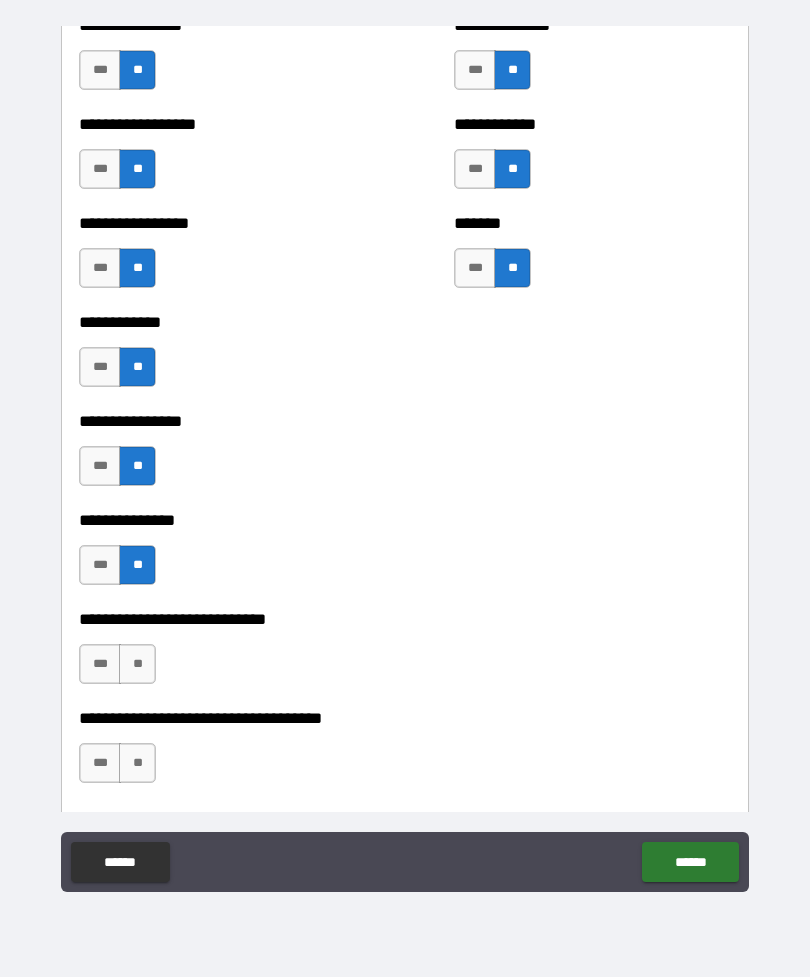 click on "**" at bounding box center (137, 664) 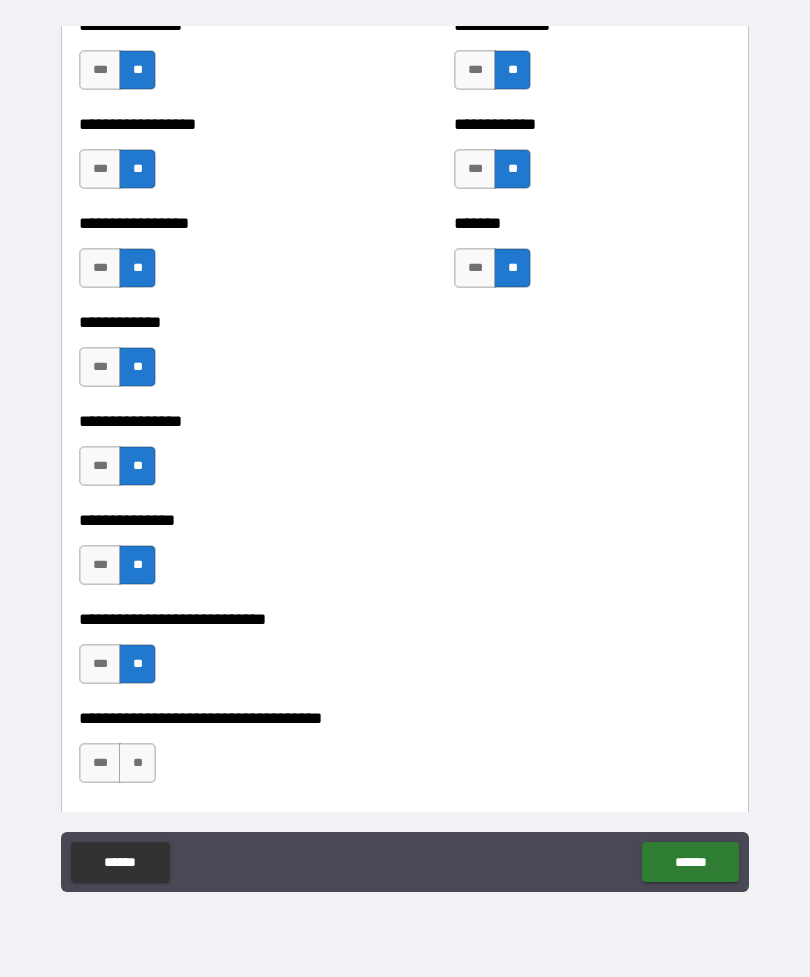 click on "**" at bounding box center (137, 763) 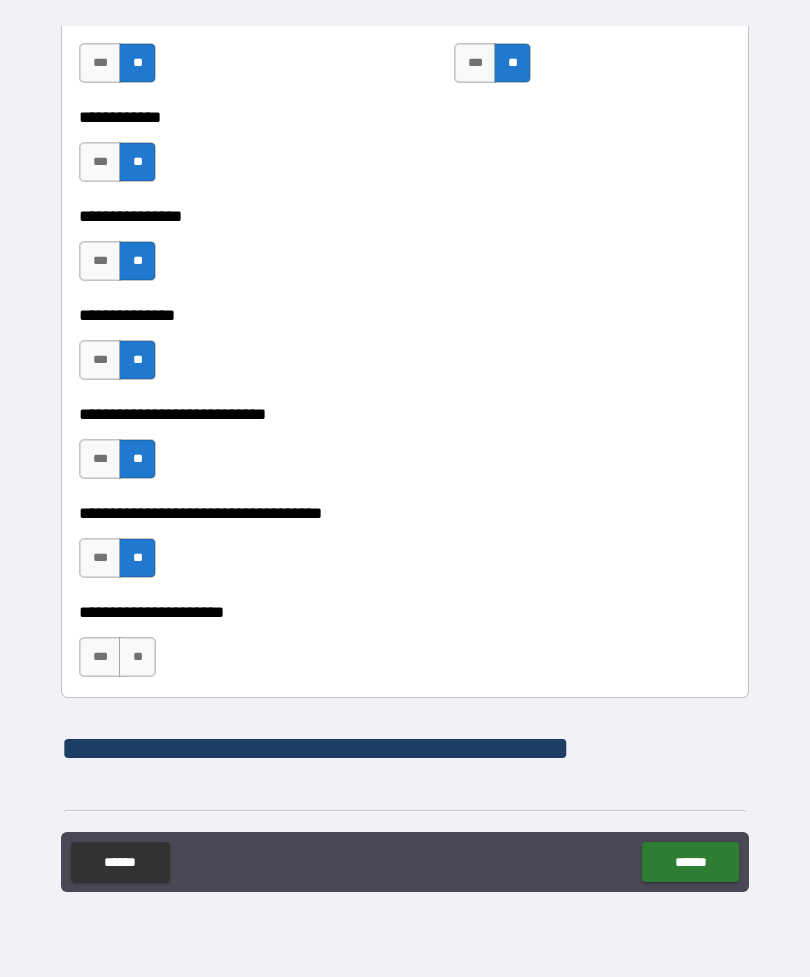 scroll, scrollTop: 5330, scrollLeft: 0, axis: vertical 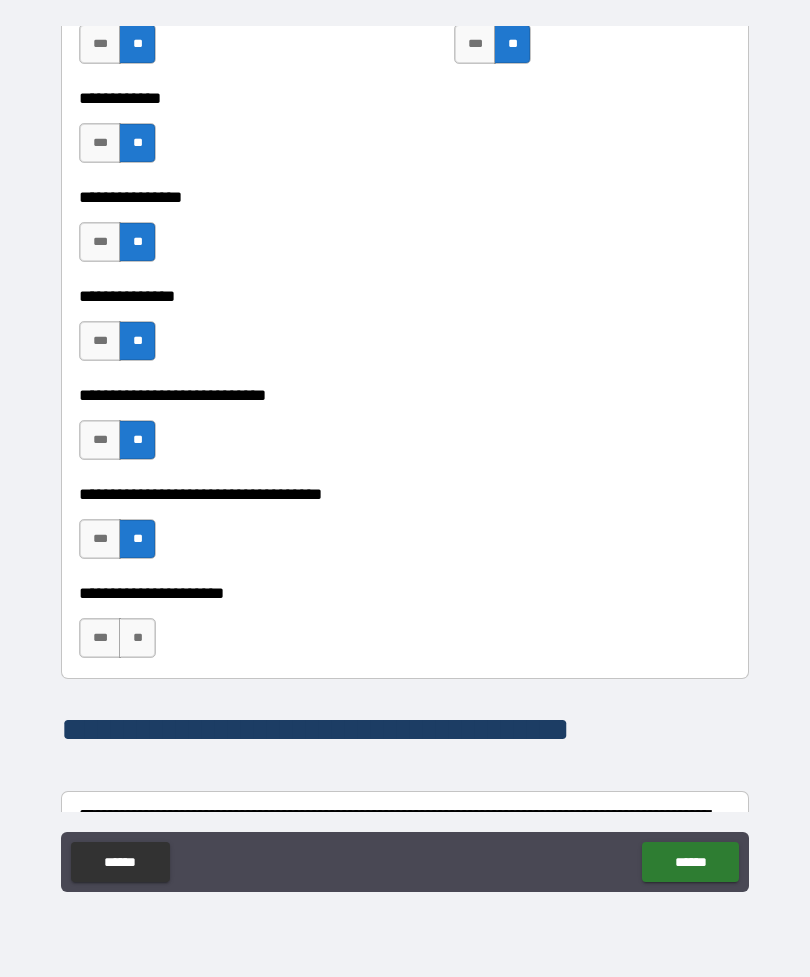 click on "**" at bounding box center (137, 638) 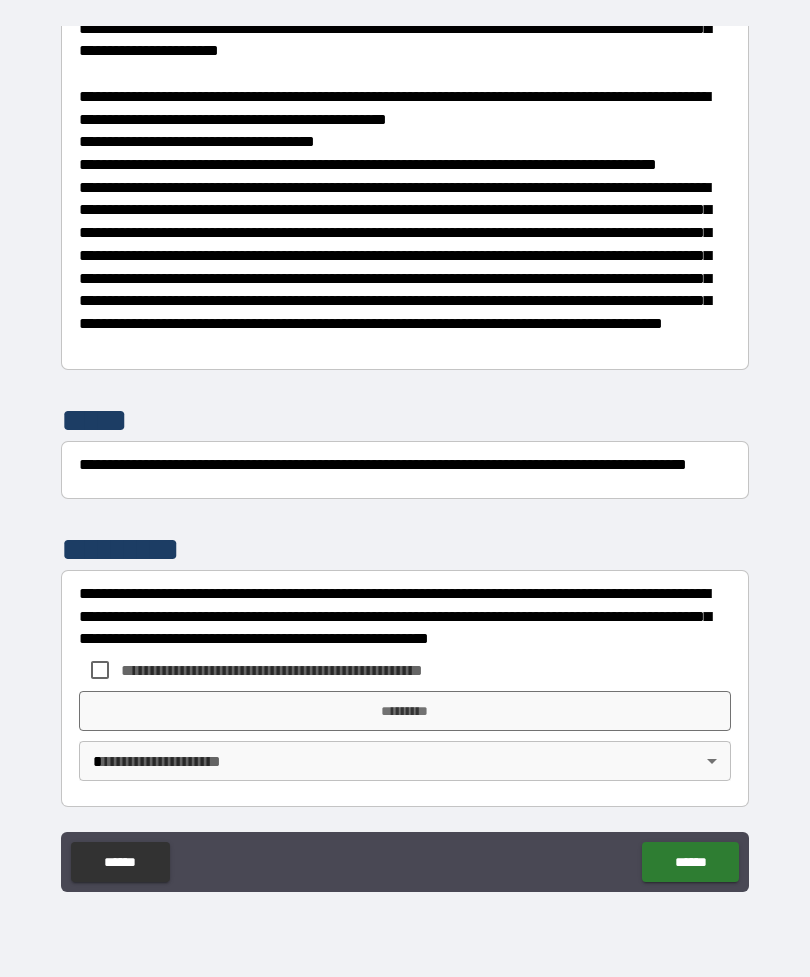 scroll, scrollTop: 7730, scrollLeft: 0, axis: vertical 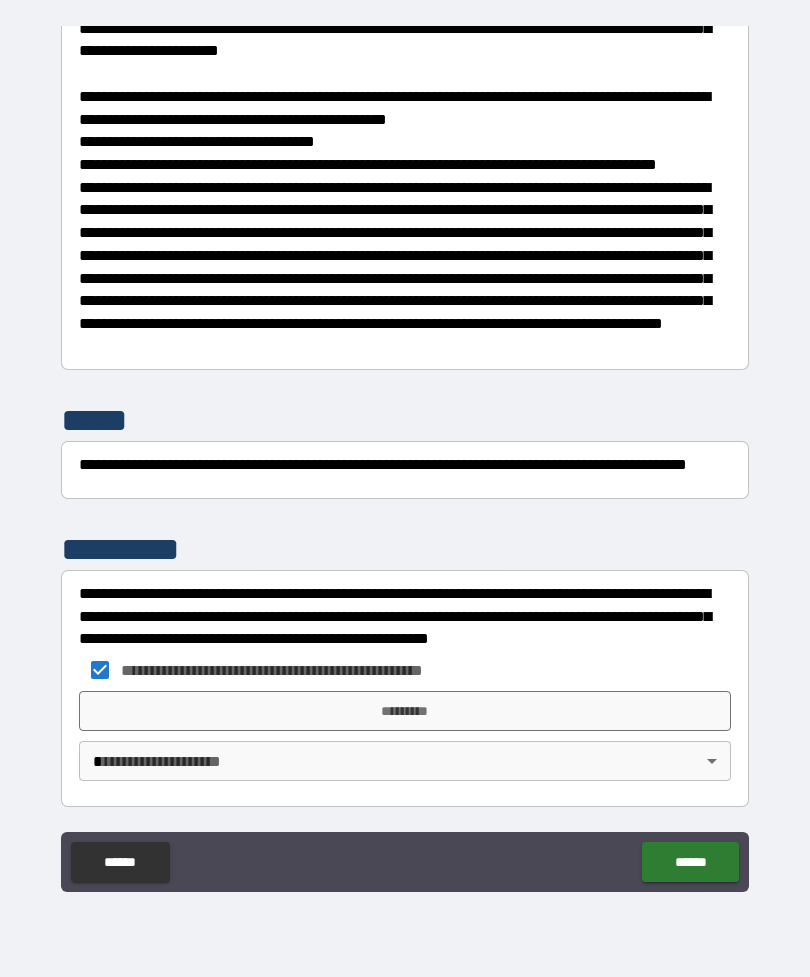 click on "*********" at bounding box center [405, 711] 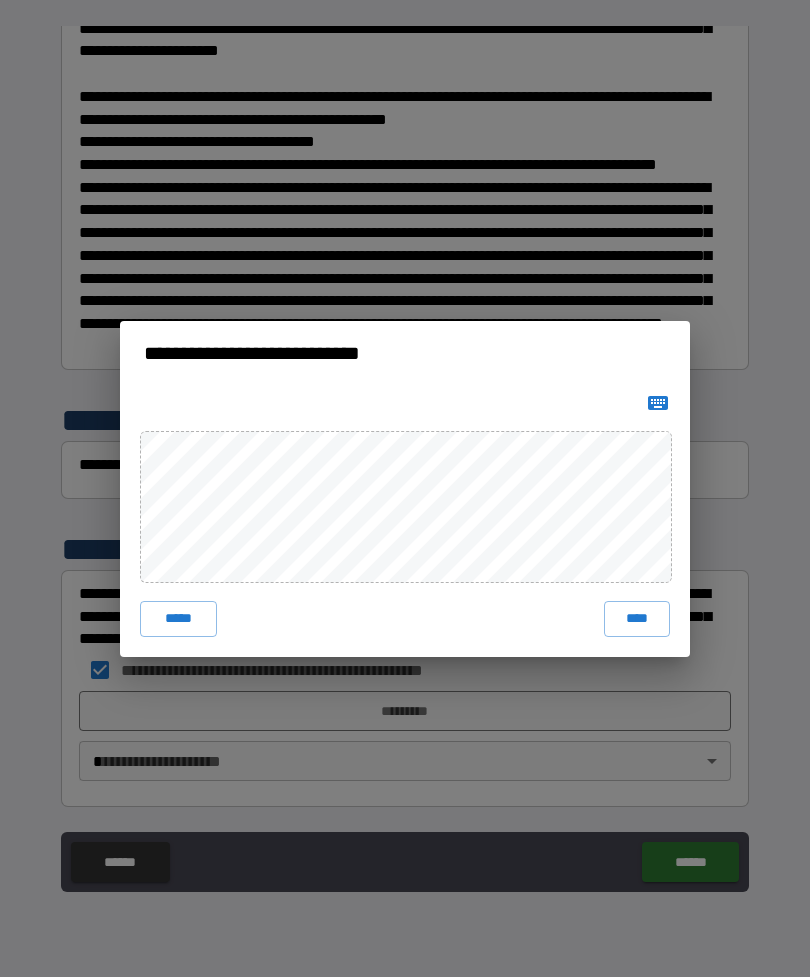 click on "****" at bounding box center [637, 619] 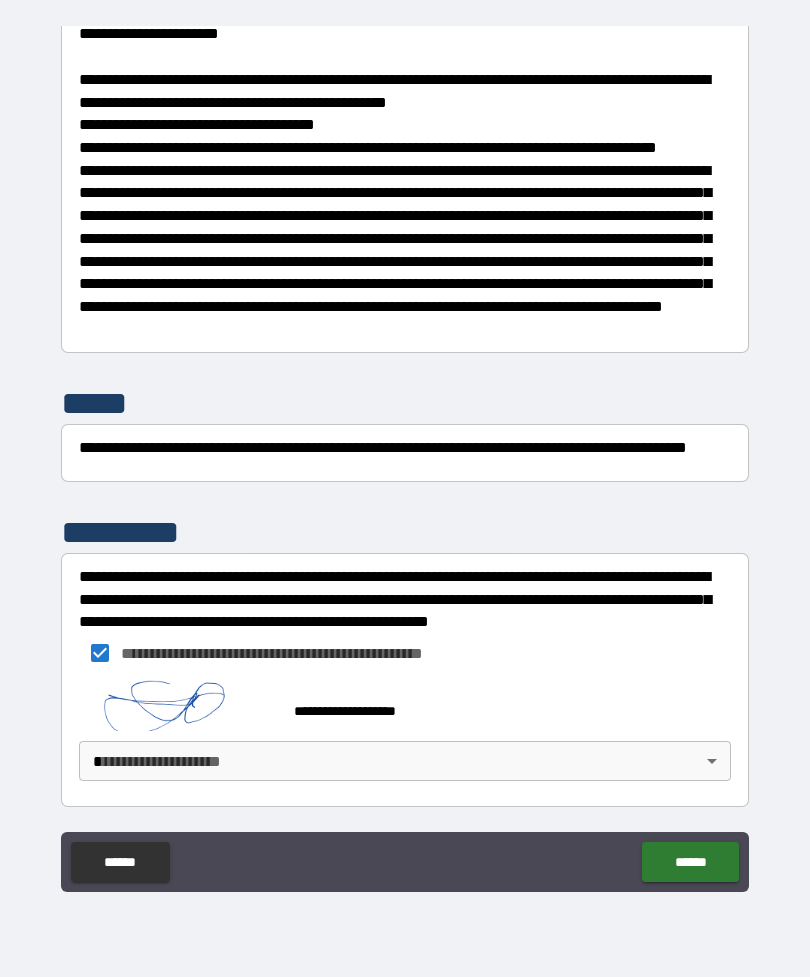 click on "******" at bounding box center (690, 862) 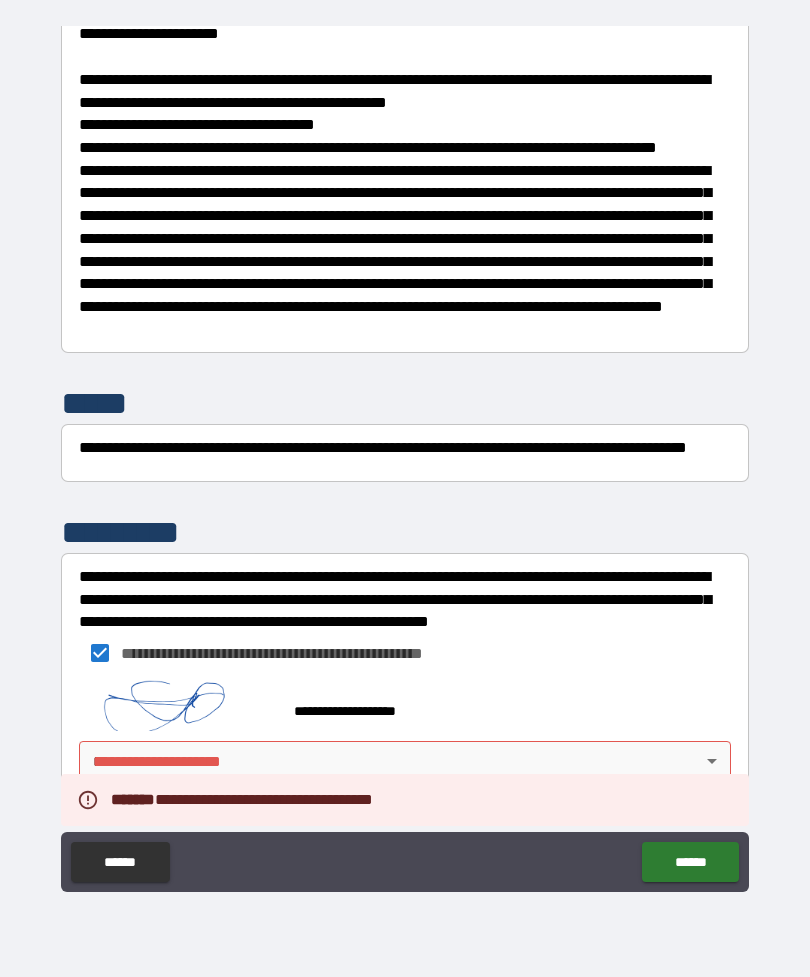 scroll, scrollTop: 7747, scrollLeft: 0, axis: vertical 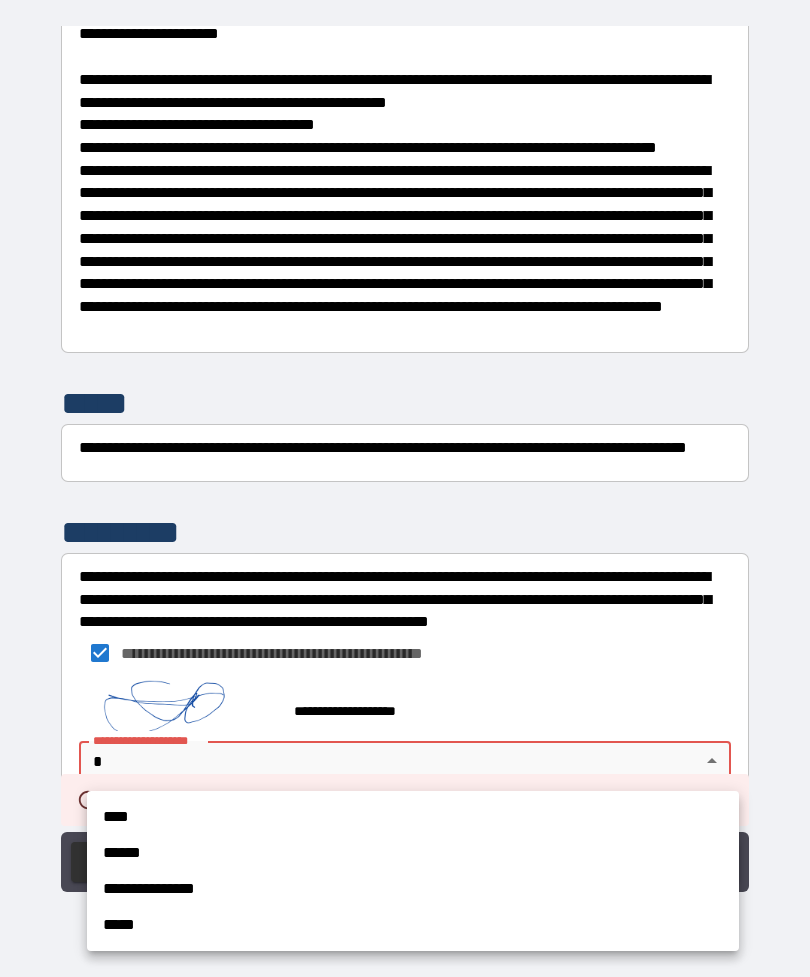 click on "**********" at bounding box center [413, 889] 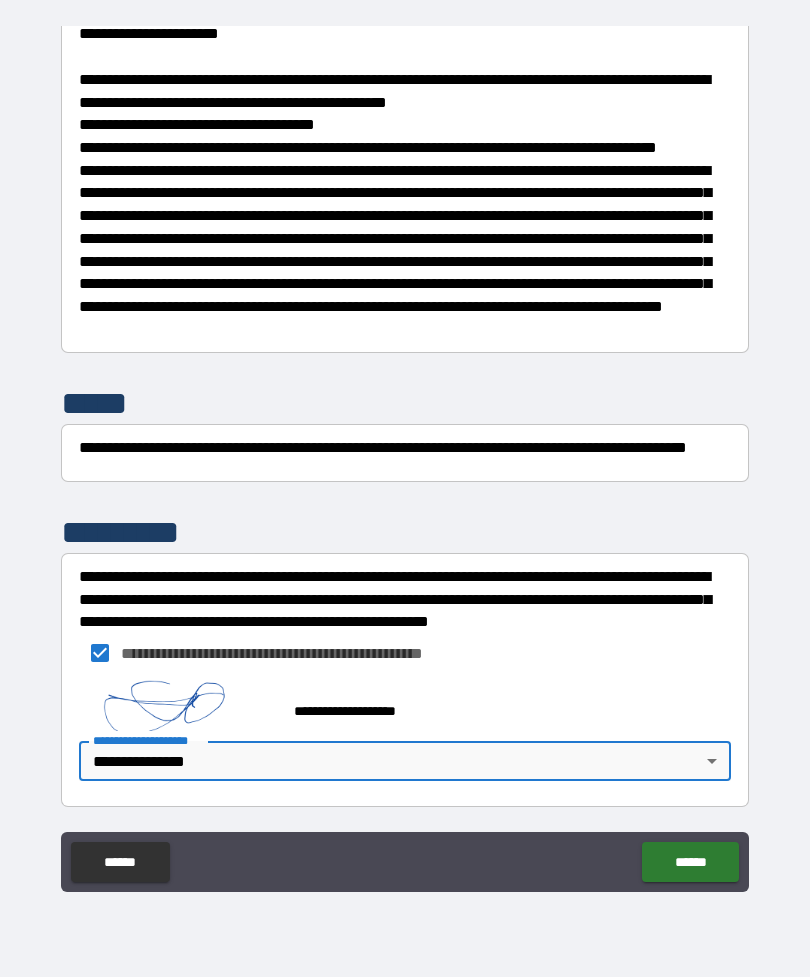 click on "******" at bounding box center (690, 862) 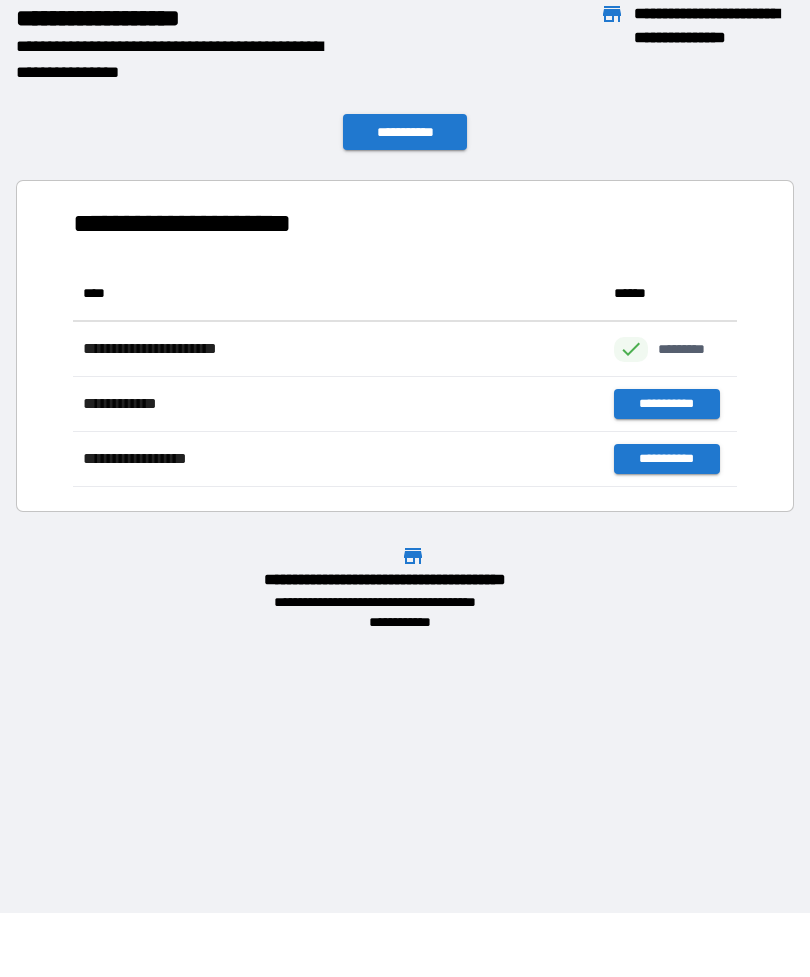 scroll, scrollTop: 221, scrollLeft: 664, axis: both 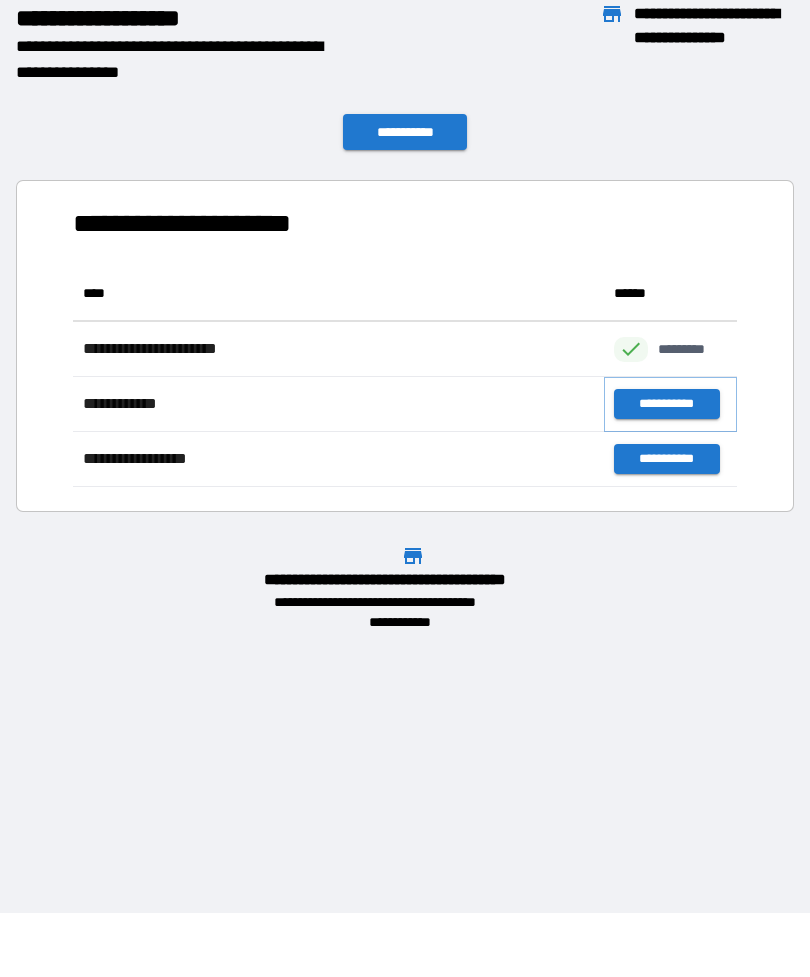 click on "**********" at bounding box center [666, 404] 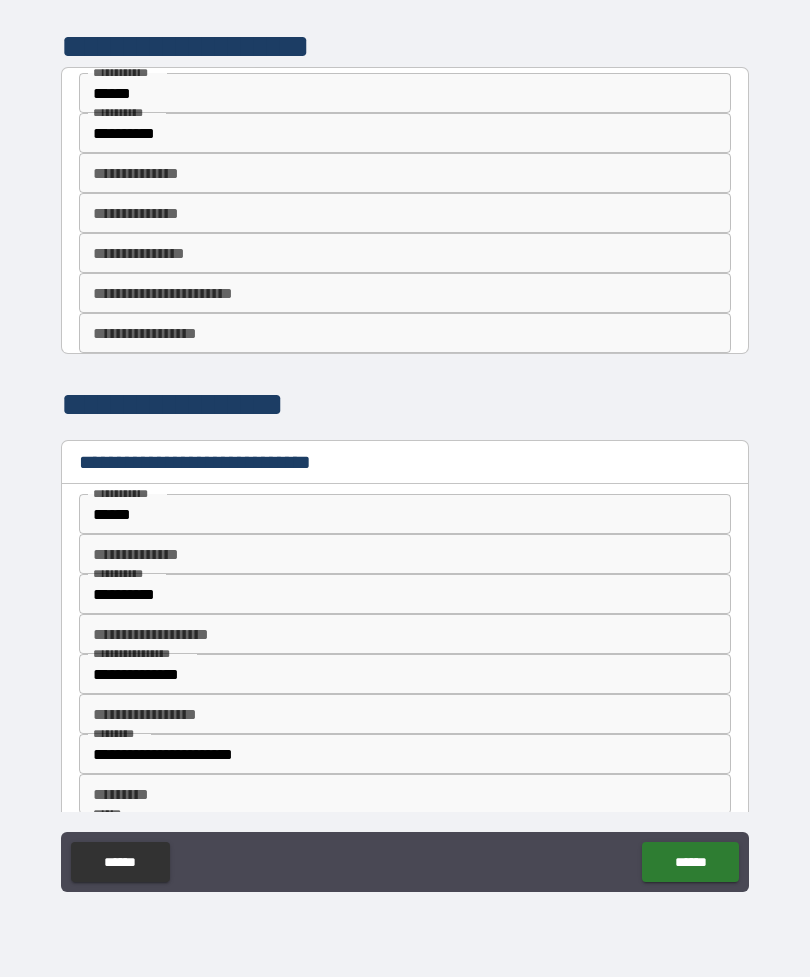 scroll, scrollTop: 0, scrollLeft: 0, axis: both 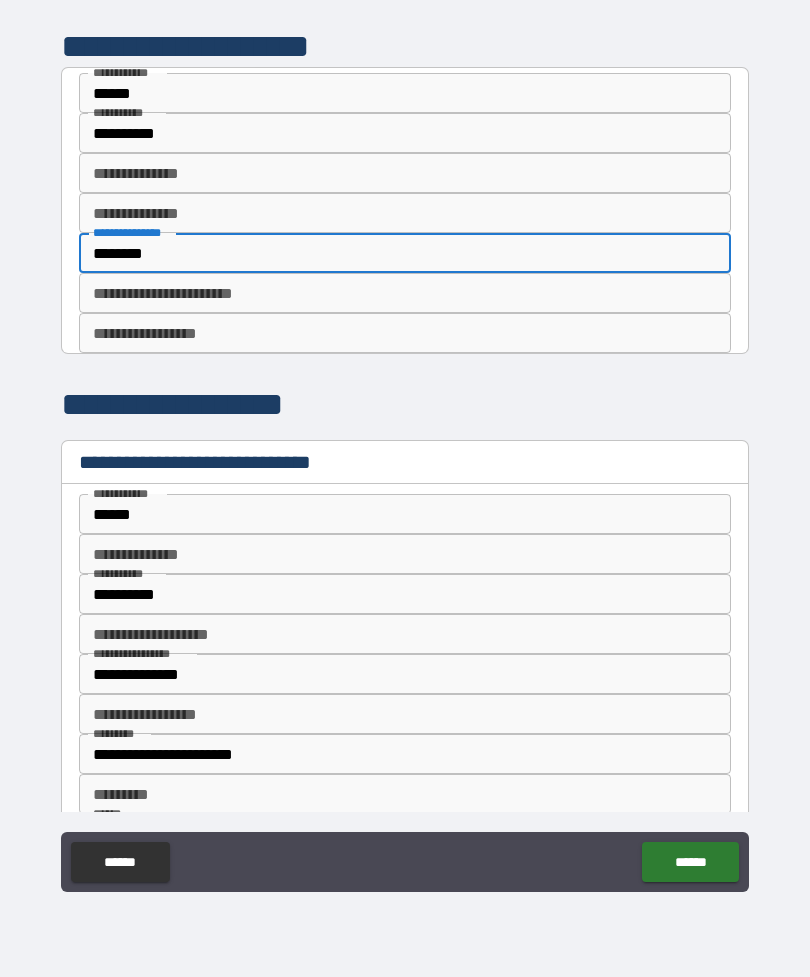 click on "**********" at bounding box center (405, 293) 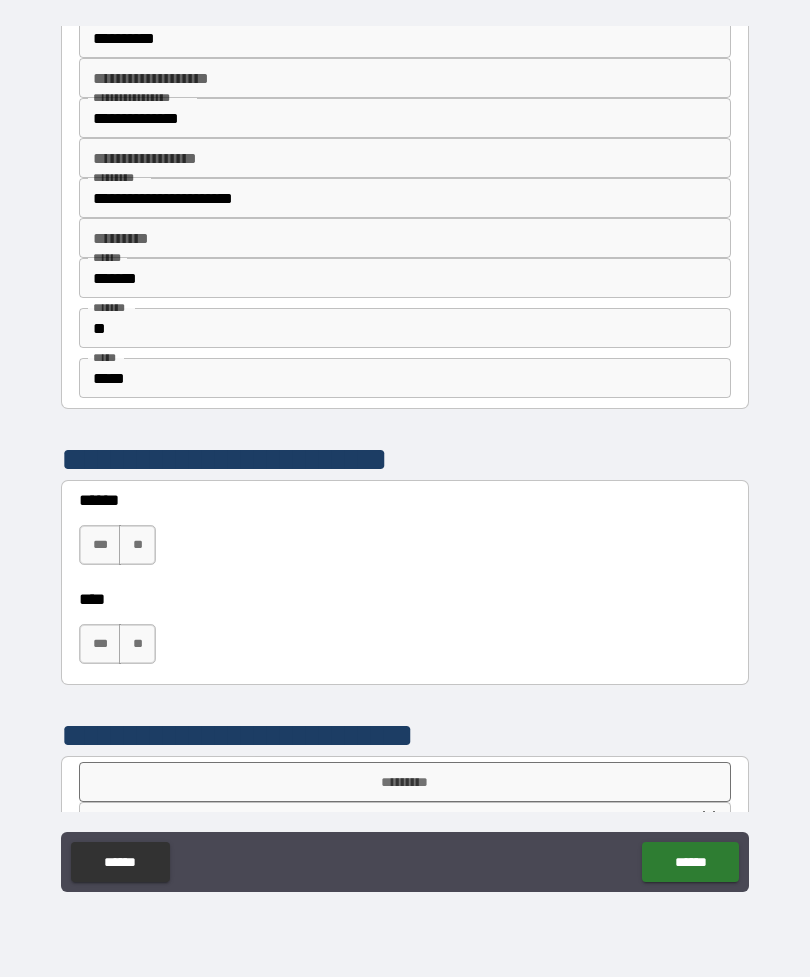 scroll, scrollTop: 558, scrollLeft: 0, axis: vertical 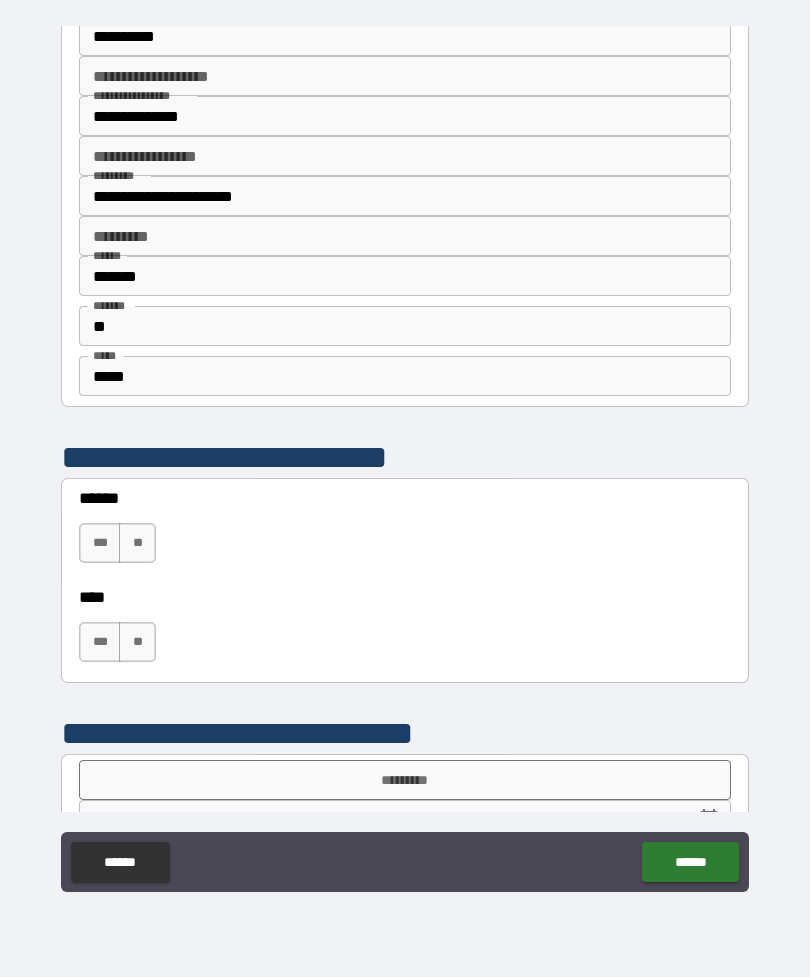 click on "***" at bounding box center (100, 543) 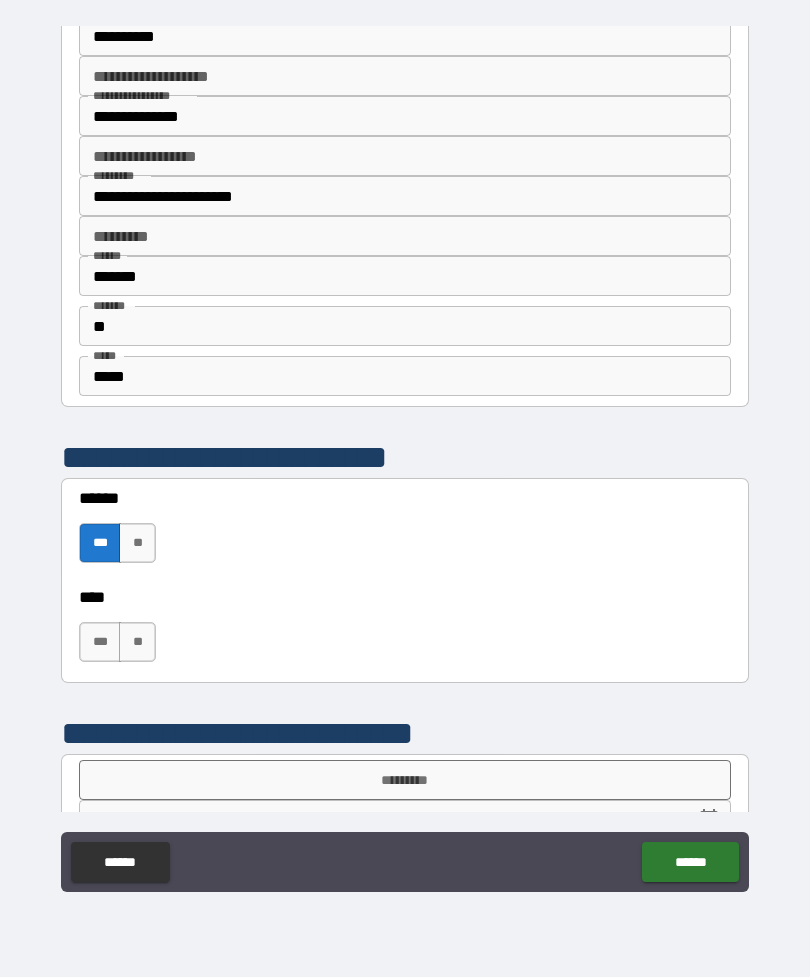 click on "***" at bounding box center (100, 642) 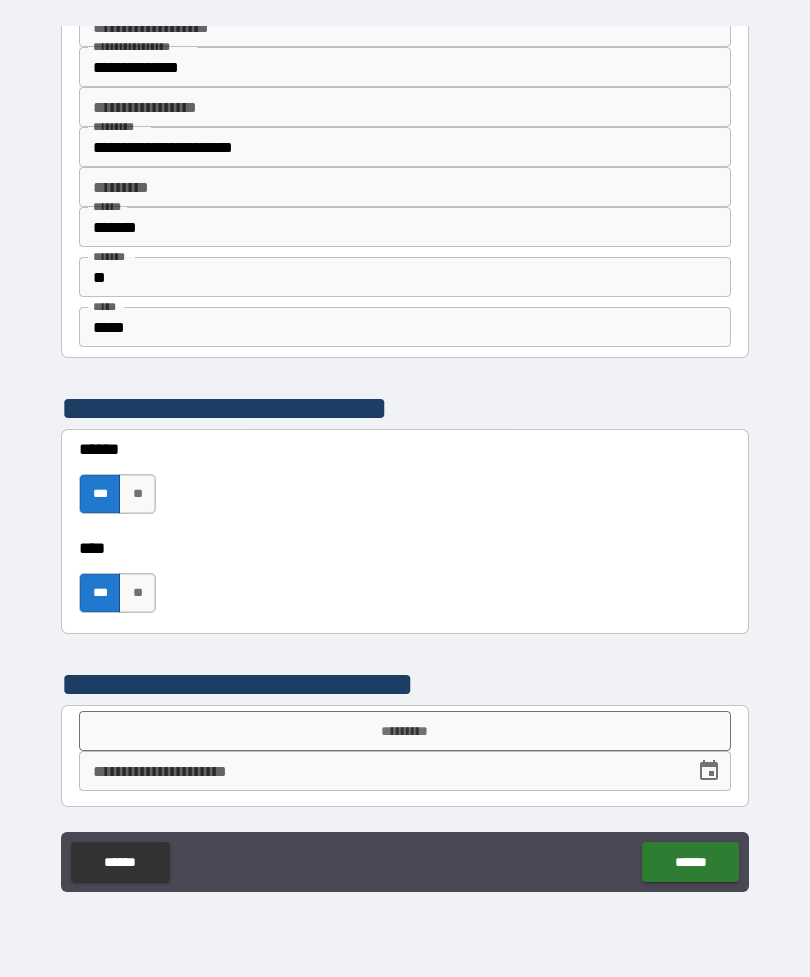 scroll, scrollTop: 607, scrollLeft: 0, axis: vertical 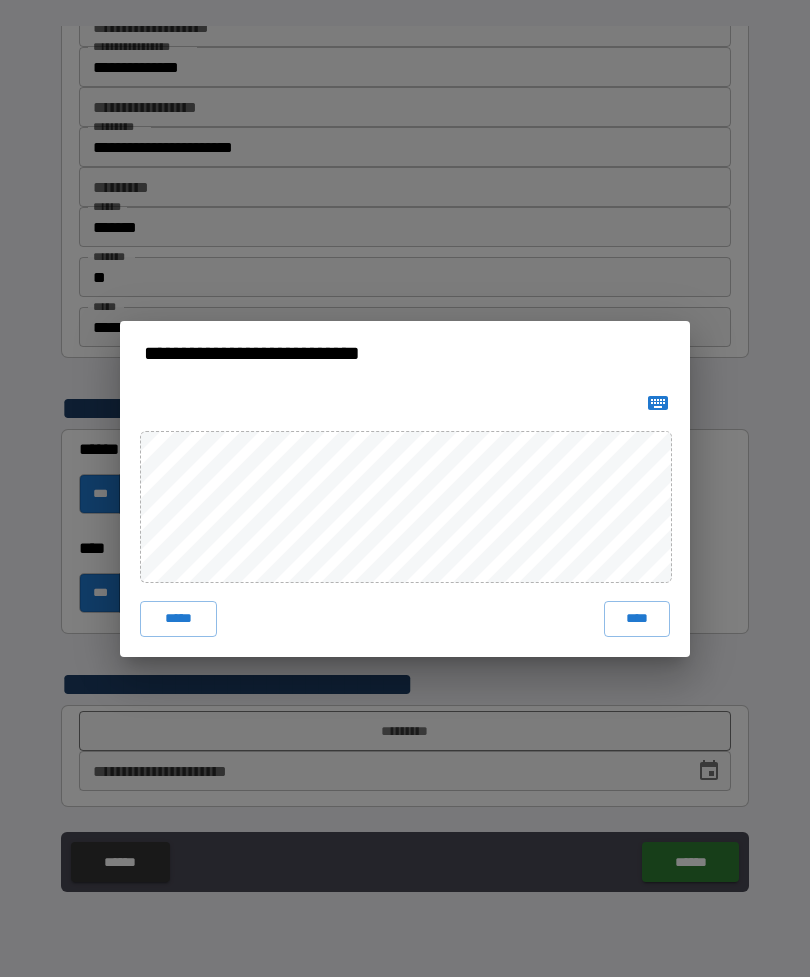 click on "****" at bounding box center [637, 619] 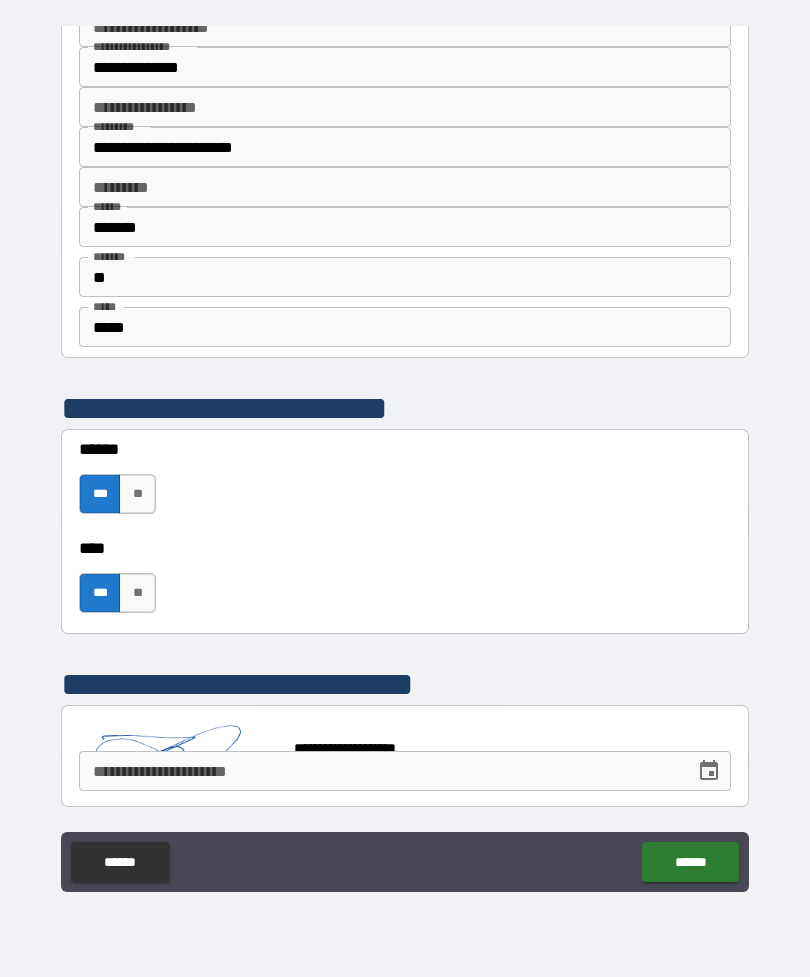 scroll, scrollTop: 597, scrollLeft: 0, axis: vertical 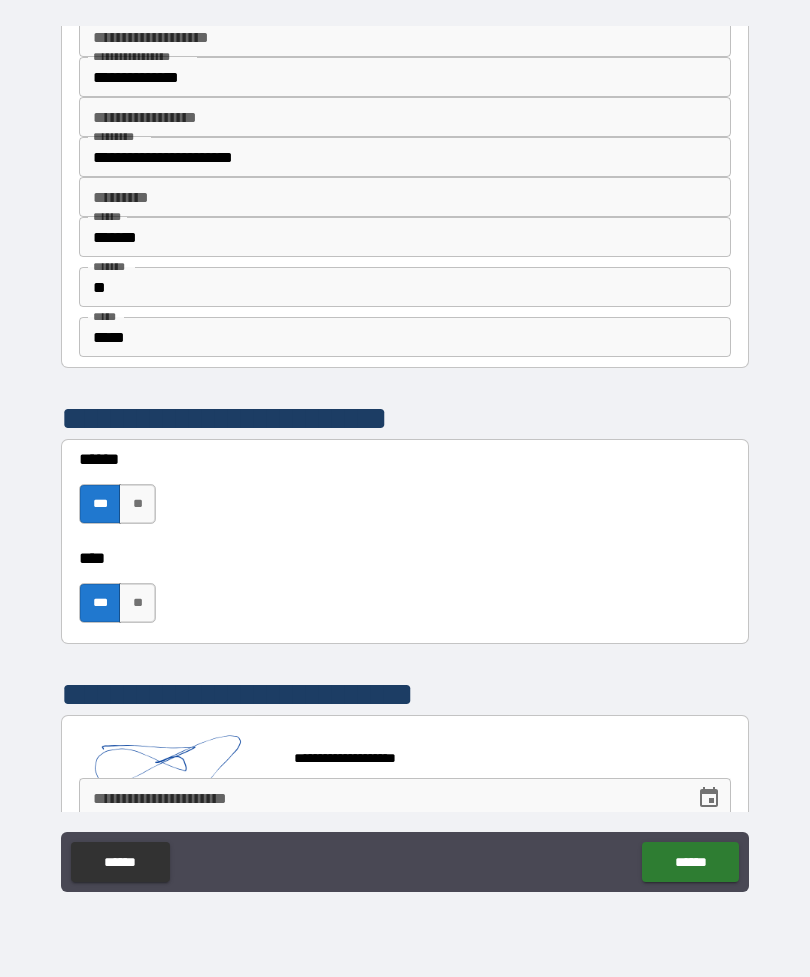 click on "******" at bounding box center (690, 862) 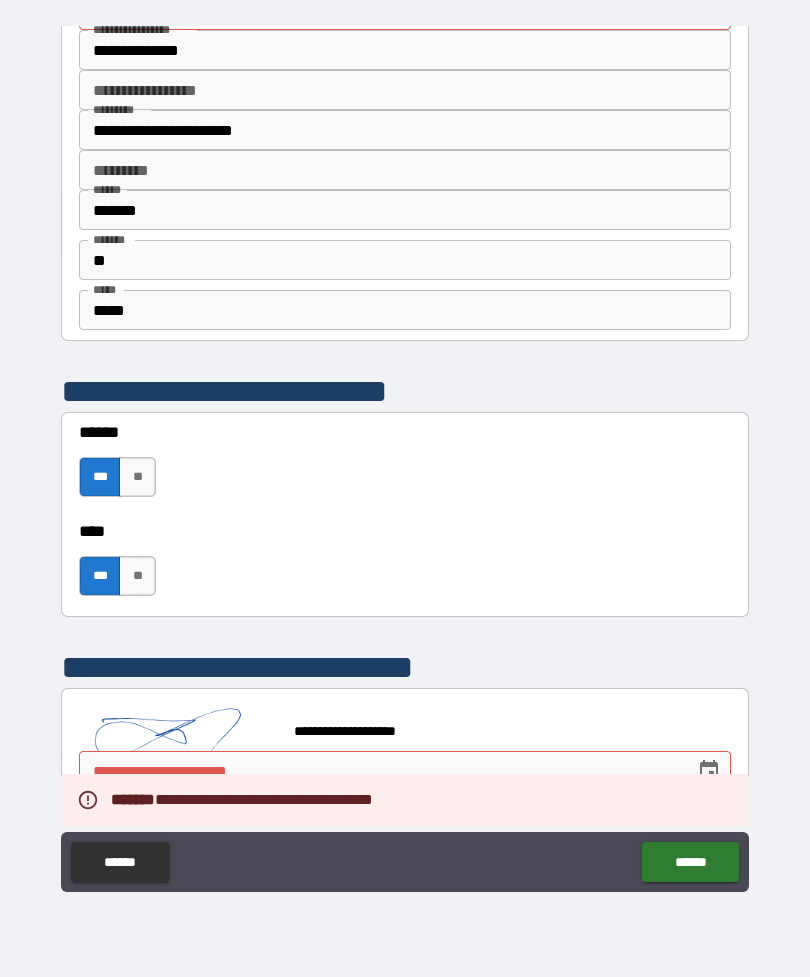 scroll, scrollTop: 624, scrollLeft: 0, axis: vertical 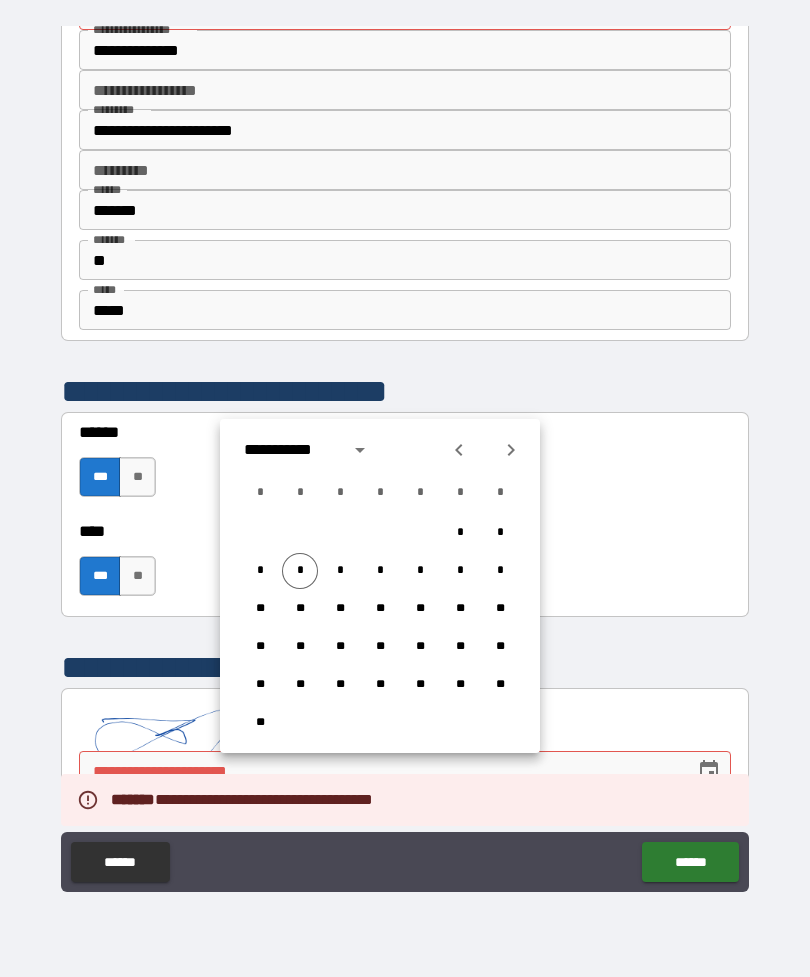 click on "*" at bounding box center [300, 571] 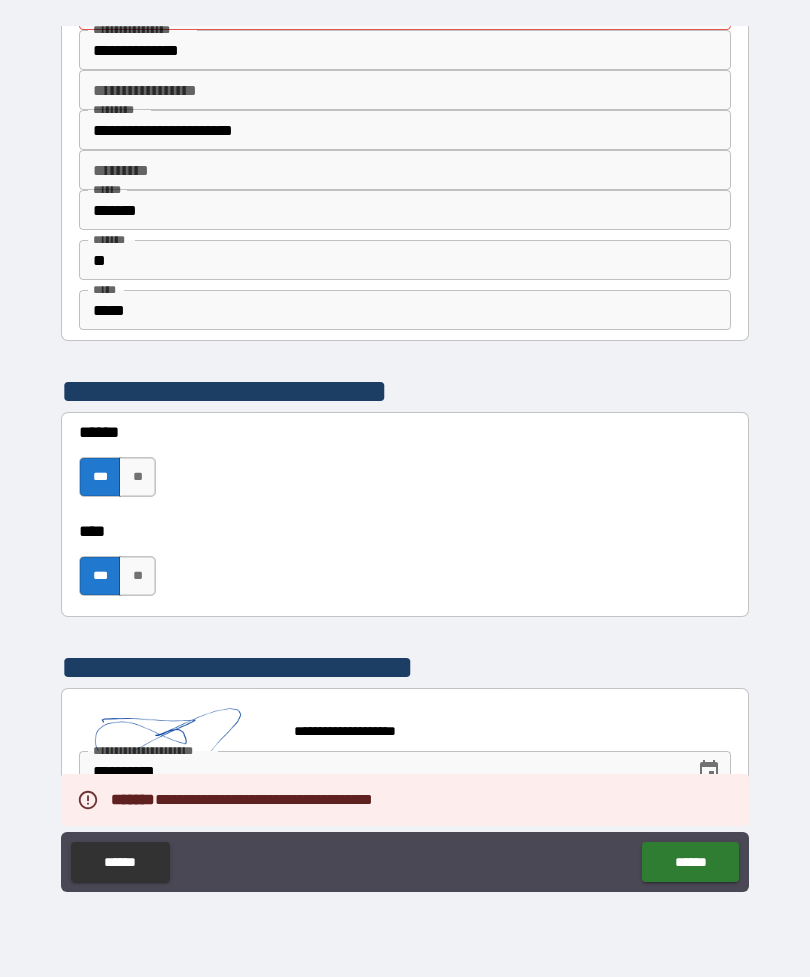 click on "******" at bounding box center [690, 862] 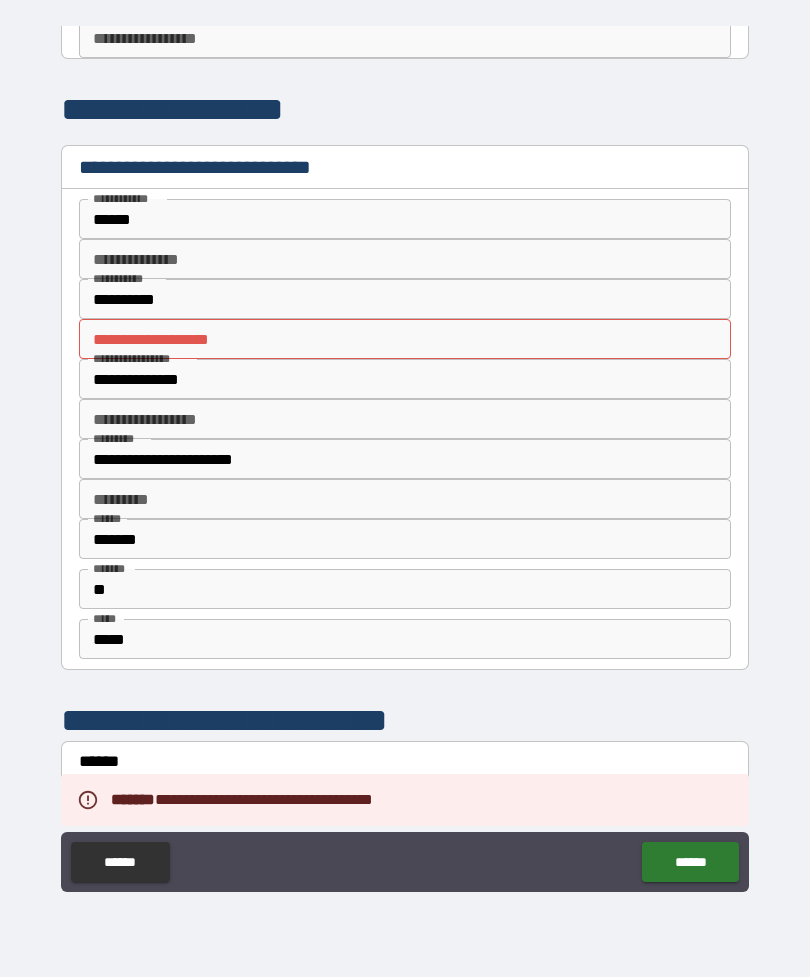 scroll, scrollTop: 257, scrollLeft: 0, axis: vertical 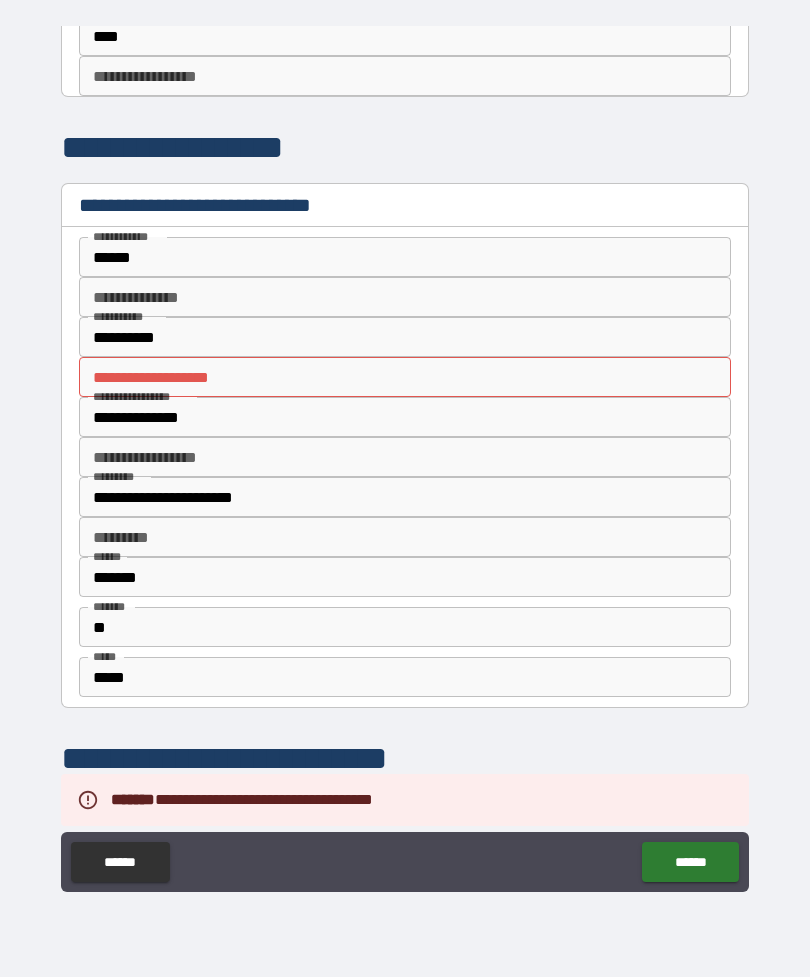 click on "**********" at bounding box center (405, 377) 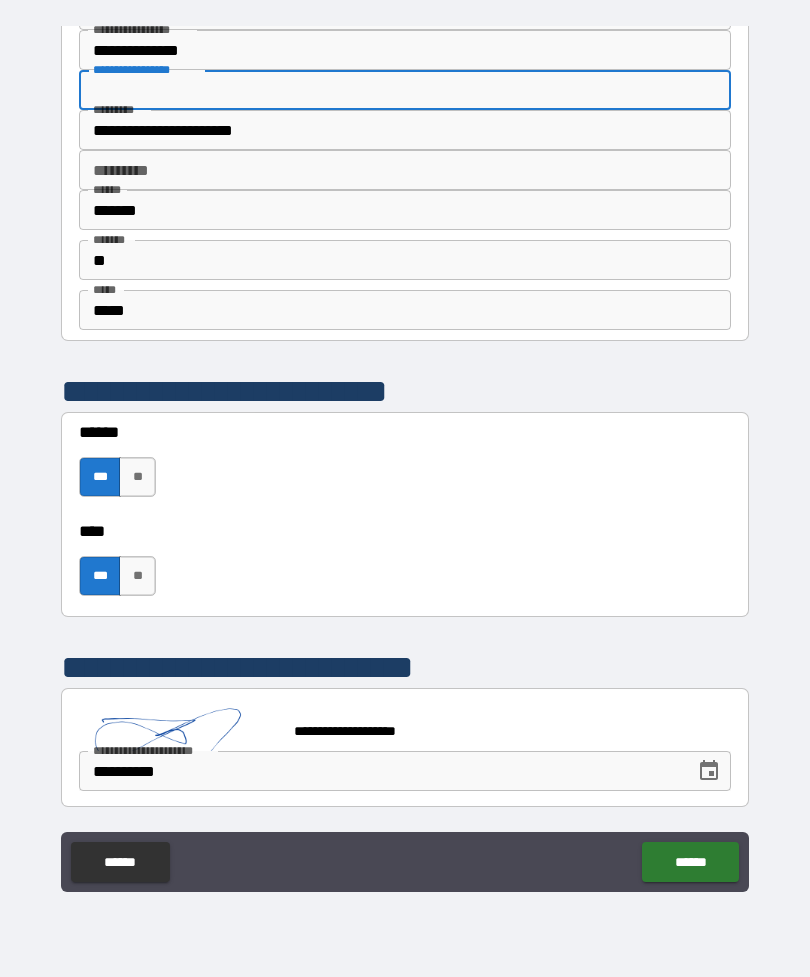 scroll, scrollTop: 624, scrollLeft: 0, axis: vertical 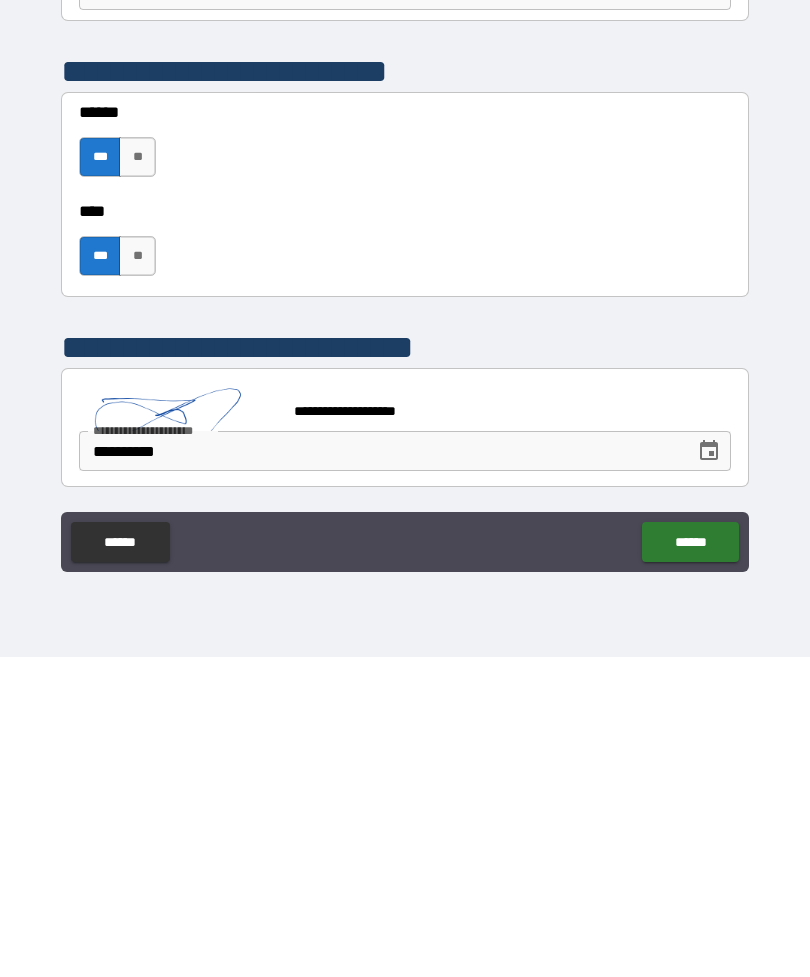 click on "******" at bounding box center (690, 862) 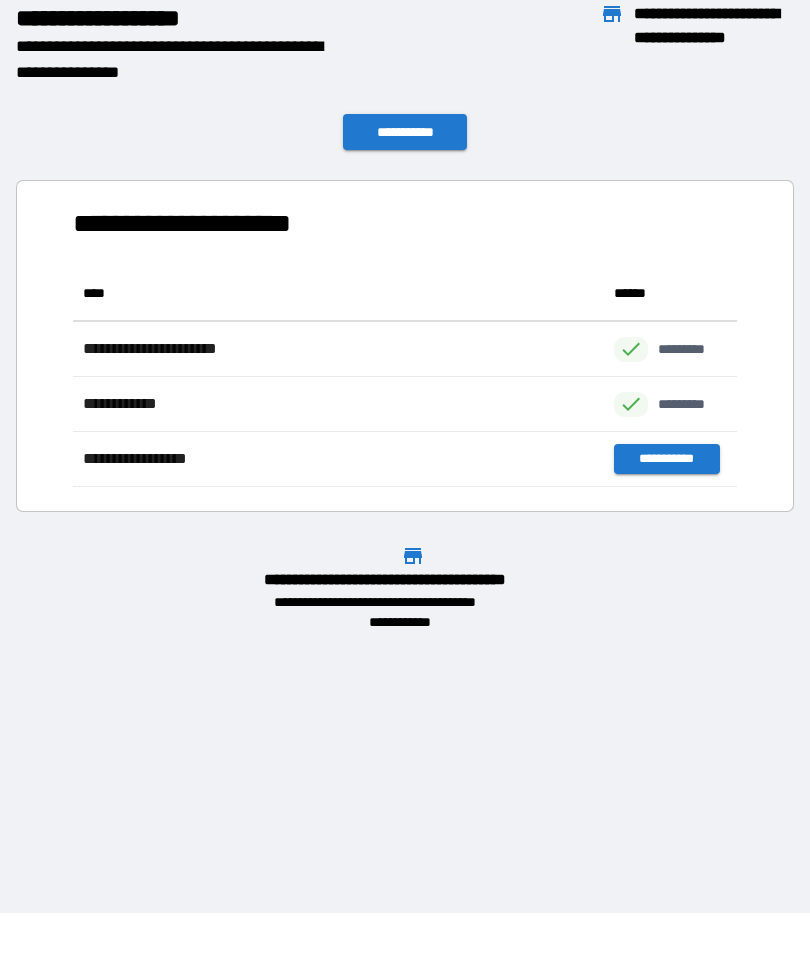 scroll, scrollTop: 221, scrollLeft: 664, axis: both 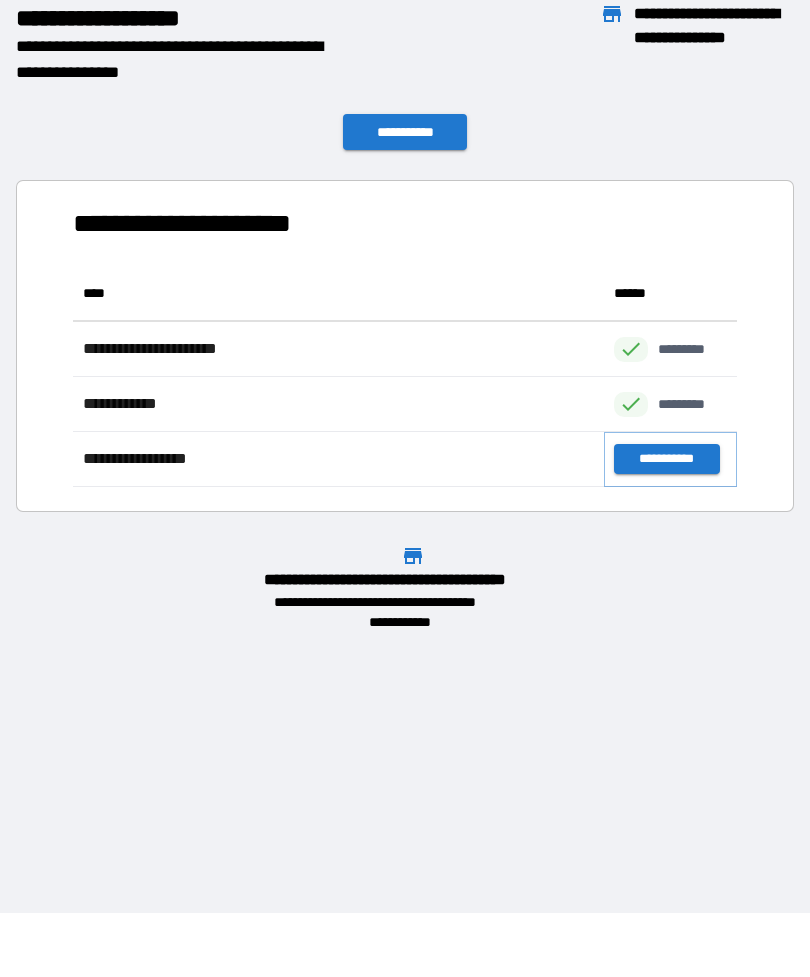 click on "**********" at bounding box center (666, 459) 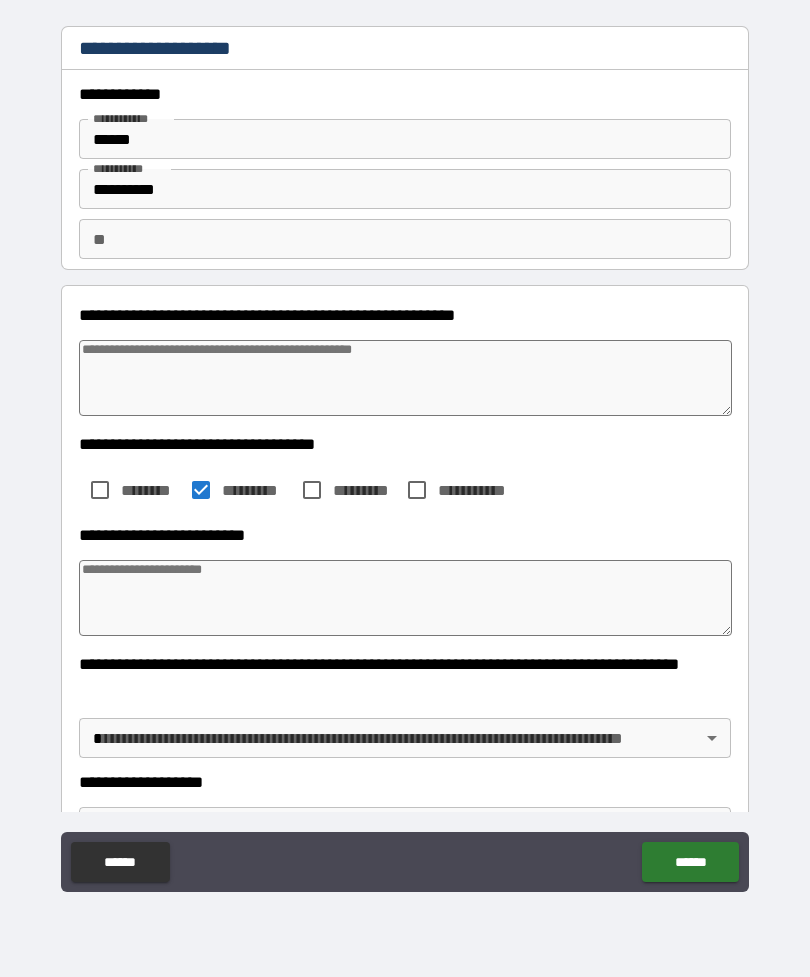 click at bounding box center [405, 378] 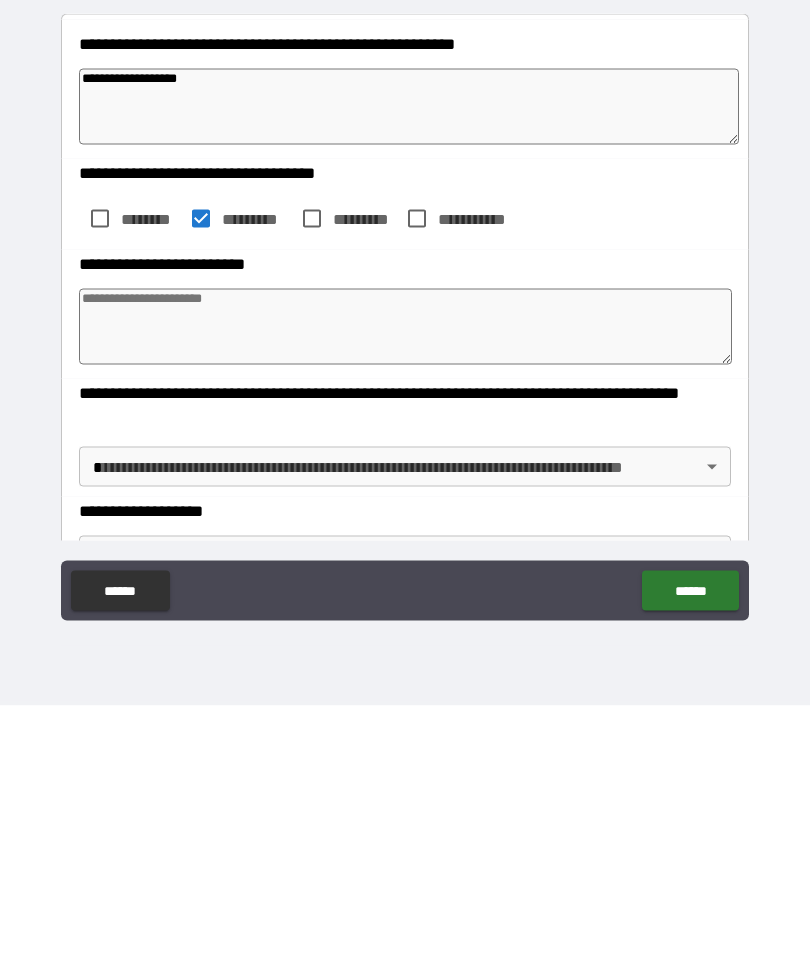 click on "**********" at bounding box center [409, 378] 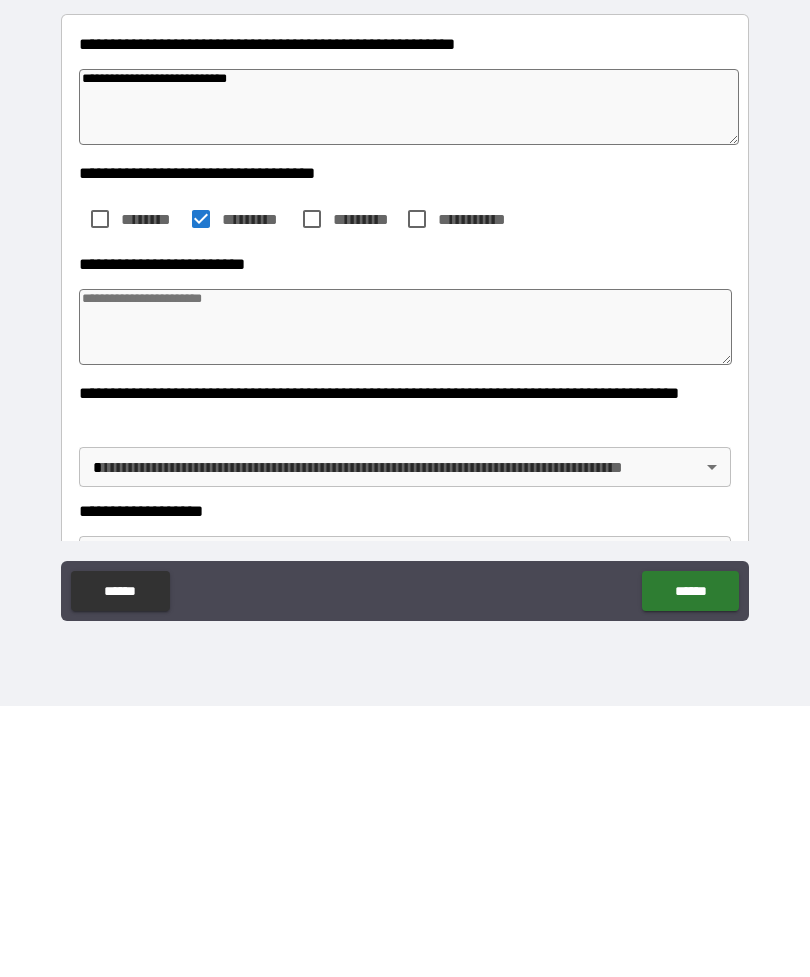 click at bounding box center [405, 598] 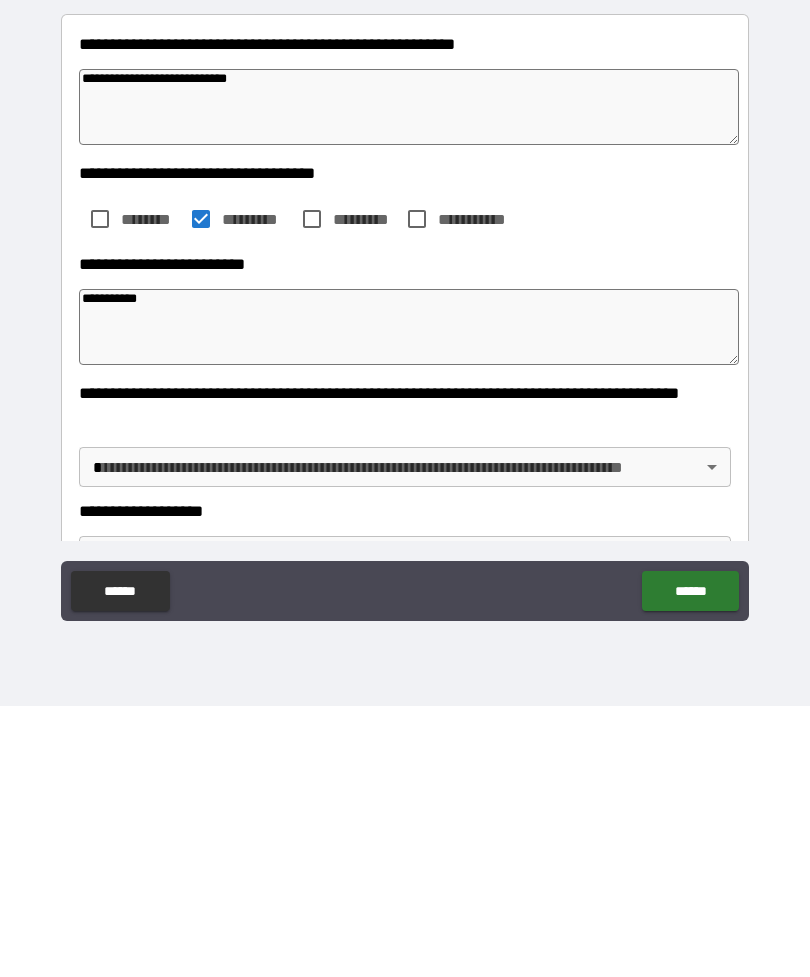 click on "[FIRST] [LAST] [STREET] [CITY] [STATE] [ZIP] [COUNTRY] [PHONE] [EMAIL] [DOB] [SSN] [CC] [LICENSE] [PASSPORT]" at bounding box center (405, 456) 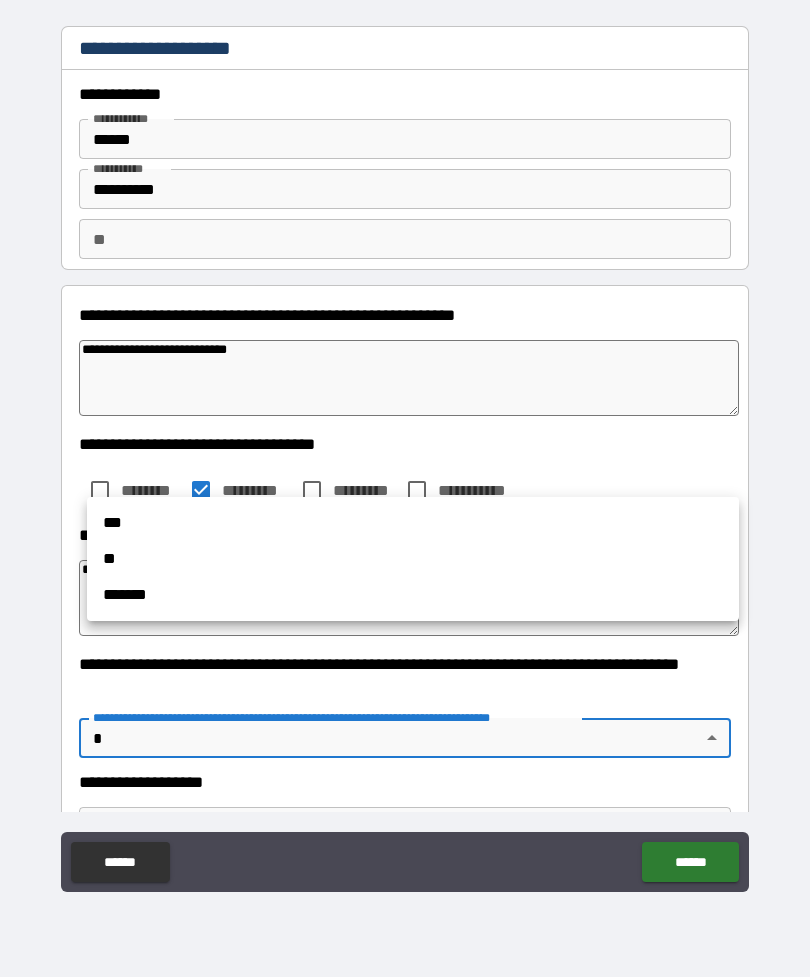 click on "**" at bounding box center [413, 559] 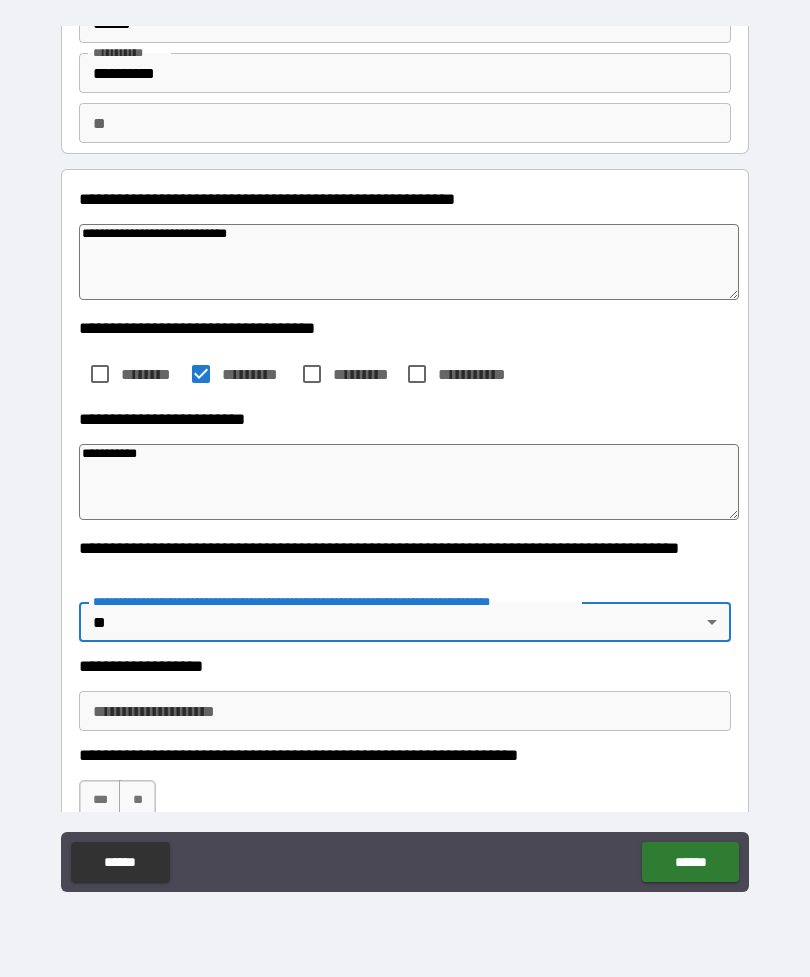 scroll, scrollTop: 123, scrollLeft: 0, axis: vertical 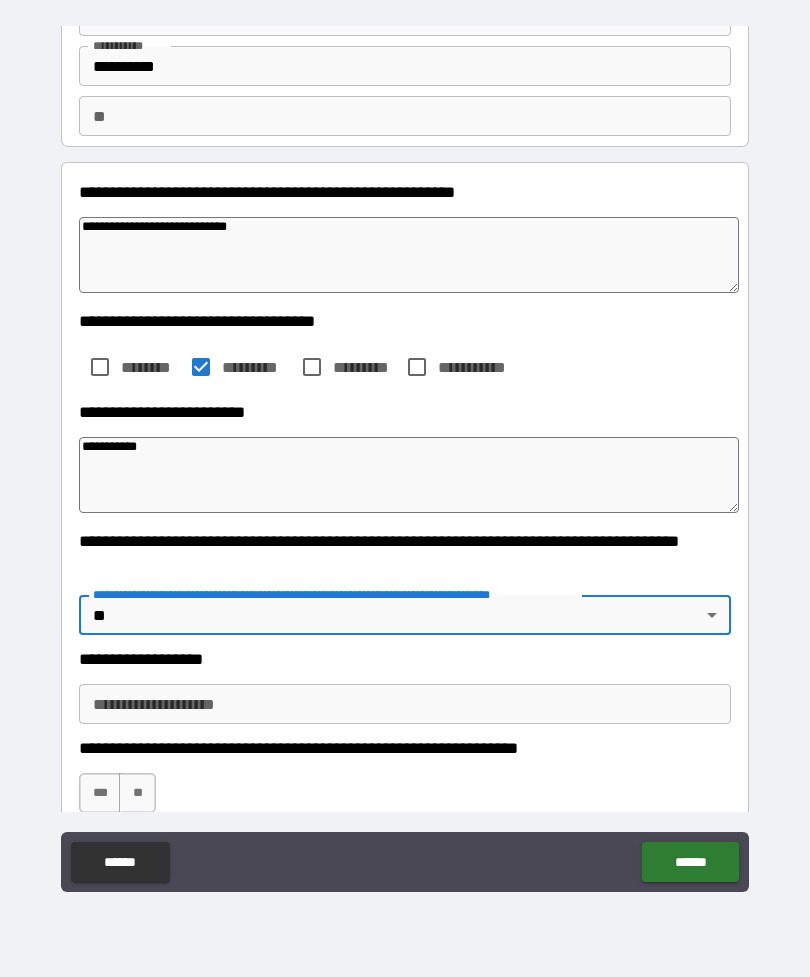click on "**********" at bounding box center (405, 704) 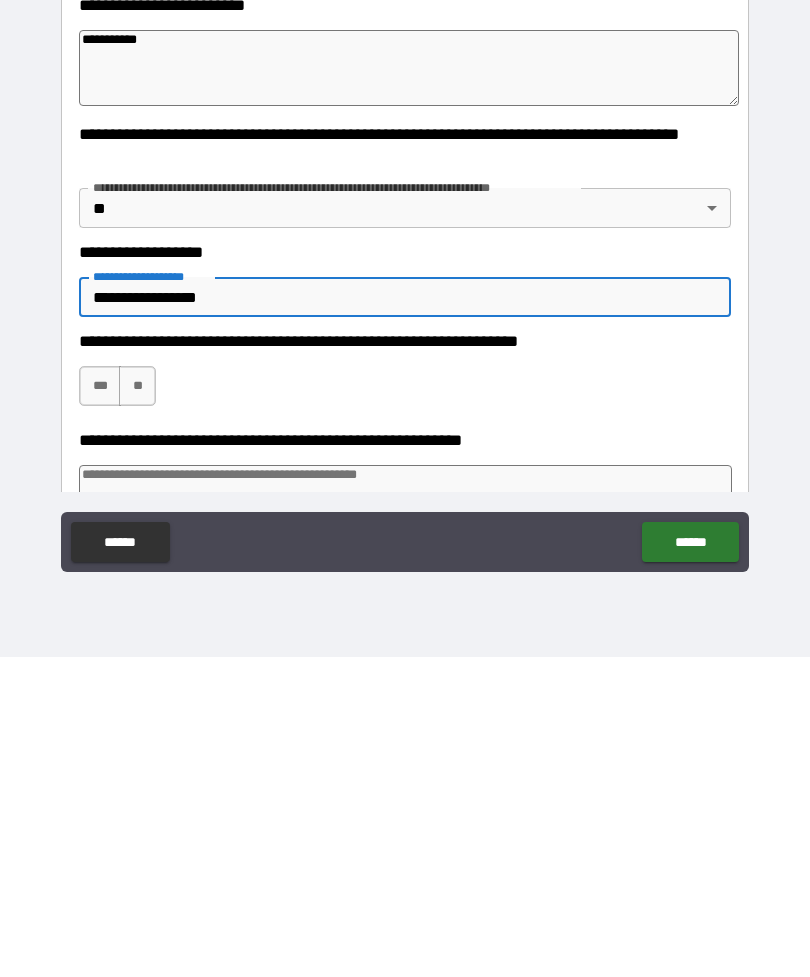 scroll, scrollTop: 213, scrollLeft: 0, axis: vertical 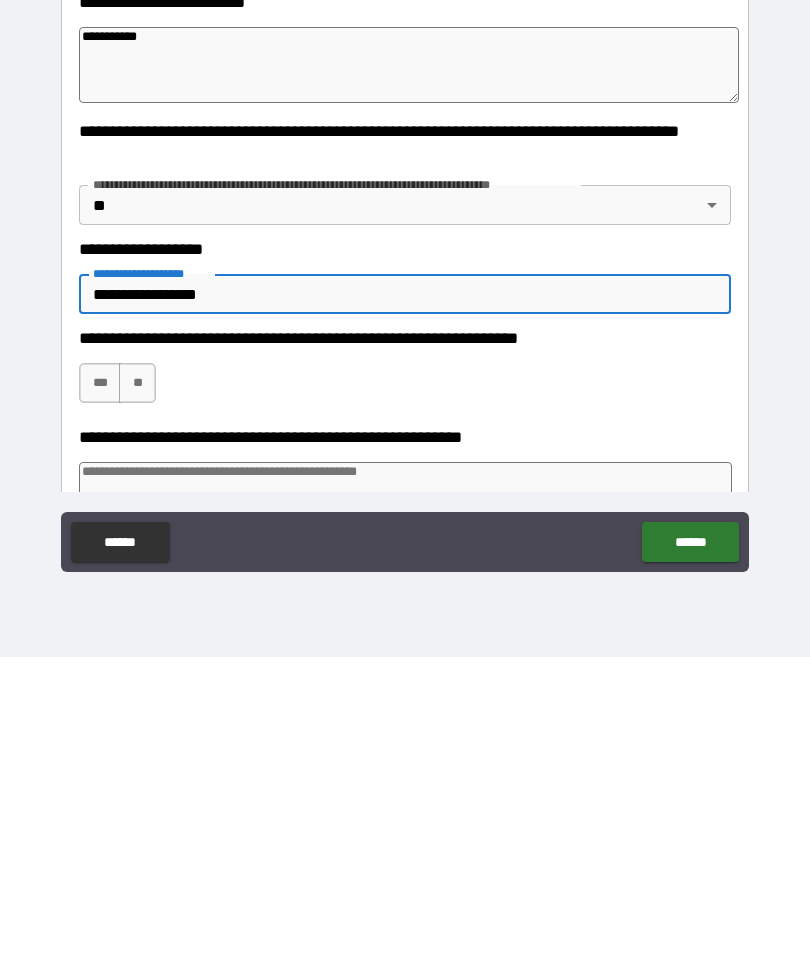 click on "***" at bounding box center [100, 703] 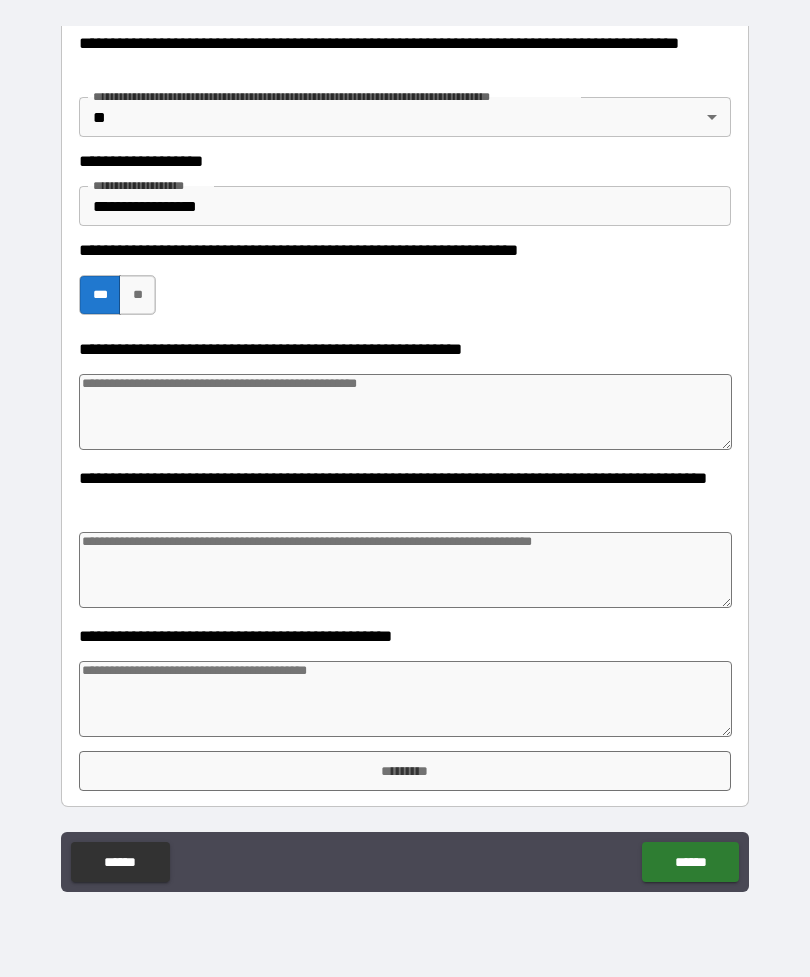 scroll, scrollTop: 621, scrollLeft: 0, axis: vertical 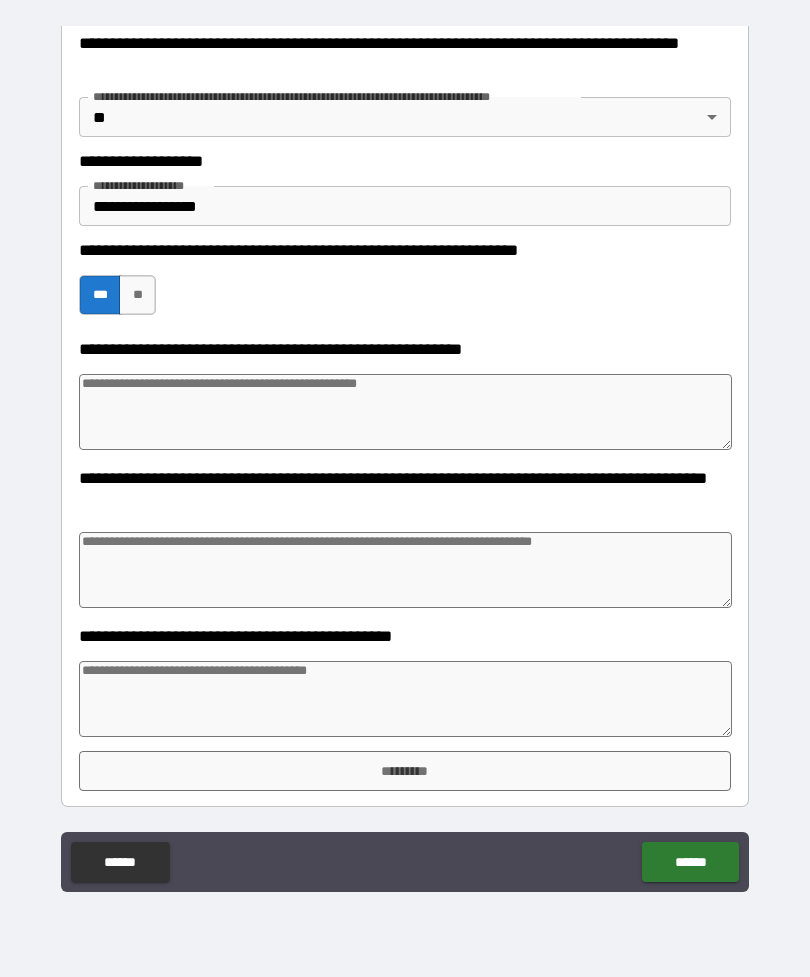 click on "*********" at bounding box center [405, 771] 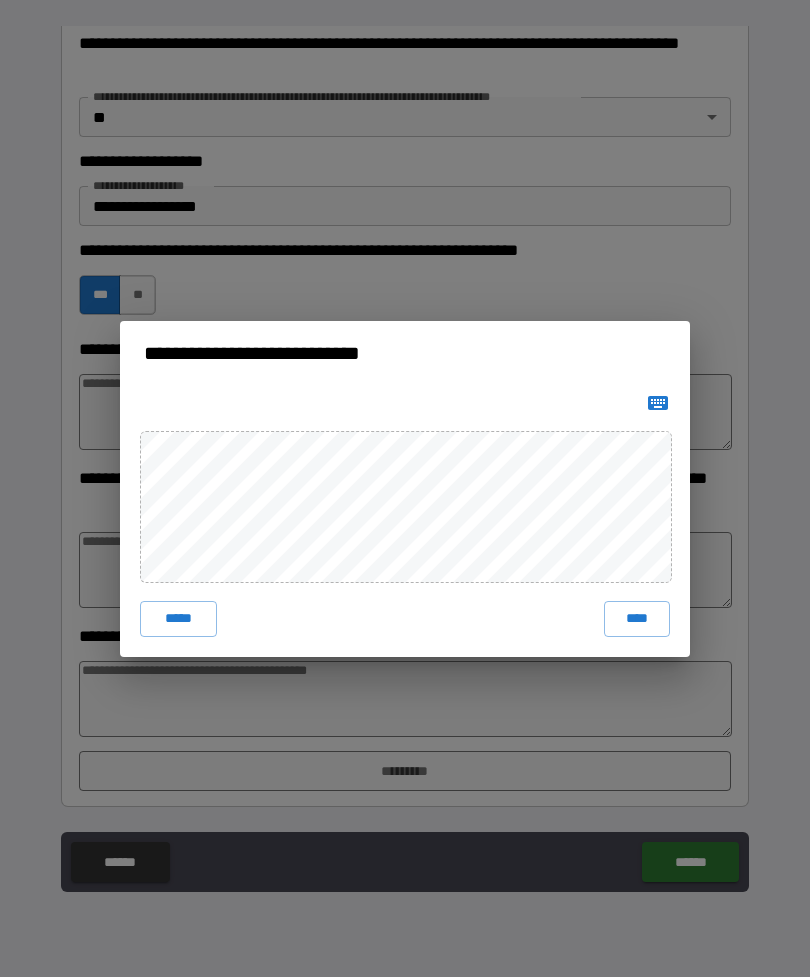 click on "****" at bounding box center (637, 619) 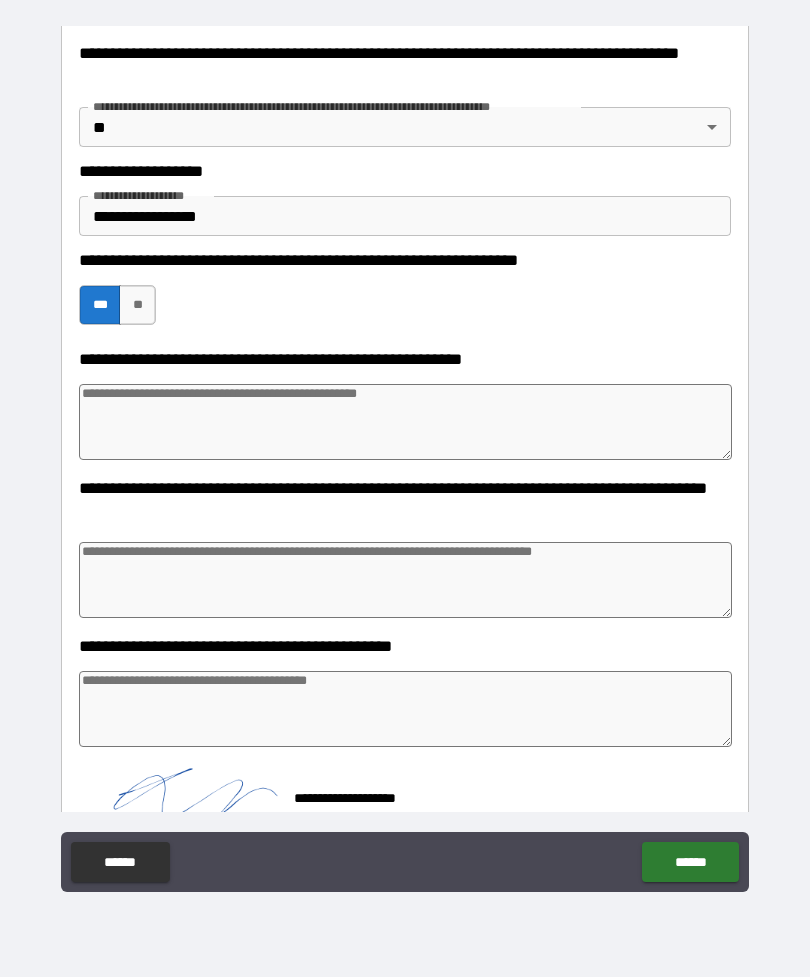 click on "******" at bounding box center [690, 862] 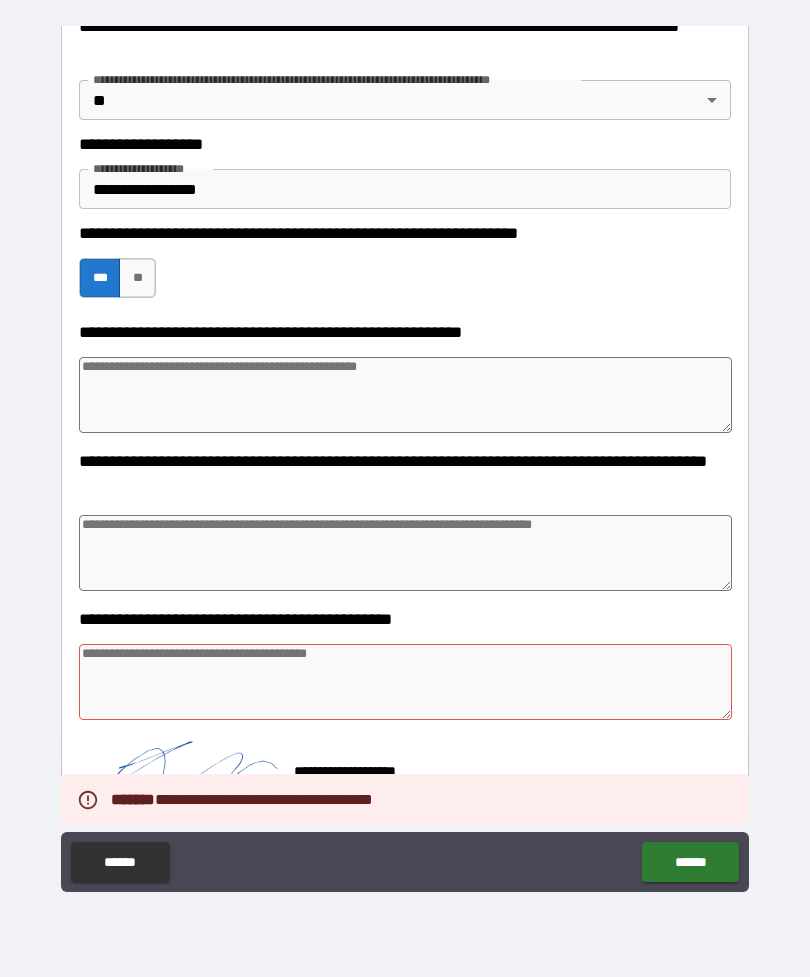 scroll, scrollTop: 638, scrollLeft: 0, axis: vertical 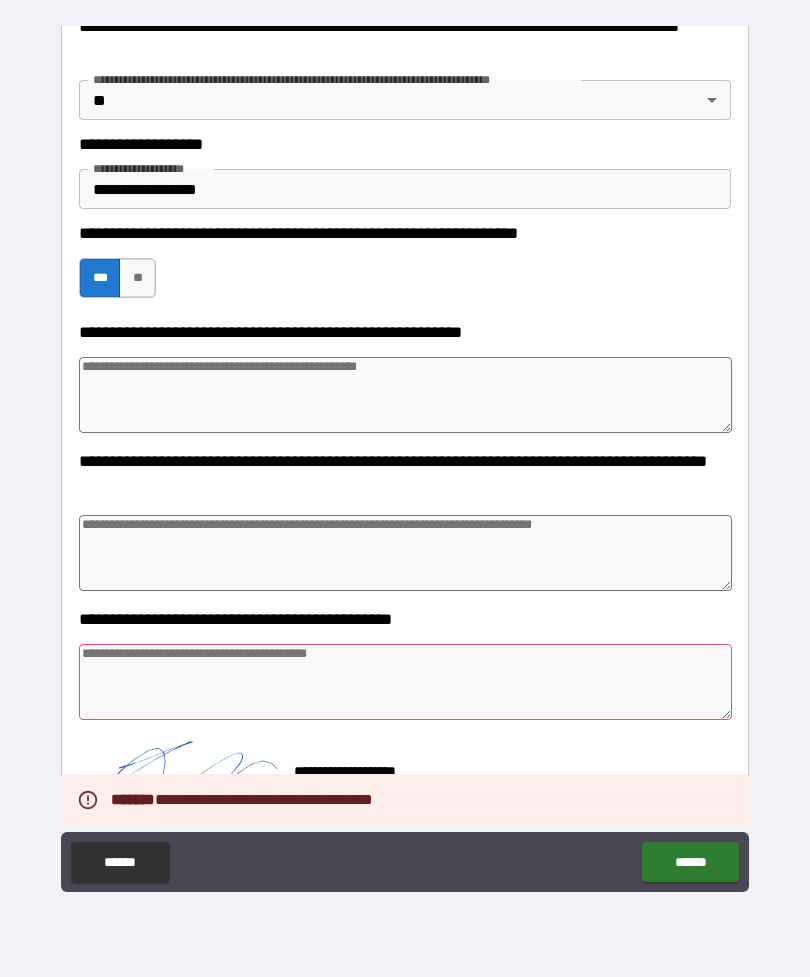 click at bounding box center [405, 682] 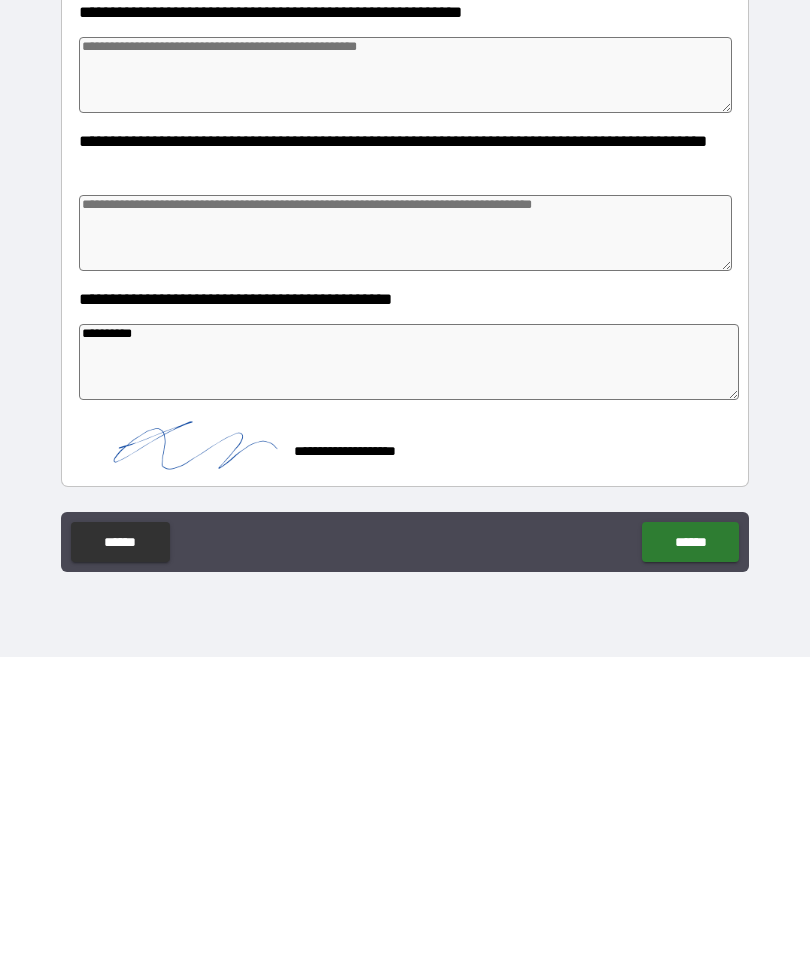 click on "******" at bounding box center [690, 862] 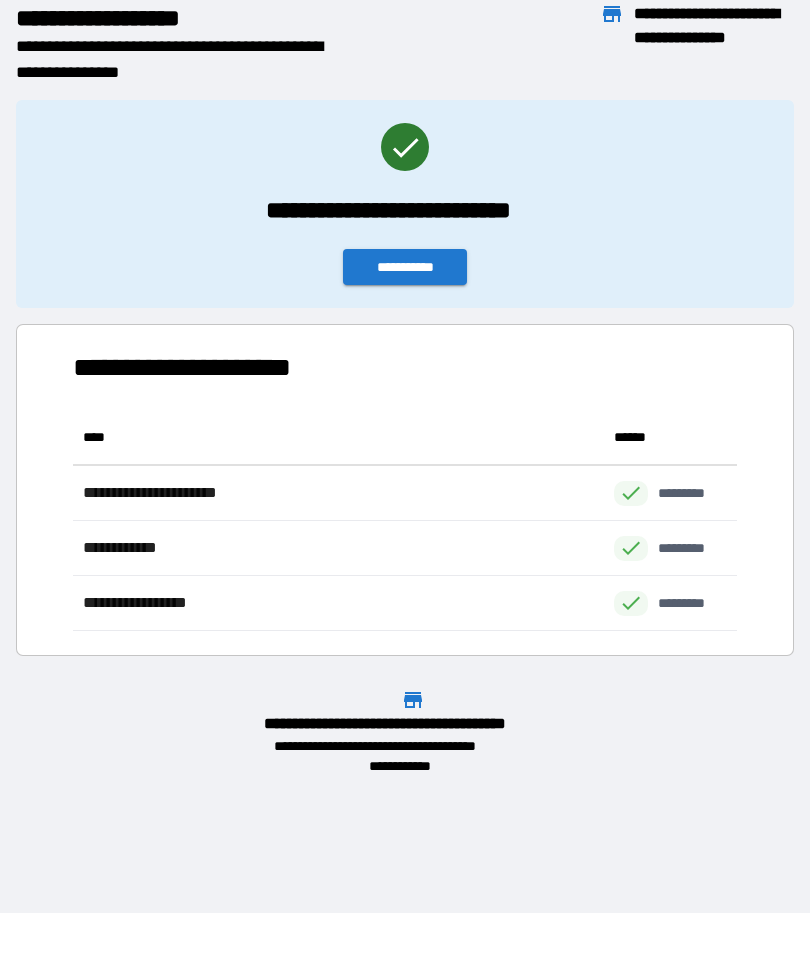 scroll, scrollTop: 1, scrollLeft: 1, axis: both 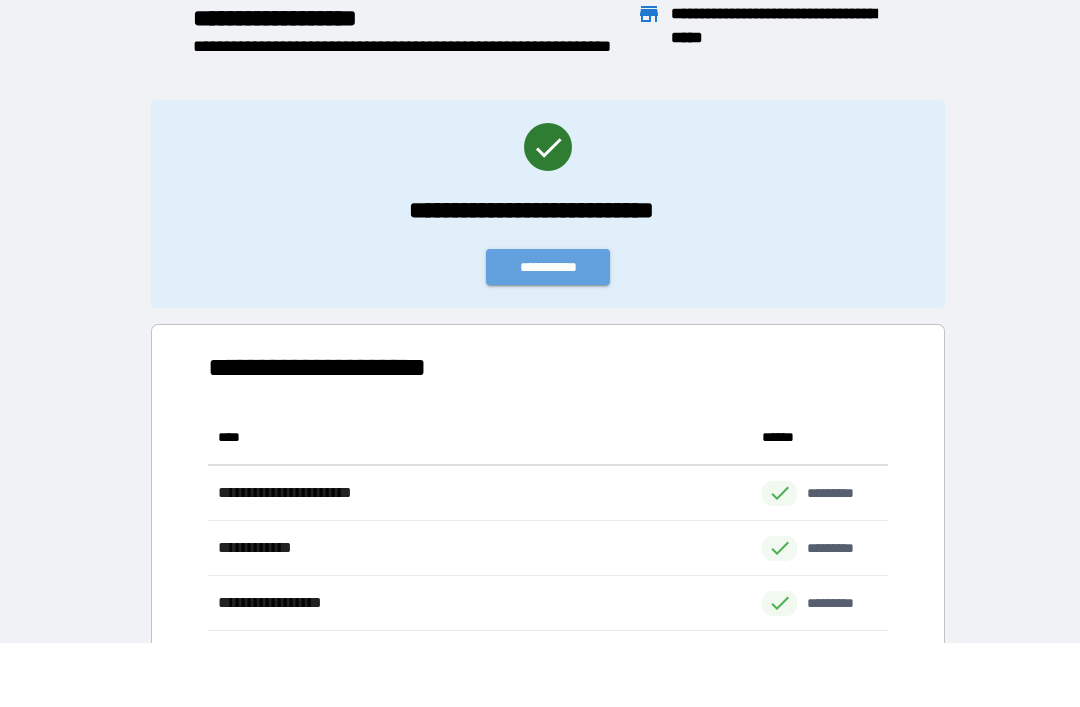 click on "**********" at bounding box center (548, 267) 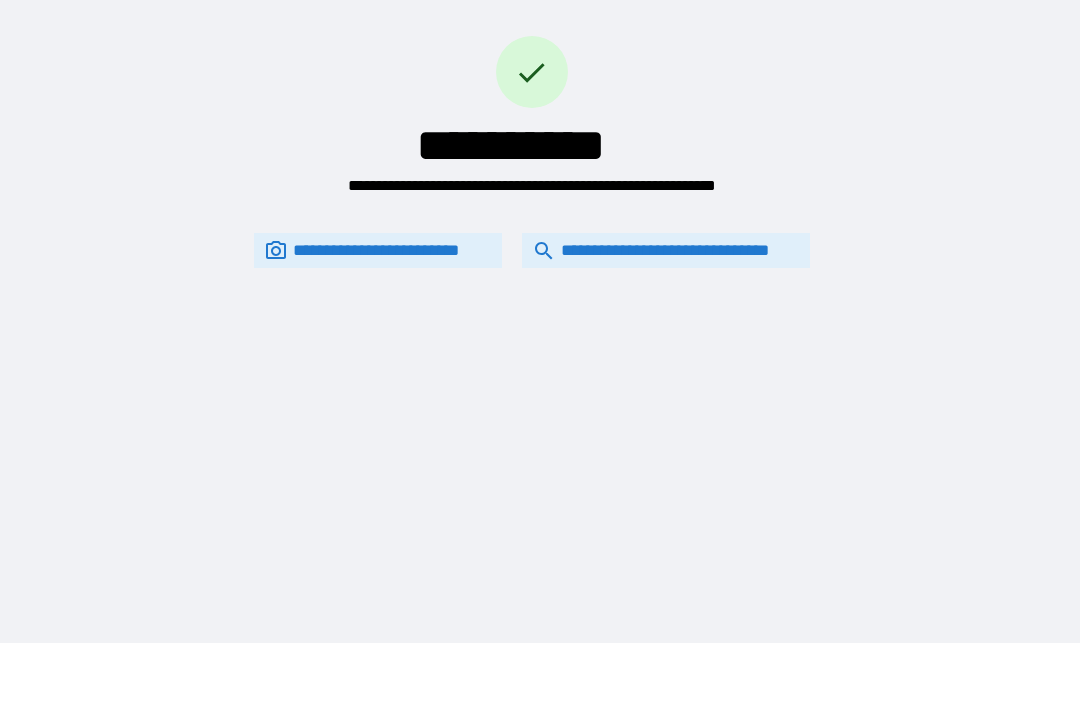 click on "**********" at bounding box center (666, 250) 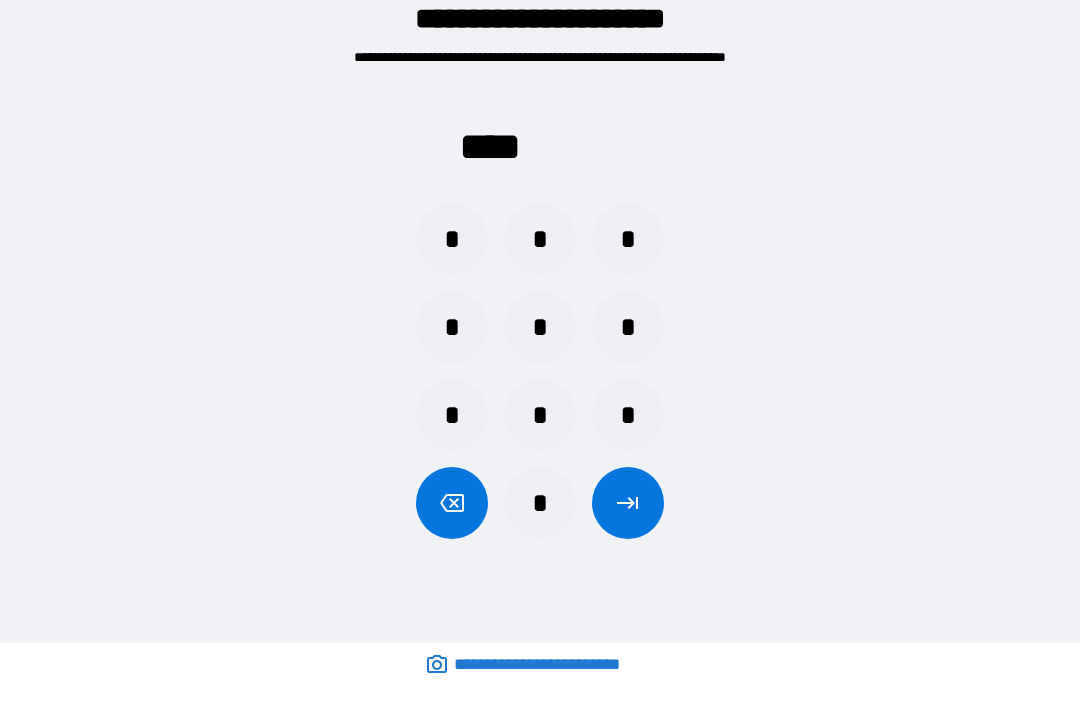 click on "*" at bounding box center [540, 503] 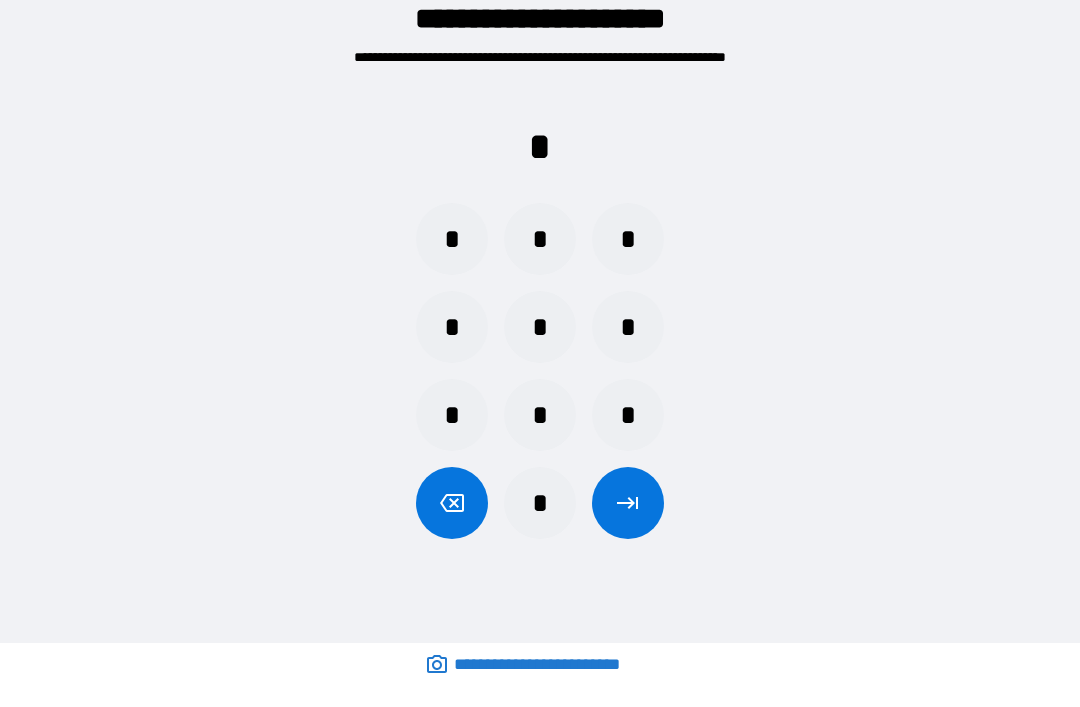 click on "*" at bounding box center [540, 415] 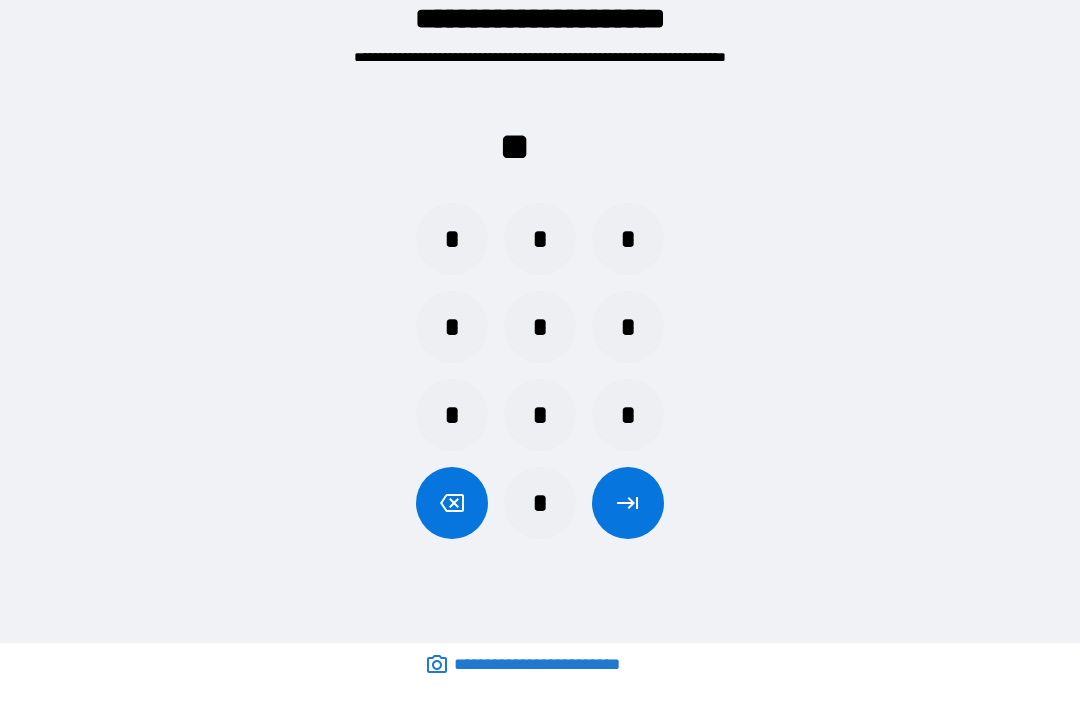 click on "*" at bounding box center (452, 327) 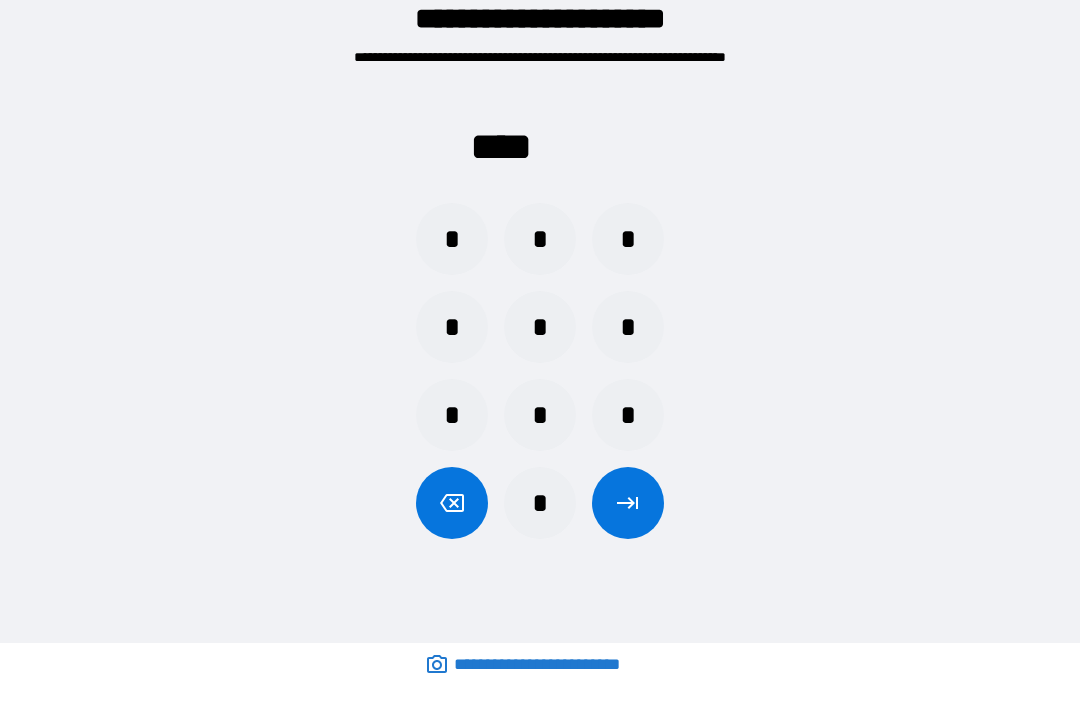 click at bounding box center (628, 503) 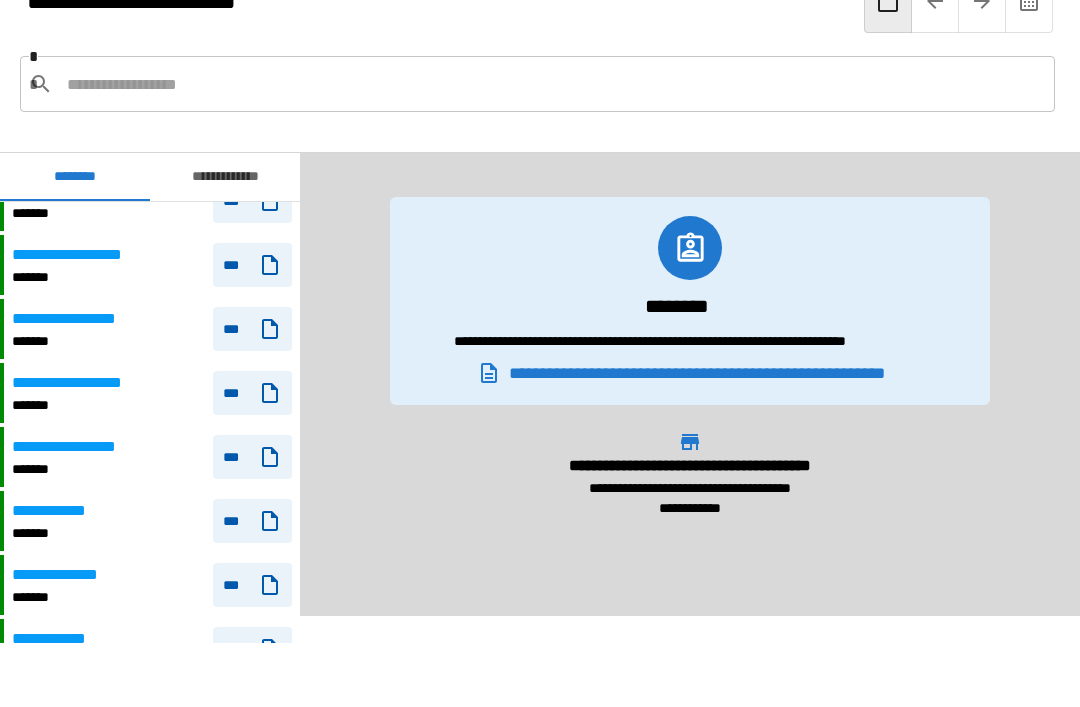scroll, scrollTop: 2071, scrollLeft: 0, axis: vertical 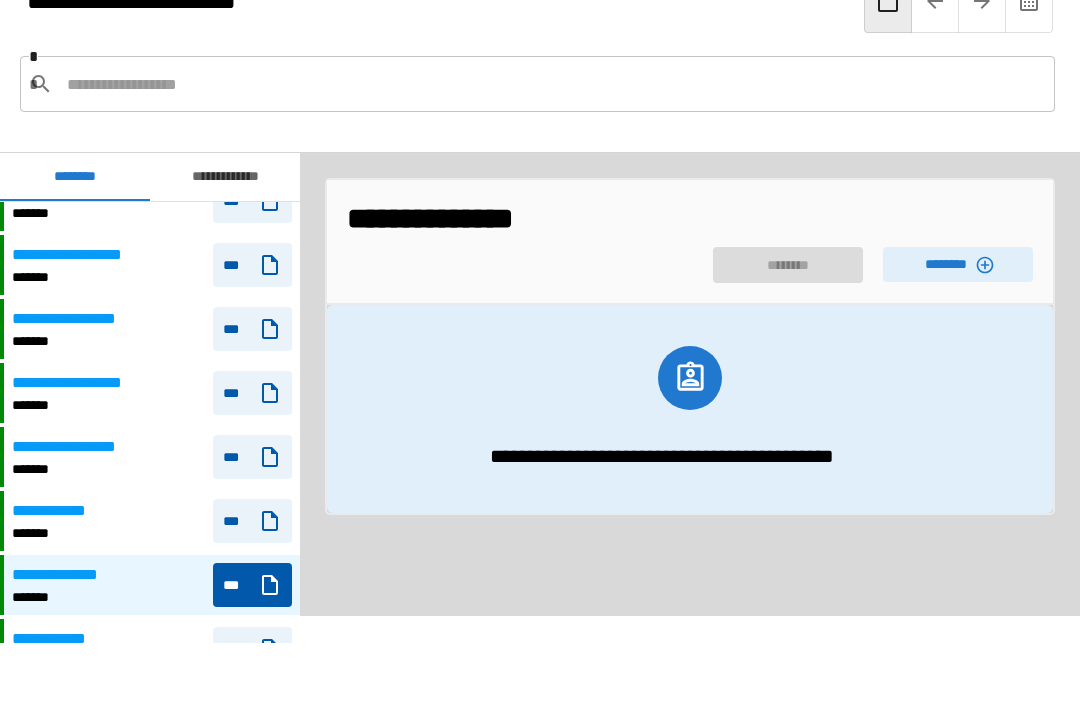 click on "********" at bounding box center (958, 264) 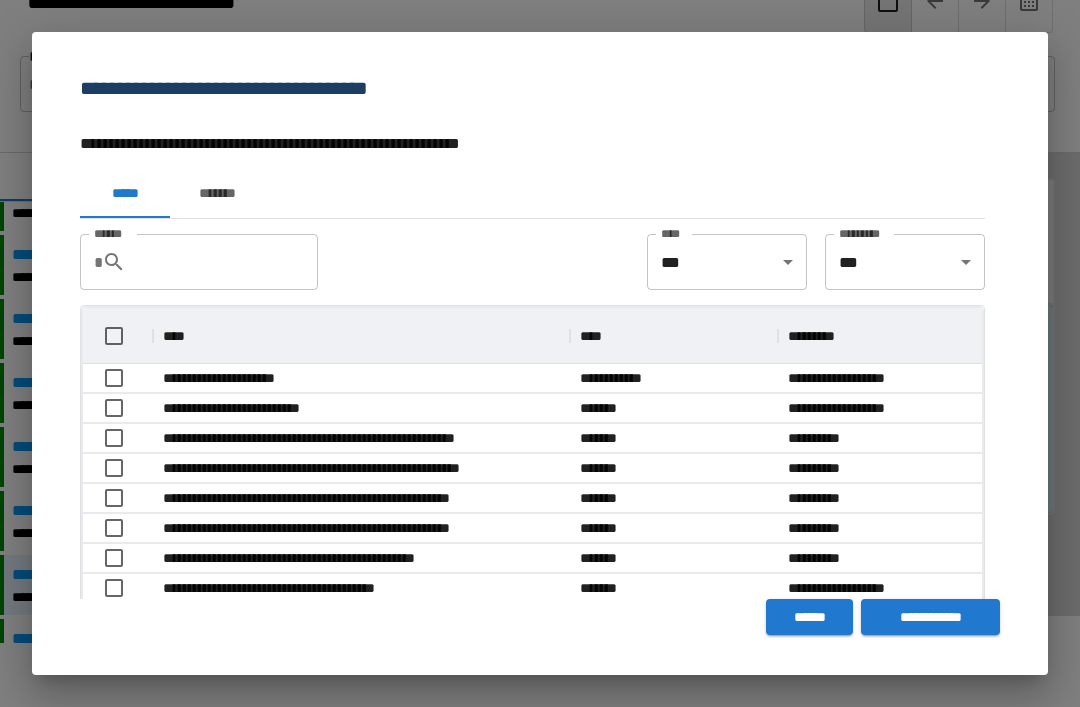 scroll, scrollTop: 356, scrollLeft: 899, axis: both 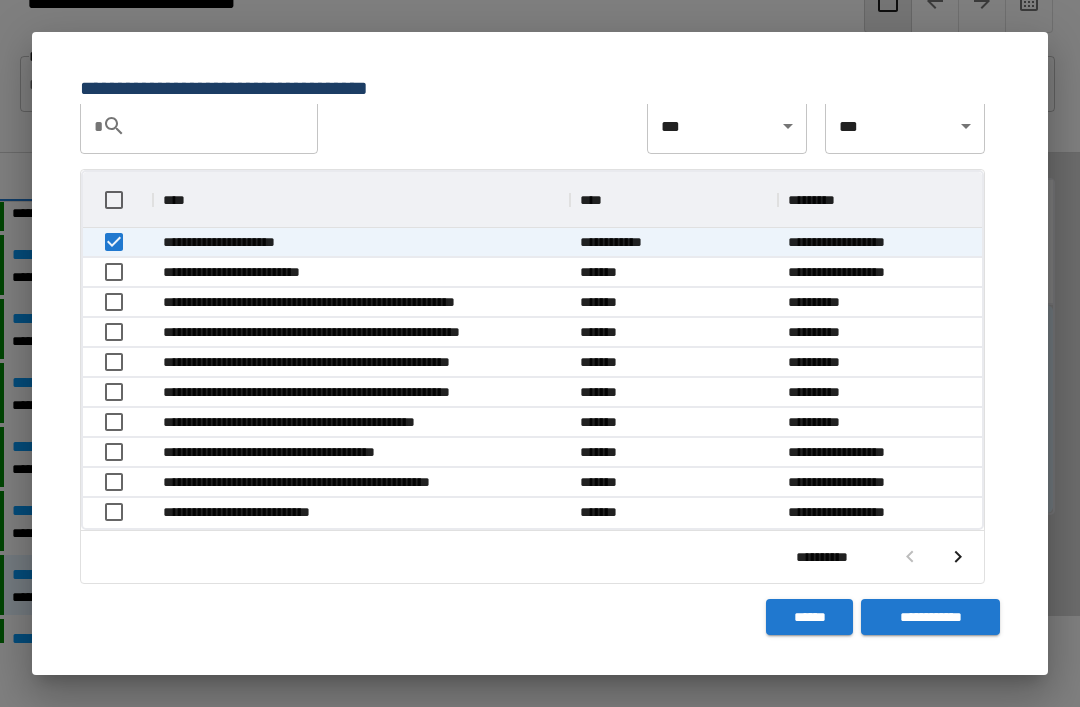 click 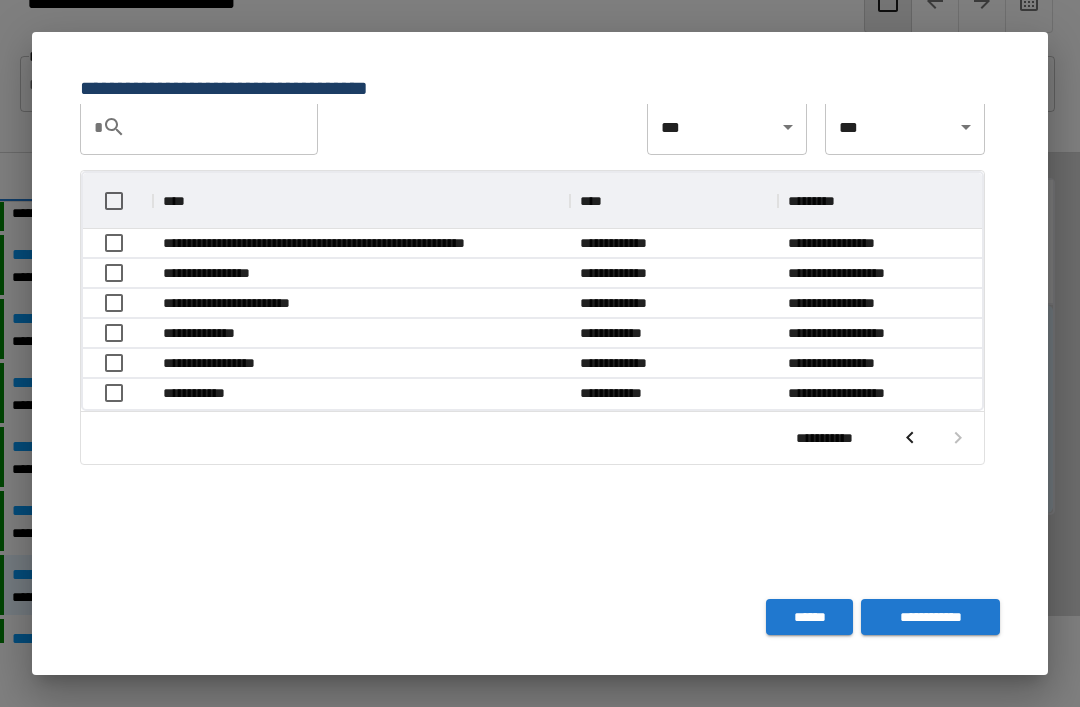 scroll, scrollTop: 135, scrollLeft: 0, axis: vertical 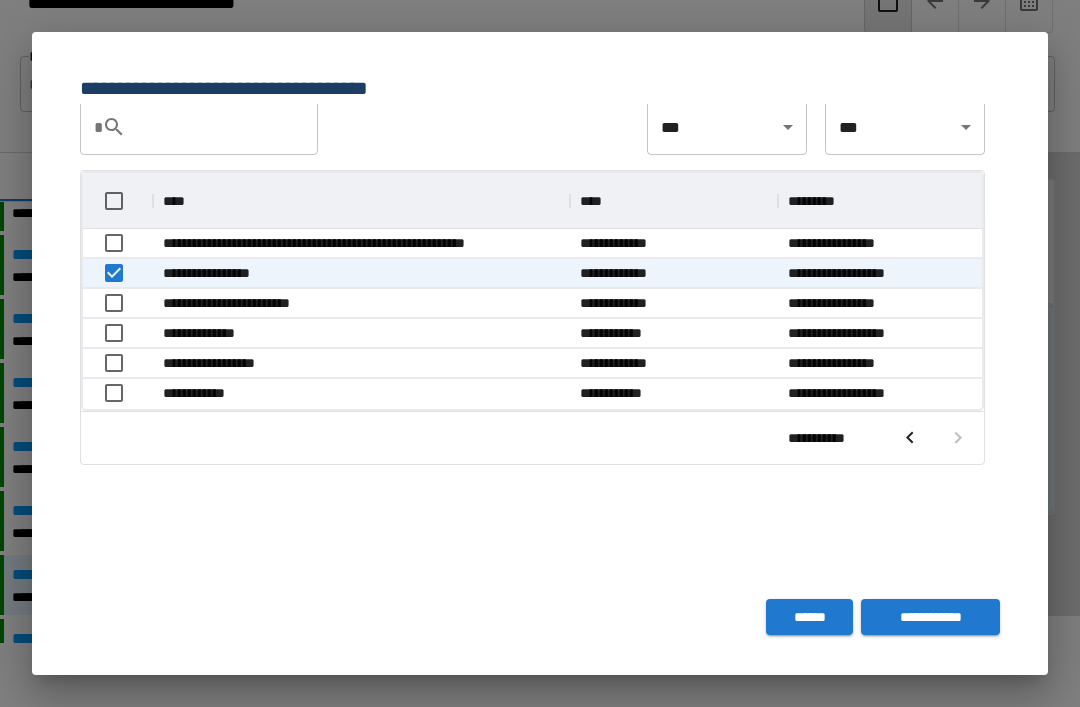 click on "**********" at bounding box center [930, 617] 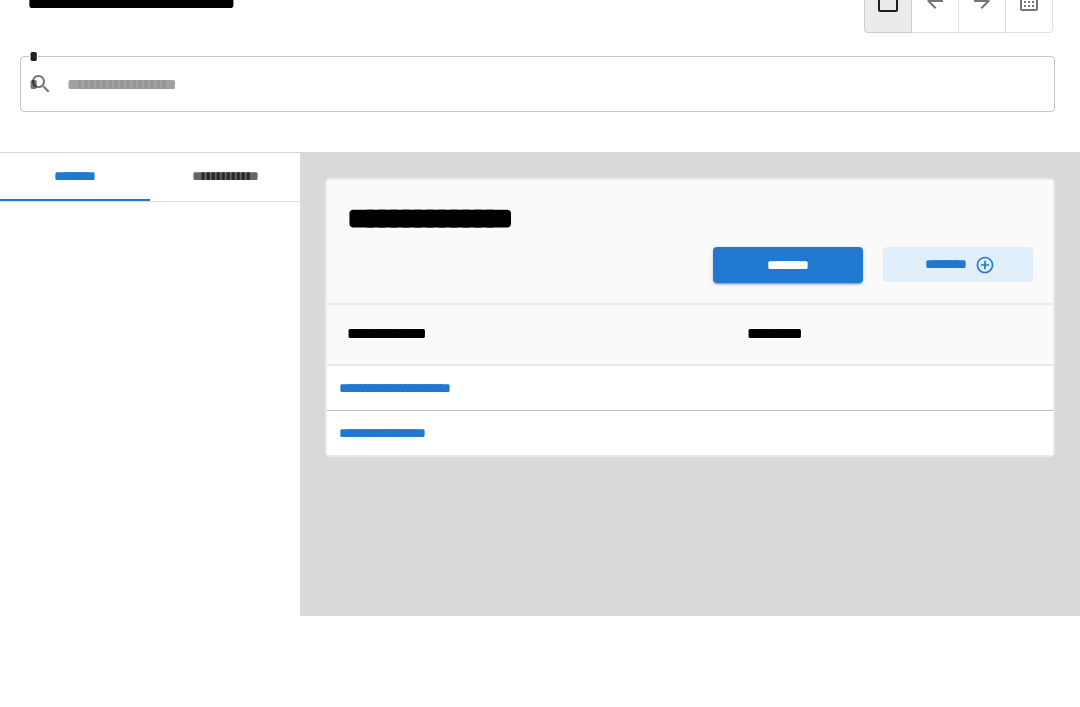 scroll, scrollTop: 2071, scrollLeft: 0, axis: vertical 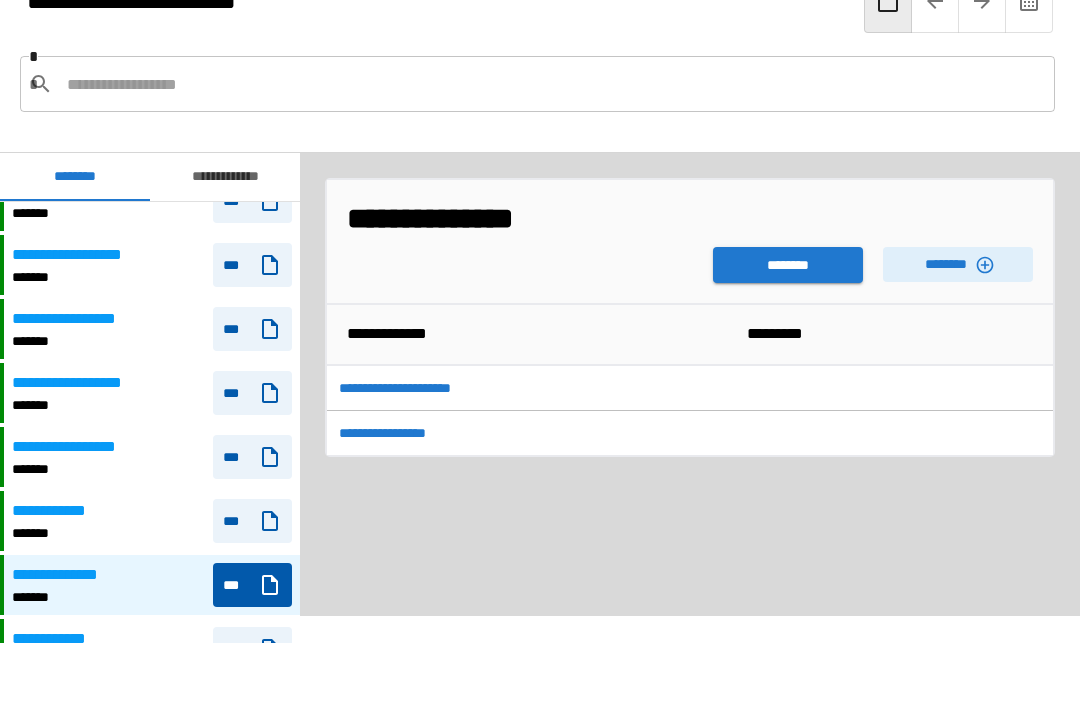 click on "********" at bounding box center [788, 265] 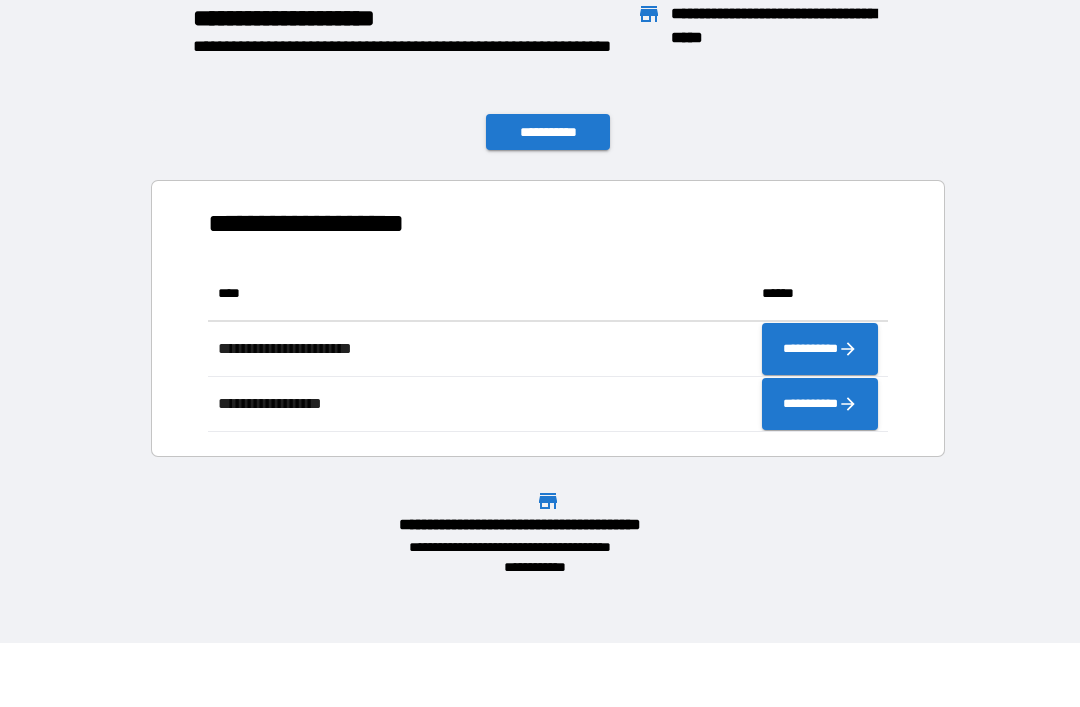 scroll, scrollTop: 1, scrollLeft: 1, axis: both 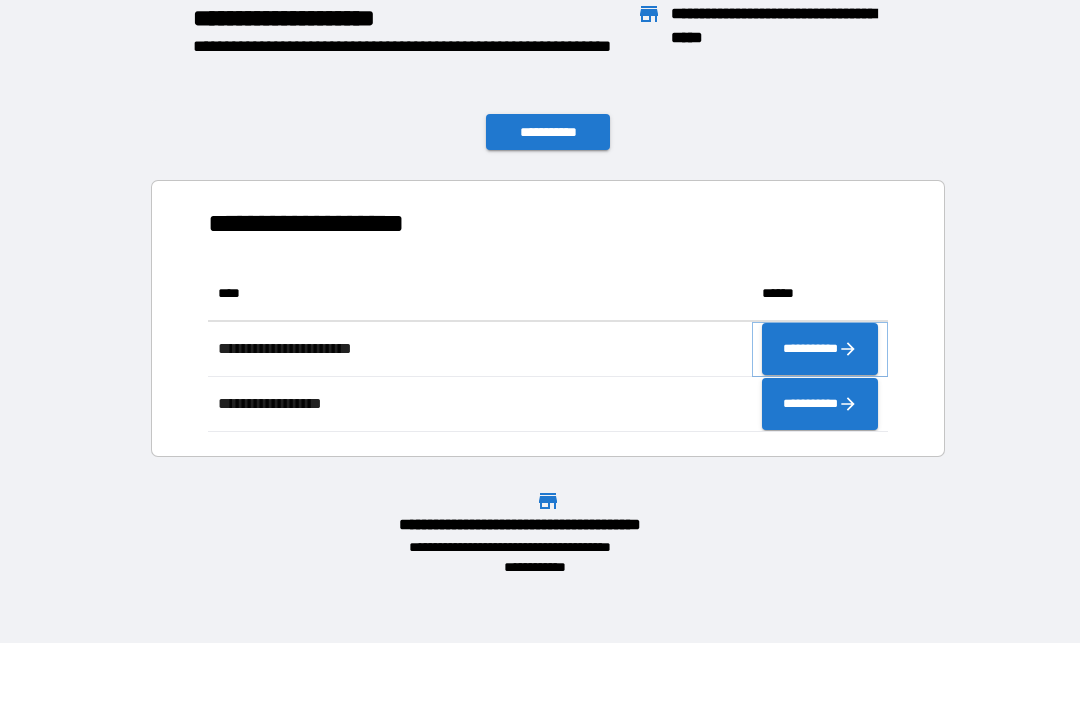 click on "**********" at bounding box center [820, 349] 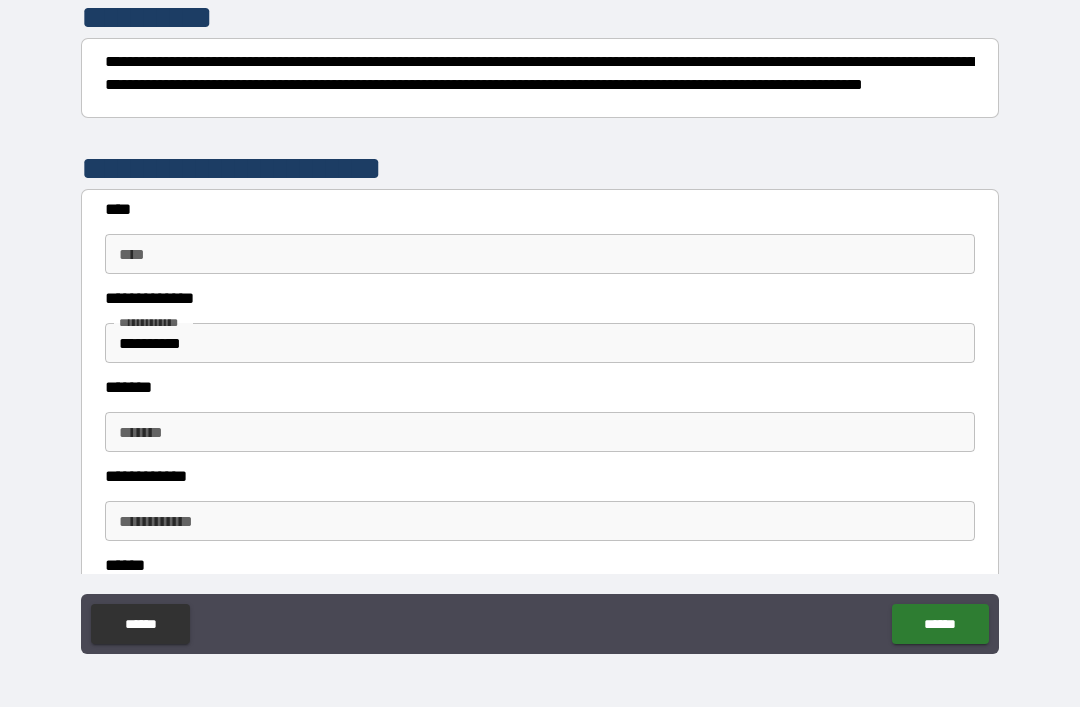 scroll, scrollTop: 263, scrollLeft: 0, axis: vertical 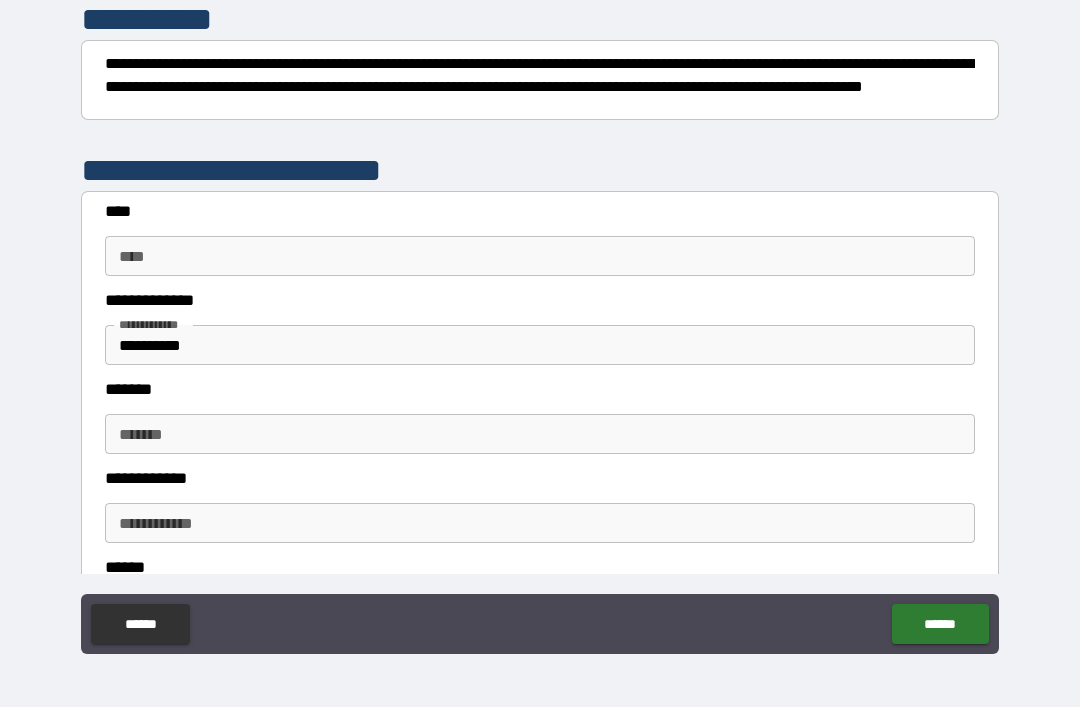 click on "**** ****" at bounding box center [540, 256] 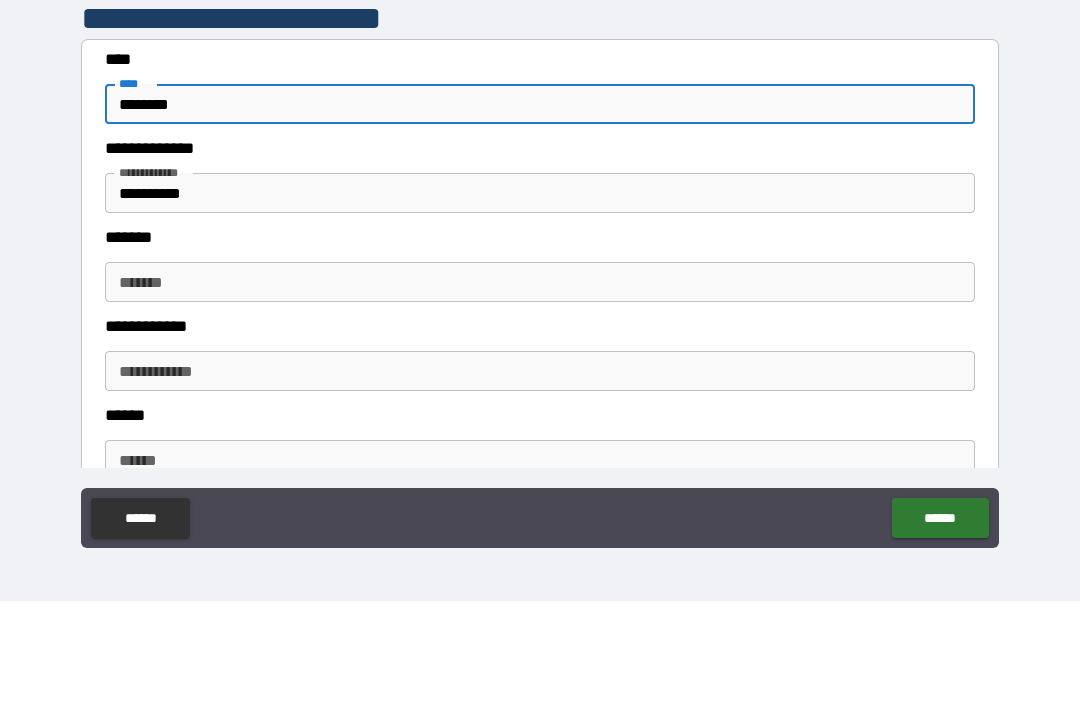 scroll, scrollTop: 306, scrollLeft: 0, axis: vertical 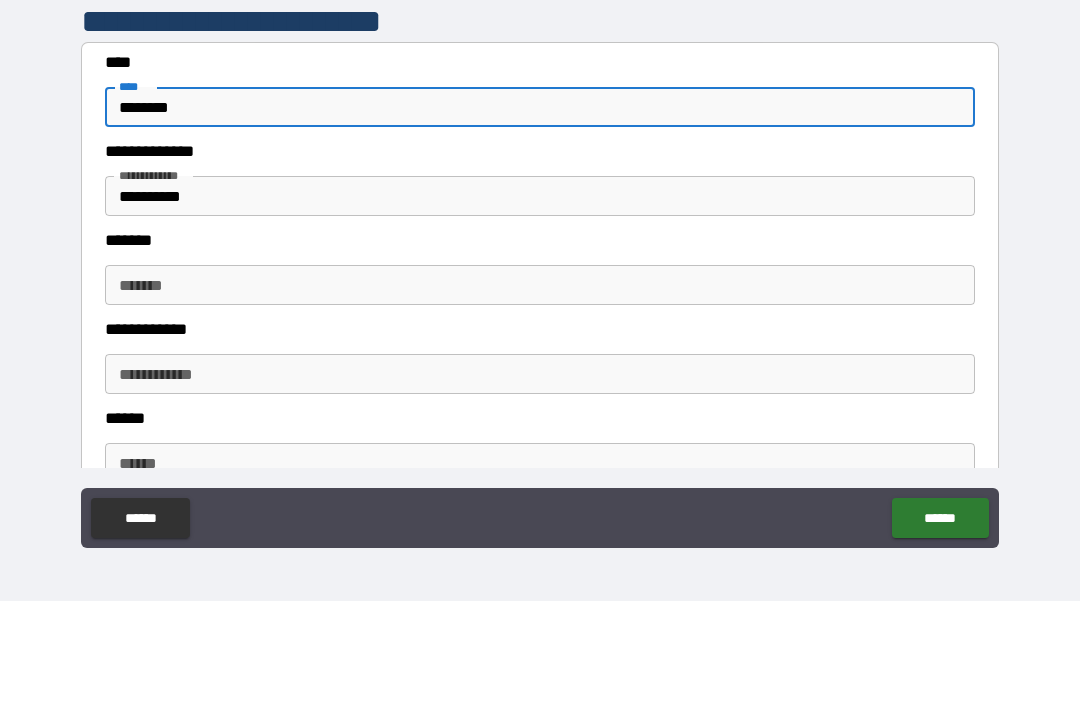 click on "**********" at bounding box center [540, 302] 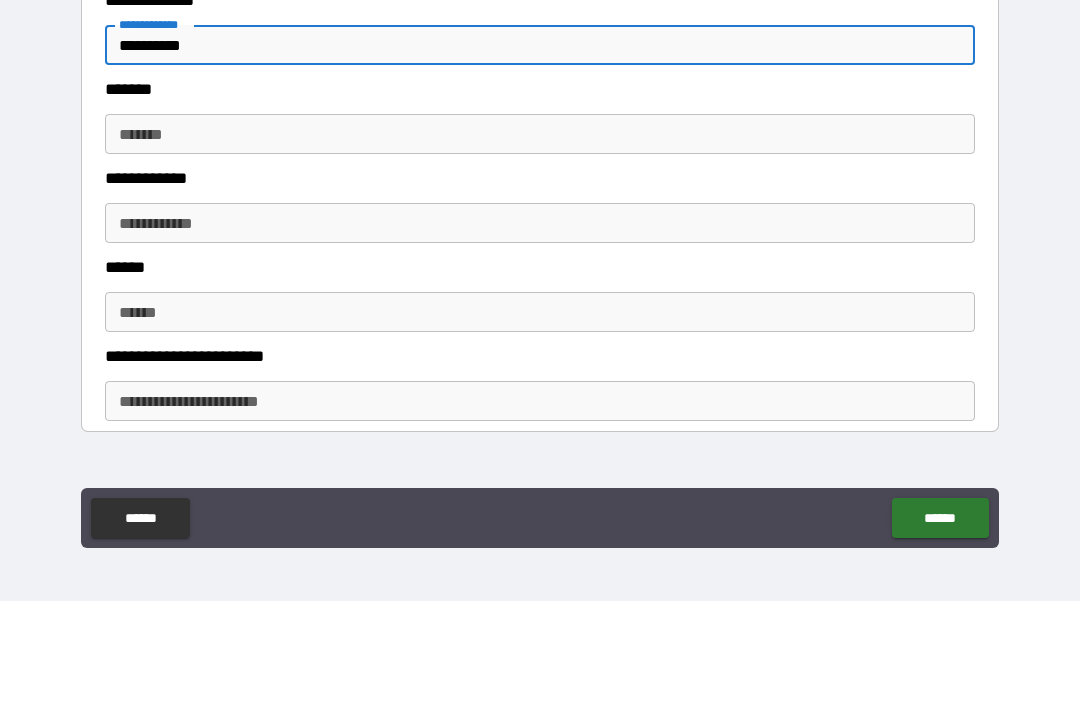 scroll, scrollTop: 458, scrollLeft: 0, axis: vertical 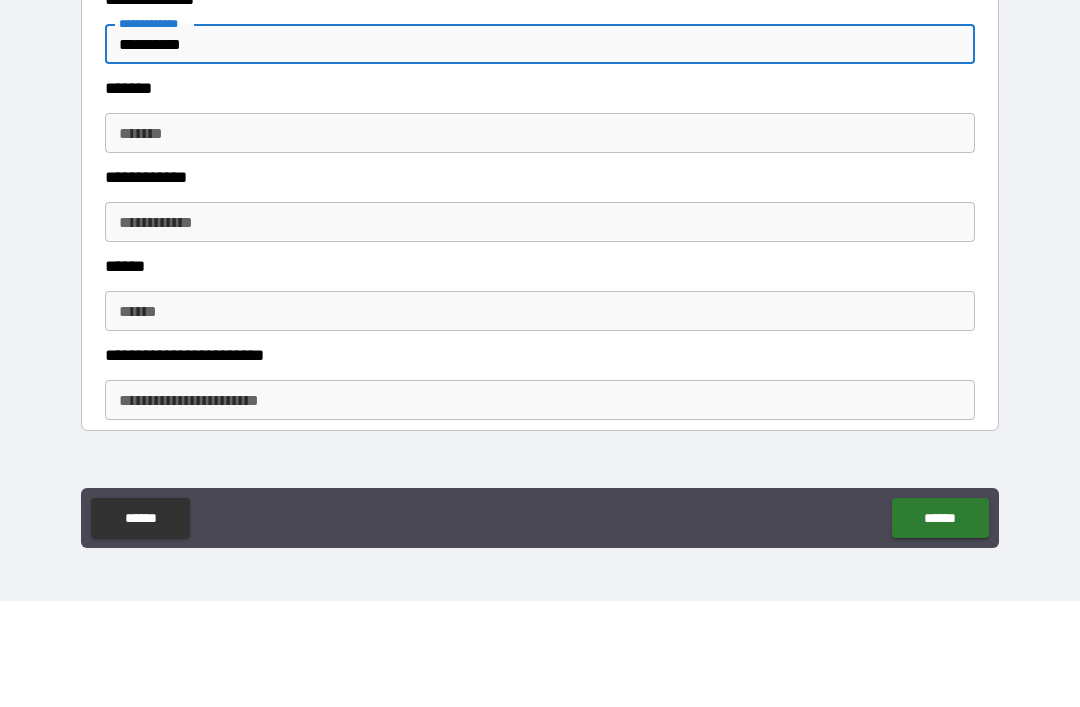 click on "******* *******" at bounding box center (540, 239) 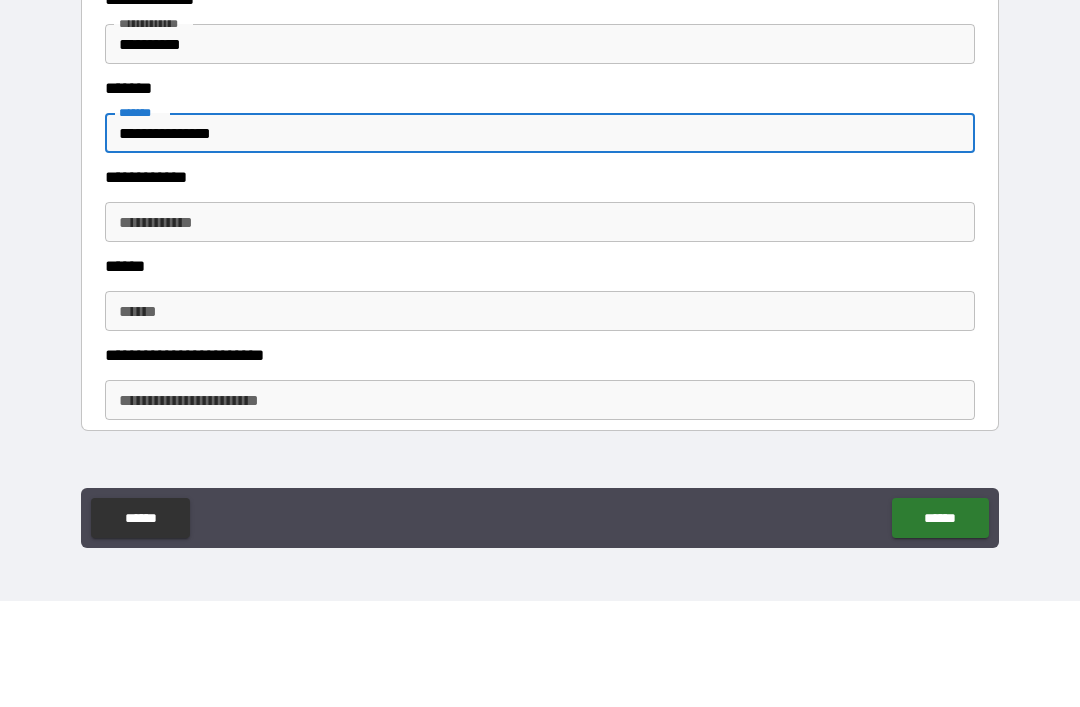 click on "**********" at bounding box center [540, 328] 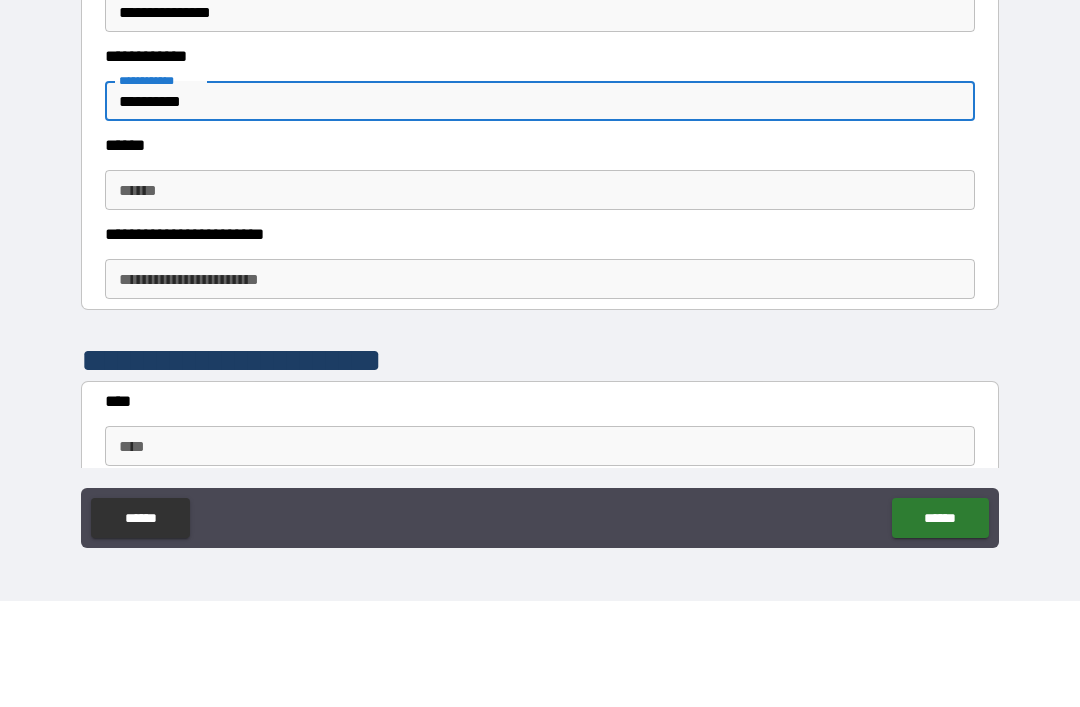 scroll, scrollTop: 602, scrollLeft: 0, axis: vertical 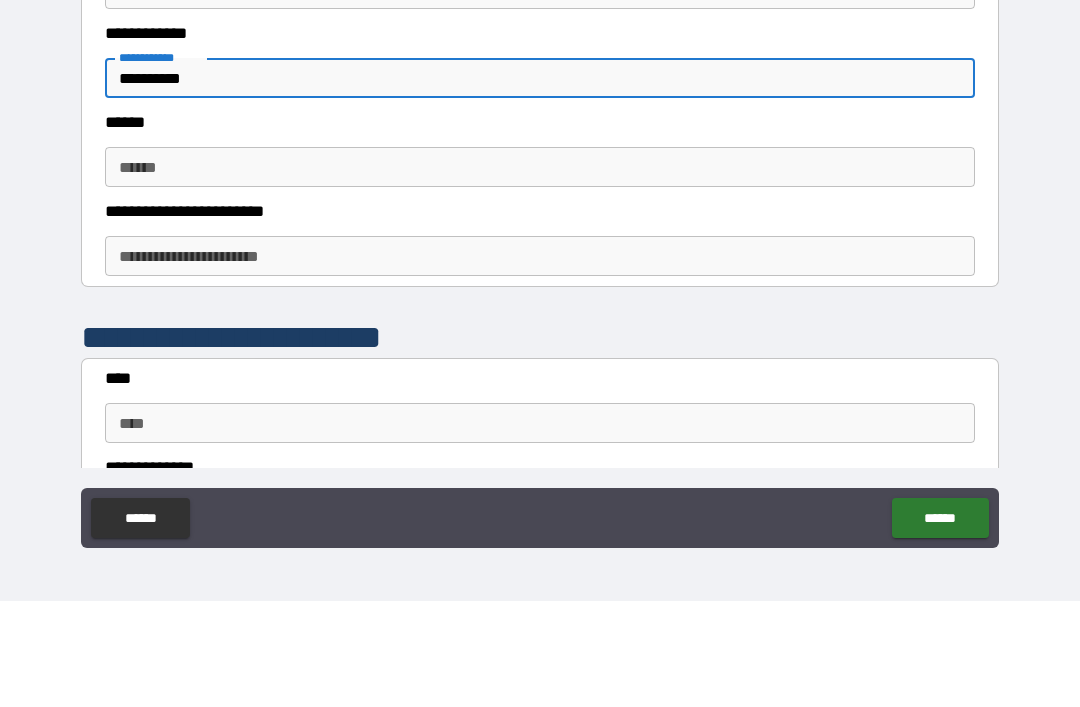 click on "******" at bounding box center [540, 273] 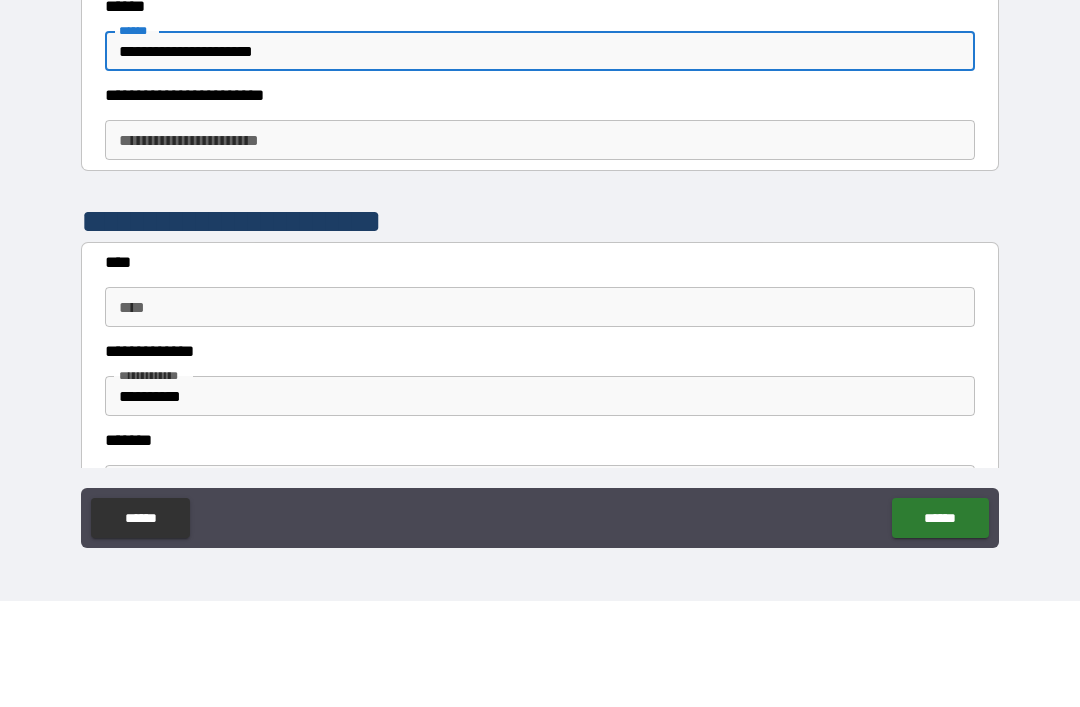 scroll, scrollTop: 715, scrollLeft: 0, axis: vertical 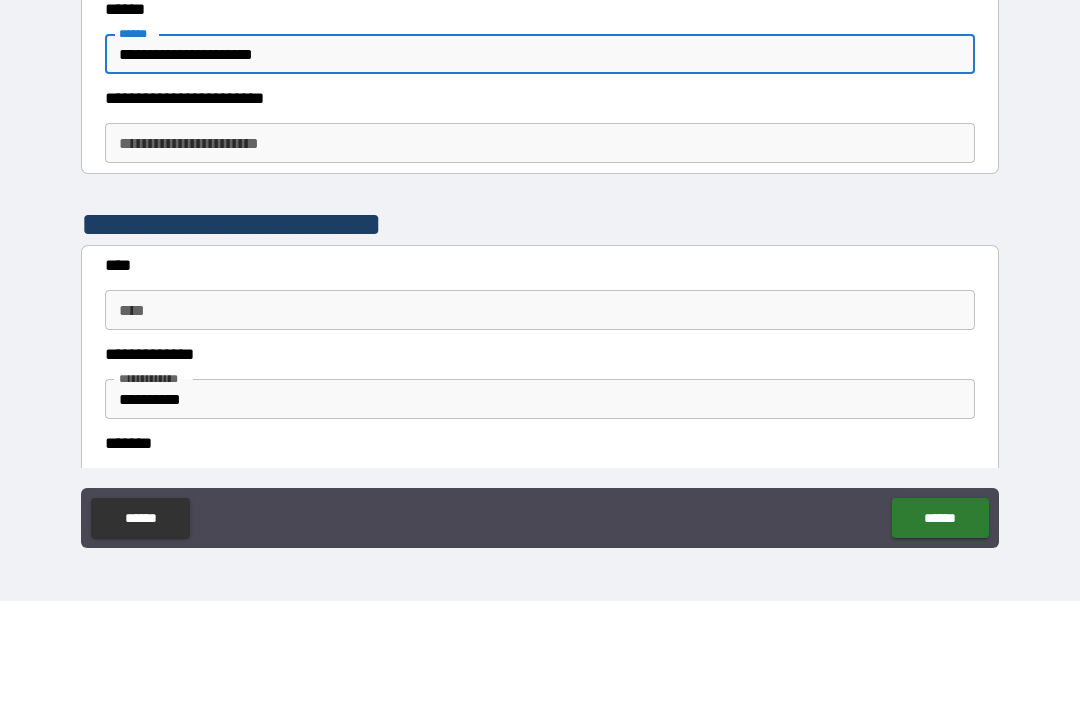 click on "**********" at bounding box center [540, 249] 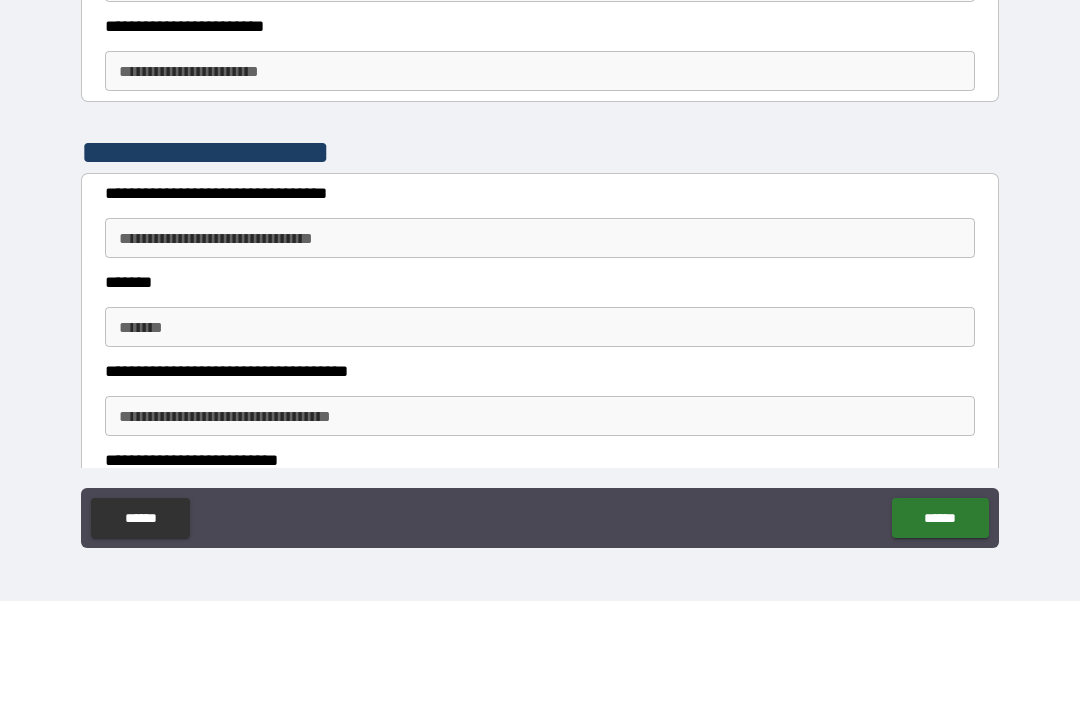 scroll, scrollTop: 1409, scrollLeft: 0, axis: vertical 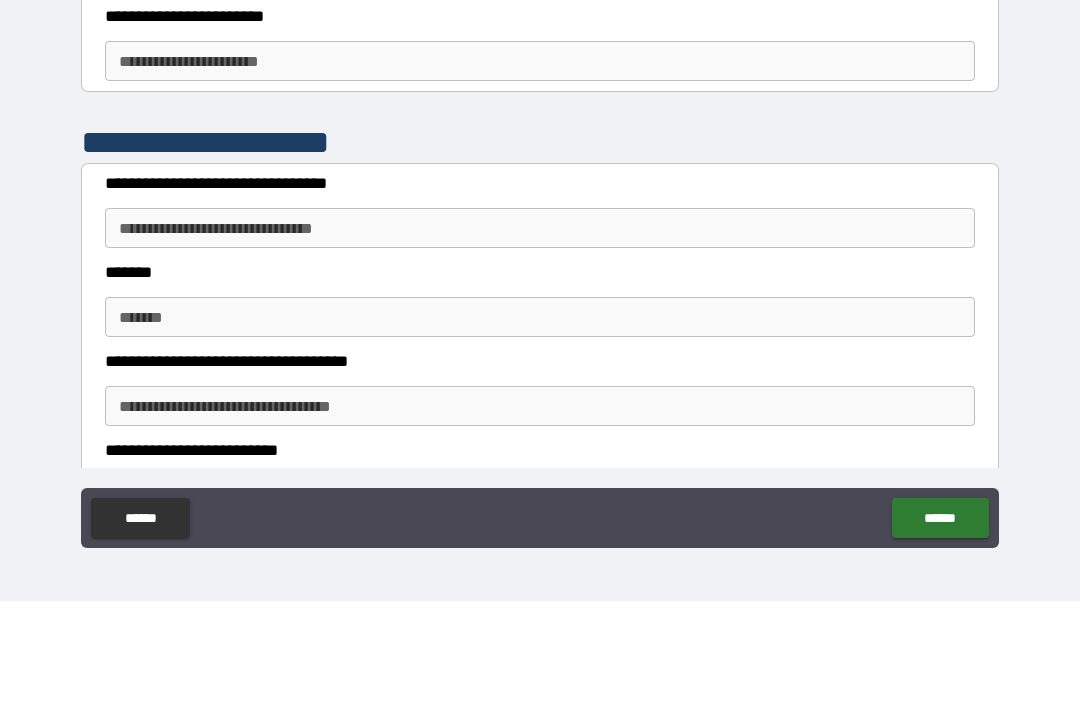 click on "**********" at bounding box center [540, 334] 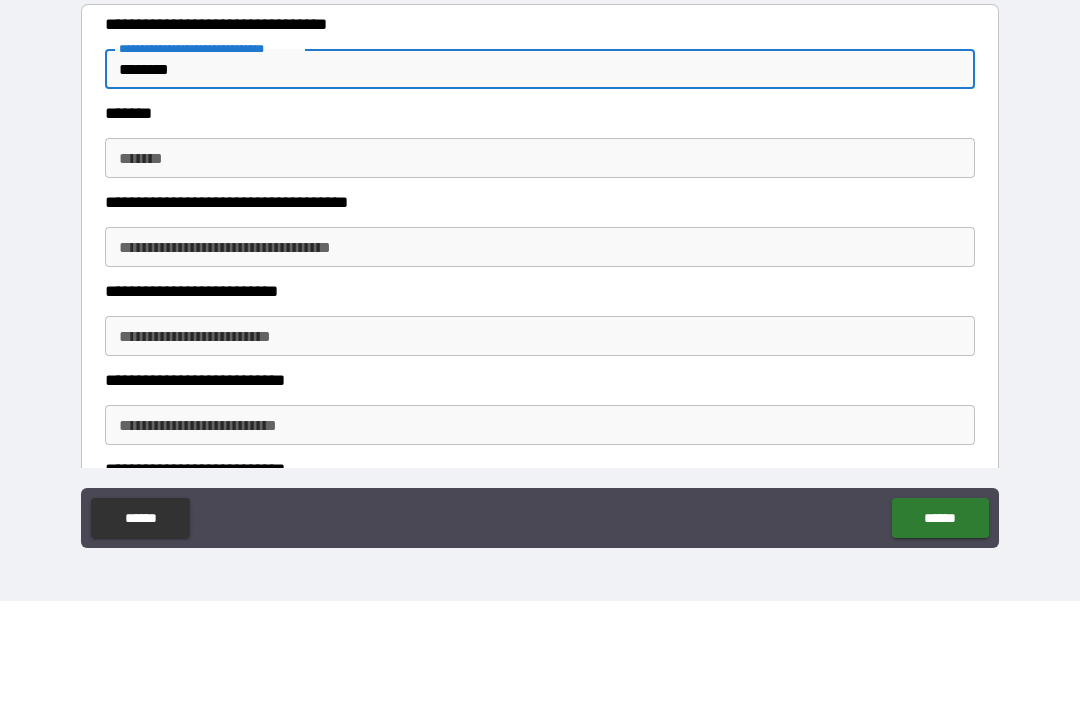 scroll, scrollTop: 1570, scrollLeft: 0, axis: vertical 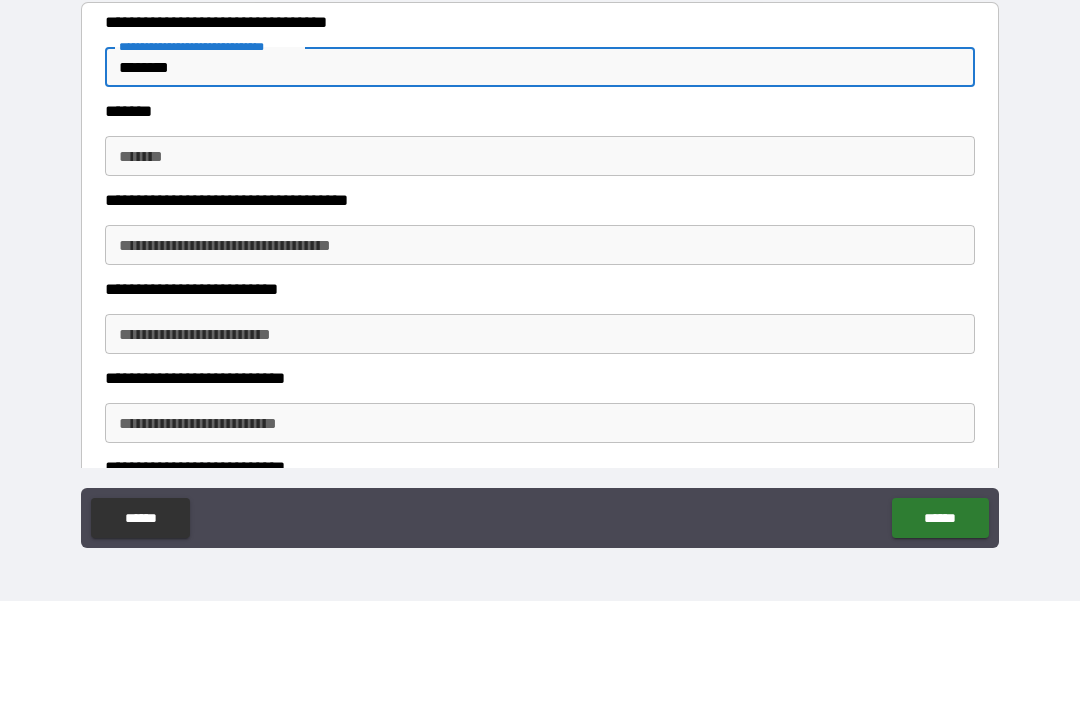 click on "*******" at bounding box center [540, 262] 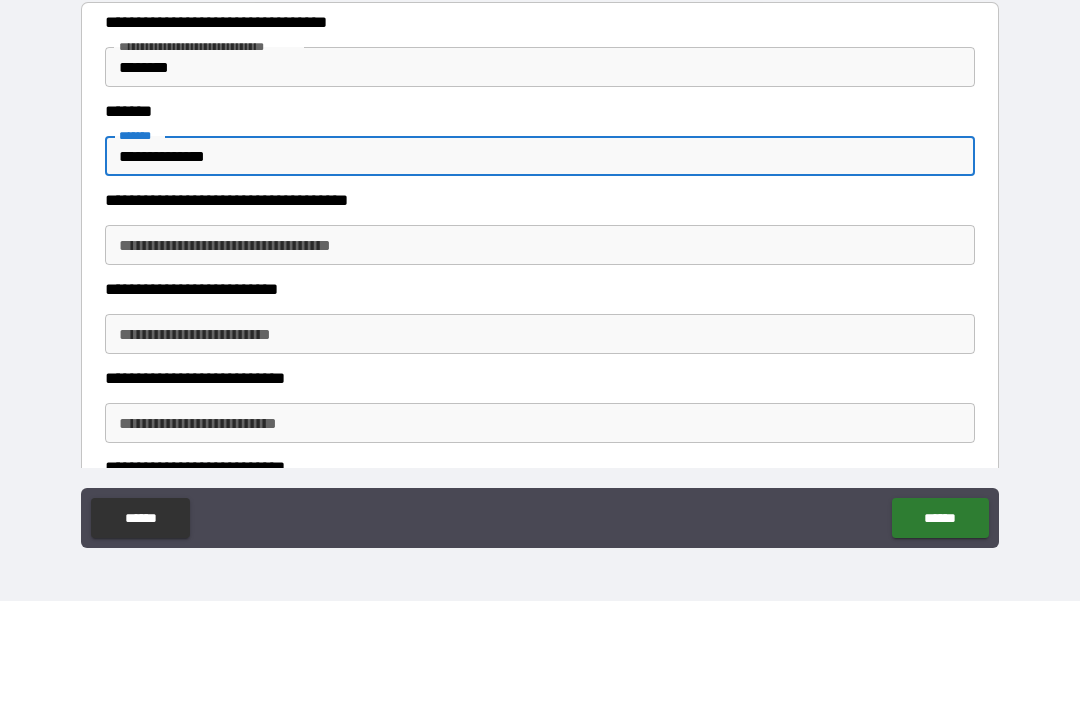 click on "**********" at bounding box center [540, 351] 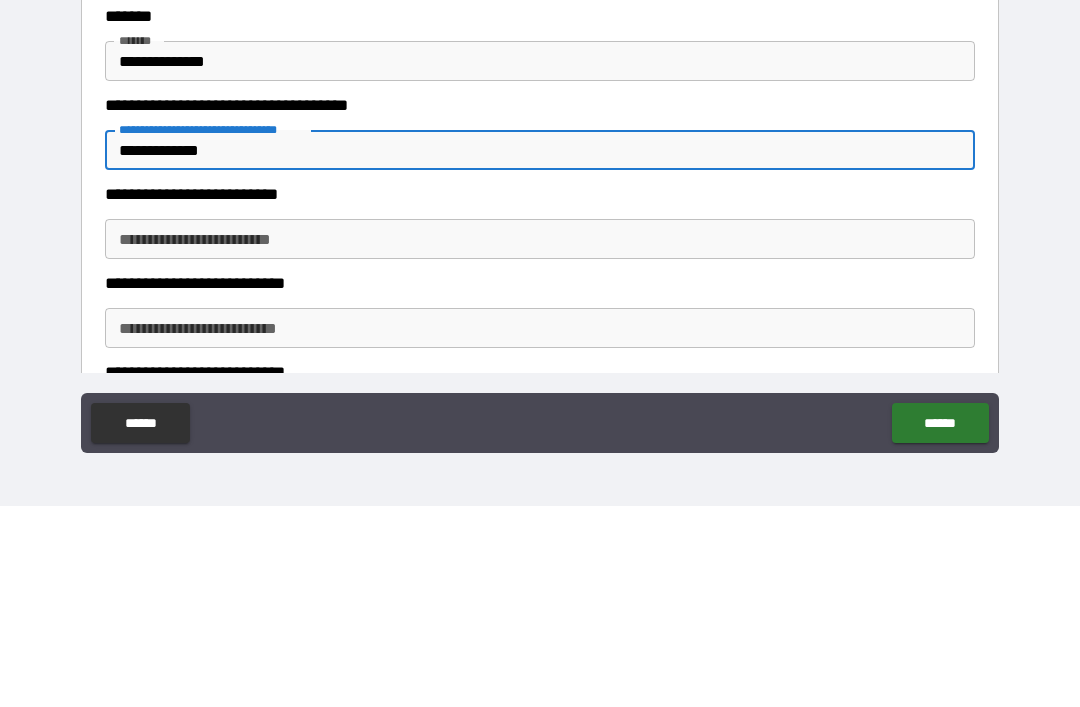 click on "**********" at bounding box center (540, 440) 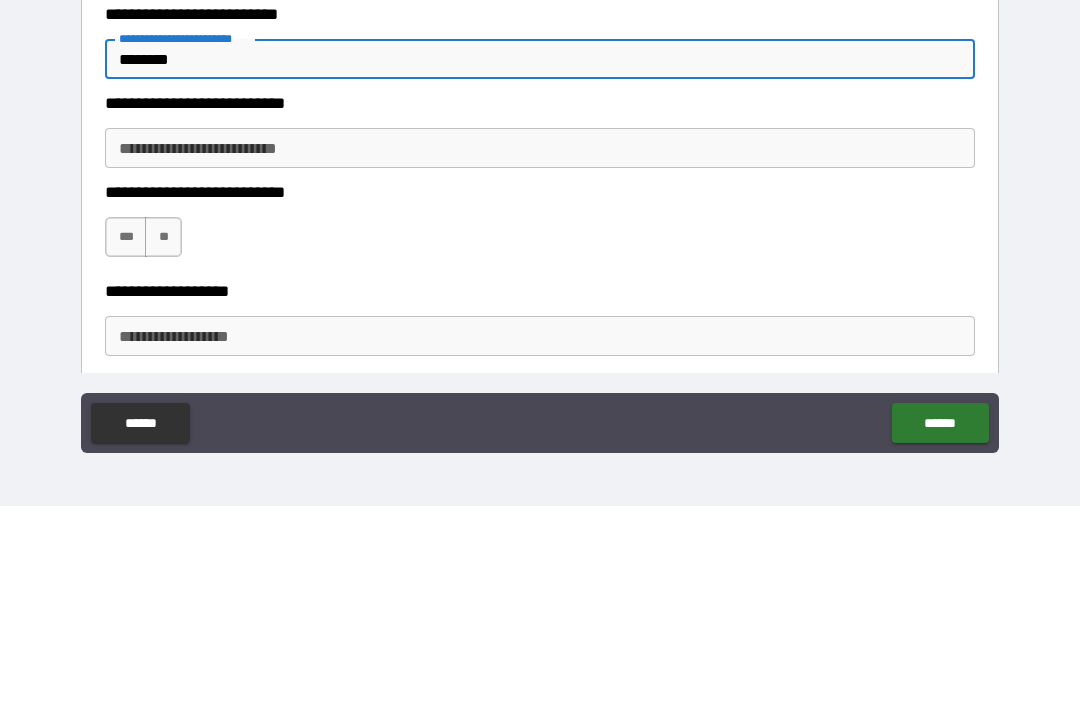scroll, scrollTop: 1757, scrollLeft: 0, axis: vertical 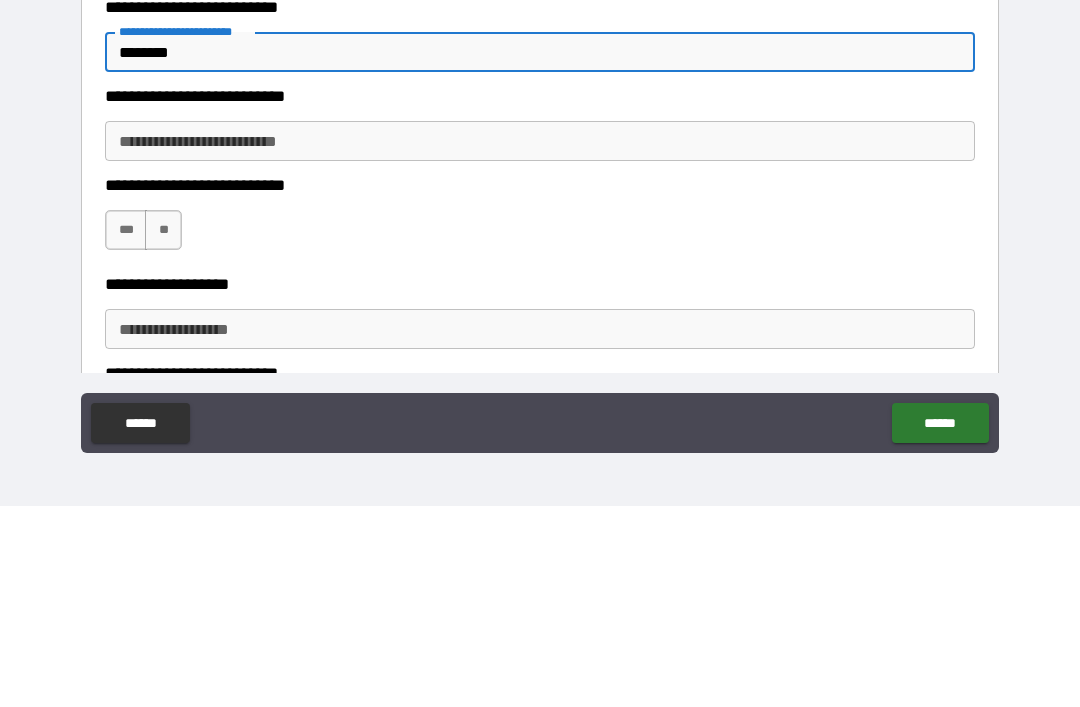 click on "**********" at bounding box center (540, 342) 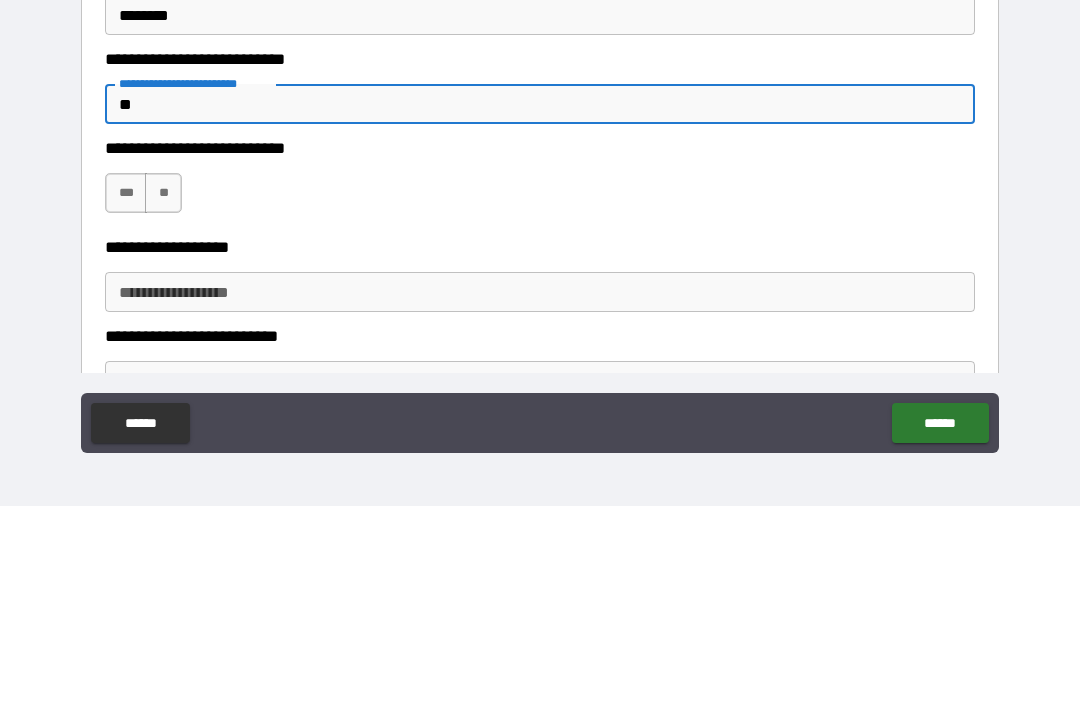 scroll, scrollTop: 1795, scrollLeft: 0, axis: vertical 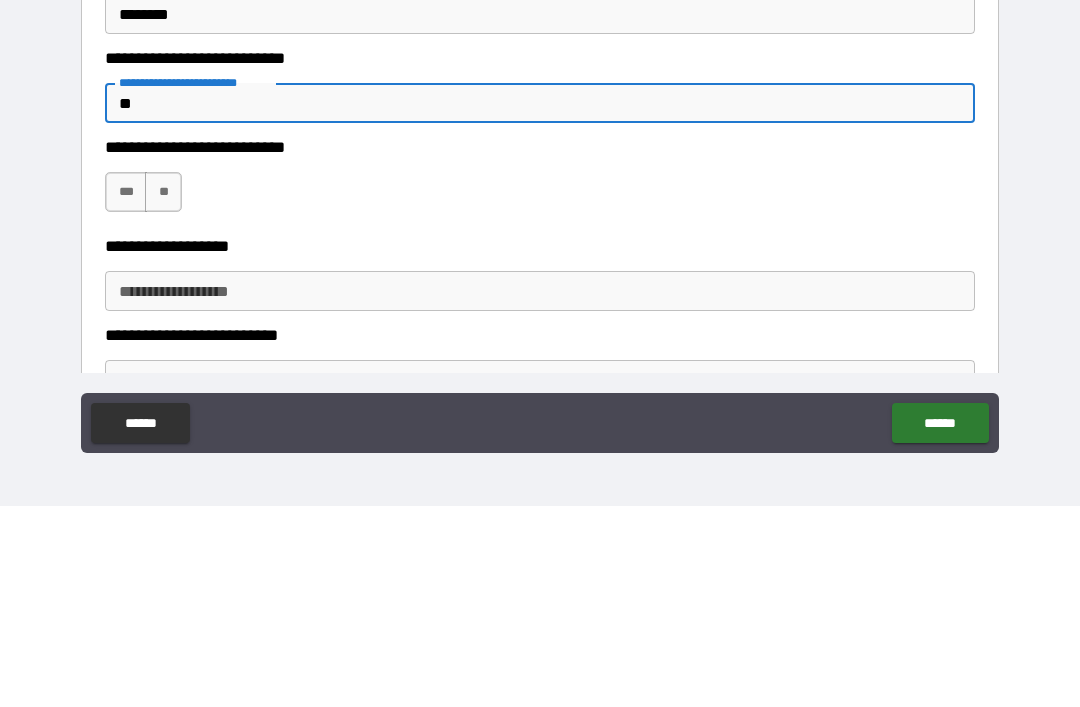 click on "**" at bounding box center (163, 393) 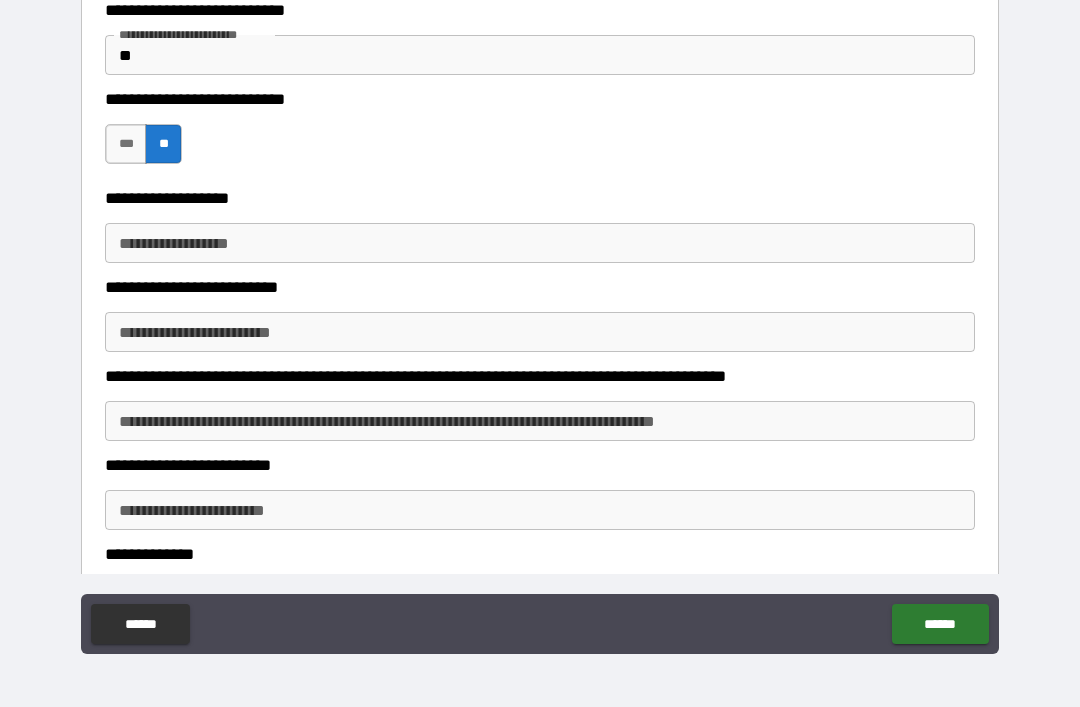 scroll, scrollTop: 2099, scrollLeft: 0, axis: vertical 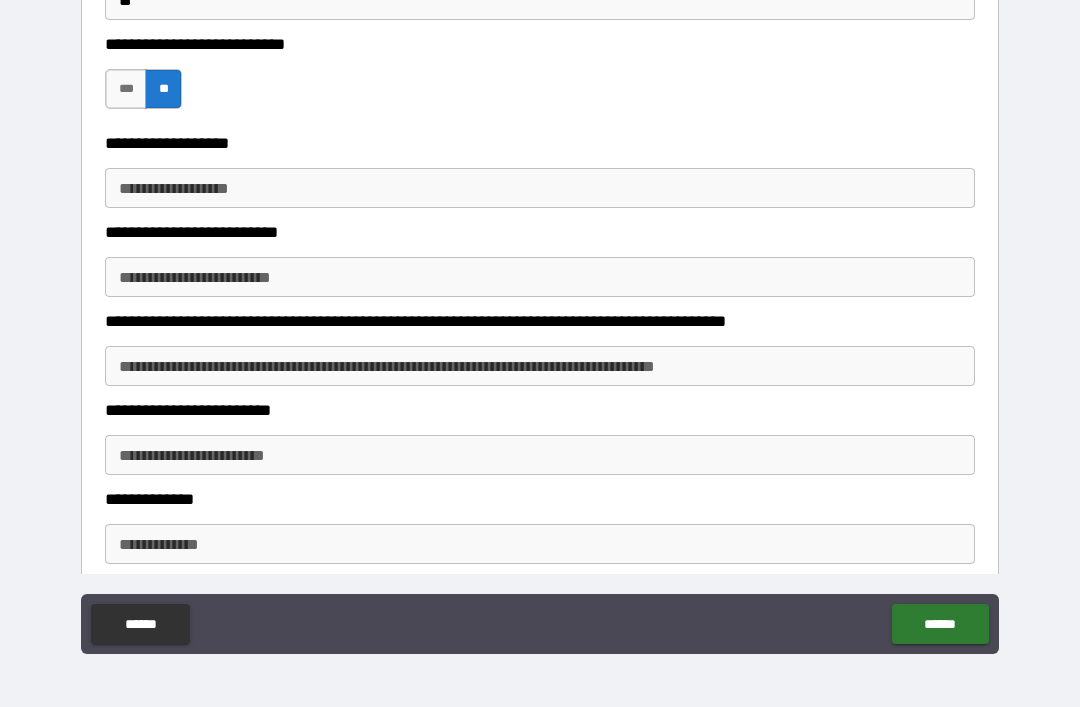 click on "**********" at bounding box center [540, 366] 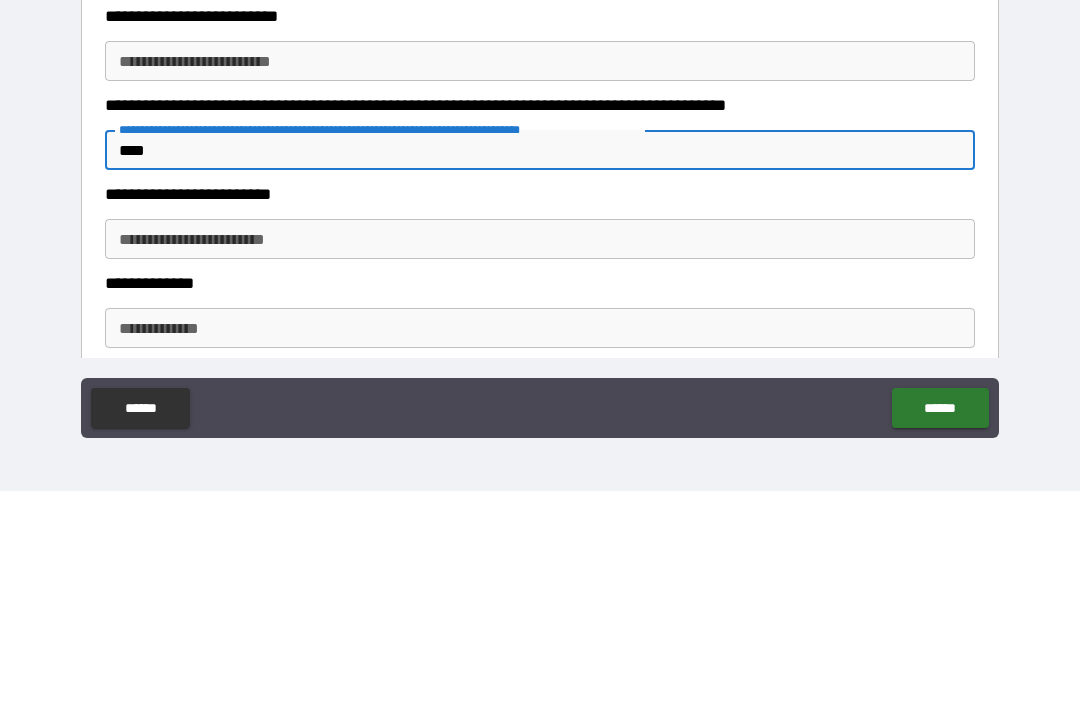 click on "**********" at bounding box center [540, 455] 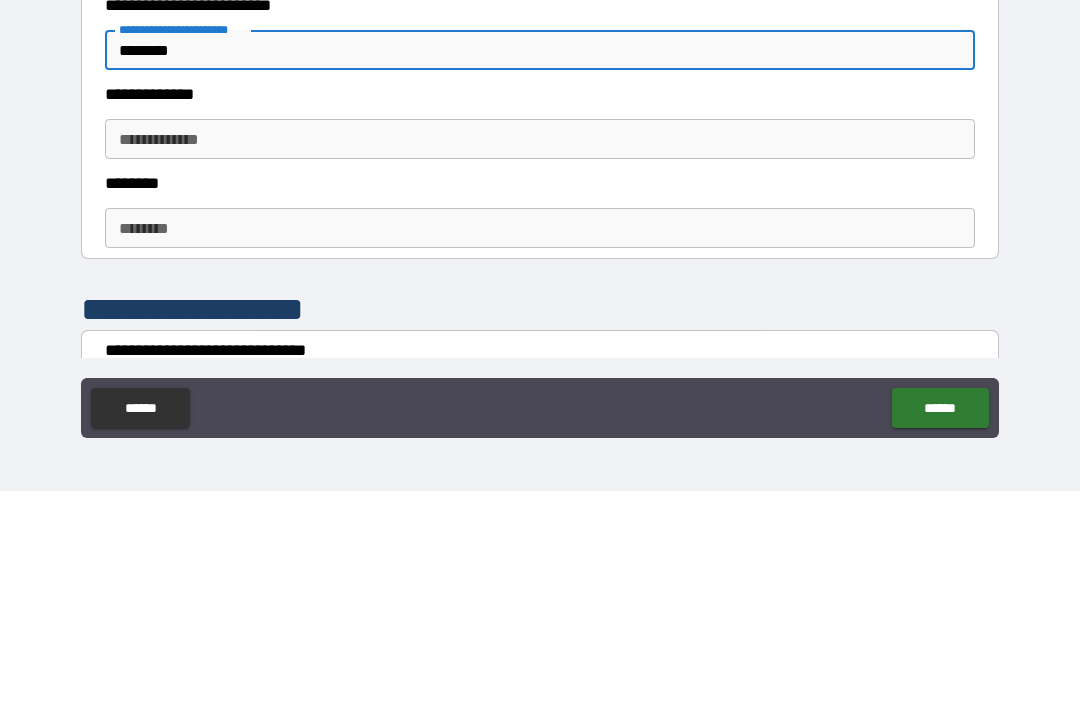 scroll, scrollTop: 2289, scrollLeft: 0, axis: vertical 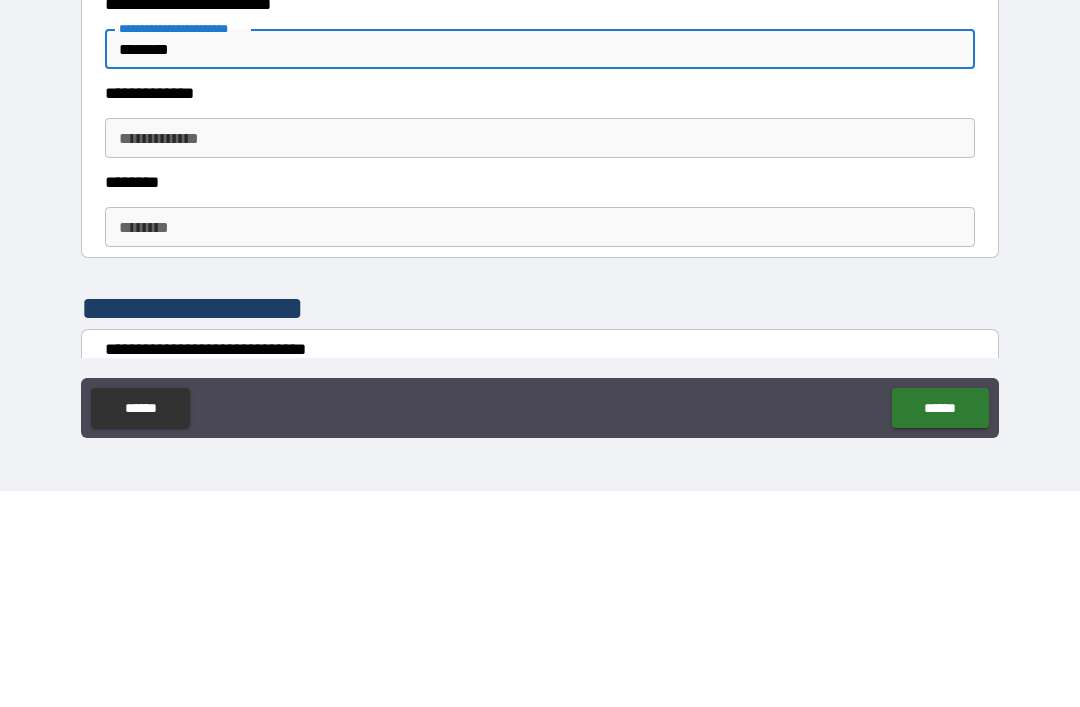 click on "**********" at bounding box center (540, 354) 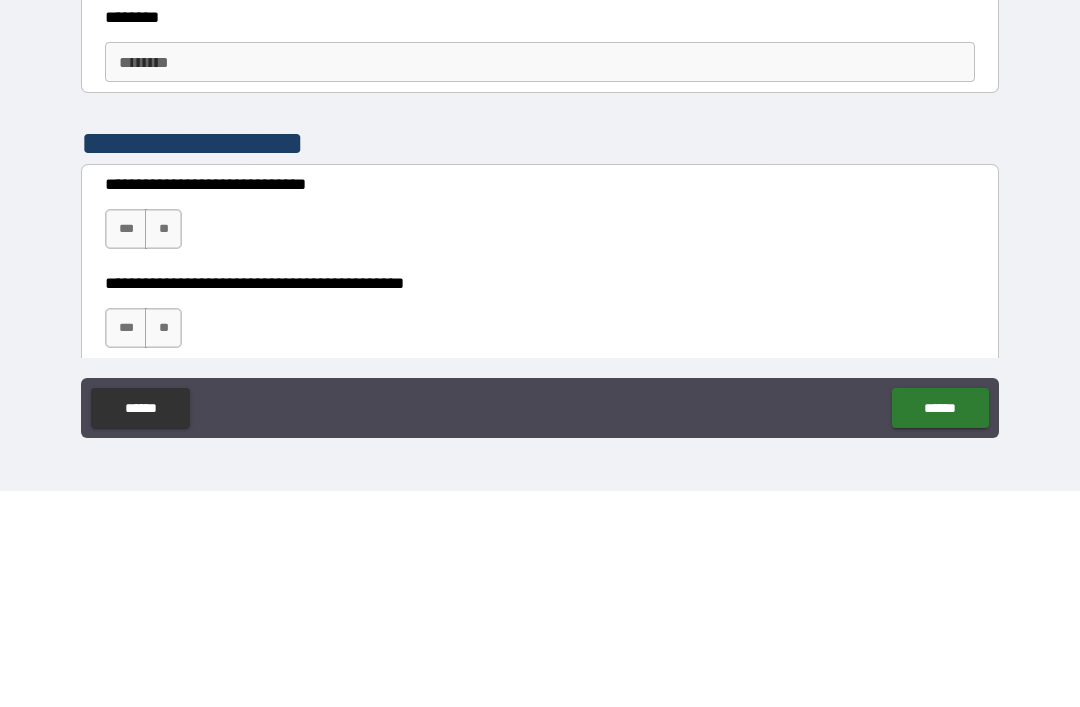scroll, scrollTop: 2462, scrollLeft: 0, axis: vertical 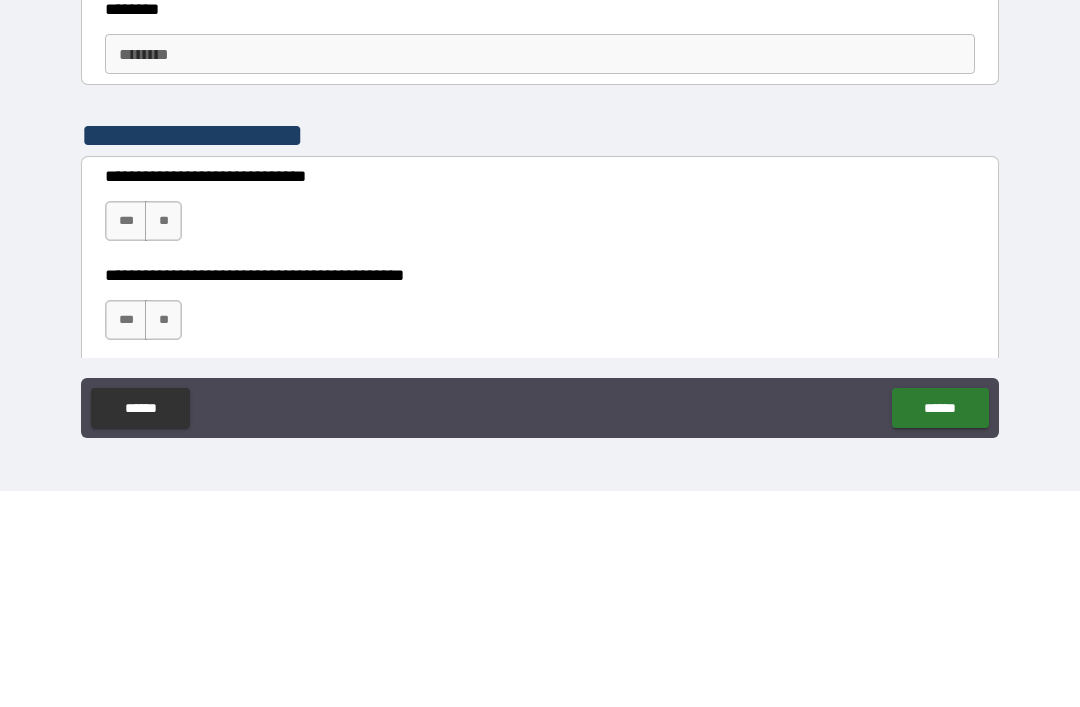 click on "***" at bounding box center (126, 437) 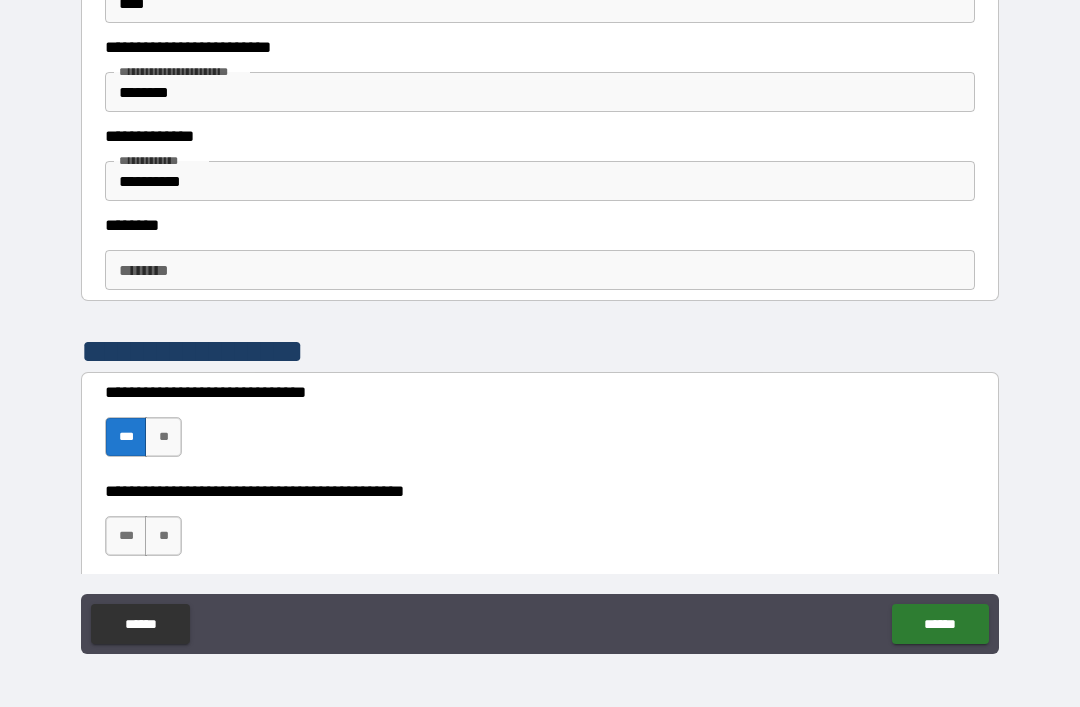 click on "***" at bounding box center (126, 536) 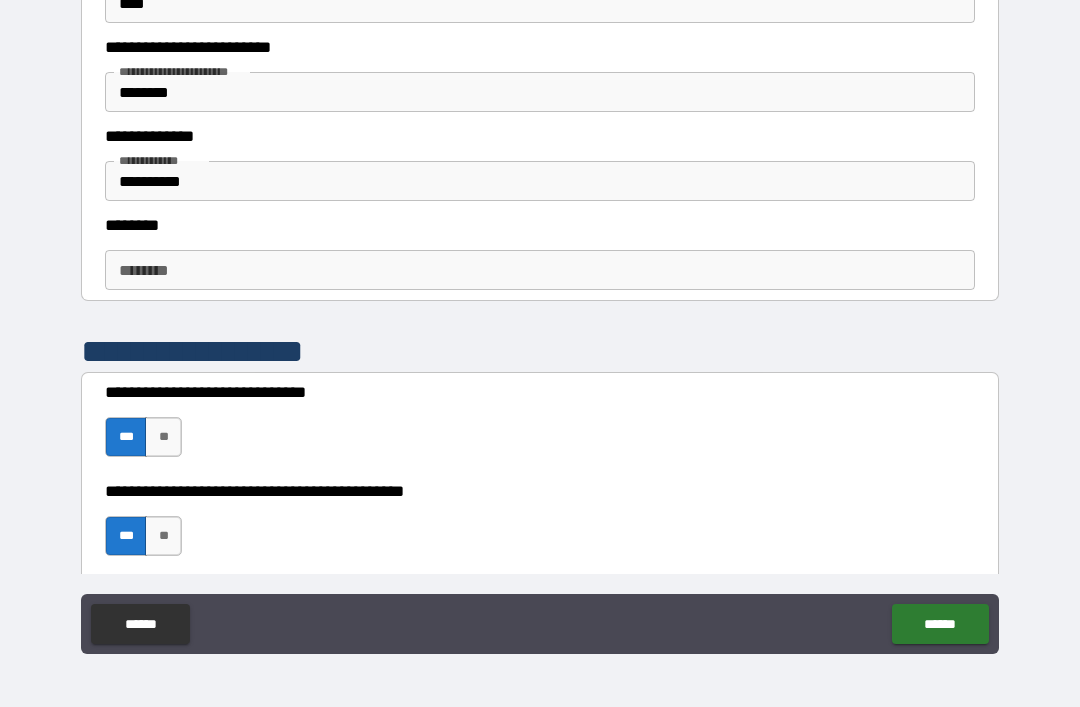 click on "******" at bounding box center [940, 624] 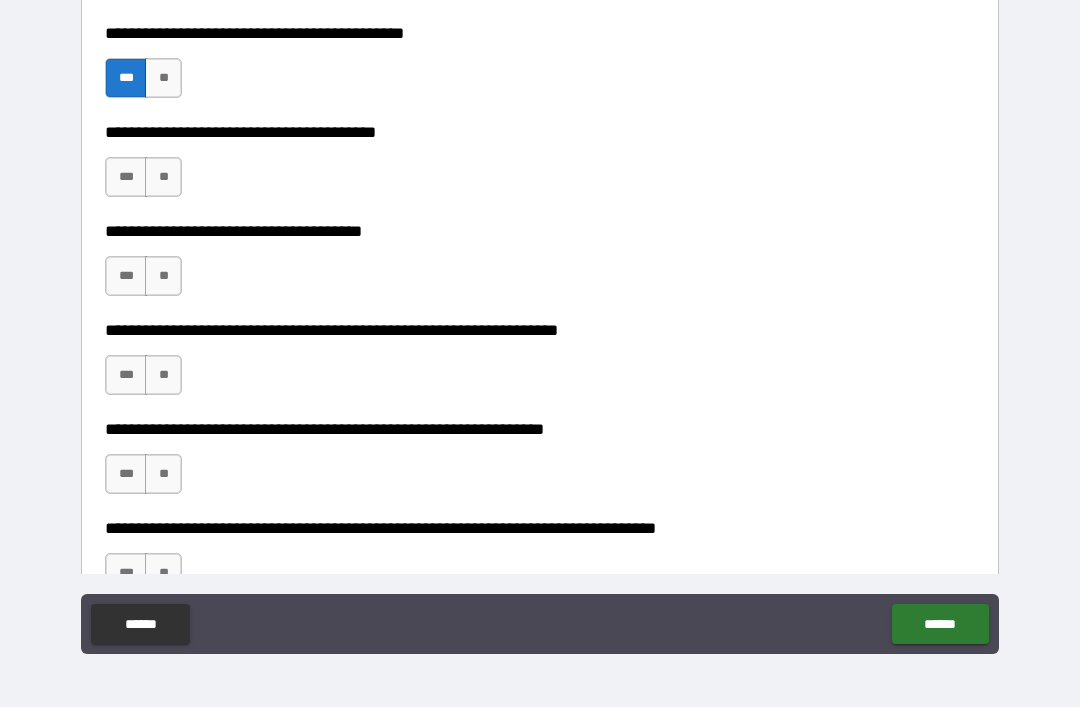 scroll, scrollTop: 2919, scrollLeft: 0, axis: vertical 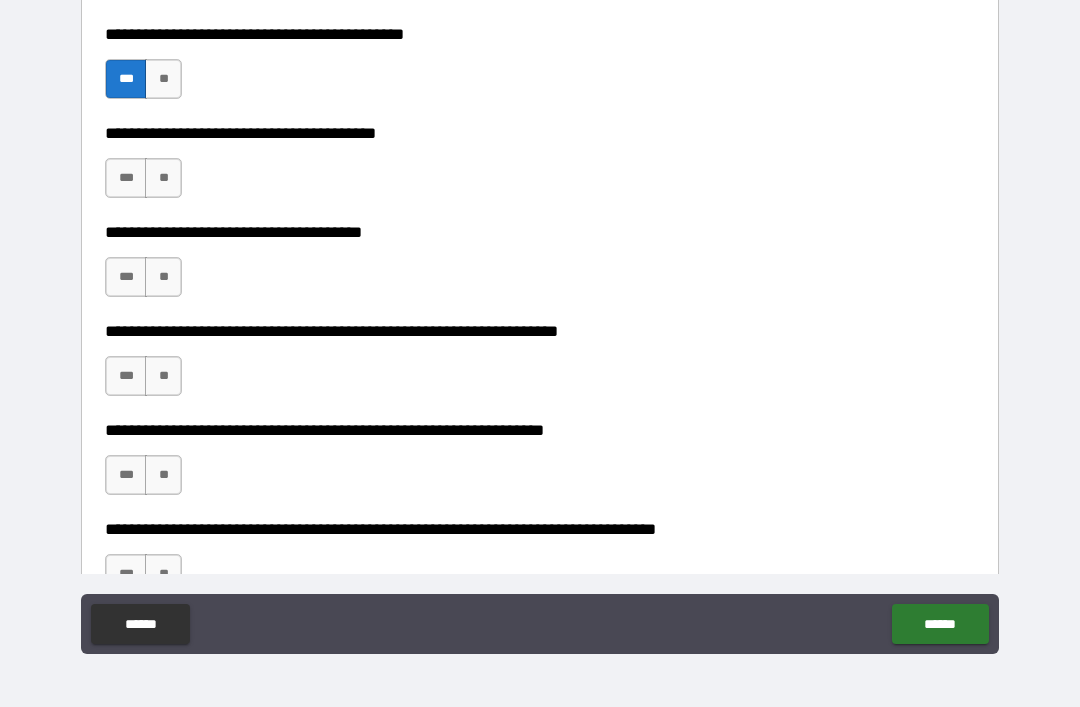click on "***" at bounding box center [126, 178] 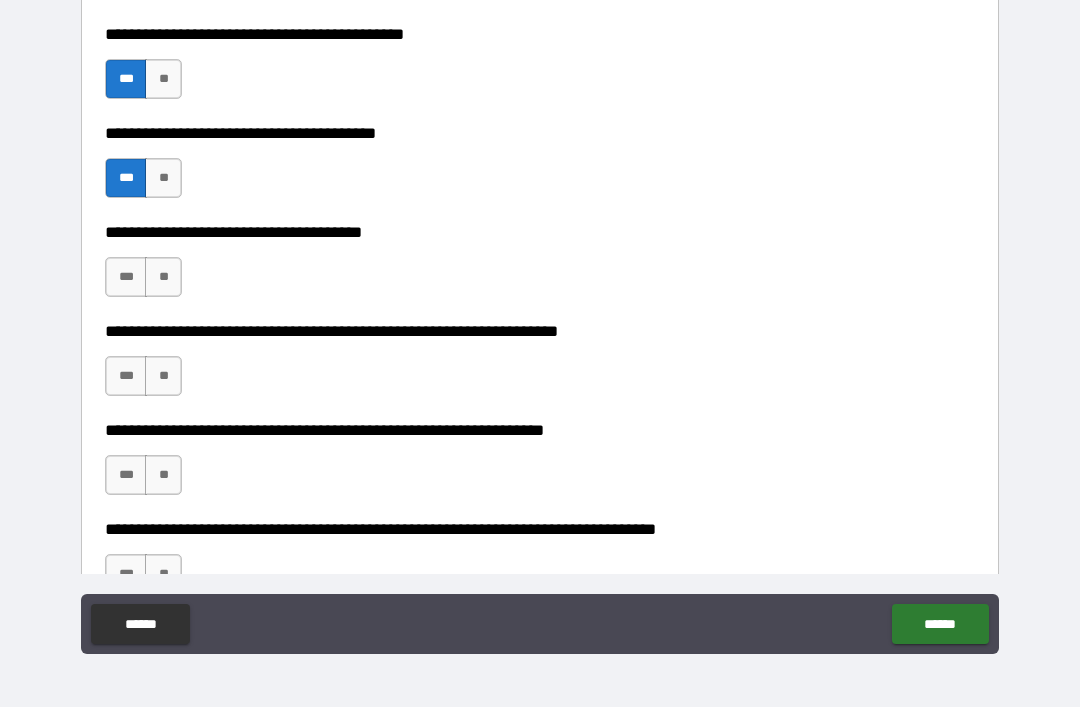 click on "***" at bounding box center [126, 277] 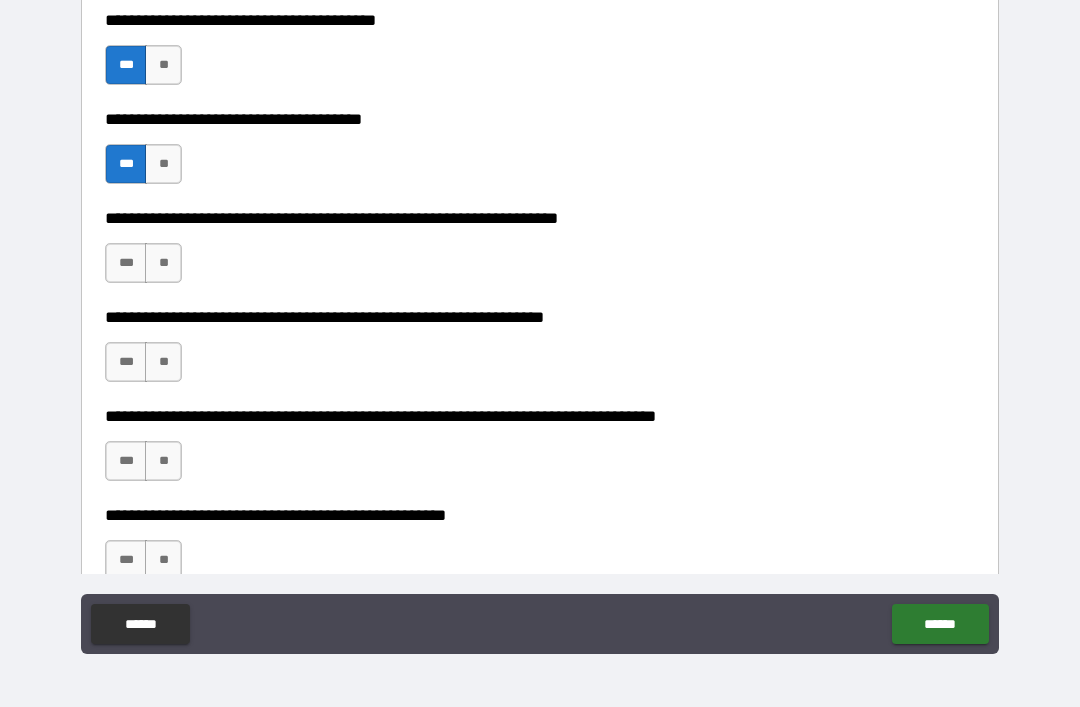 scroll, scrollTop: 3035, scrollLeft: 0, axis: vertical 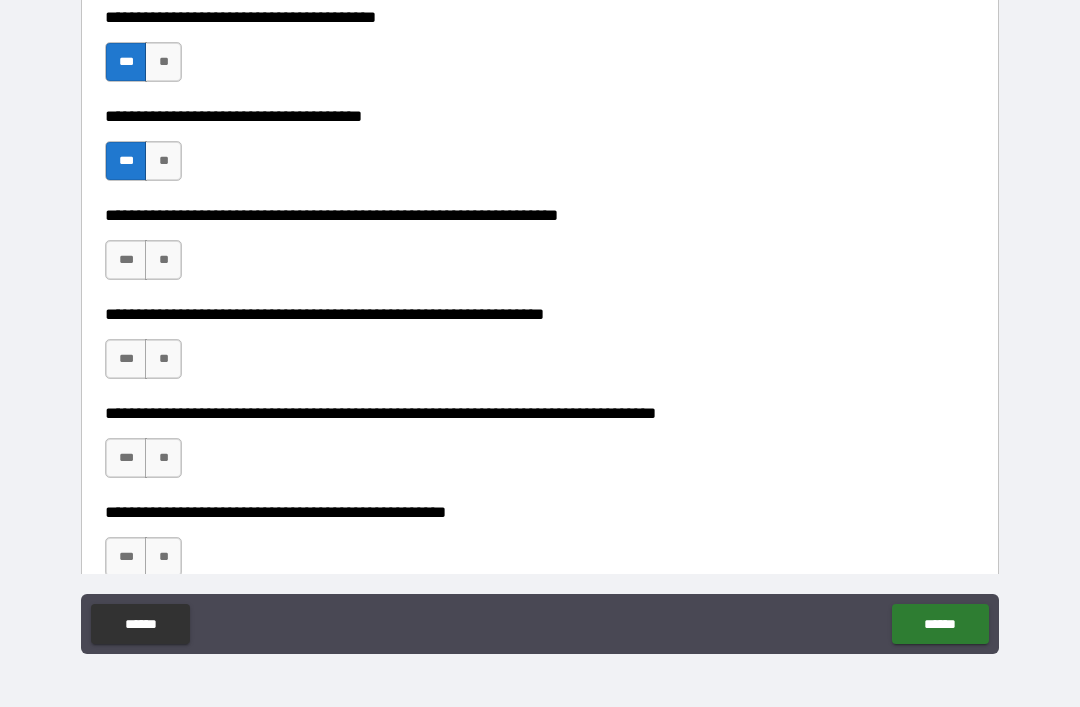 click on "***" at bounding box center [126, 260] 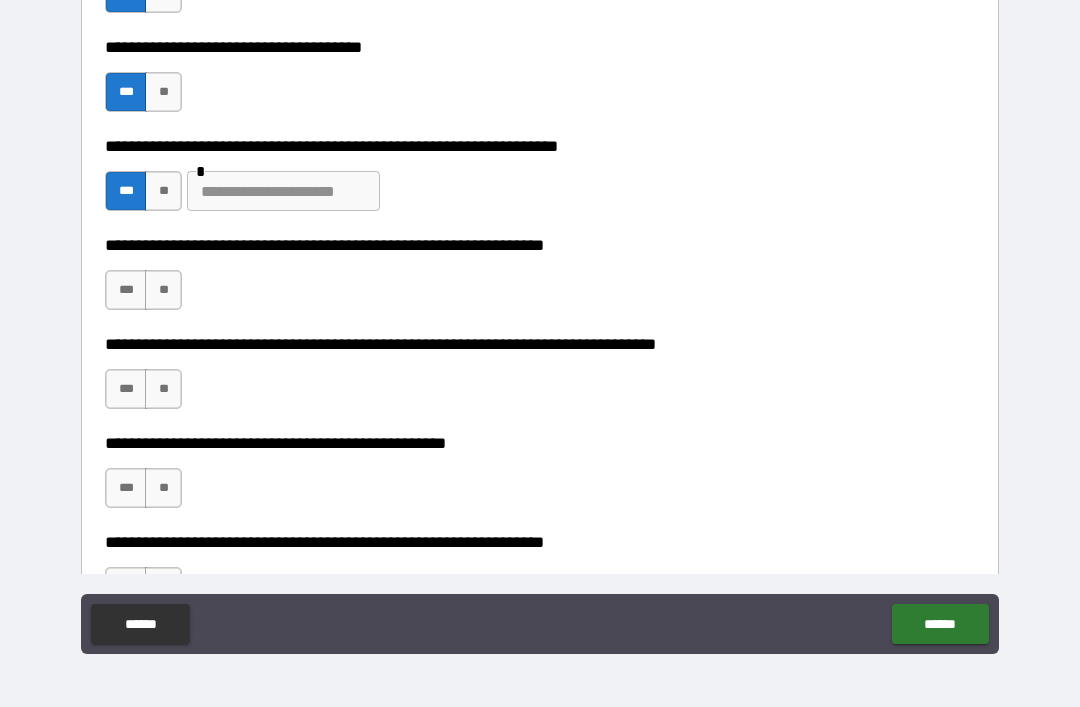 scroll, scrollTop: 3134, scrollLeft: 0, axis: vertical 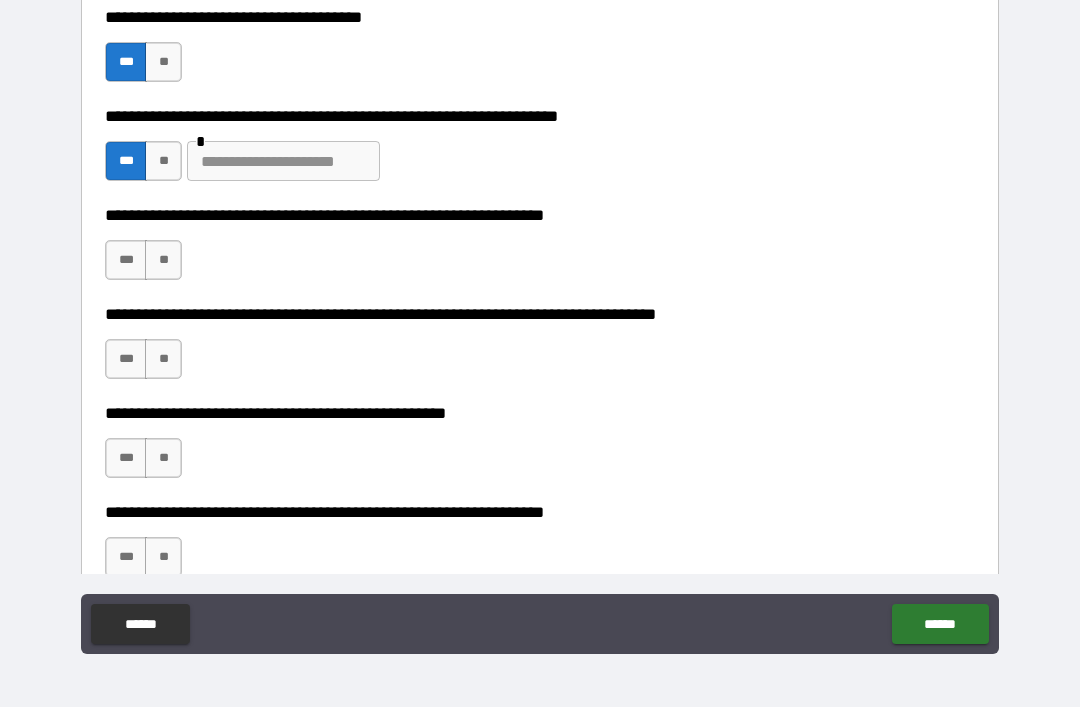 click on "**" at bounding box center [163, 260] 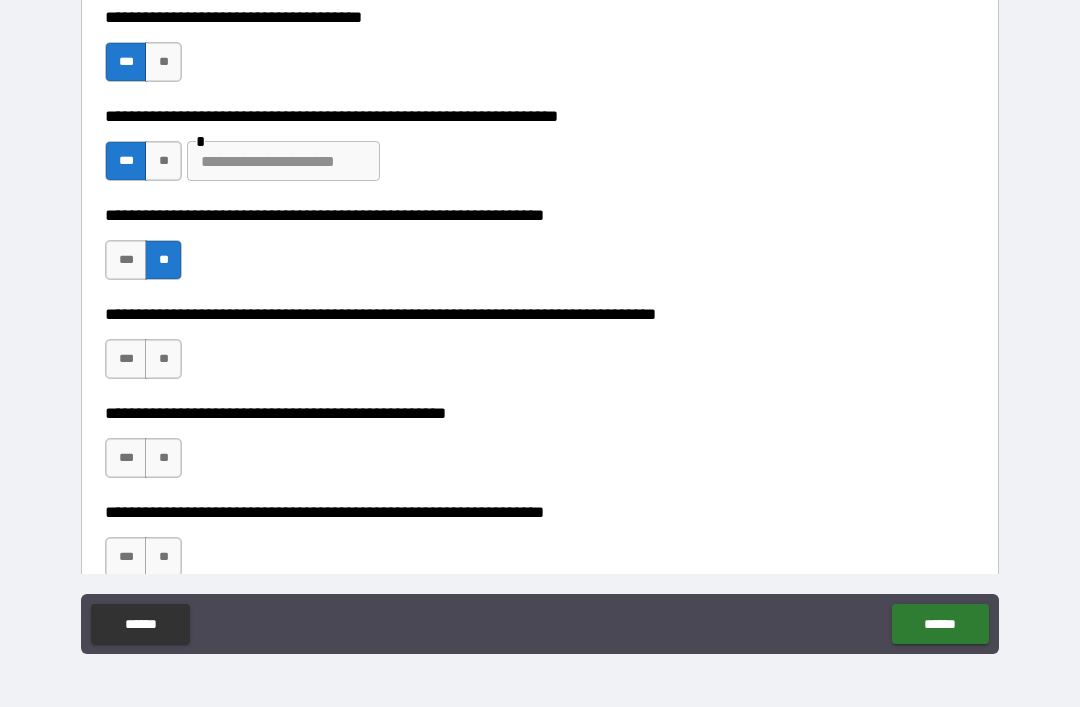 click on "**" at bounding box center (163, 359) 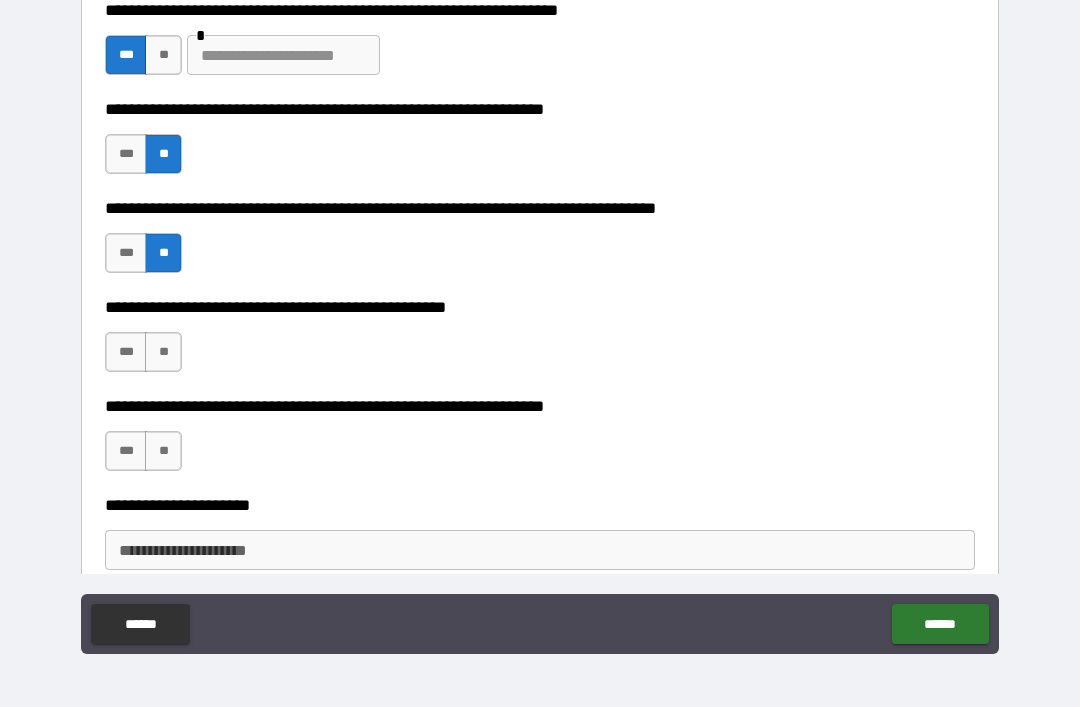 scroll, scrollTop: 3244, scrollLeft: 0, axis: vertical 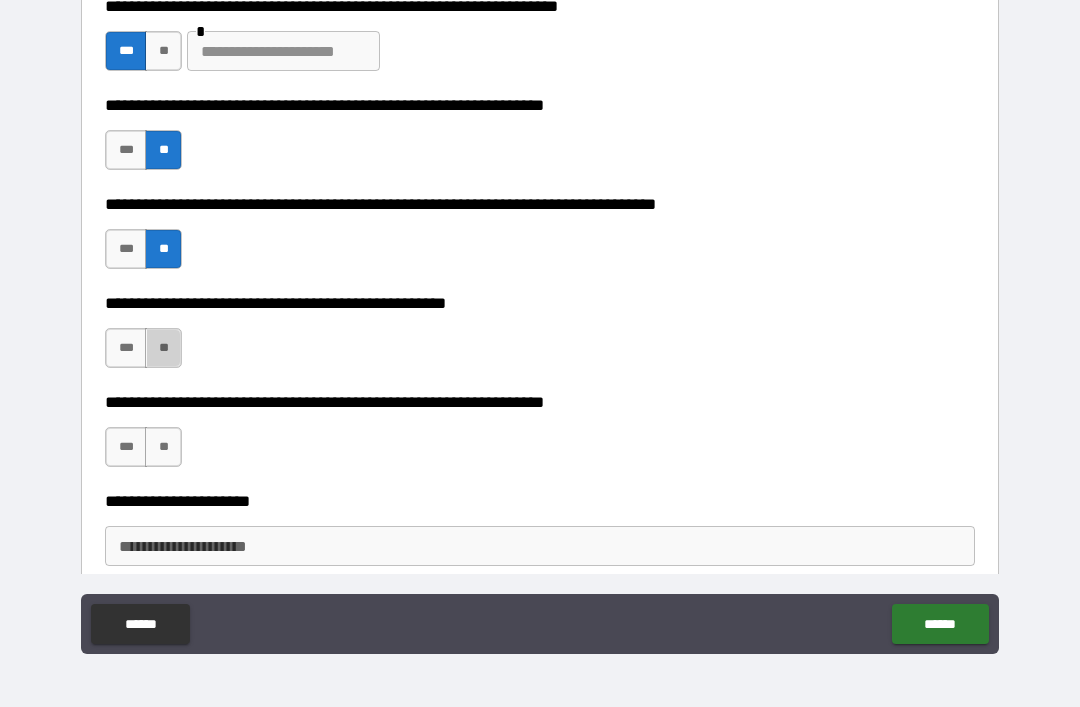 click on "**" at bounding box center [163, 348] 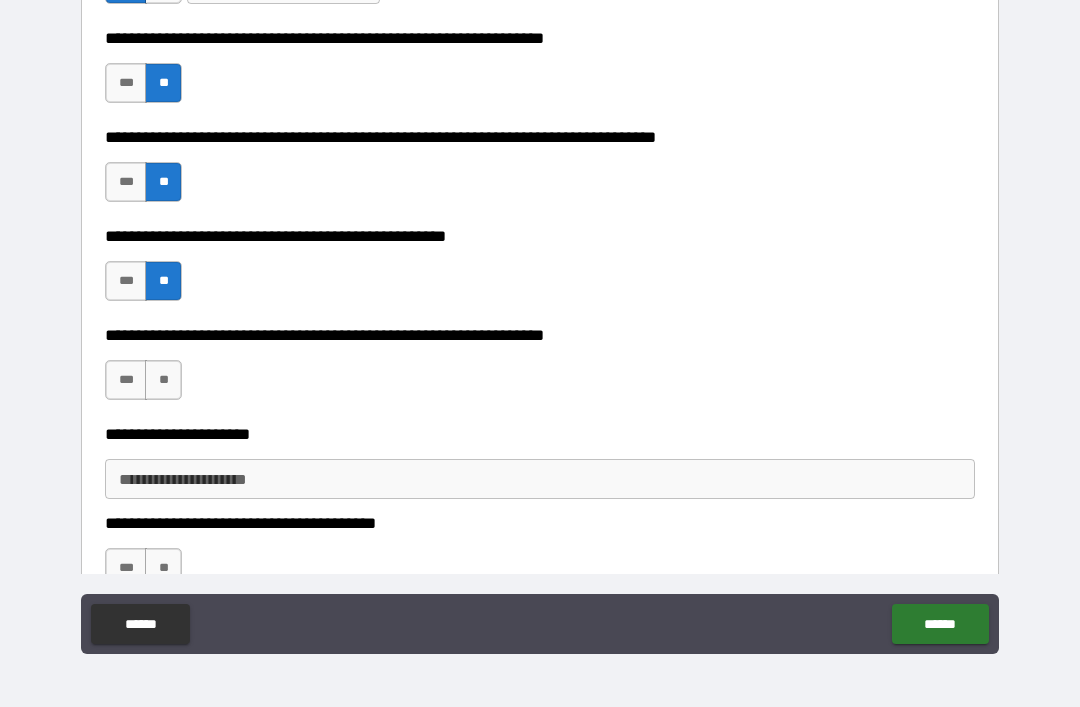 scroll, scrollTop: 3322, scrollLeft: 0, axis: vertical 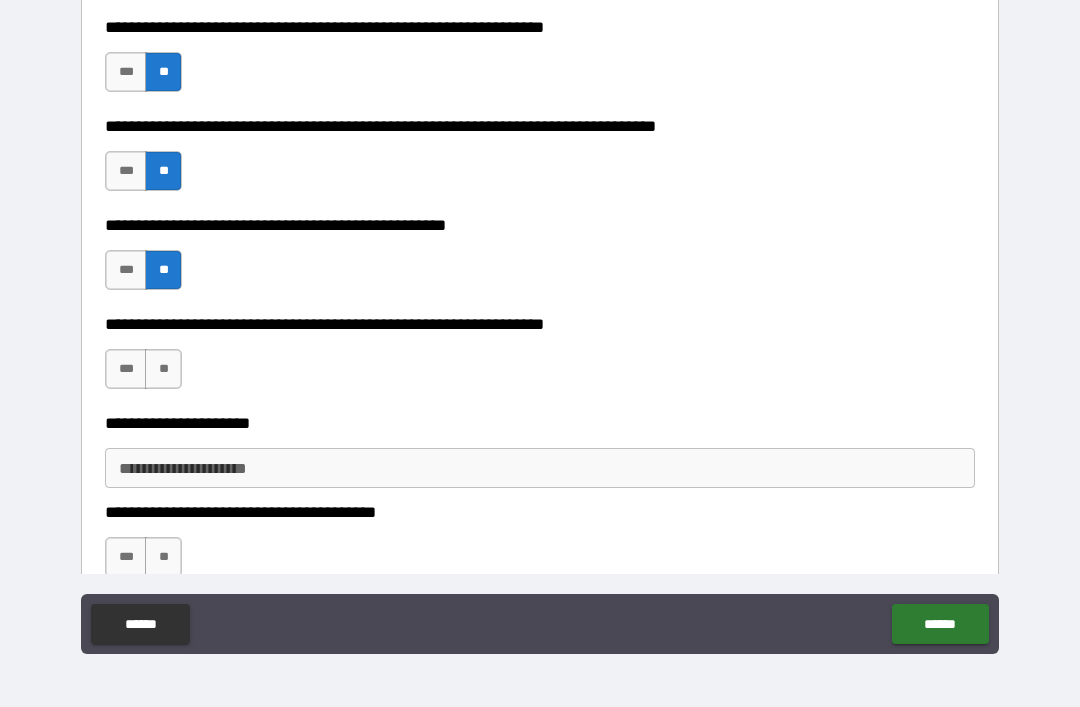 click on "**" at bounding box center (163, 369) 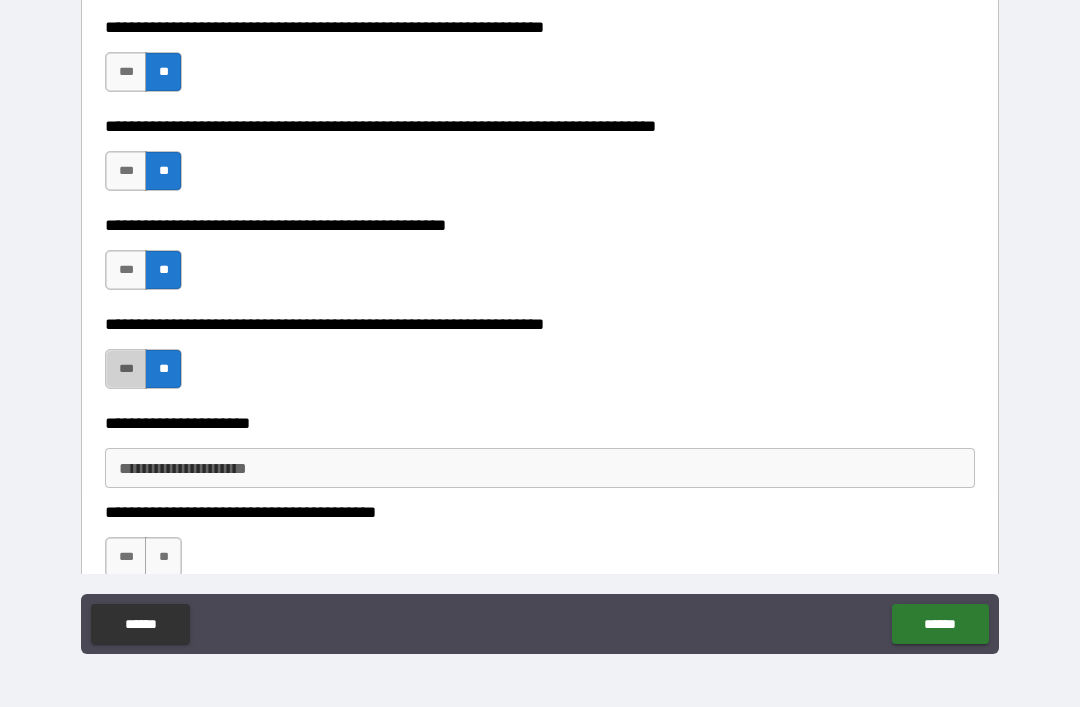 click on "***" at bounding box center [126, 369] 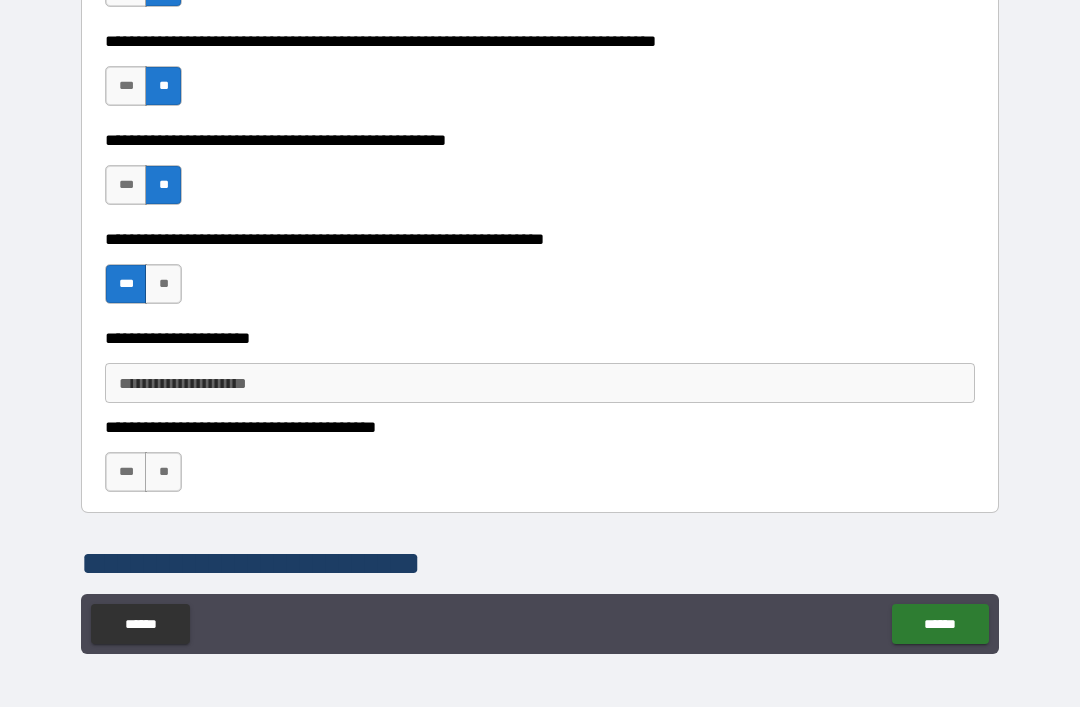 scroll, scrollTop: 3408, scrollLeft: 0, axis: vertical 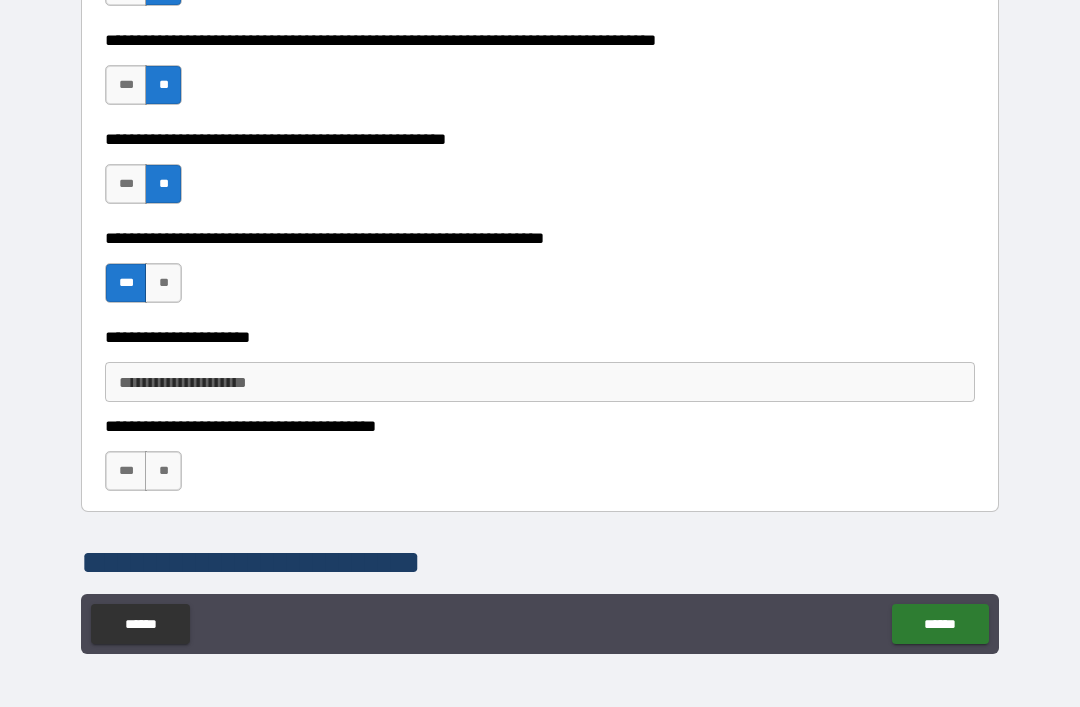 click on "**********" at bounding box center [540, 382] 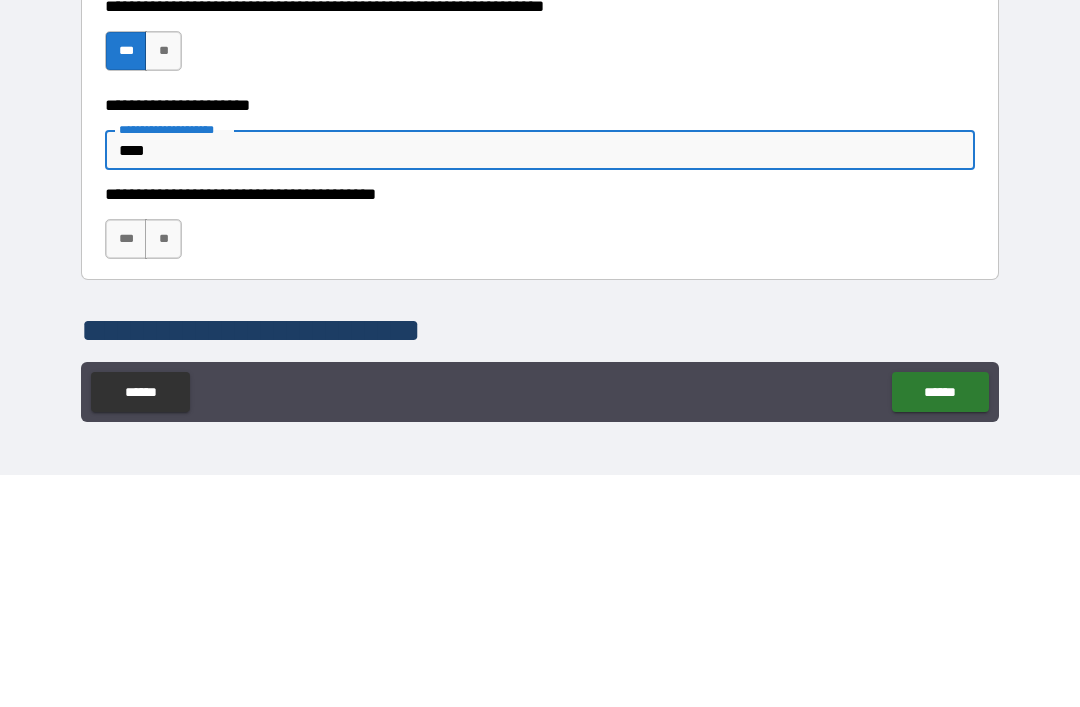 click on "**" at bounding box center (163, 471) 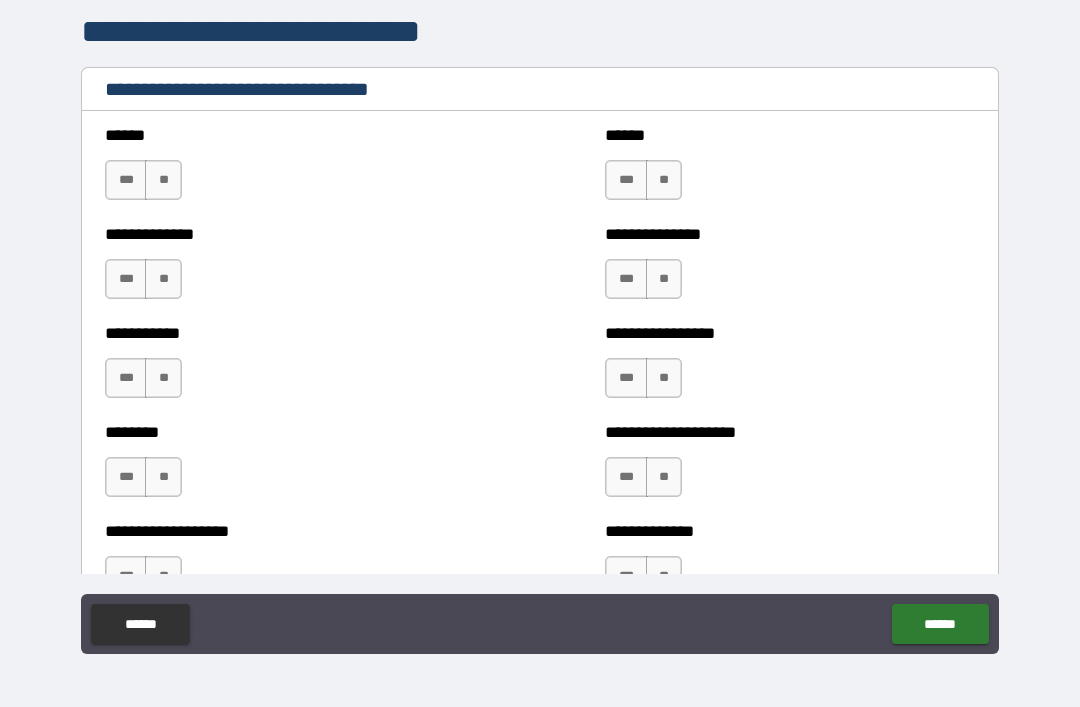 scroll, scrollTop: 3946, scrollLeft: 0, axis: vertical 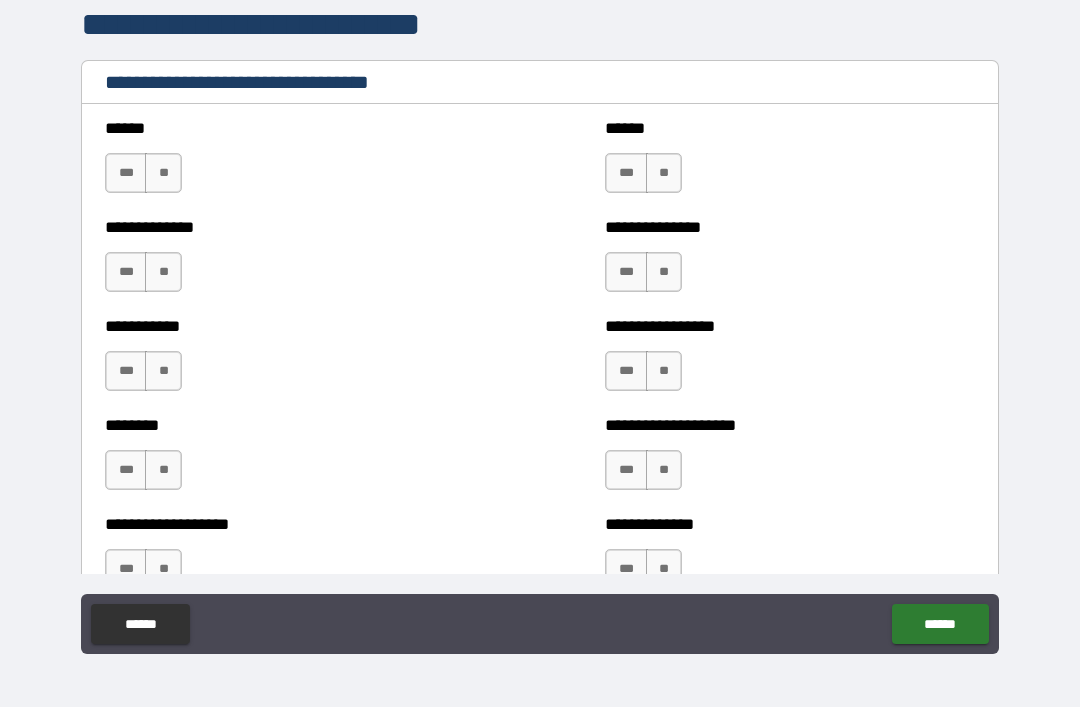 click on "**" at bounding box center [163, 173] 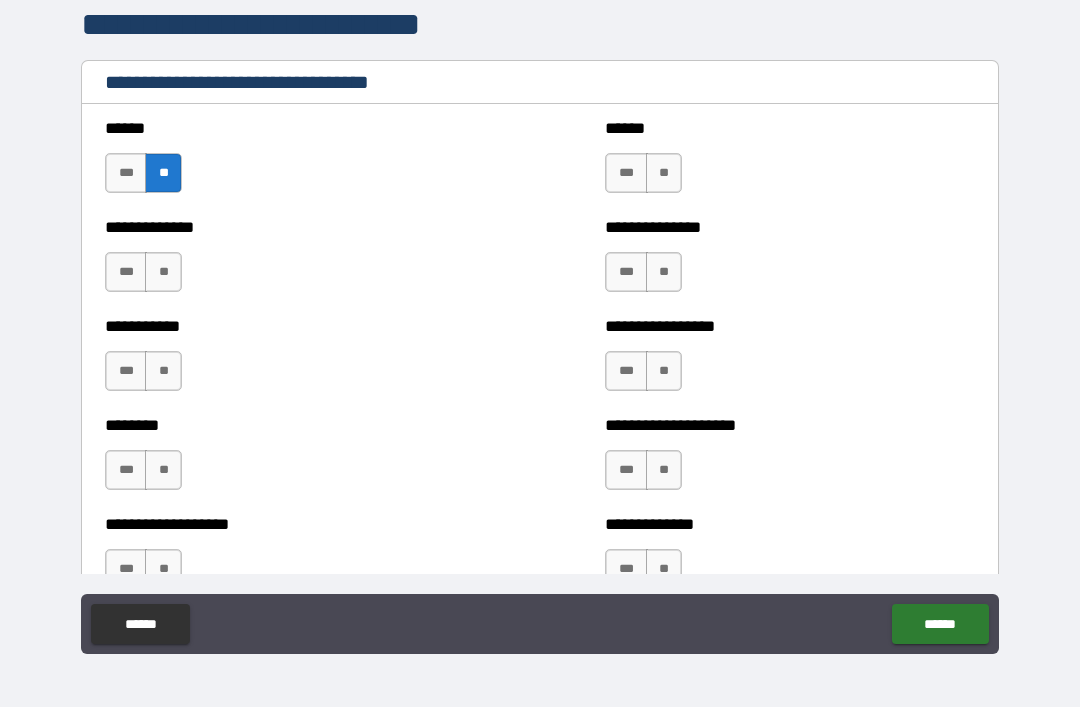 click on "**" at bounding box center [664, 173] 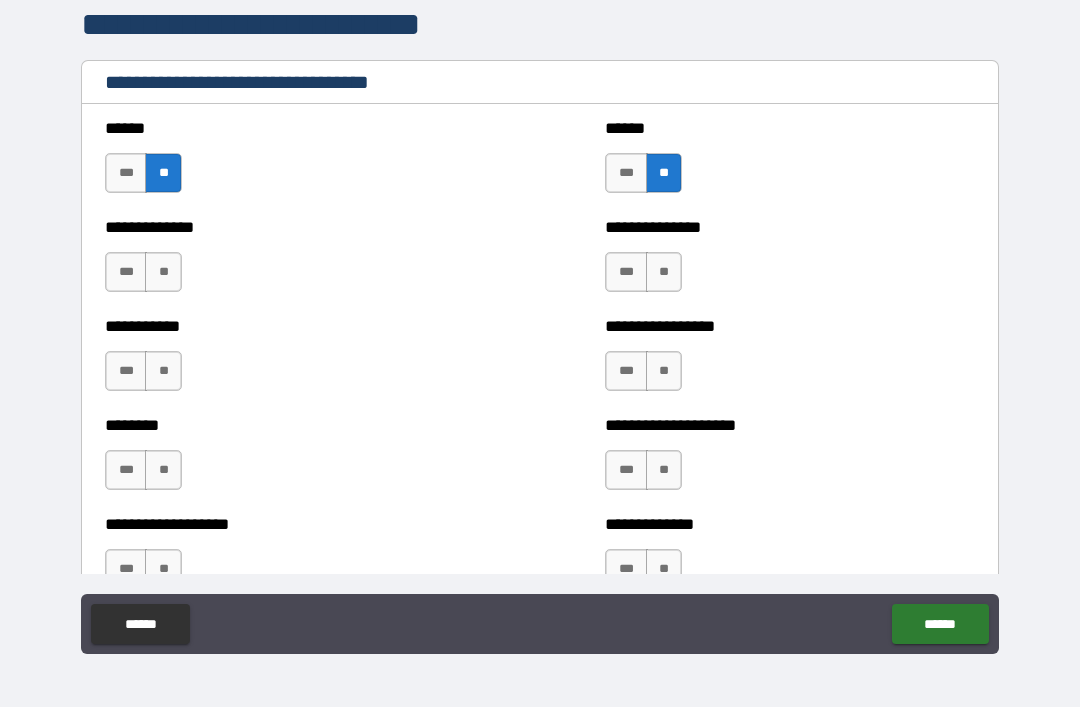 click on "**" at bounding box center [163, 272] 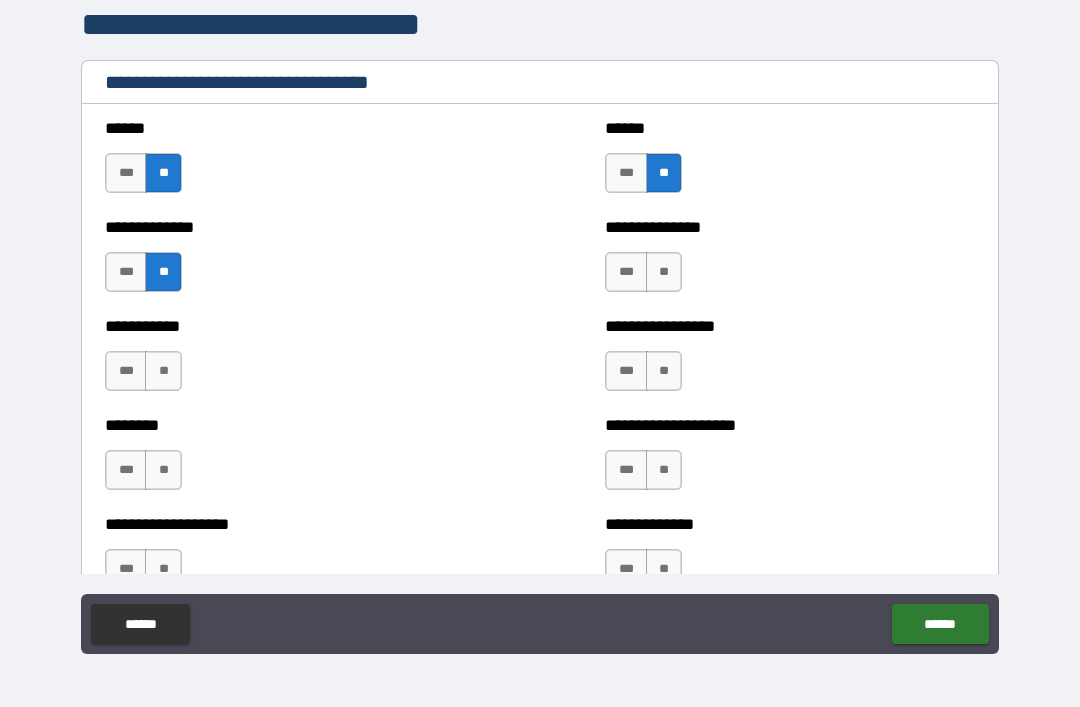 click on "**" at bounding box center (664, 272) 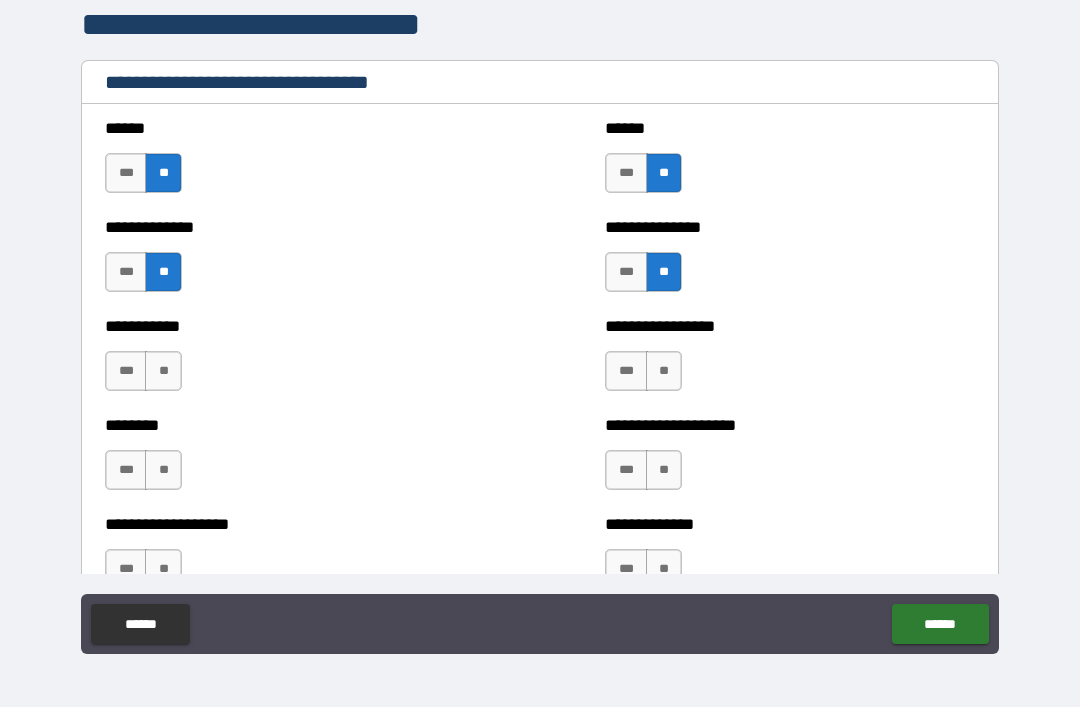 click on "**" at bounding box center [163, 371] 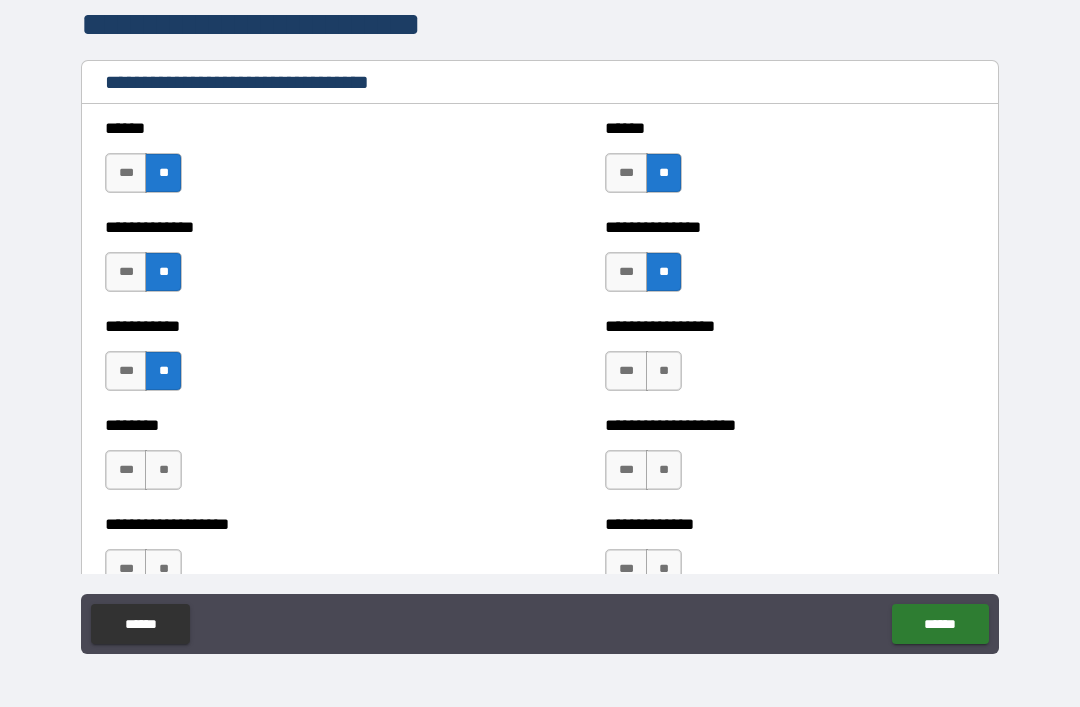 click on "**" at bounding box center [664, 371] 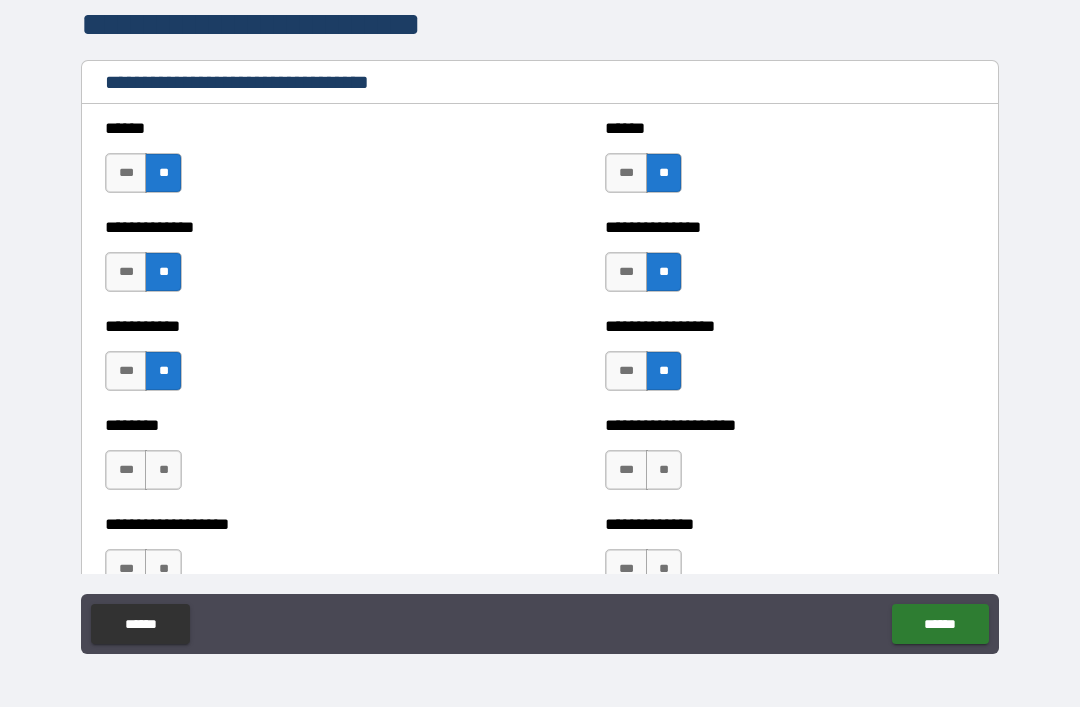 click on "**" at bounding box center [163, 470] 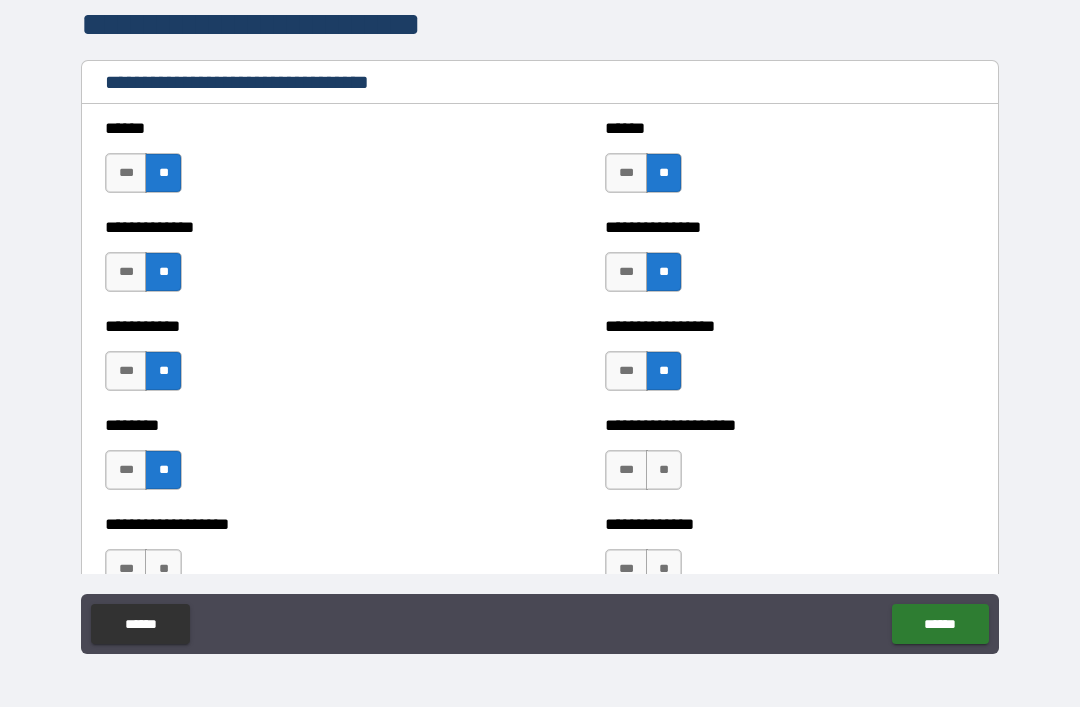 click on "**" at bounding box center [664, 470] 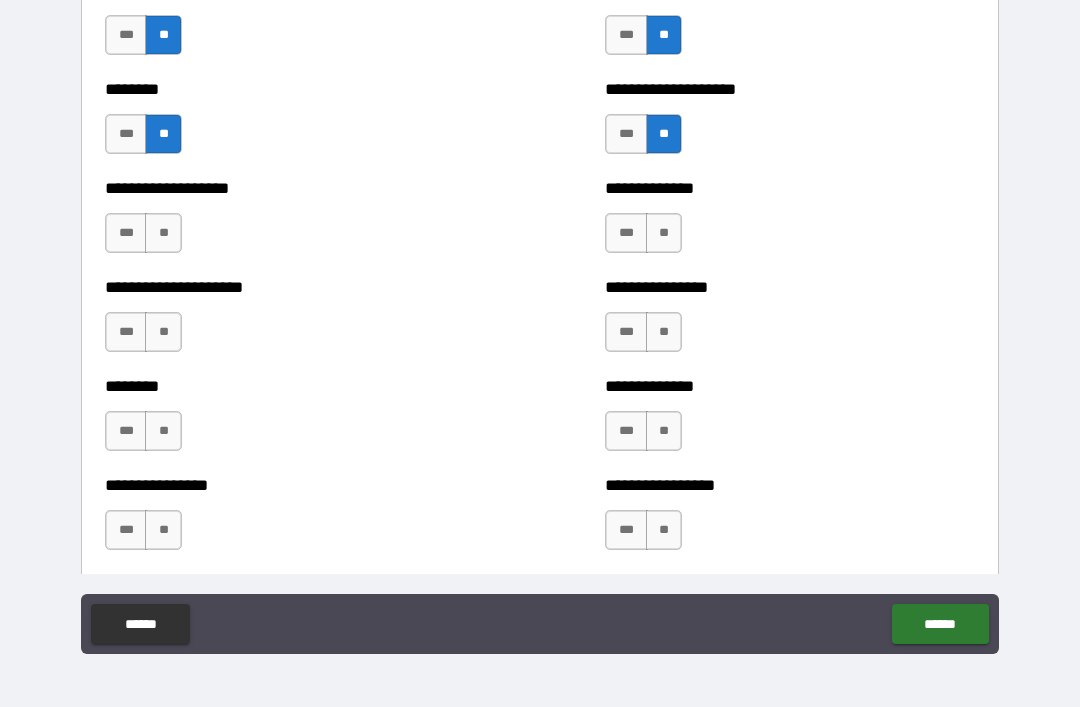 scroll, scrollTop: 4280, scrollLeft: 0, axis: vertical 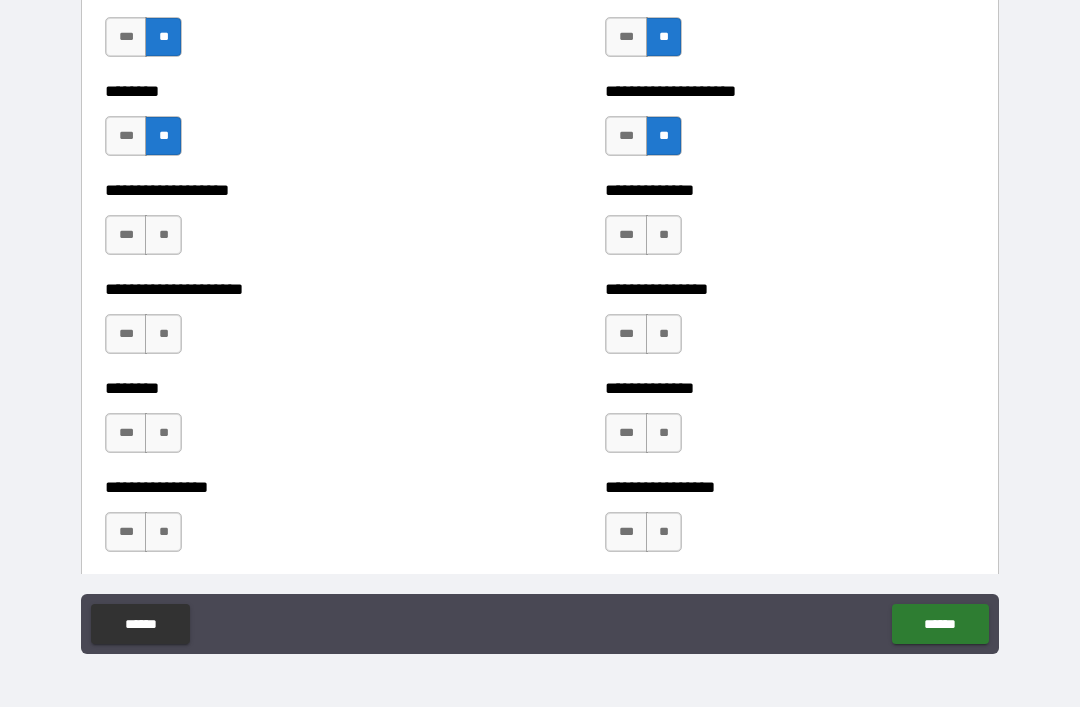 click on "**" at bounding box center [163, 235] 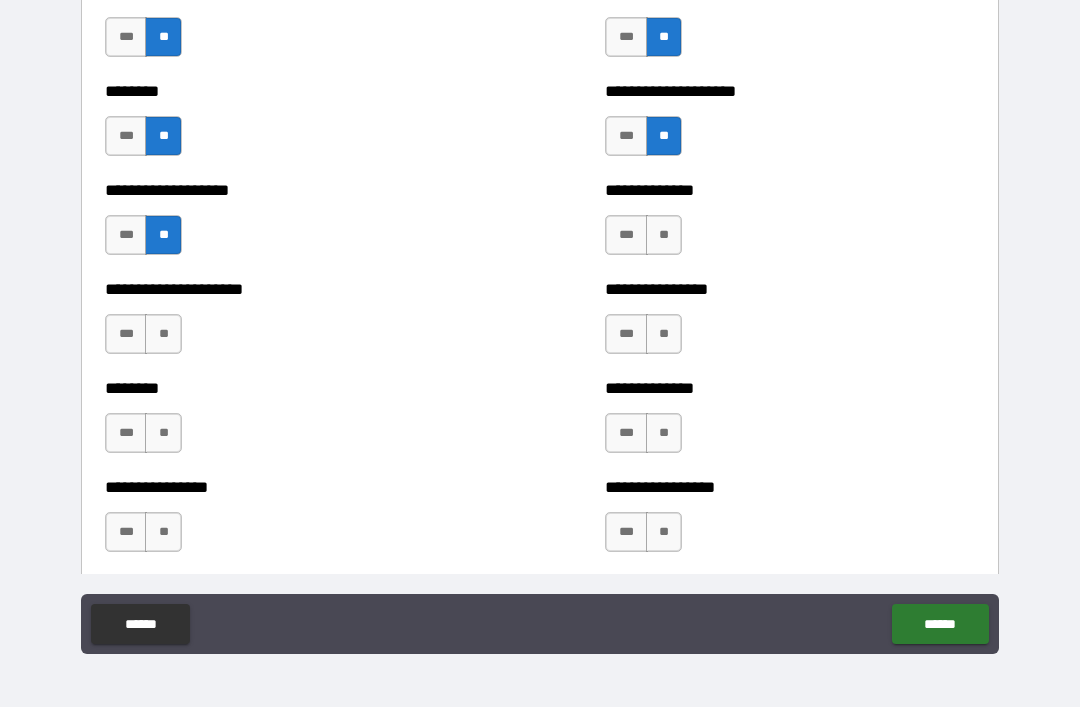 click on "**" at bounding box center [664, 235] 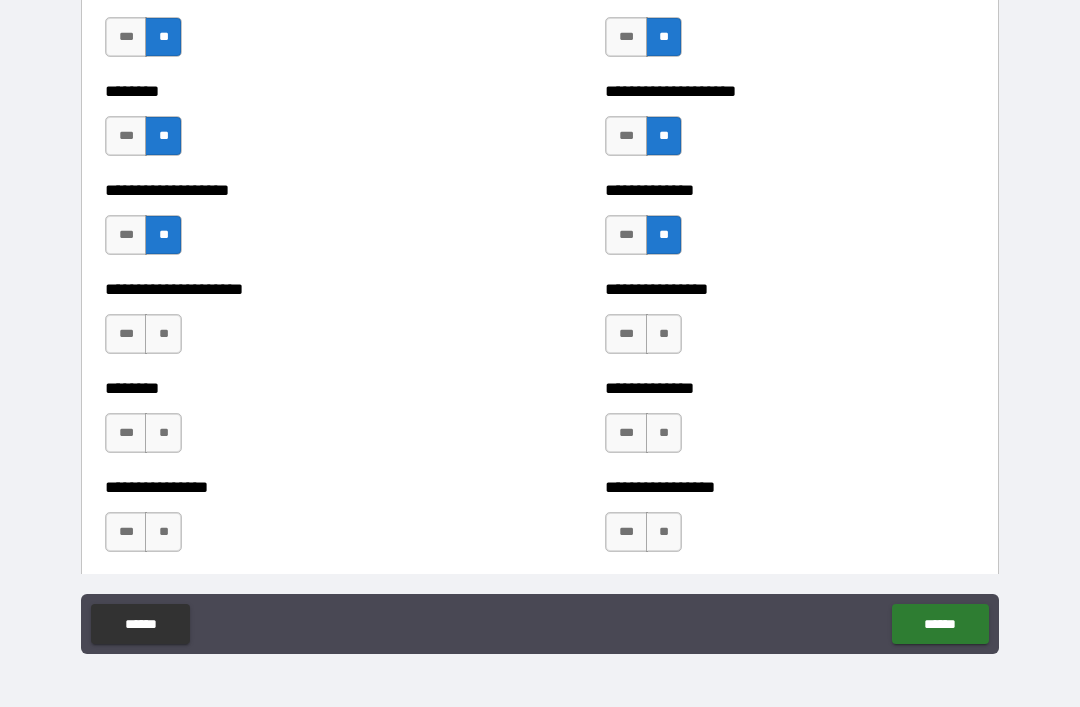 click on "**" at bounding box center (163, 334) 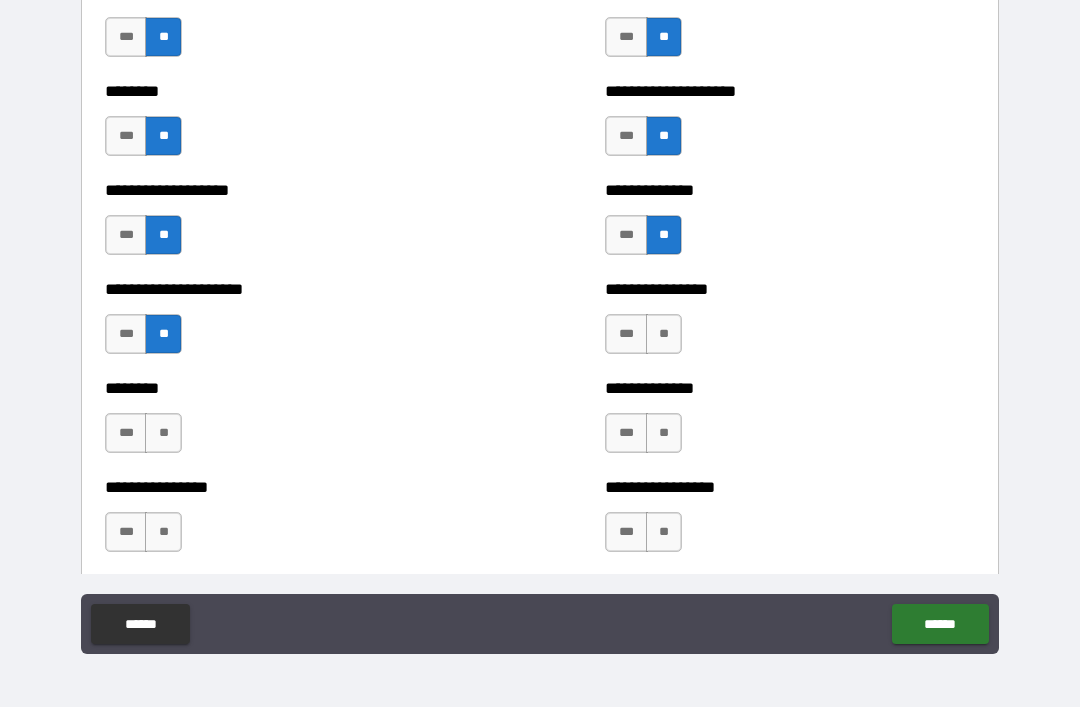 click on "**" at bounding box center [664, 334] 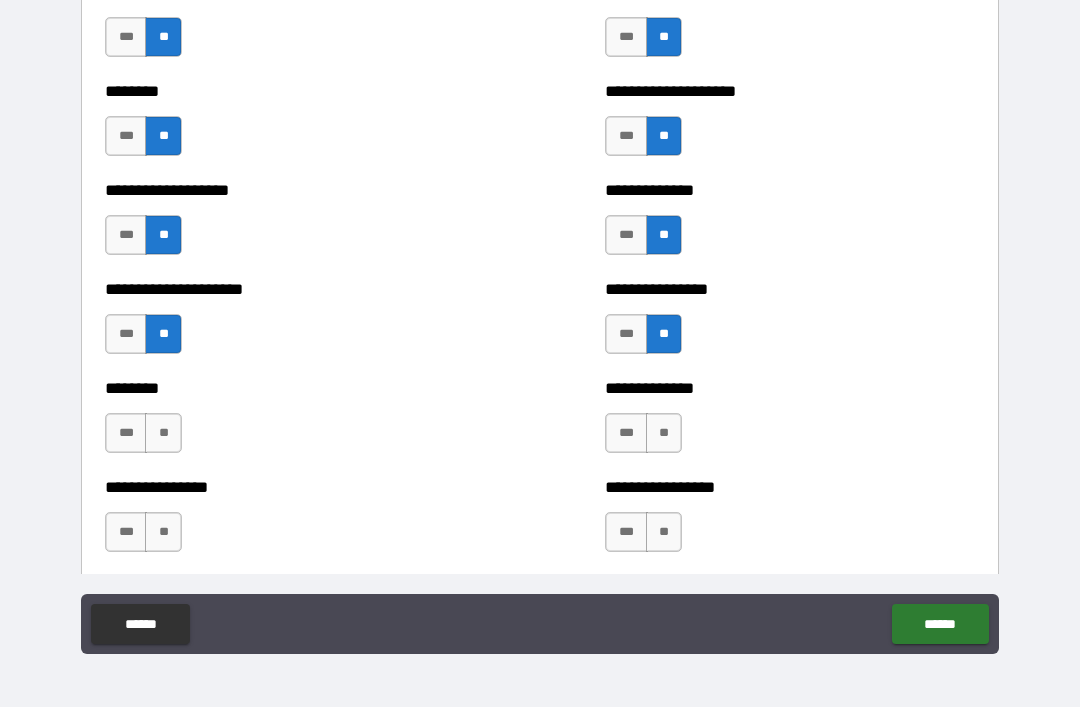 click on "**" at bounding box center (163, 433) 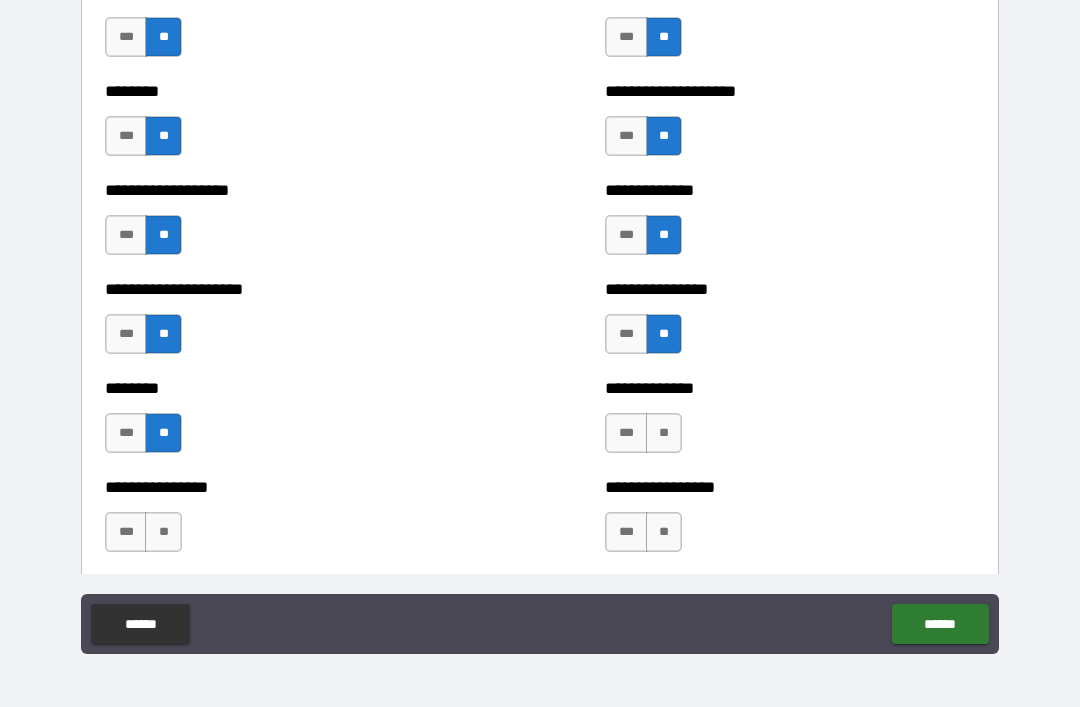 click on "**" at bounding box center (664, 433) 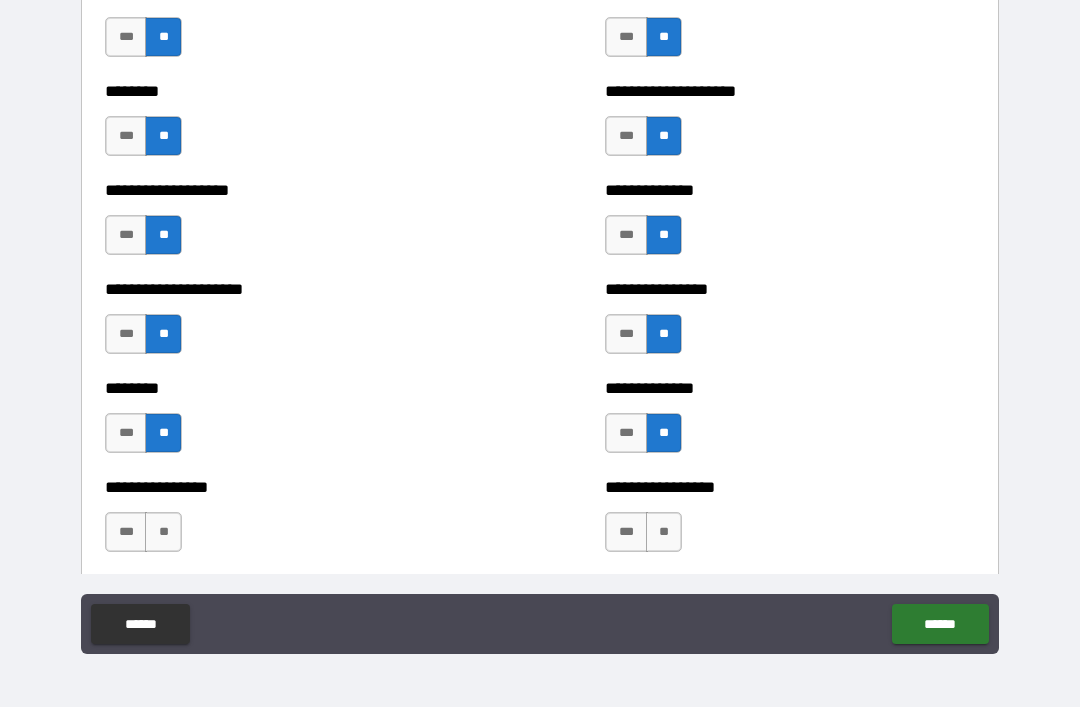 click on "**" at bounding box center (163, 532) 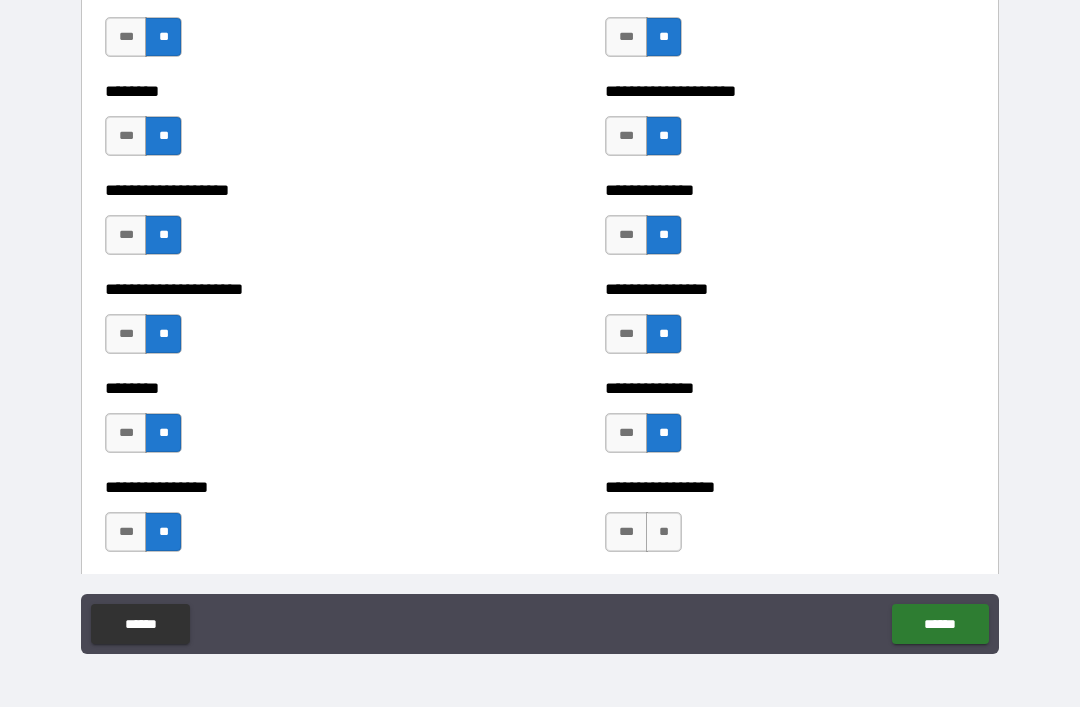 click on "**" at bounding box center [664, 532] 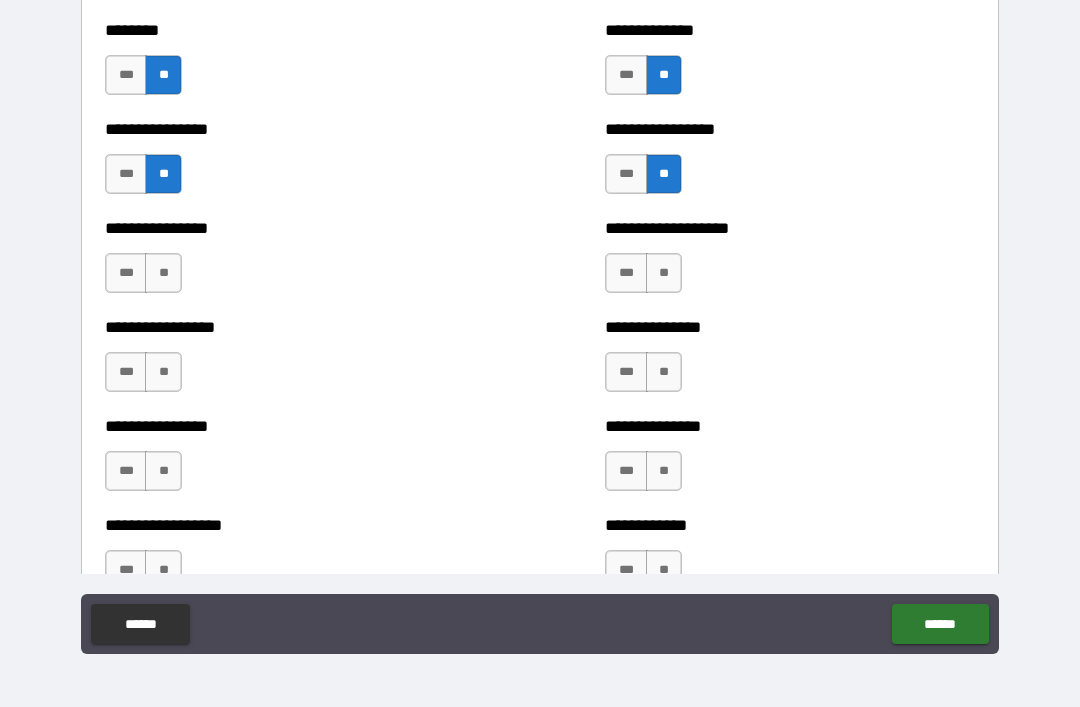 scroll, scrollTop: 4640, scrollLeft: 0, axis: vertical 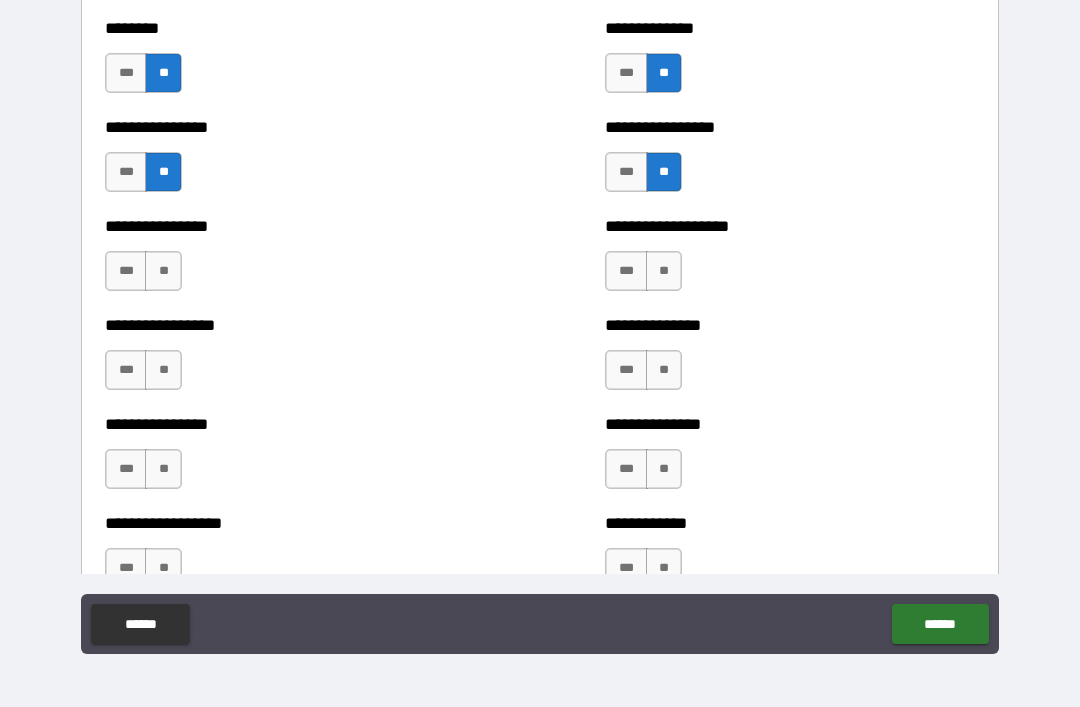 click on "**" at bounding box center (163, 271) 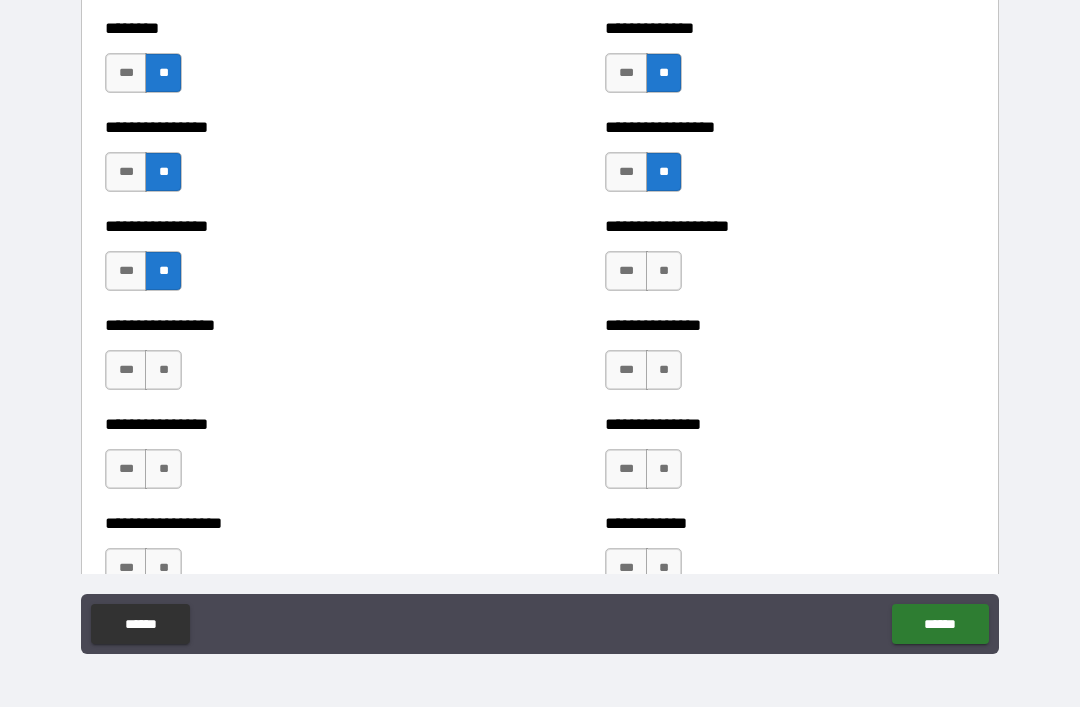 click on "**" at bounding box center [664, 271] 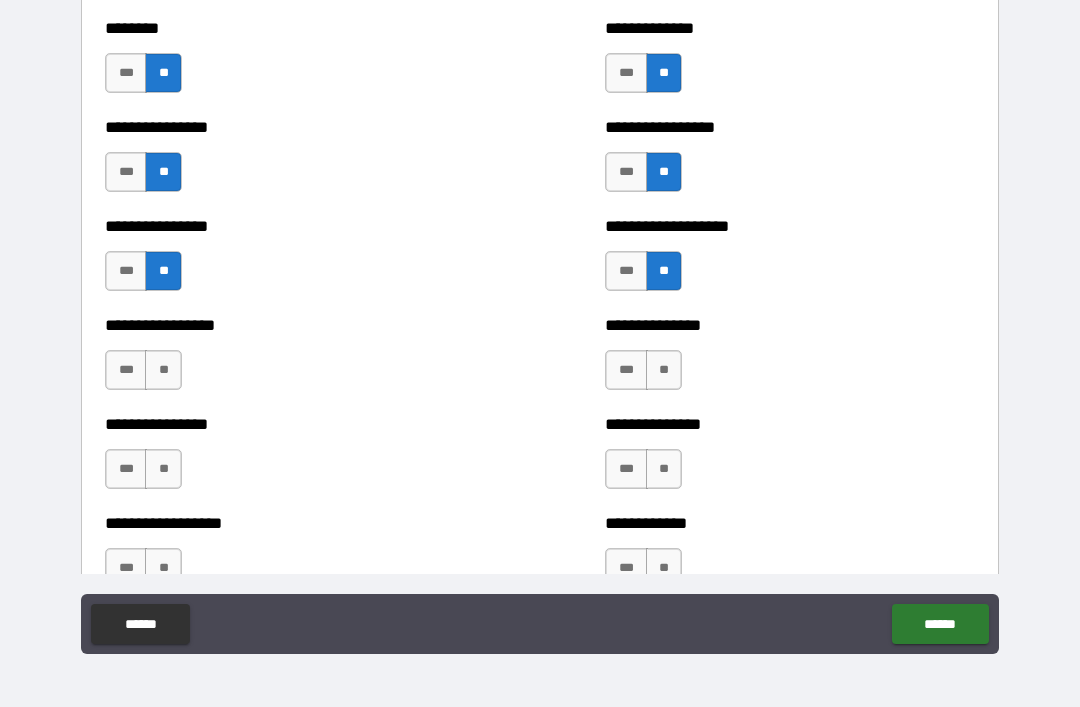 click on "**" at bounding box center [163, 370] 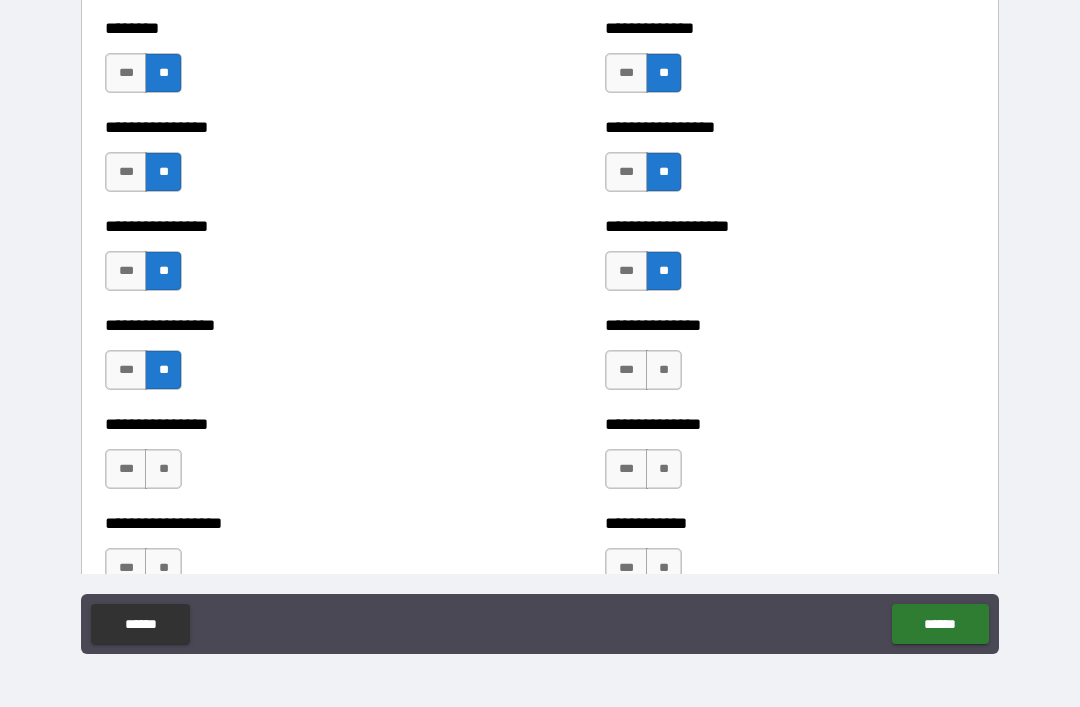 click on "**" at bounding box center [664, 370] 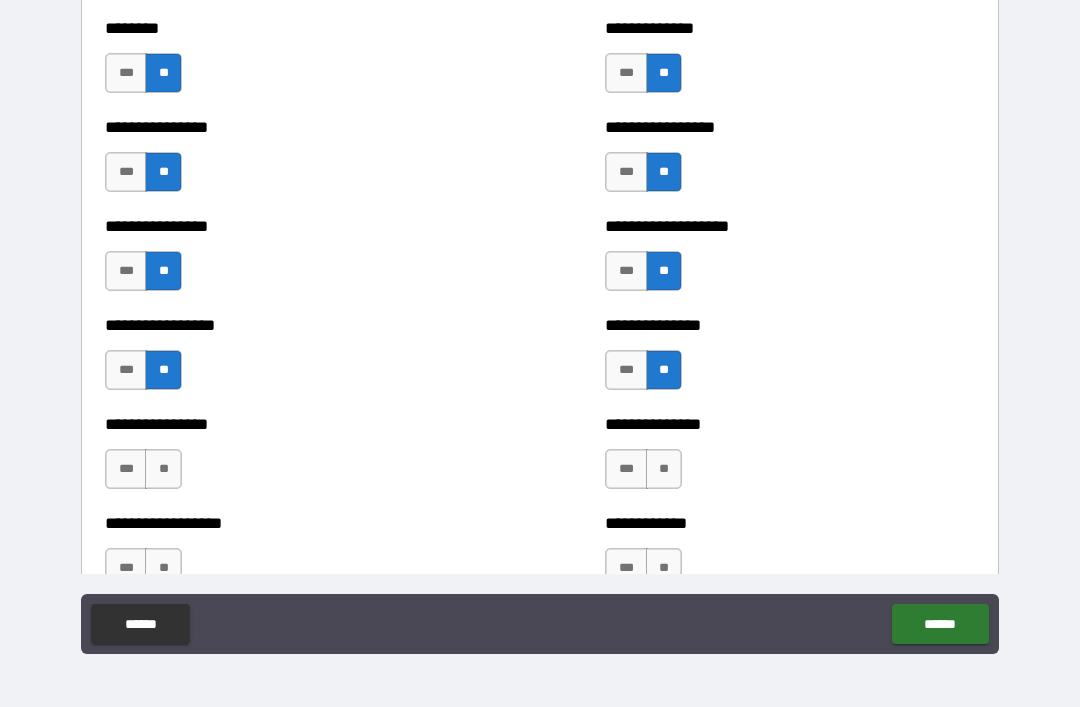 click on "**" at bounding box center [163, 469] 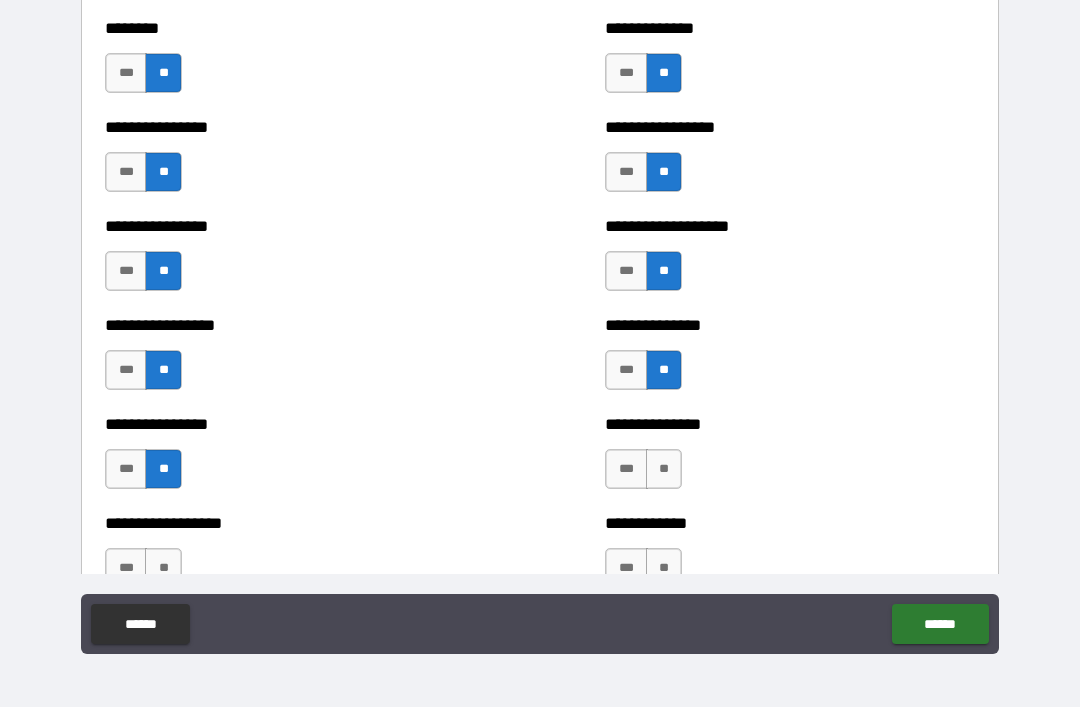 click on "**" at bounding box center (664, 469) 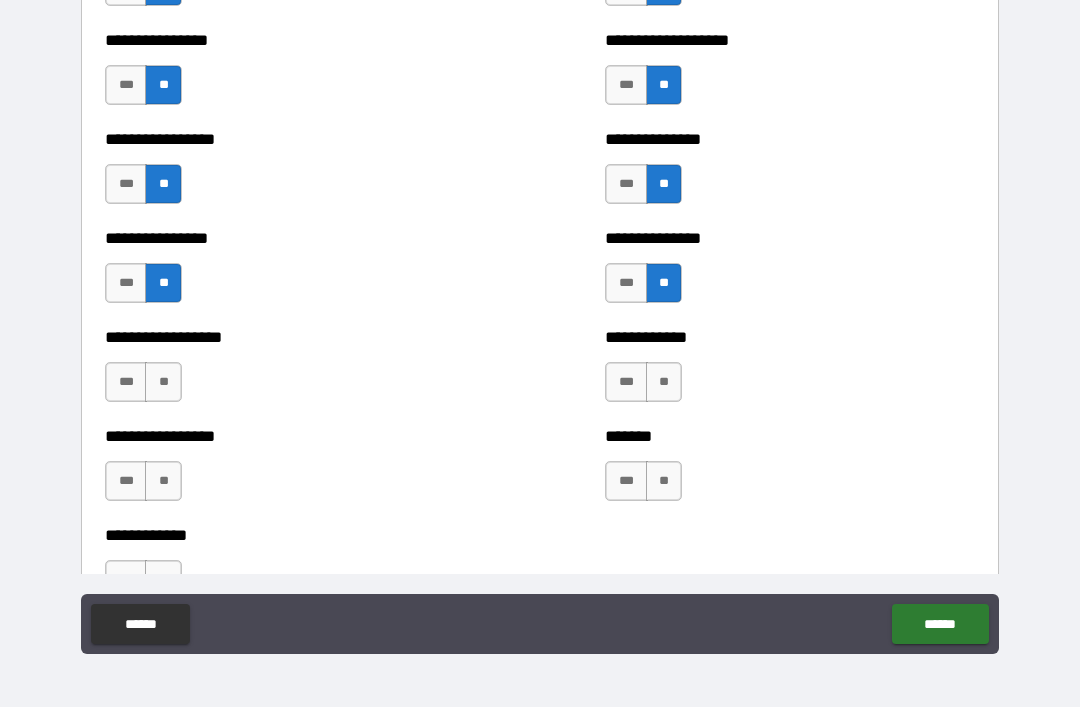 scroll, scrollTop: 4912, scrollLeft: 0, axis: vertical 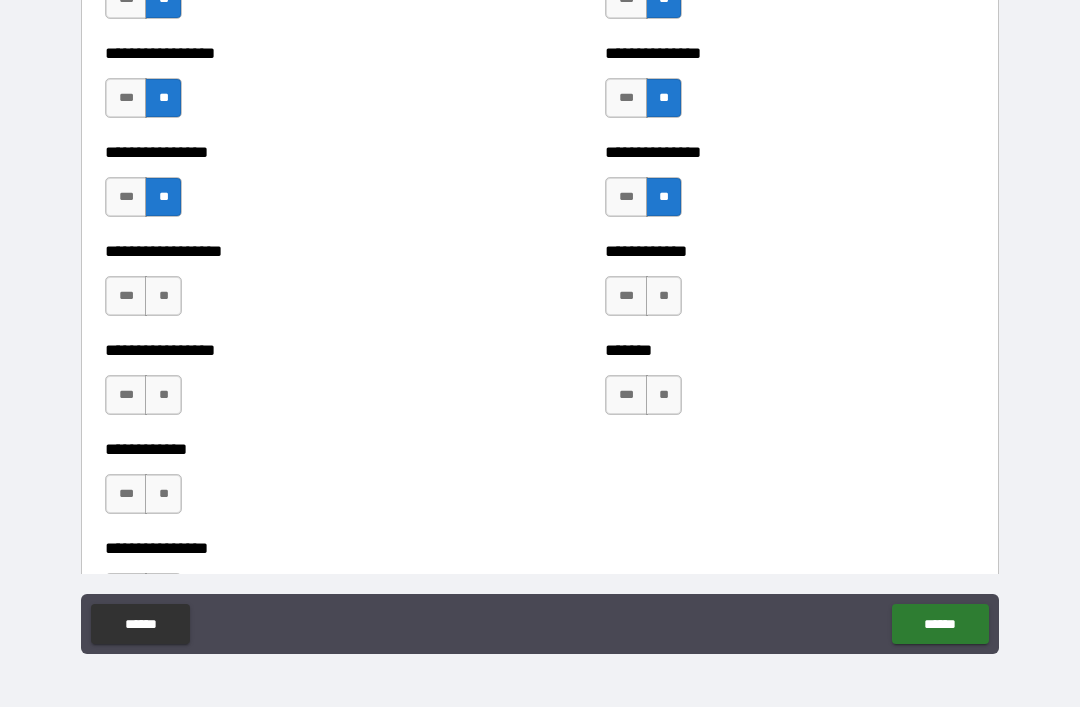click on "**" at bounding box center (163, 296) 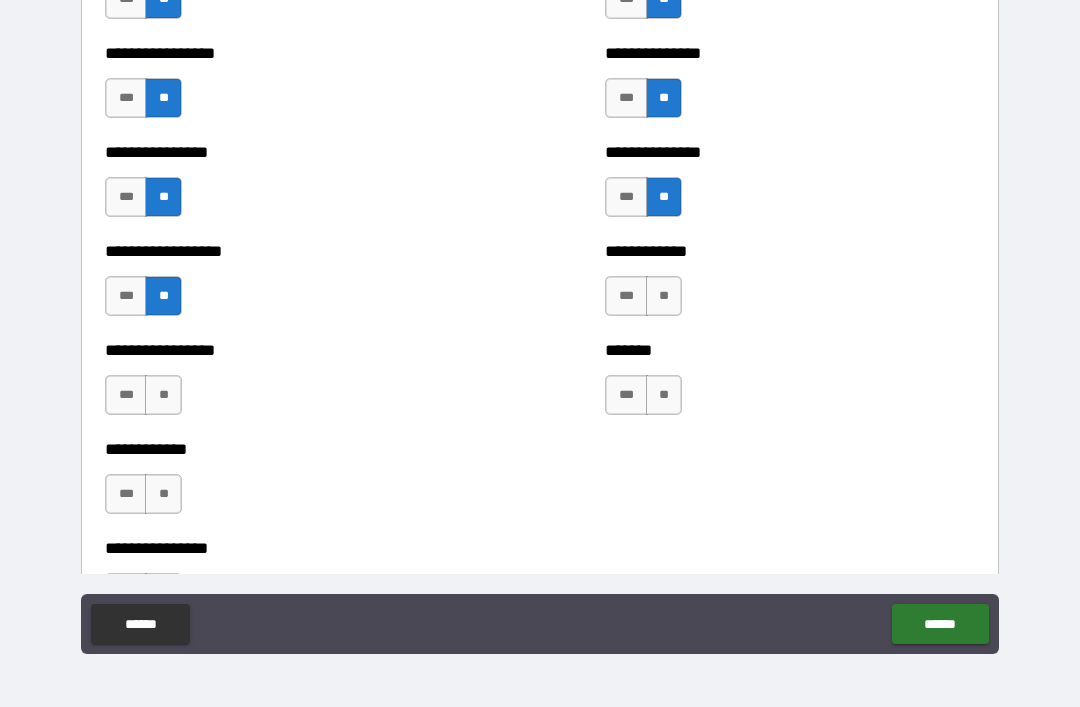 click on "**" at bounding box center [664, 296] 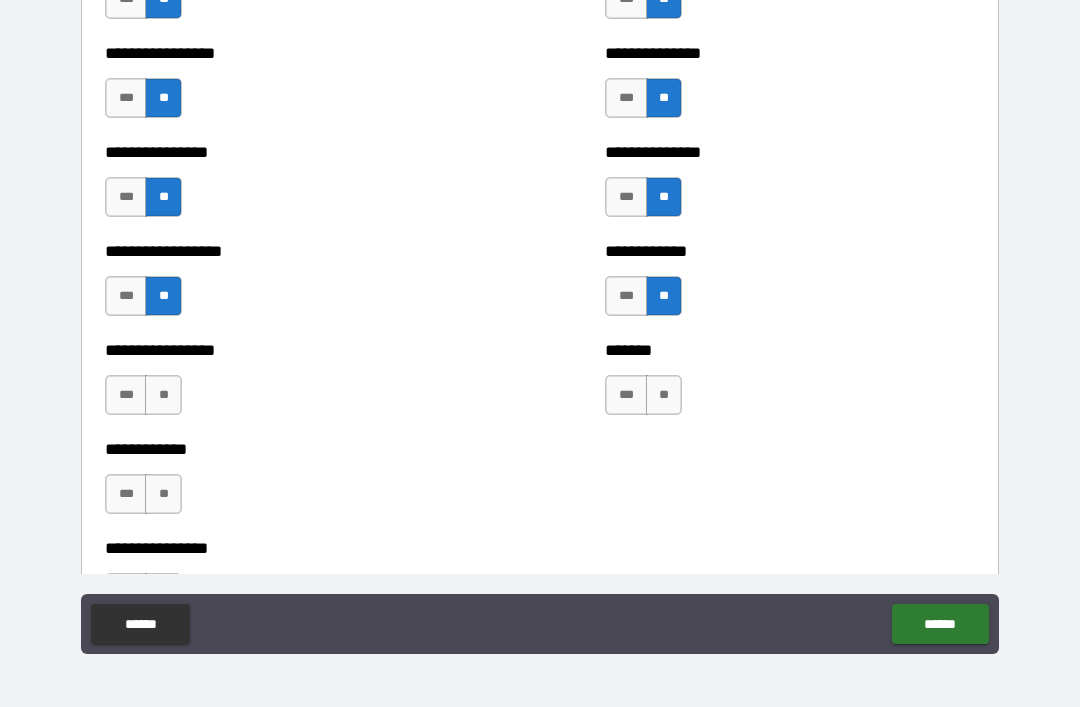 click on "**" at bounding box center (163, 395) 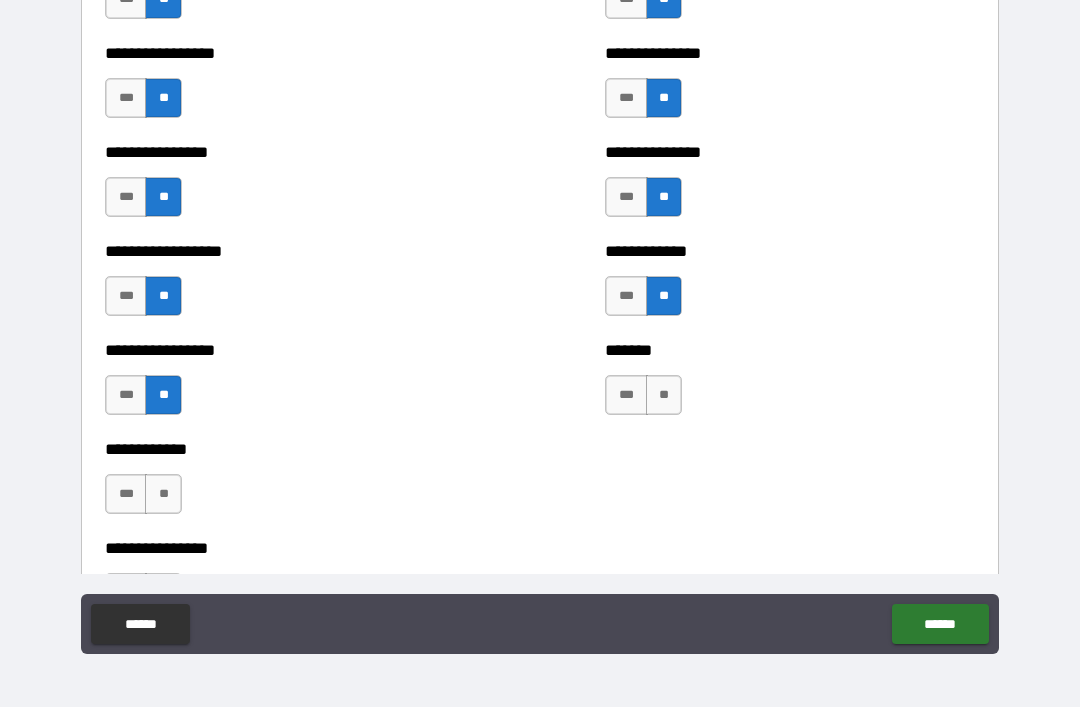 click on "**" at bounding box center (664, 395) 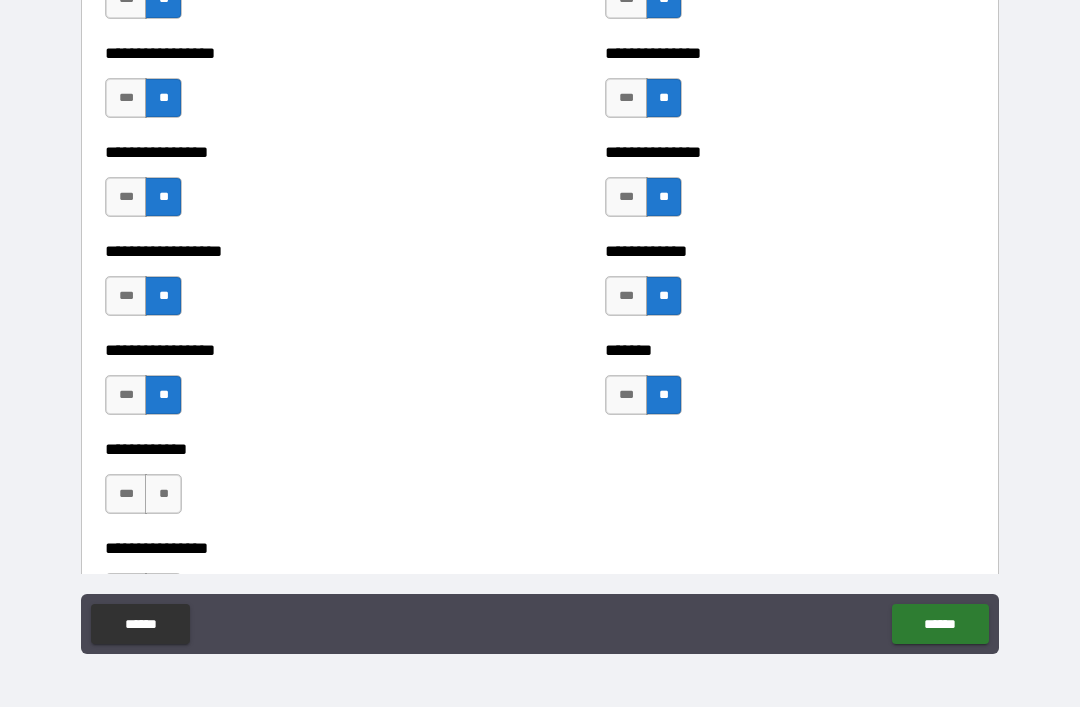 click on "***" at bounding box center [626, 395] 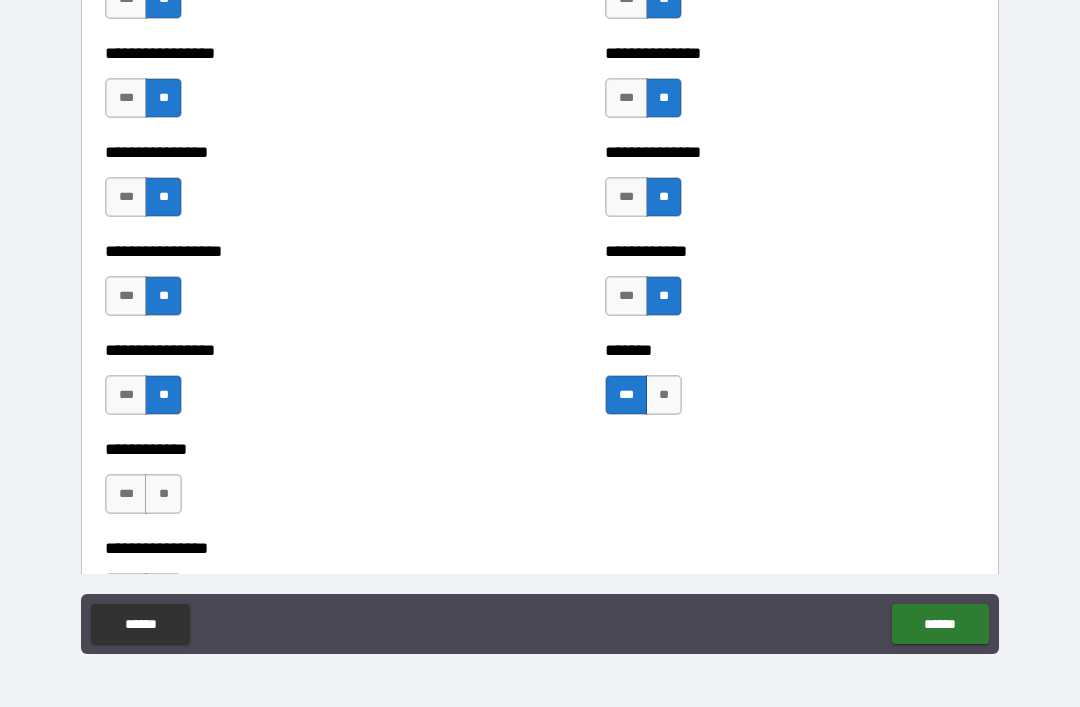 click on "***" at bounding box center (626, 395) 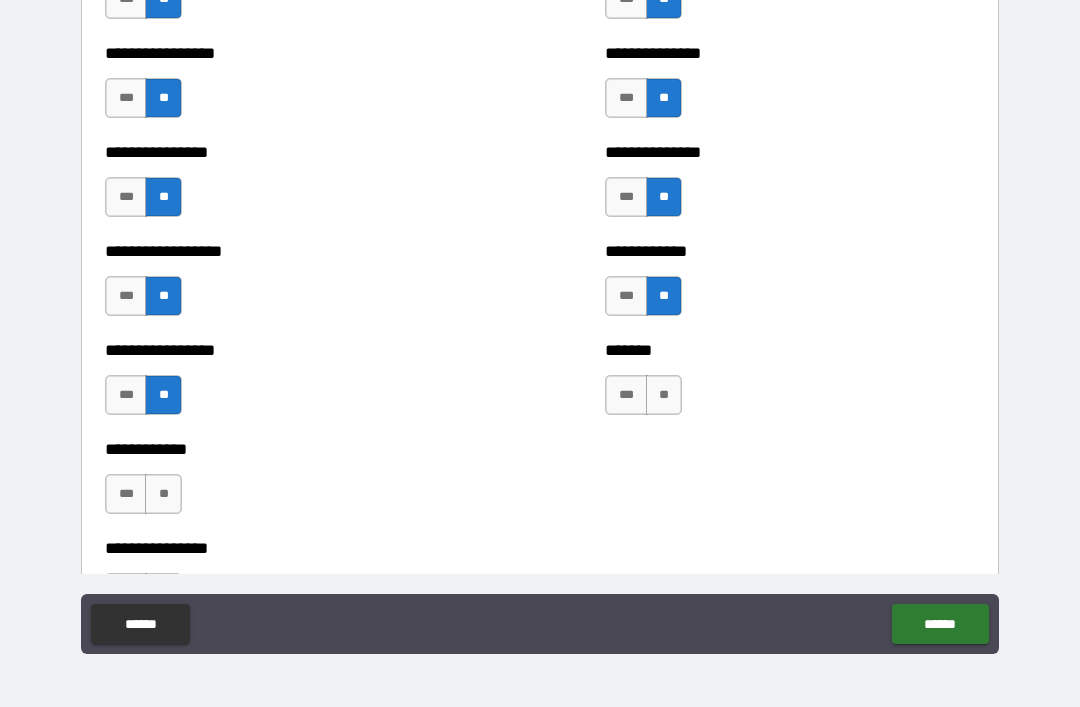 click on "***" at bounding box center [626, 395] 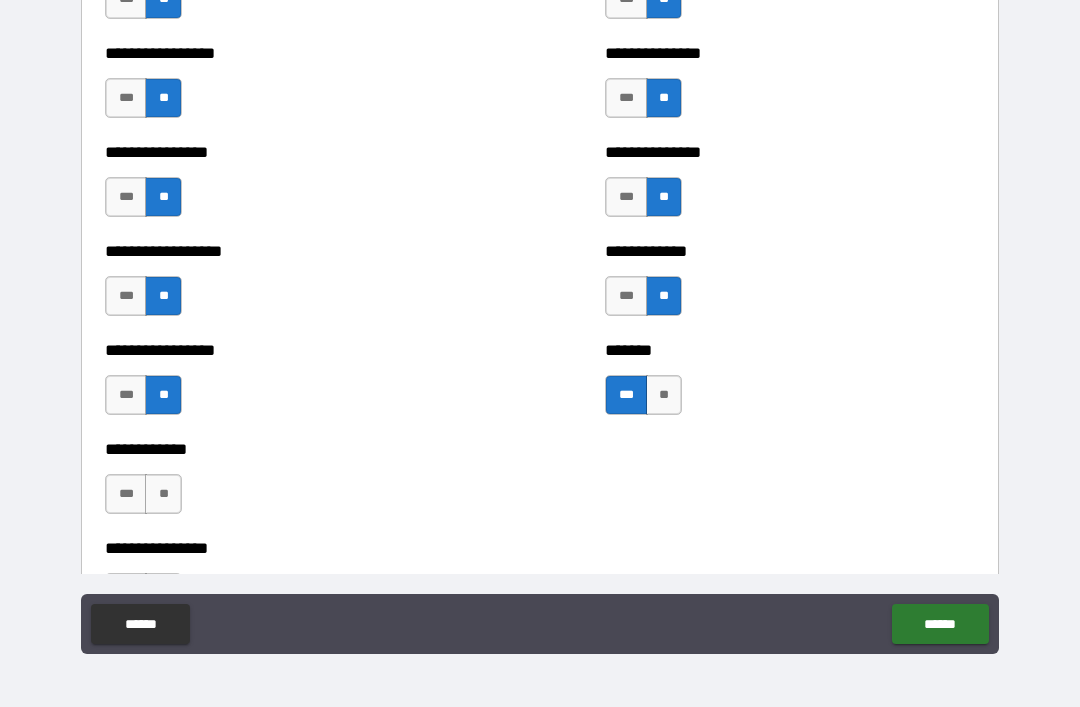 click on "***" at bounding box center (626, 395) 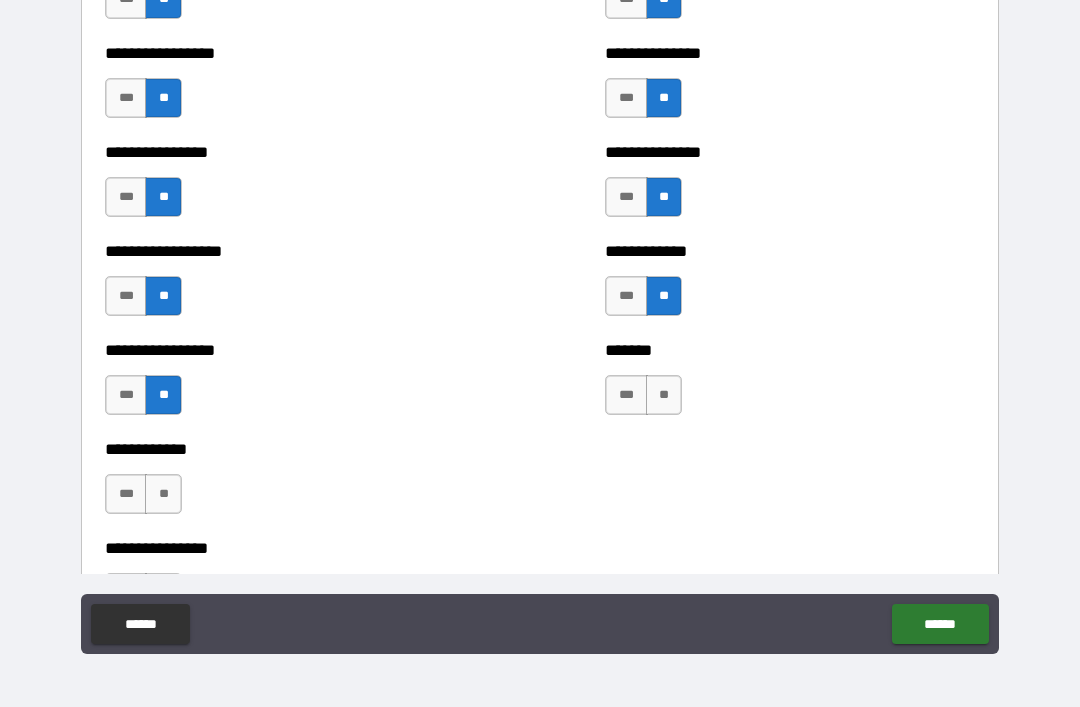click on "***" at bounding box center (626, 395) 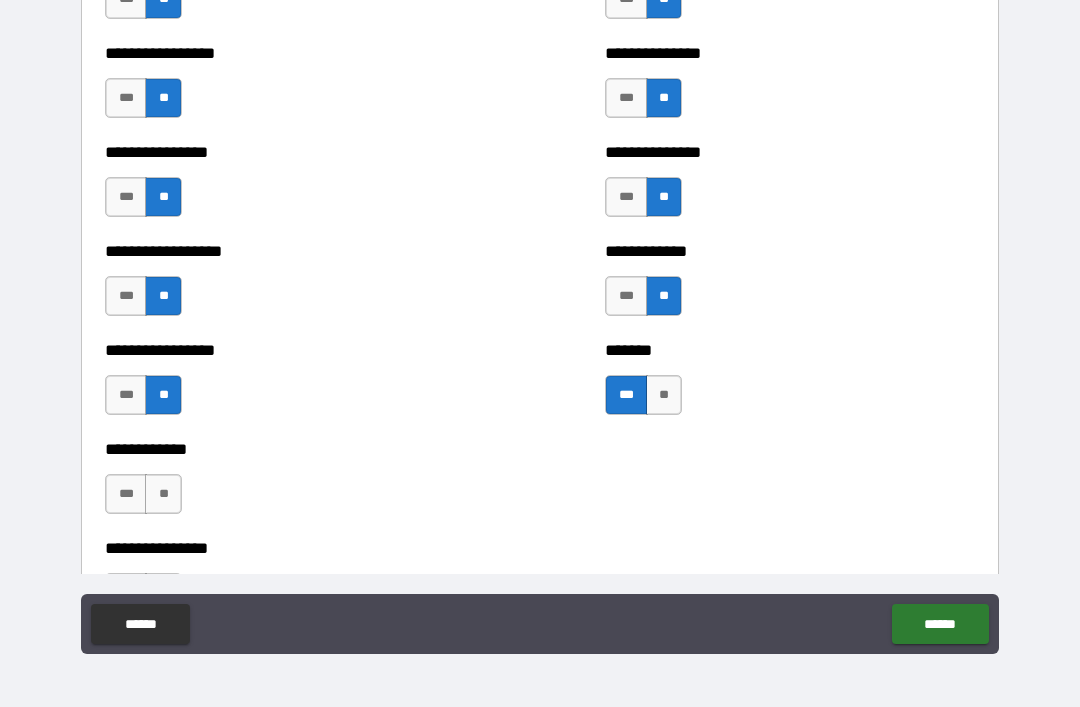 click on "**" at bounding box center (163, 494) 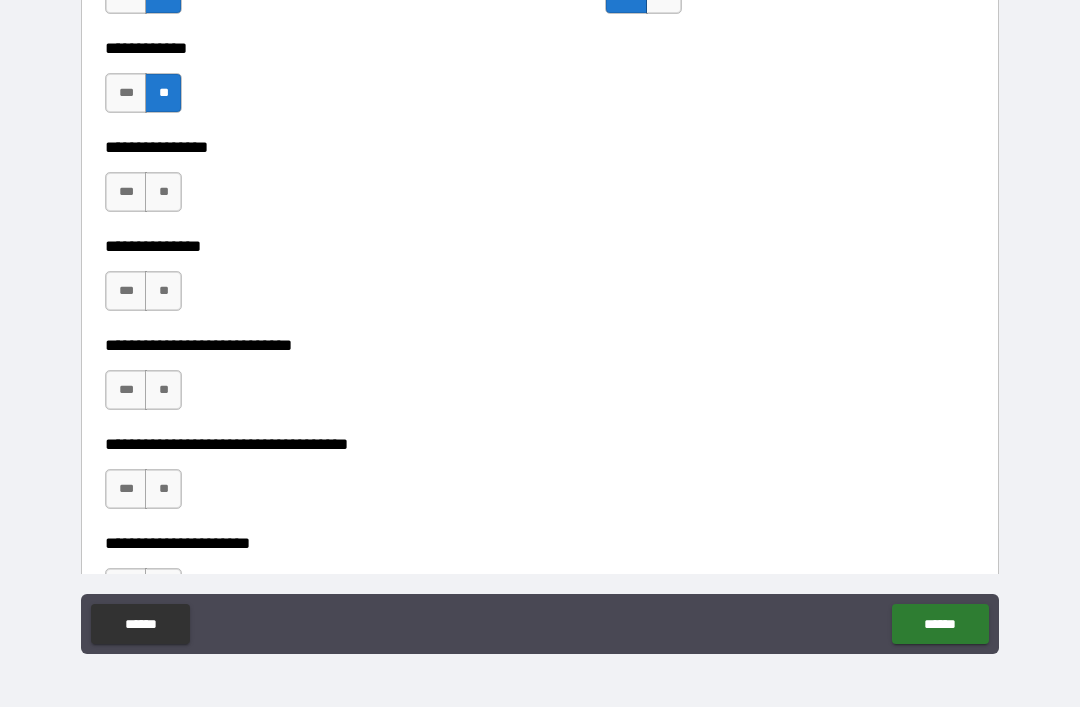 scroll, scrollTop: 5337, scrollLeft: 0, axis: vertical 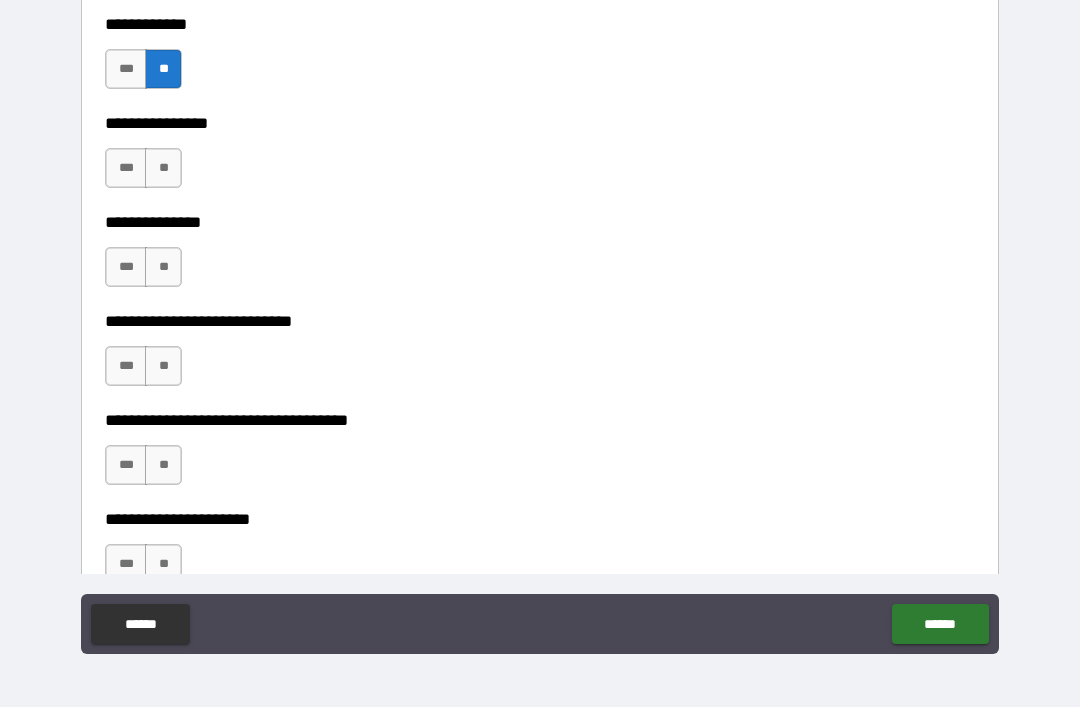 click on "**" at bounding box center (163, 168) 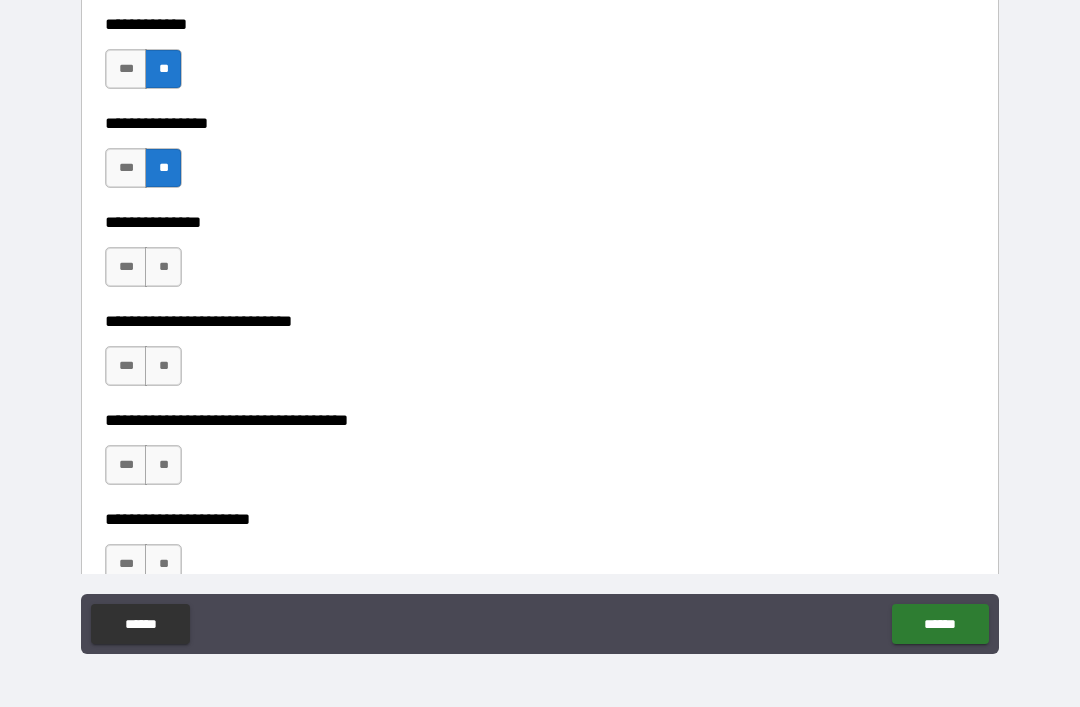 click on "**" at bounding box center [163, 267] 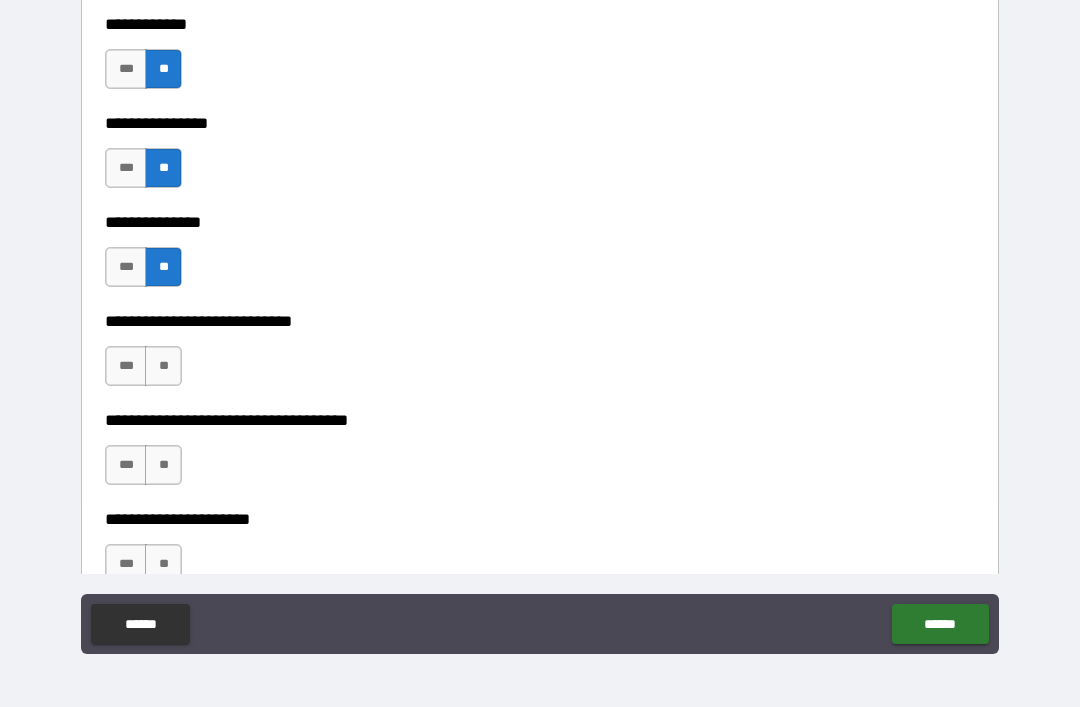 click on "***" at bounding box center [126, 366] 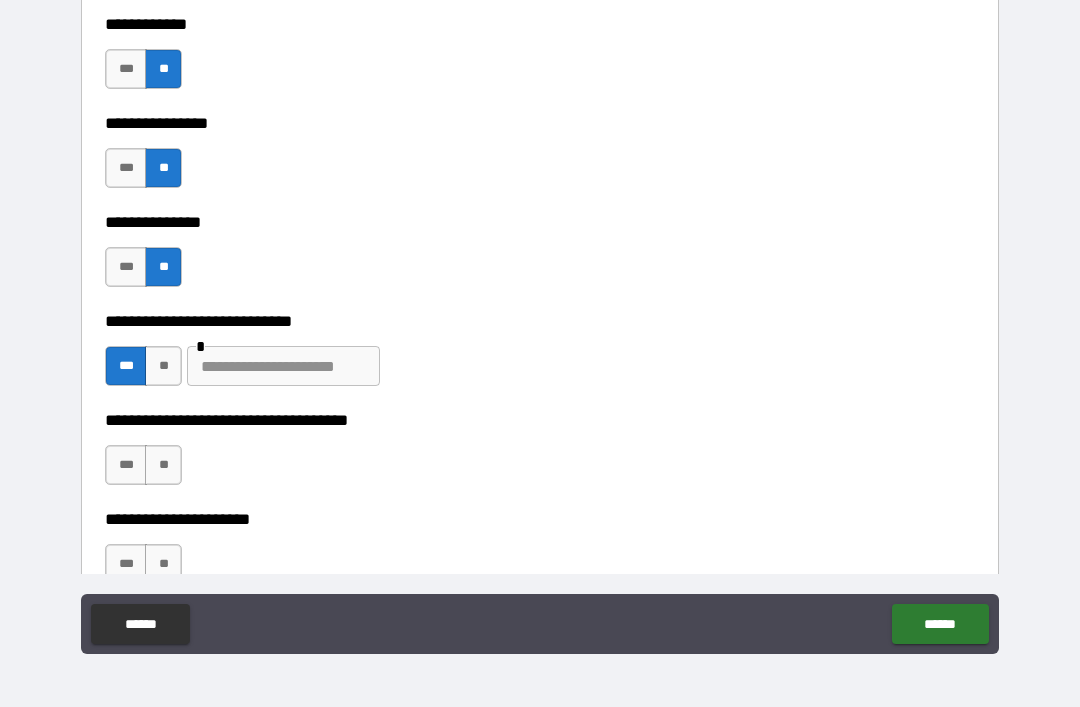 click at bounding box center (283, 366) 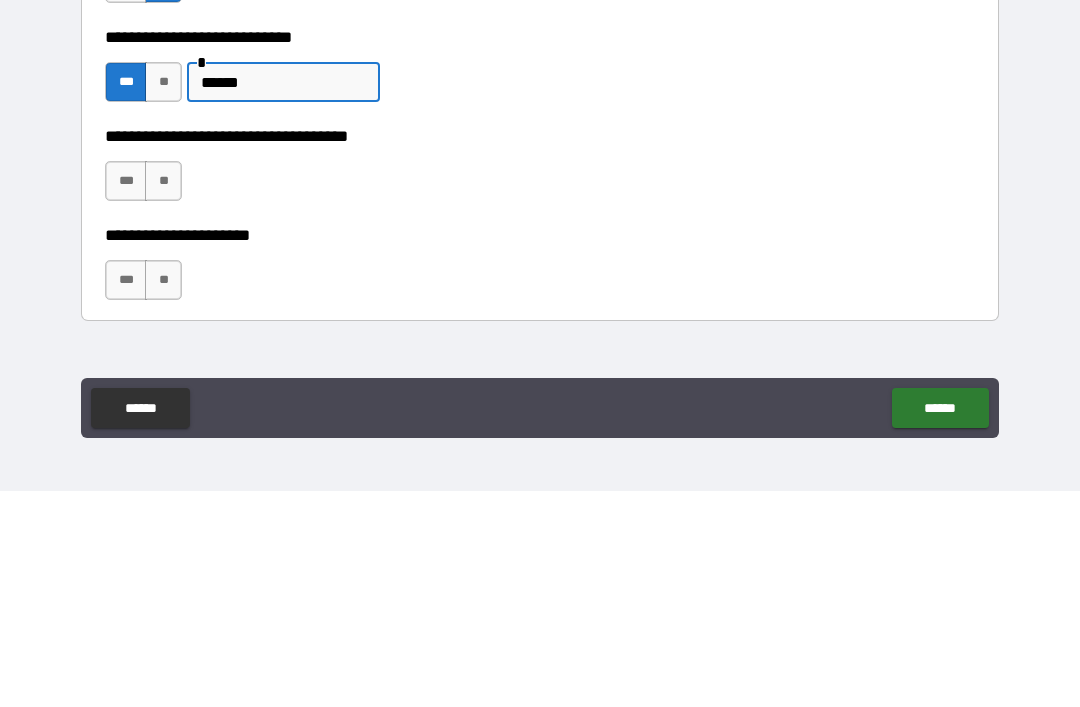 scroll, scrollTop: 5407, scrollLeft: 0, axis: vertical 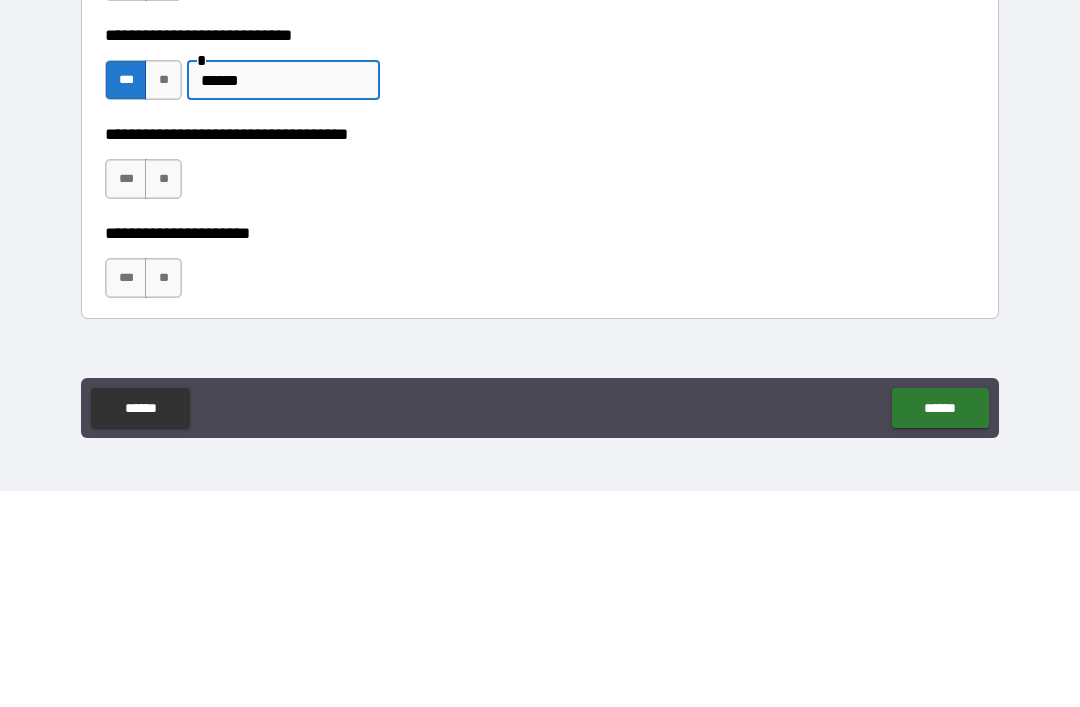 click on "***" at bounding box center [126, 395] 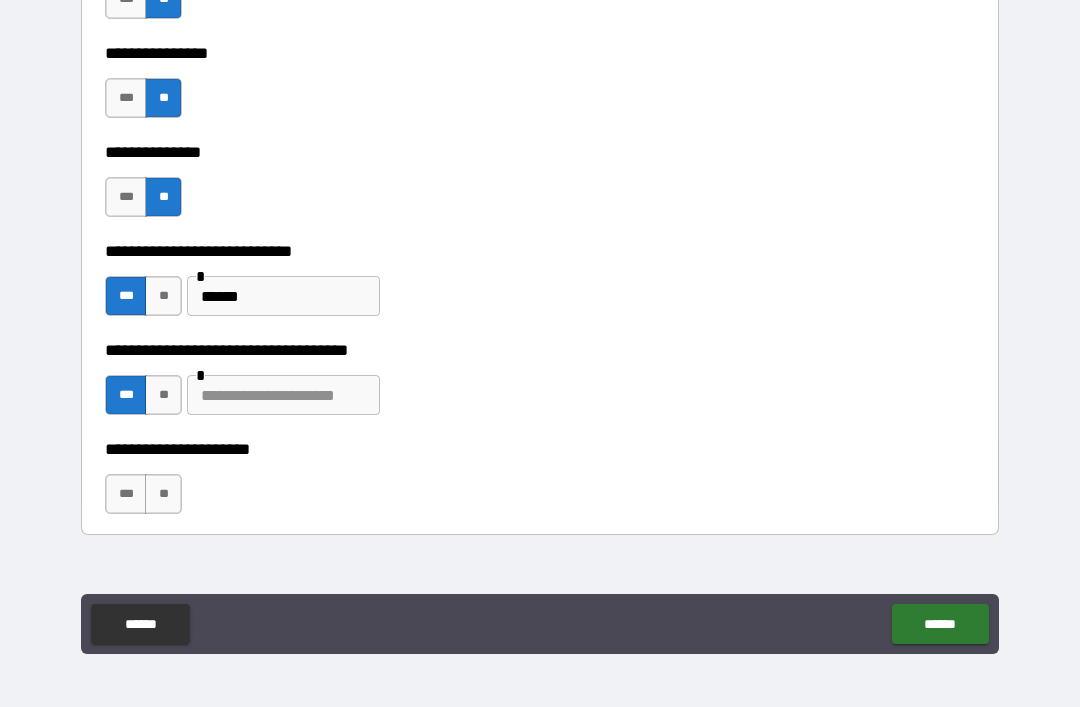 click at bounding box center [283, 395] 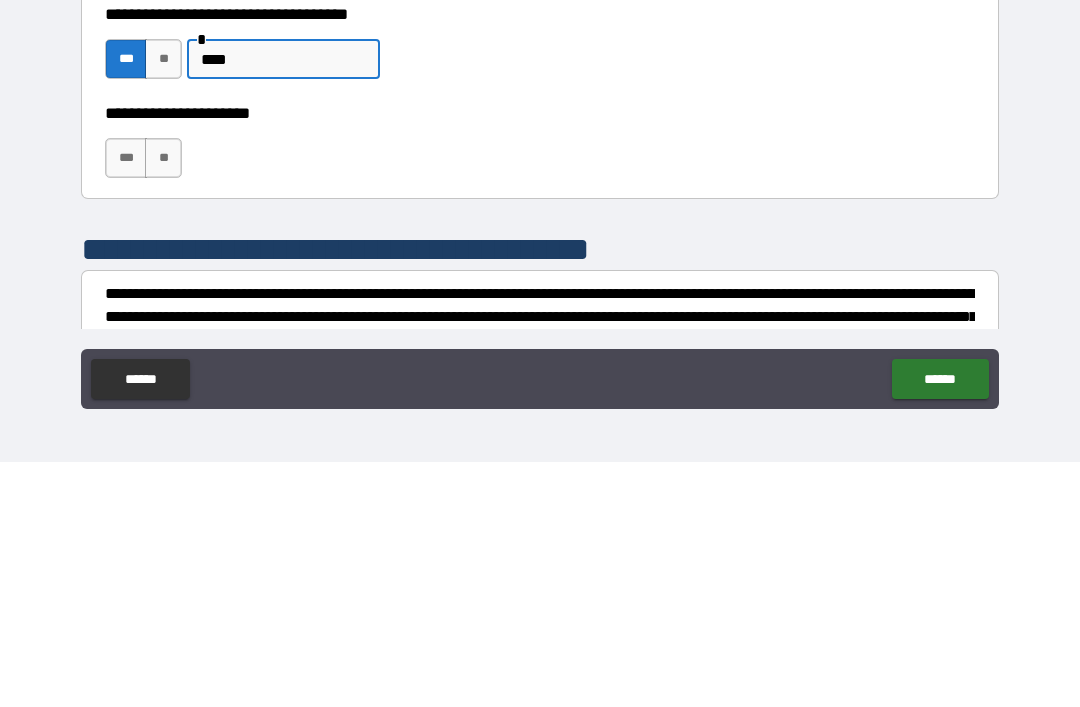 scroll, scrollTop: 5519, scrollLeft: 0, axis: vertical 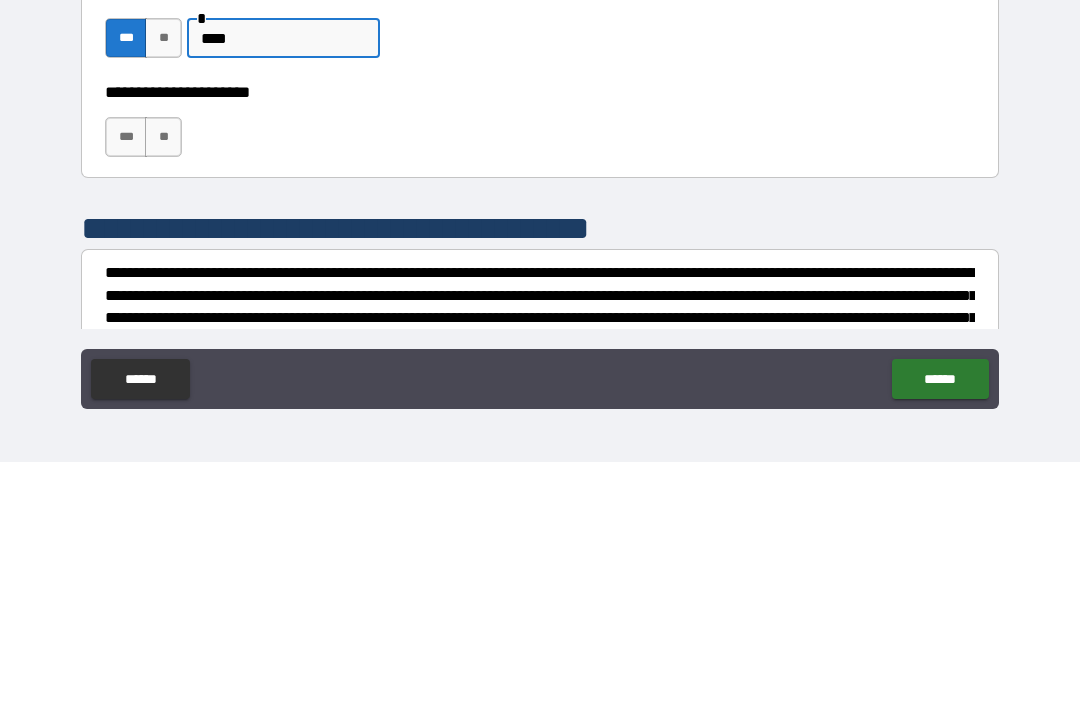 click on "**" at bounding box center (163, 382) 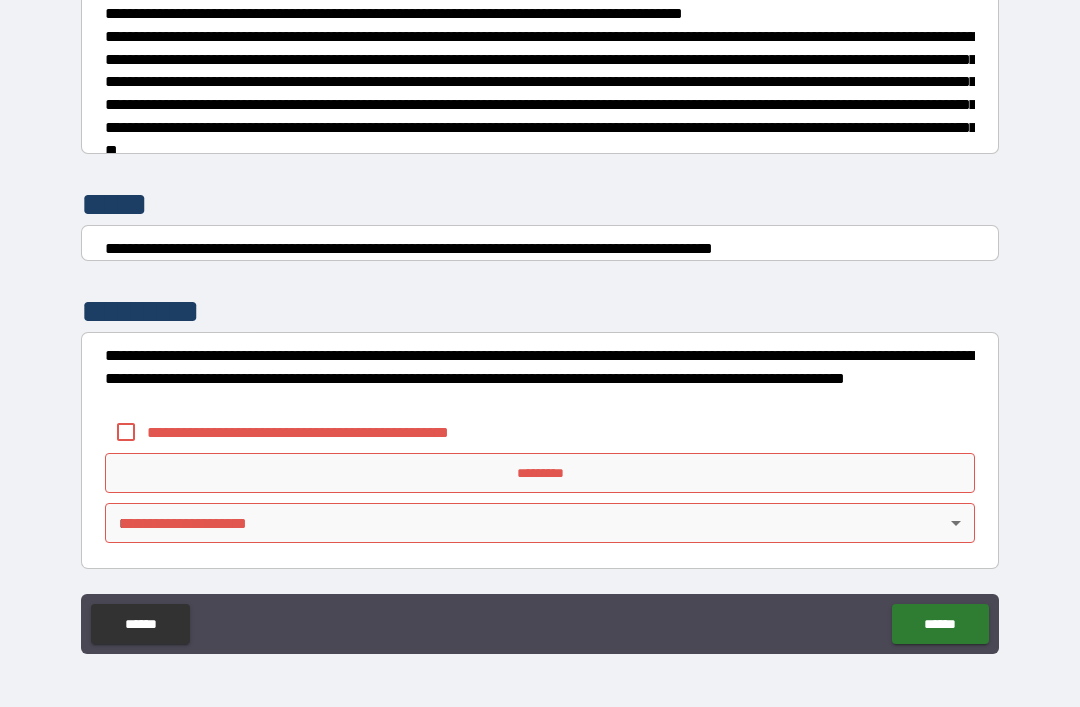 scroll, scrollTop: 7470, scrollLeft: 0, axis: vertical 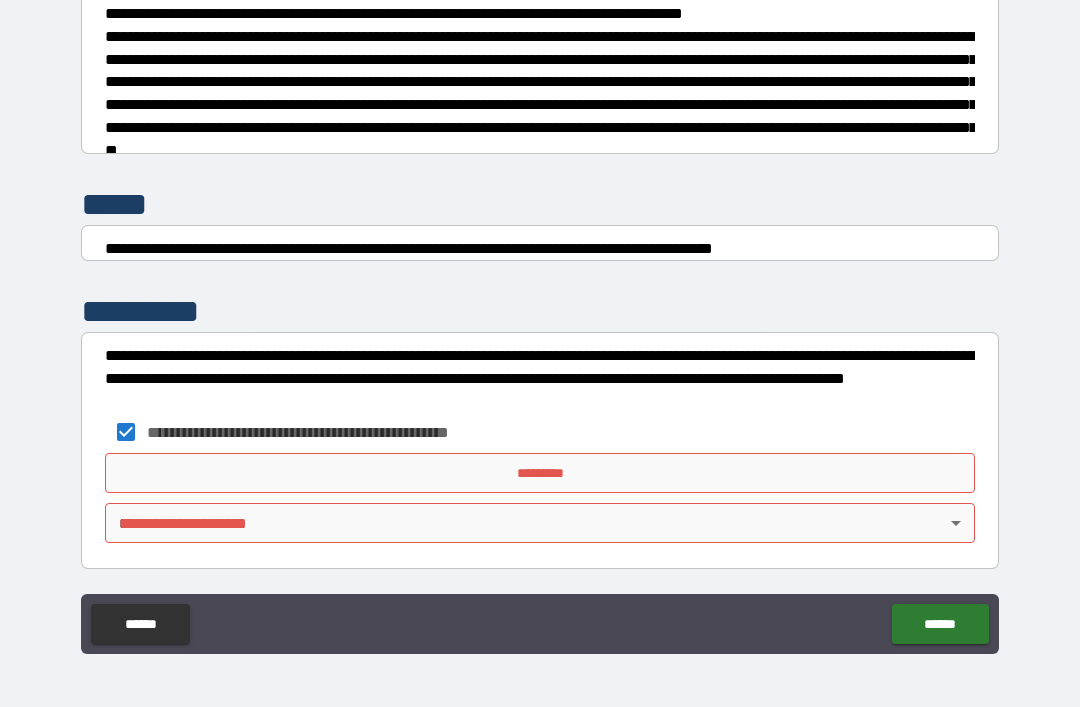 click on "[FIRST] [LAST] [STREET] [CITY] [STATE] [ZIP] [COUNTRY] [PHONE] [EMAIL] [DOB] [SSN] [CC] [LICENSE] [PASSPORT]" at bounding box center [540, 321] 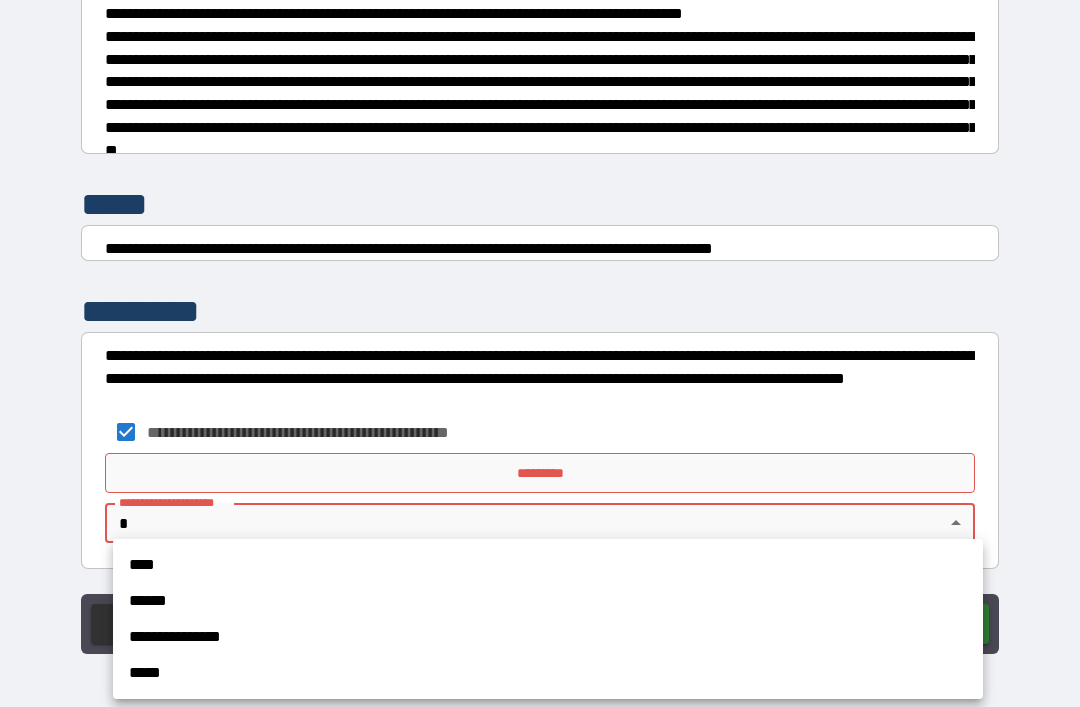 click on "**********" at bounding box center [548, 637] 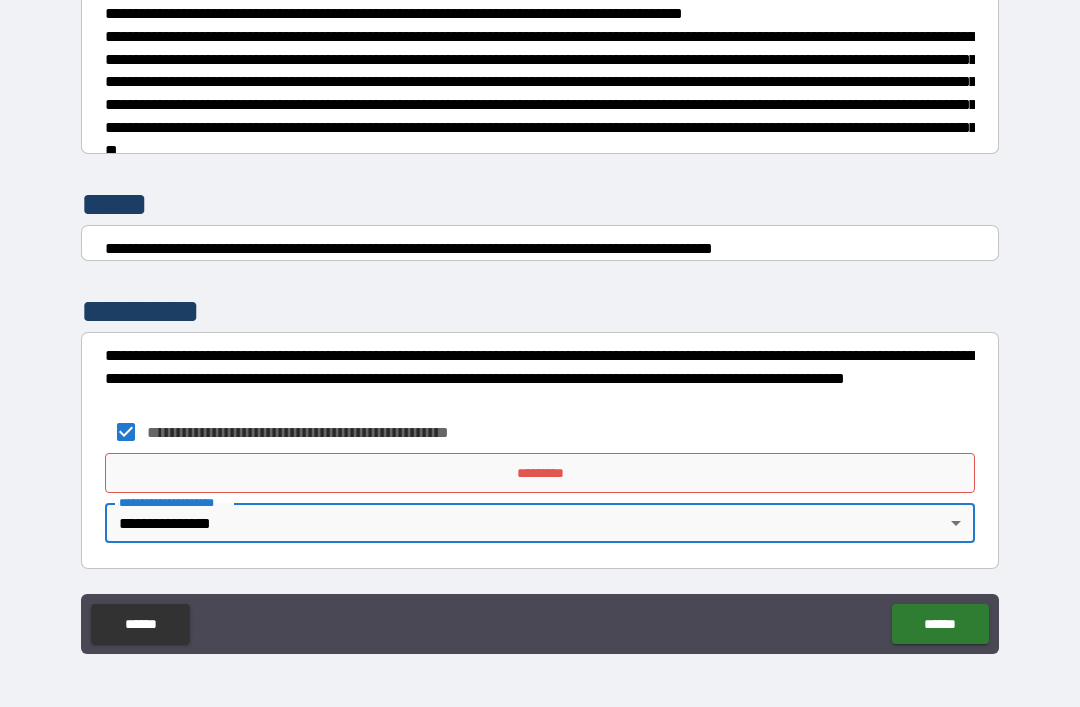 click on "*********" at bounding box center (540, 473) 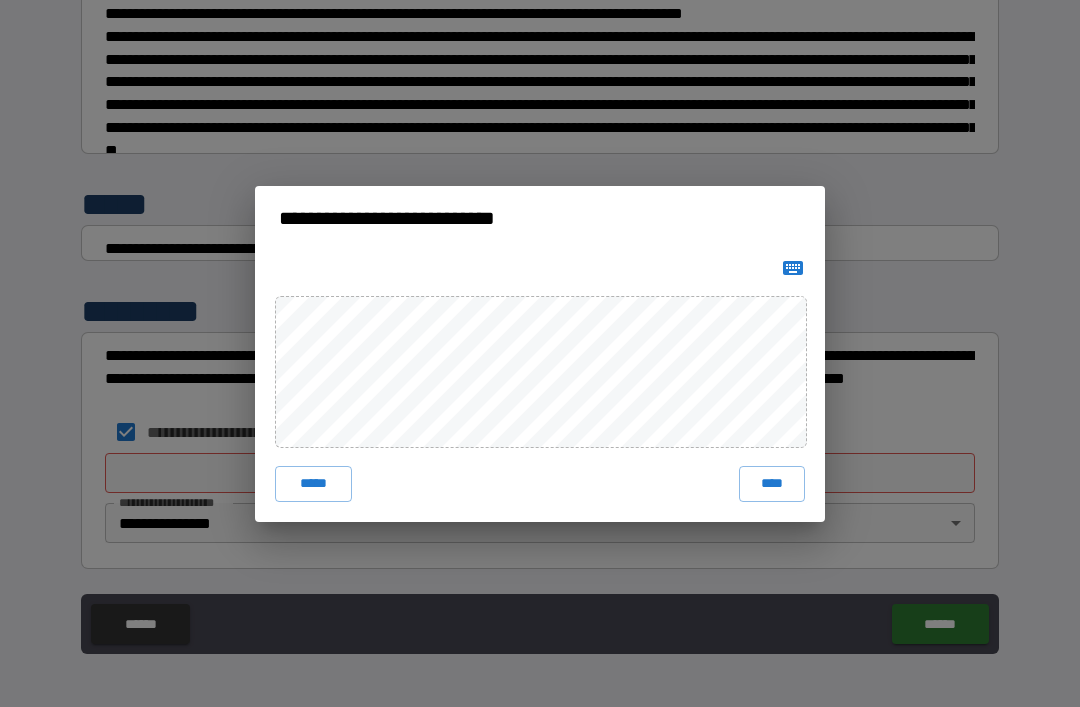 click on "****" at bounding box center (772, 484) 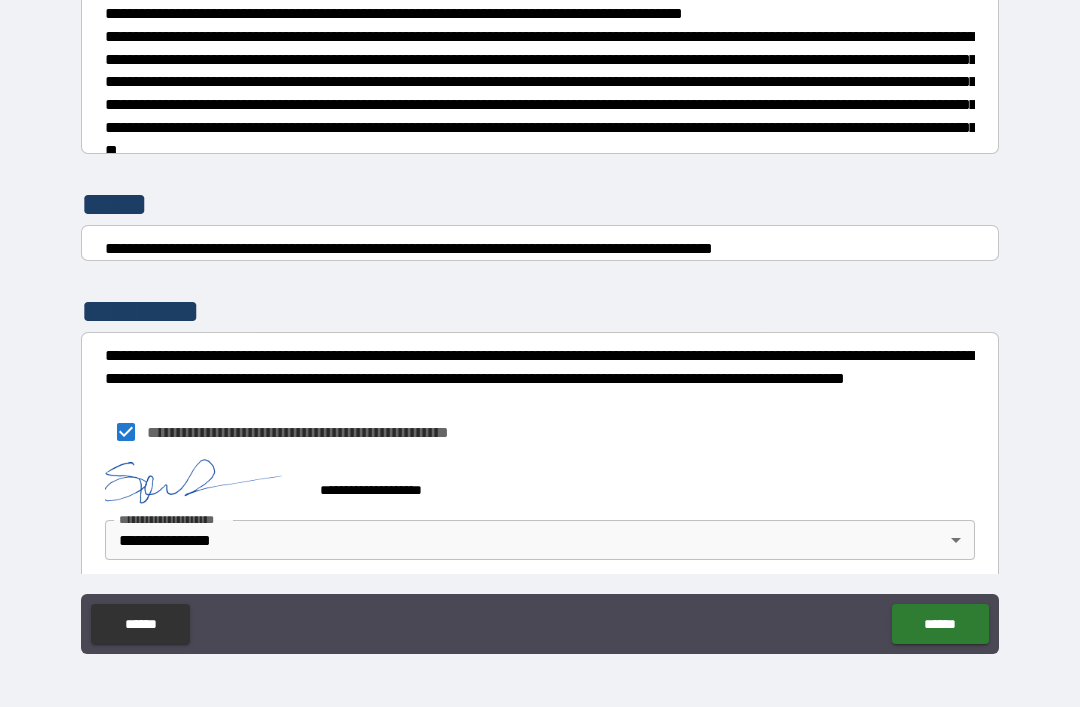 click on "******" at bounding box center [940, 624] 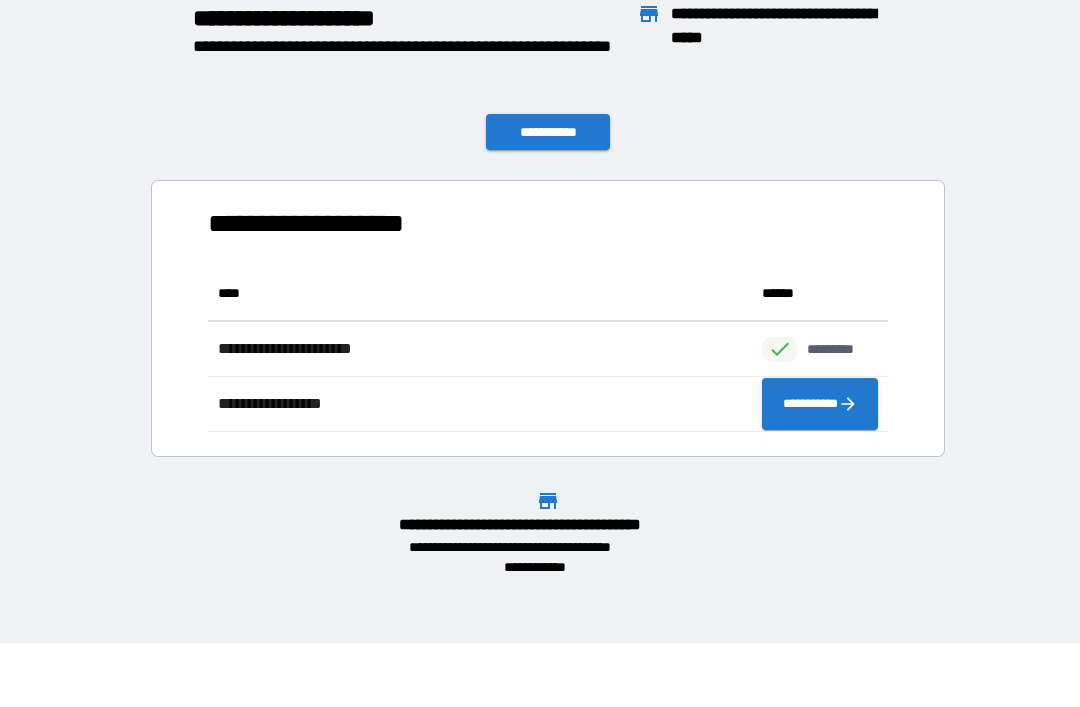 scroll, scrollTop: 1, scrollLeft: 1, axis: both 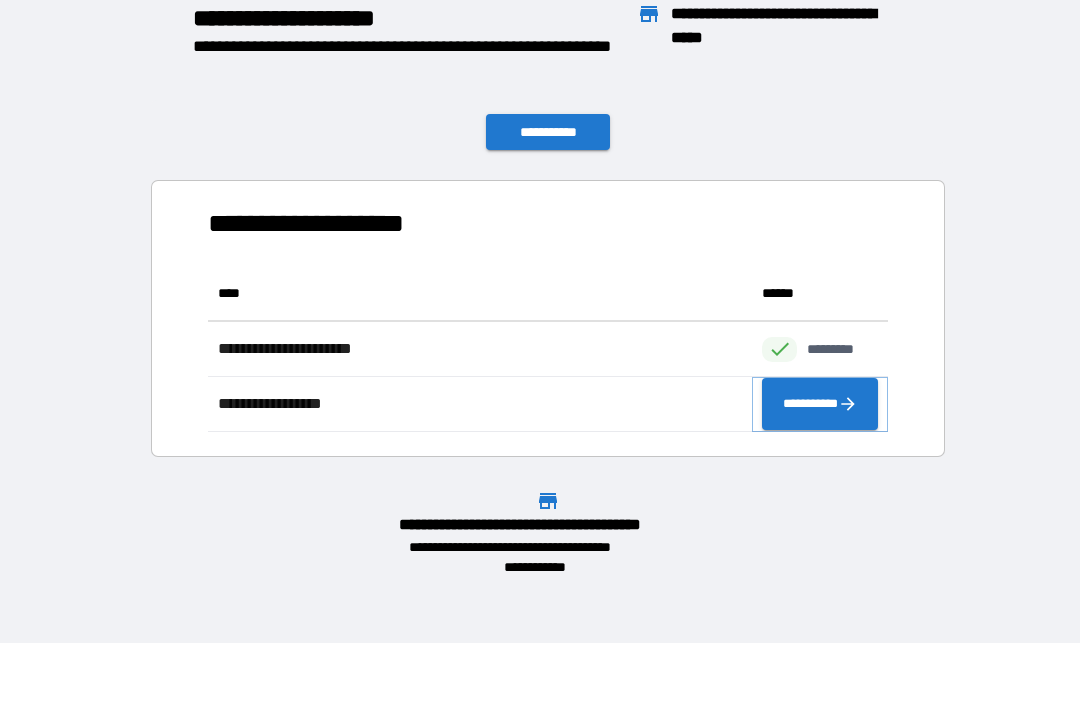 click on "**********" at bounding box center (820, 404) 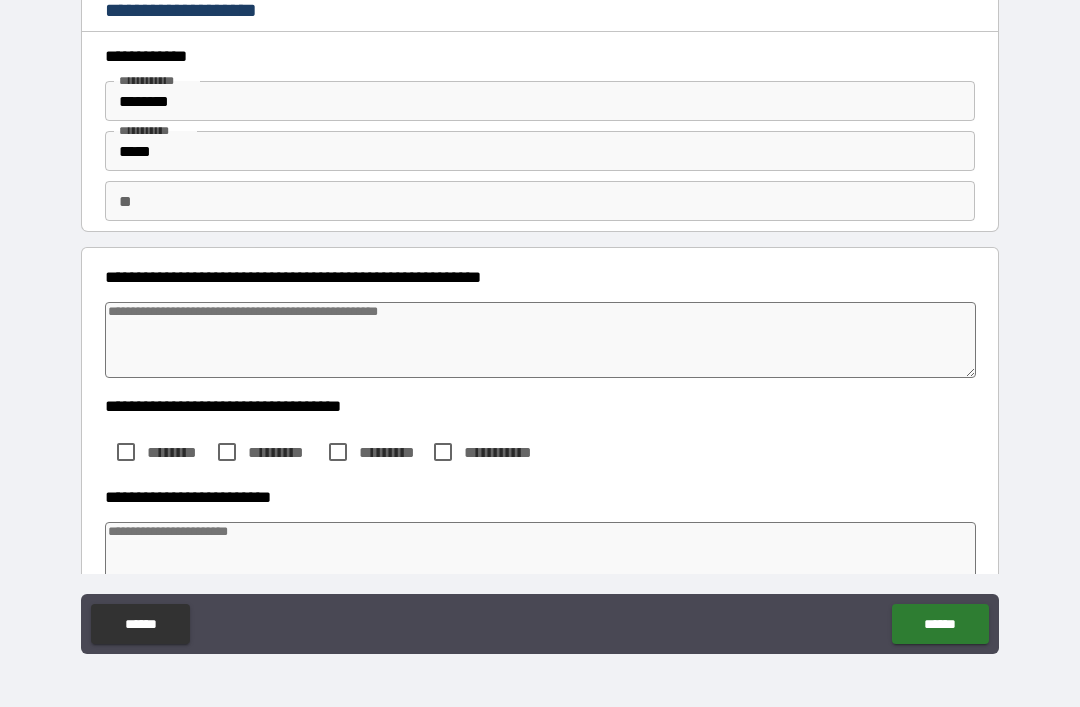 scroll, scrollTop: 0, scrollLeft: 0, axis: both 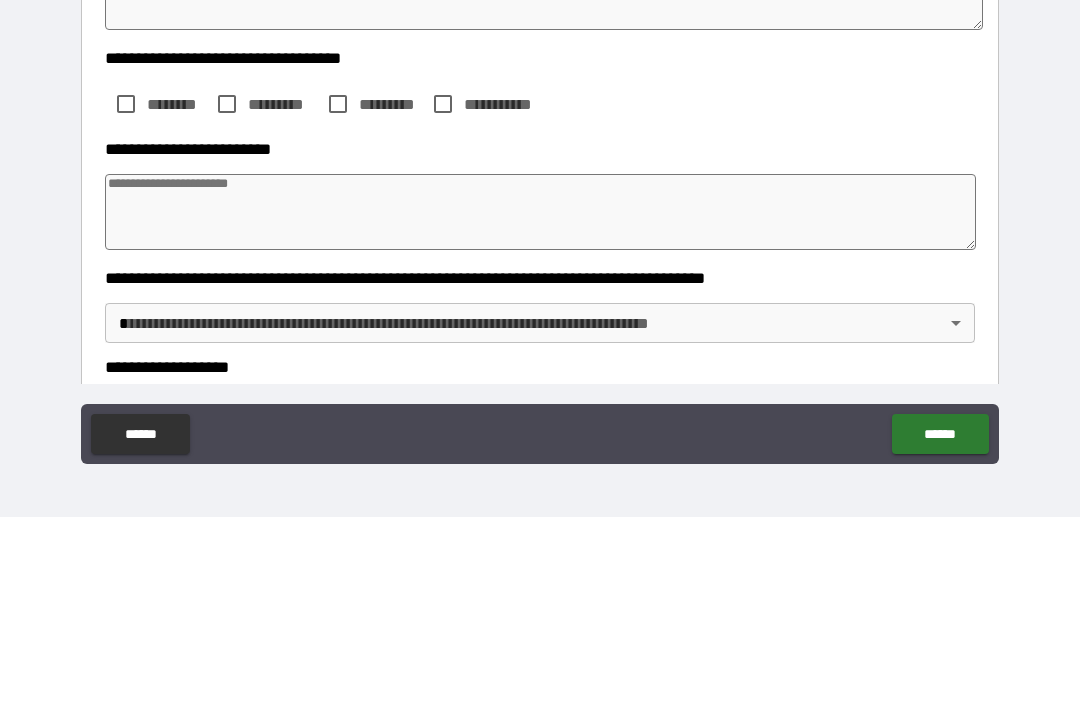 click at bounding box center (540, 402) 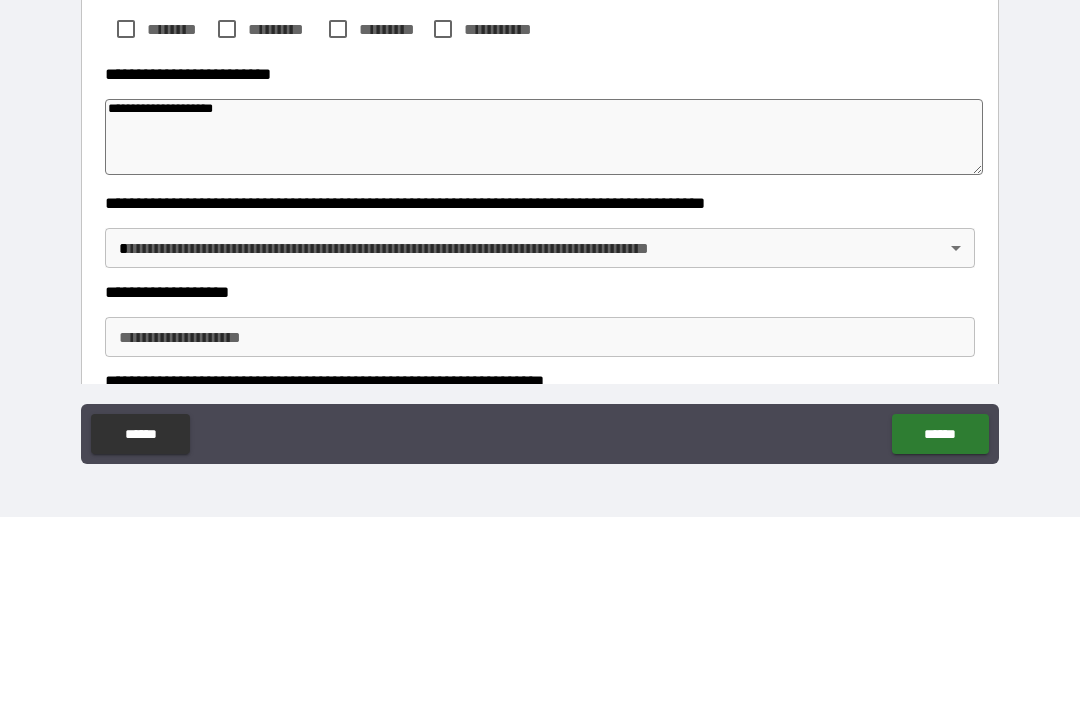 scroll, scrollTop: 258, scrollLeft: 0, axis: vertical 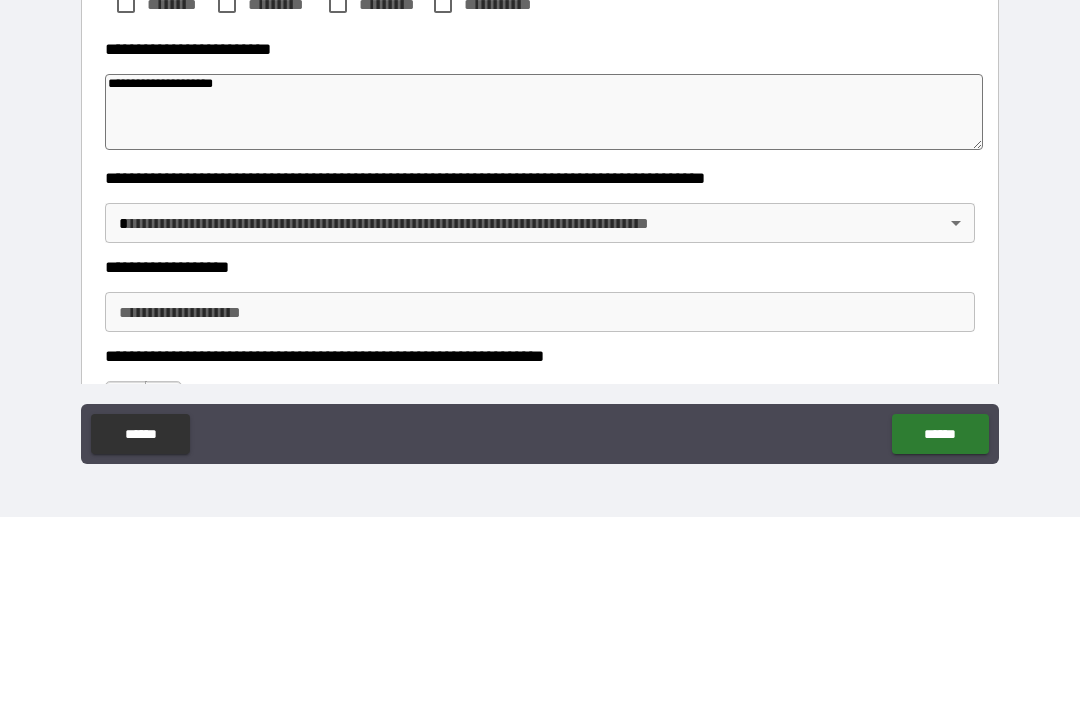 click on "[FIRST] [LAST] [STREET] [CITY] [STATE] [ZIP] [COUNTRY] [PHONE] [EMAIL] [DOB] [SSN] [CC] [LICENSE] [PASSPORT]" at bounding box center [540, 321] 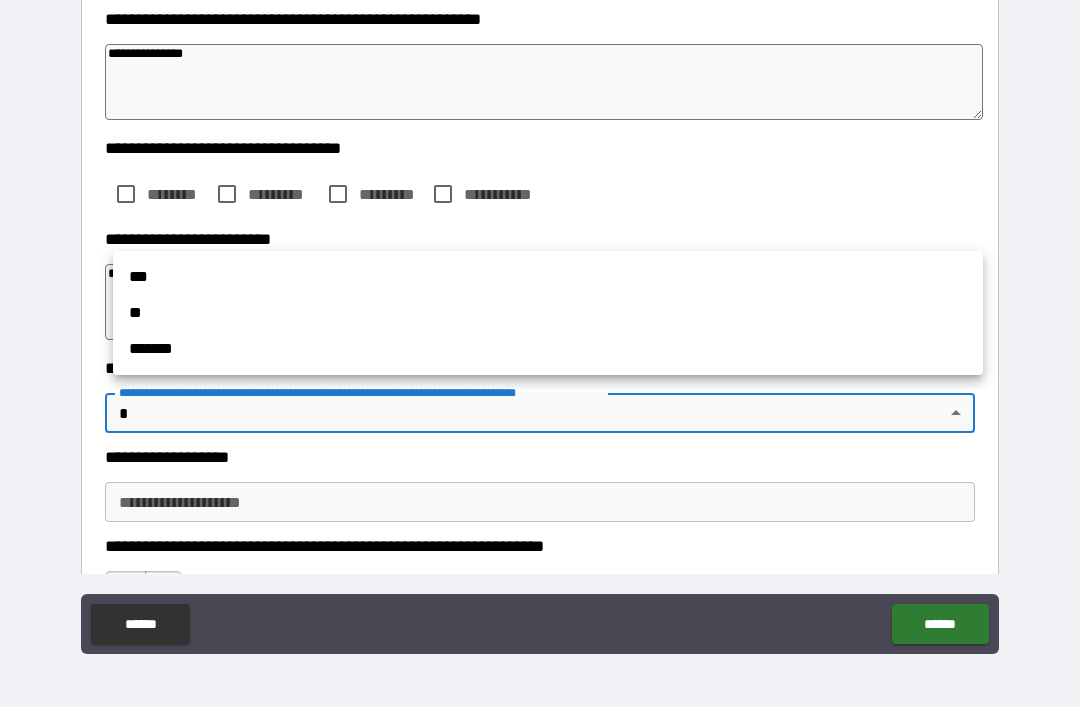 click on "**" at bounding box center [548, 313] 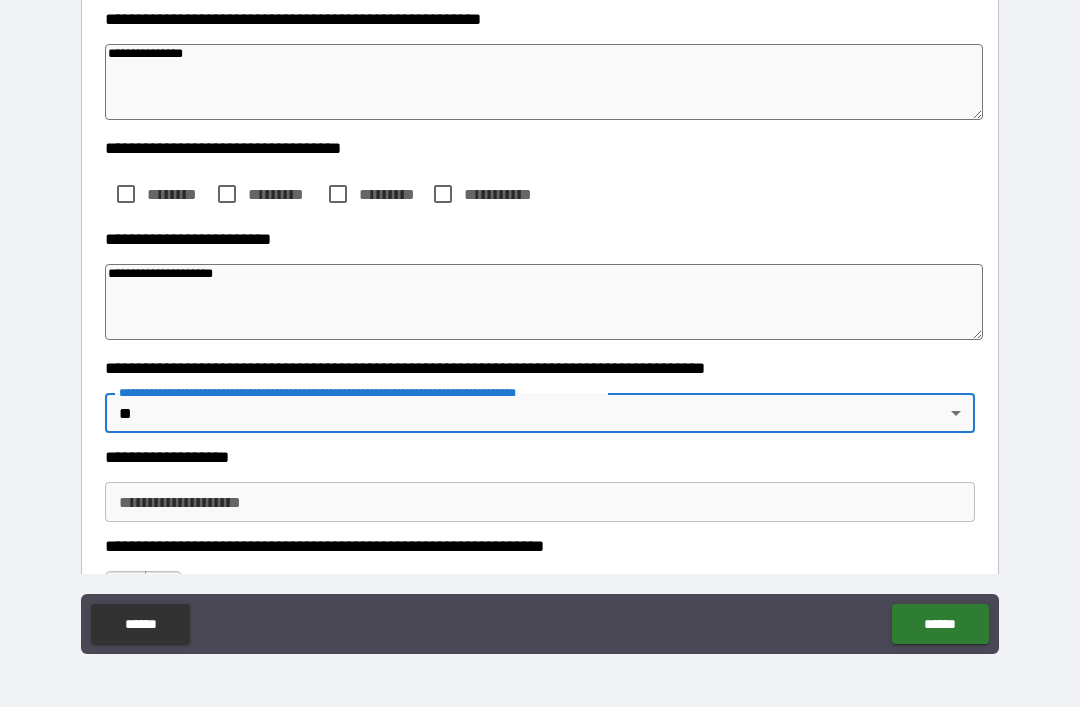 scroll, scrollTop: 401, scrollLeft: 0, axis: vertical 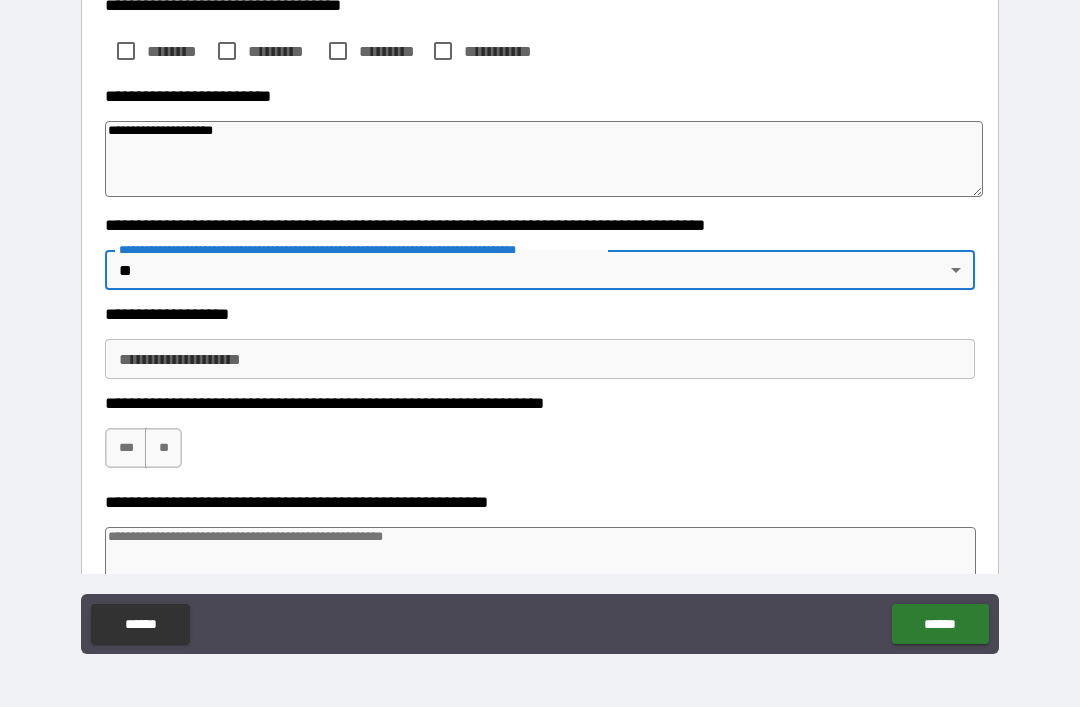 click on "**********" at bounding box center (540, 359) 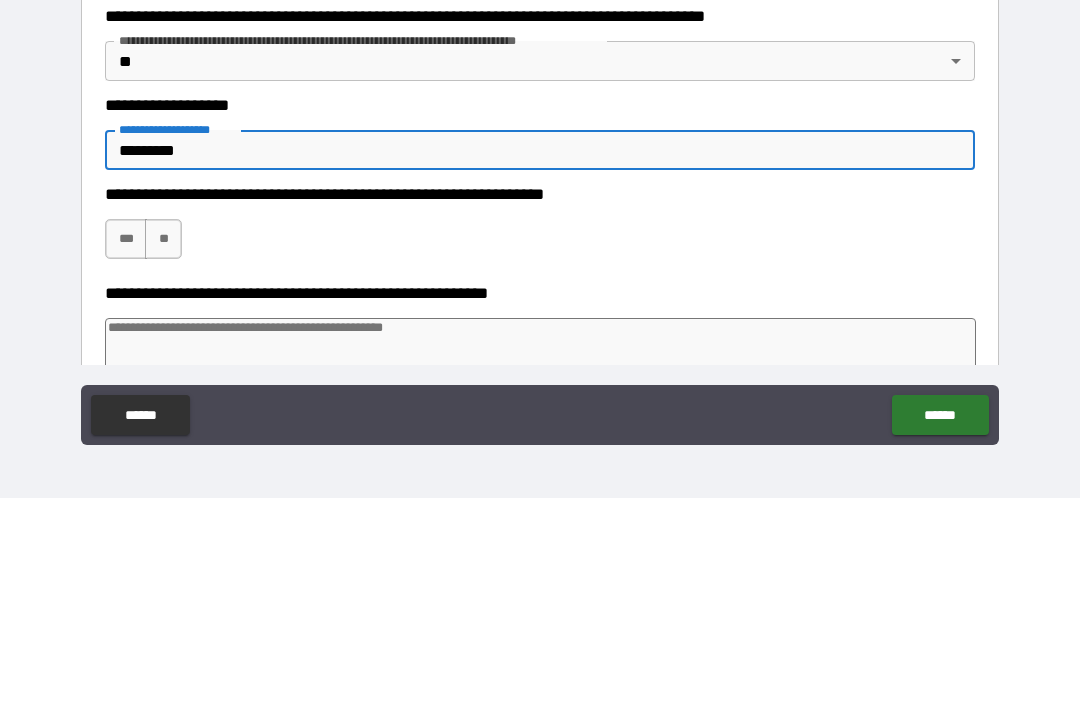 click on "***" at bounding box center [126, 448] 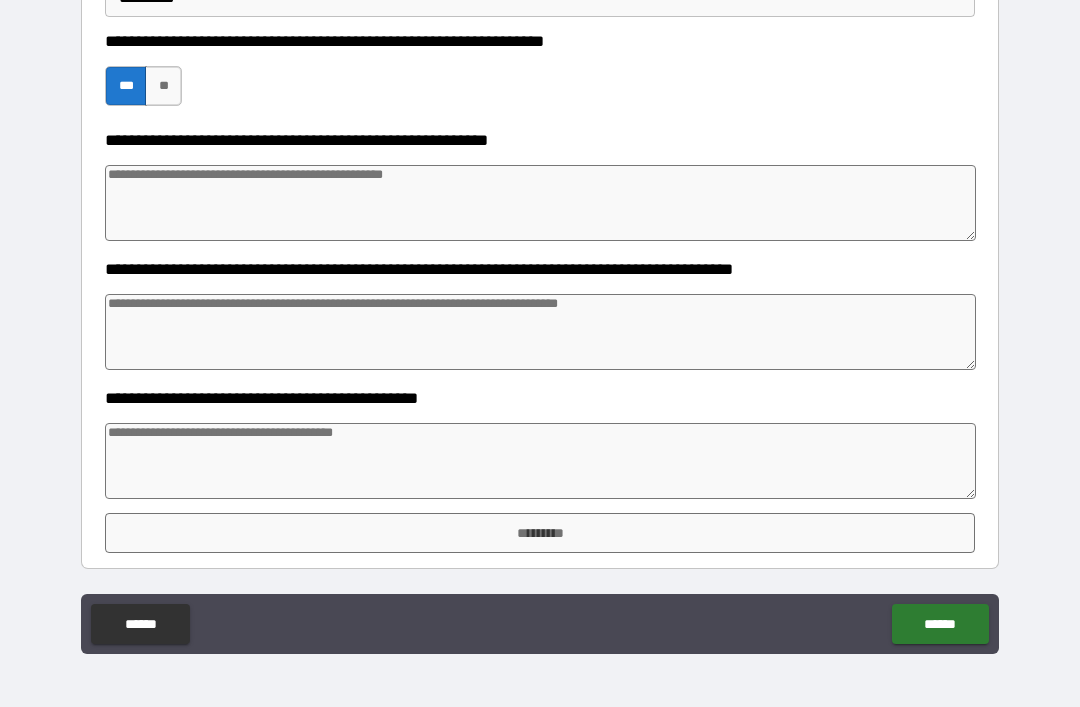 scroll, scrollTop: 763, scrollLeft: 0, axis: vertical 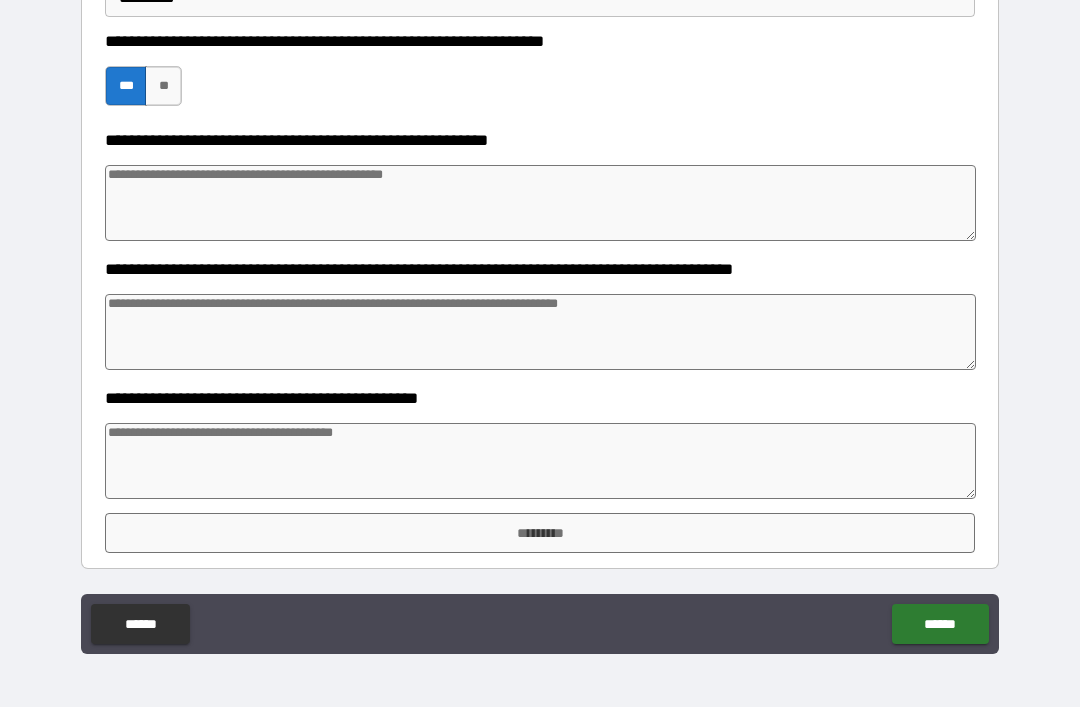 click at bounding box center [540, 461] 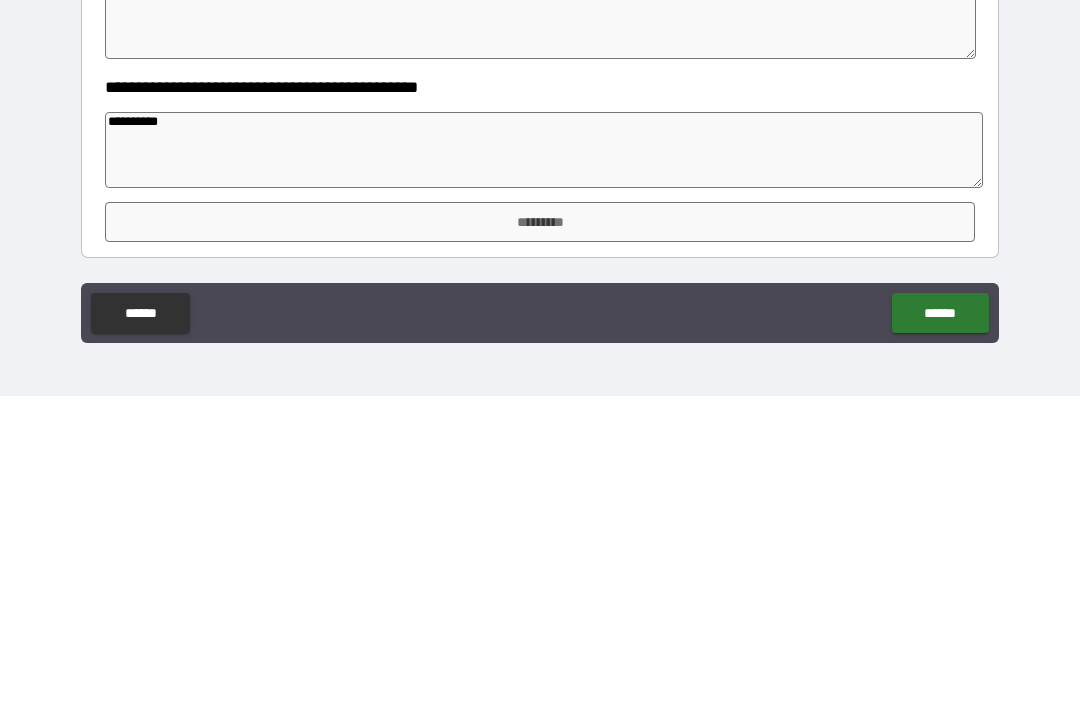 click on "*********" at bounding box center (540, 533) 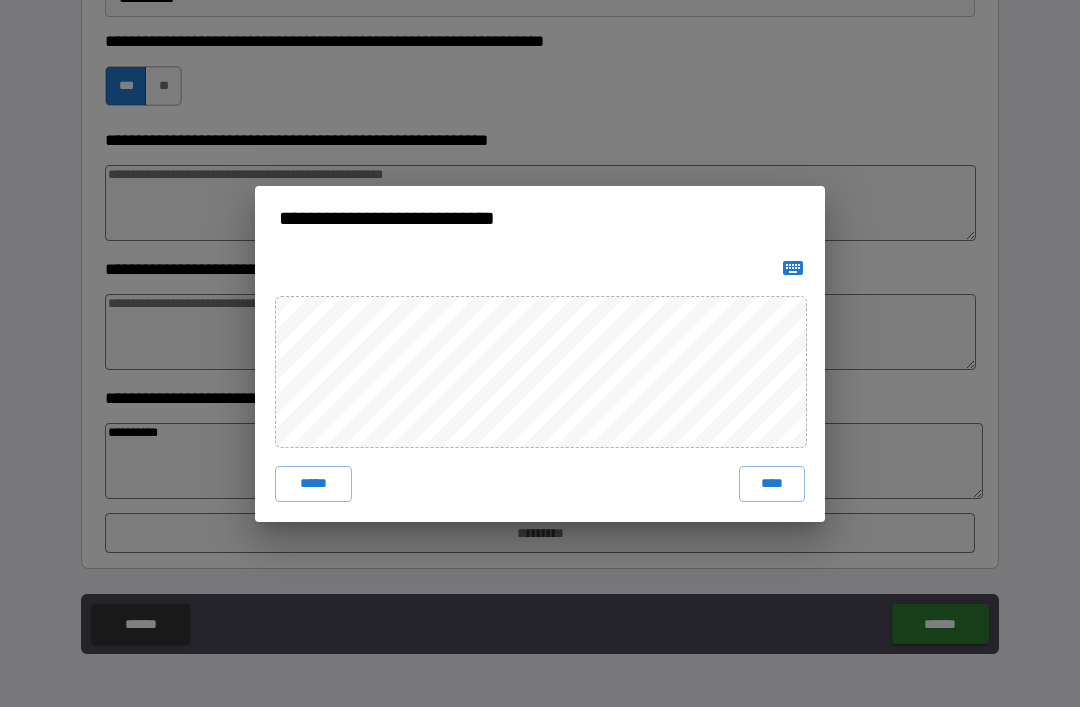 click on "****" at bounding box center (772, 484) 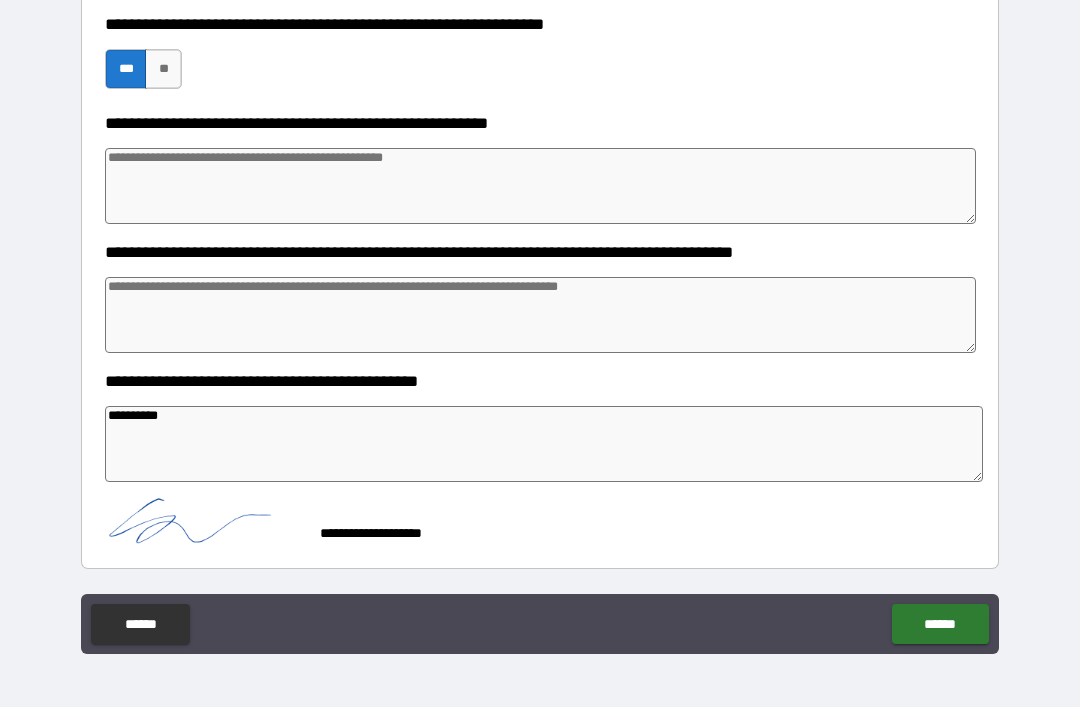 scroll, scrollTop: 780, scrollLeft: 0, axis: vertical 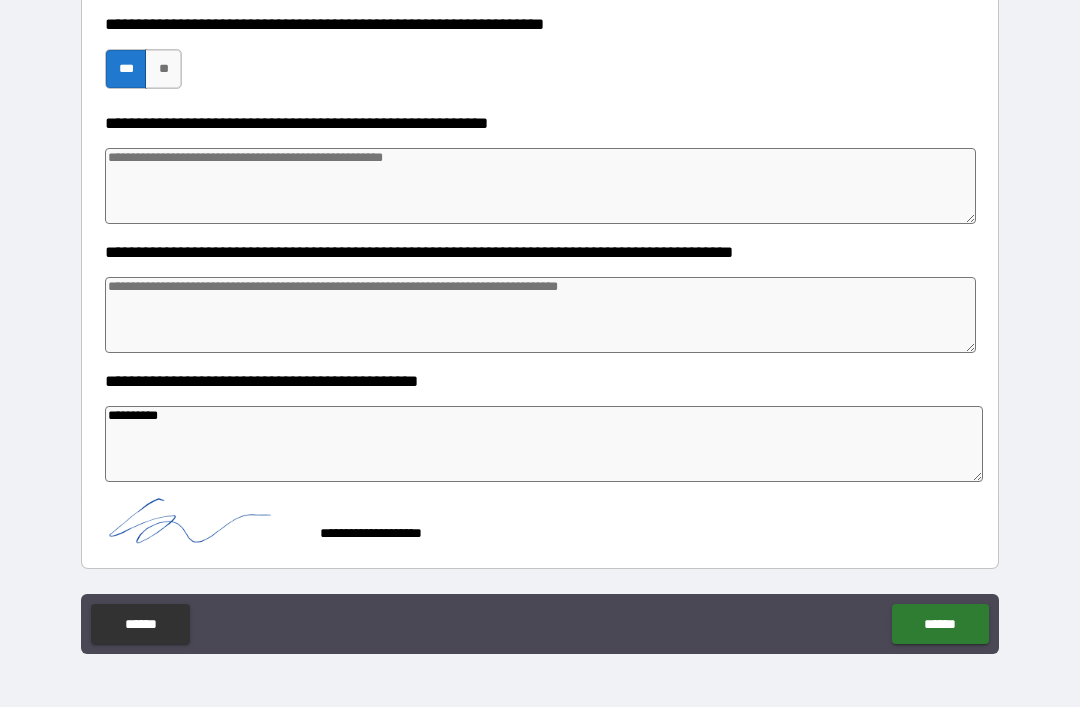 click on "******" at bounding box center [940, 624] 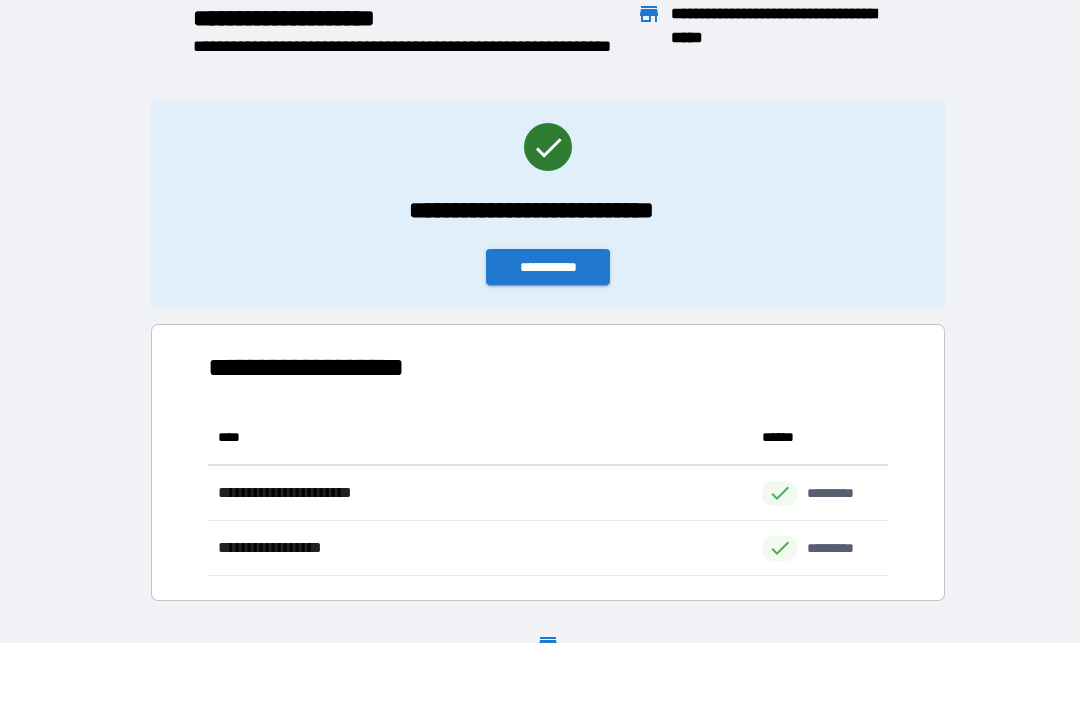 scroll, scrollTop: 166, scrollLeft: 680, axis: both 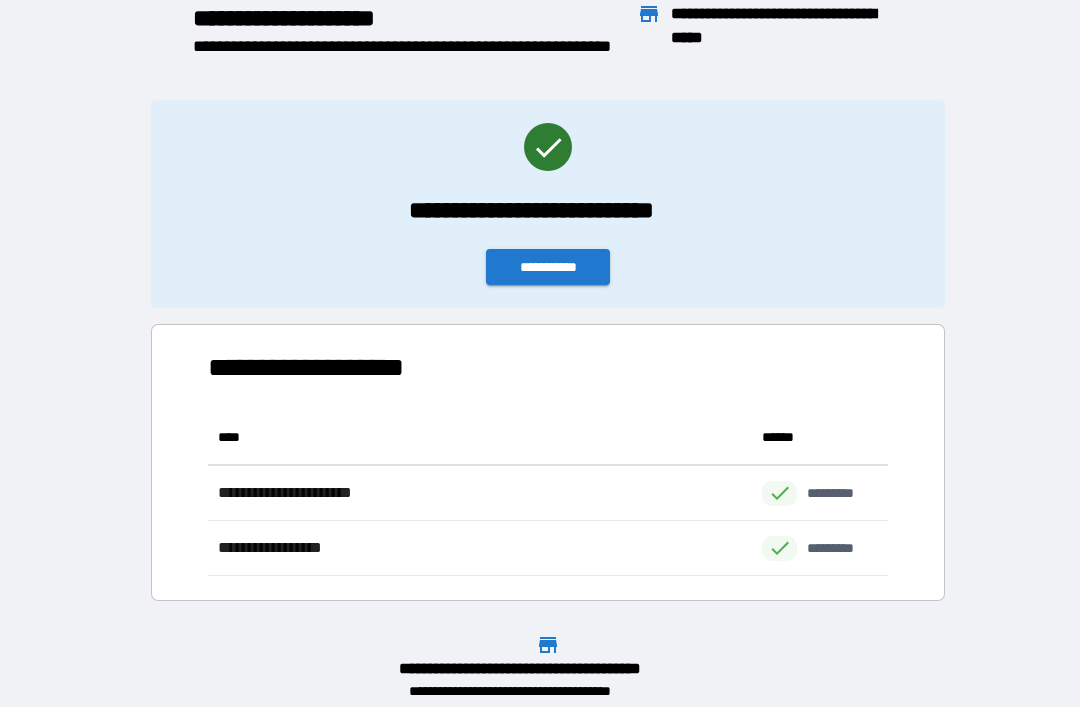 click on "**********" at bounding box center [548, 267] 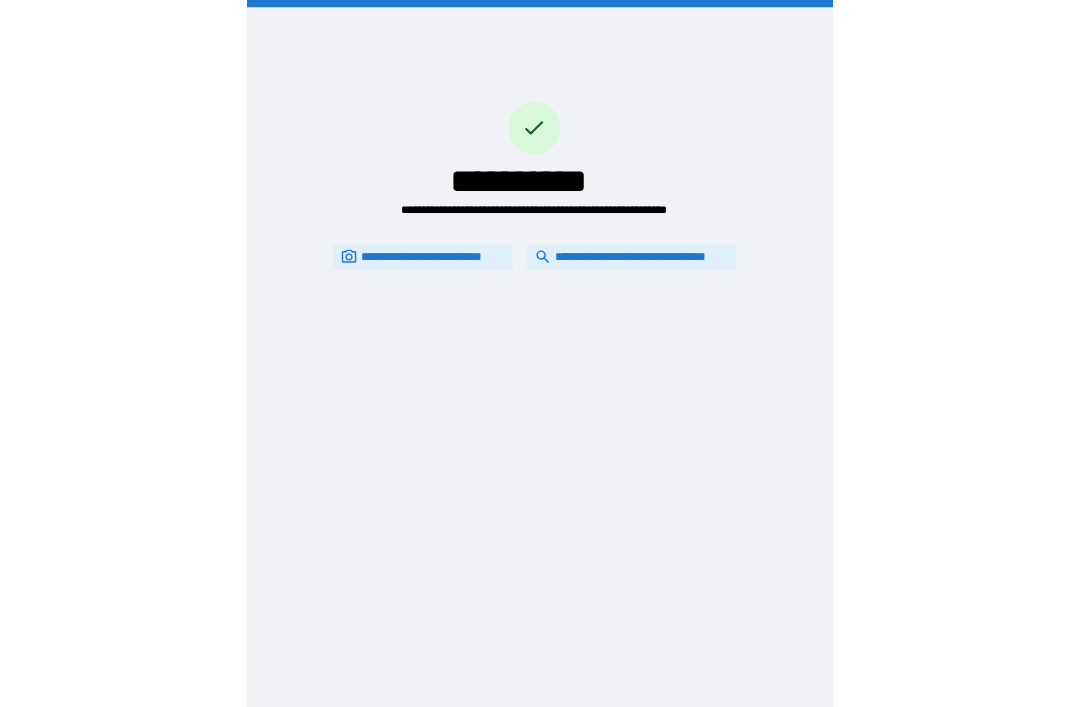 scroll, scrollTop: 64, scrollLeft: 0, axis: vertical 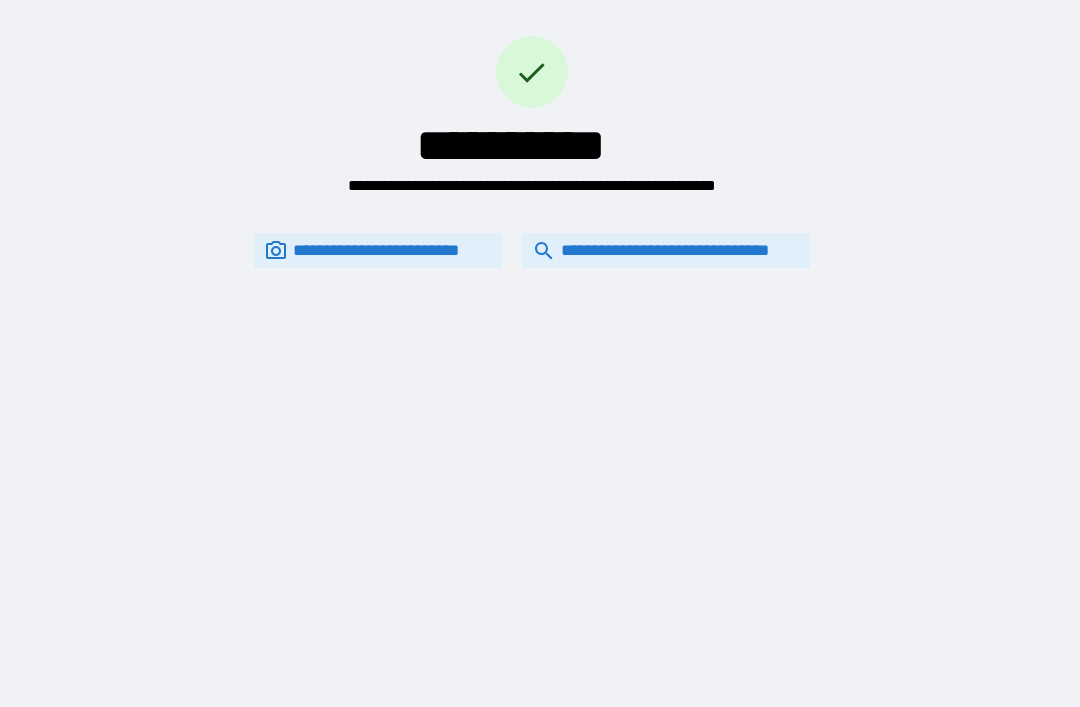 click on "**********" at bounding box center [666, 250] 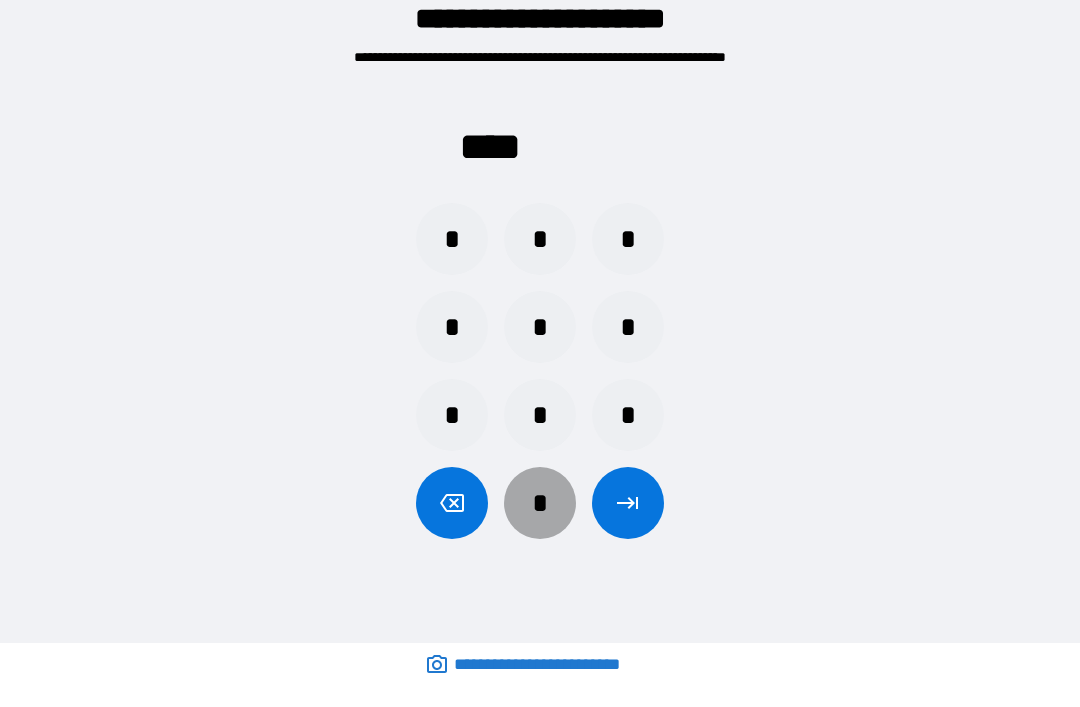 click on "*" at bounding box center (540, 503) 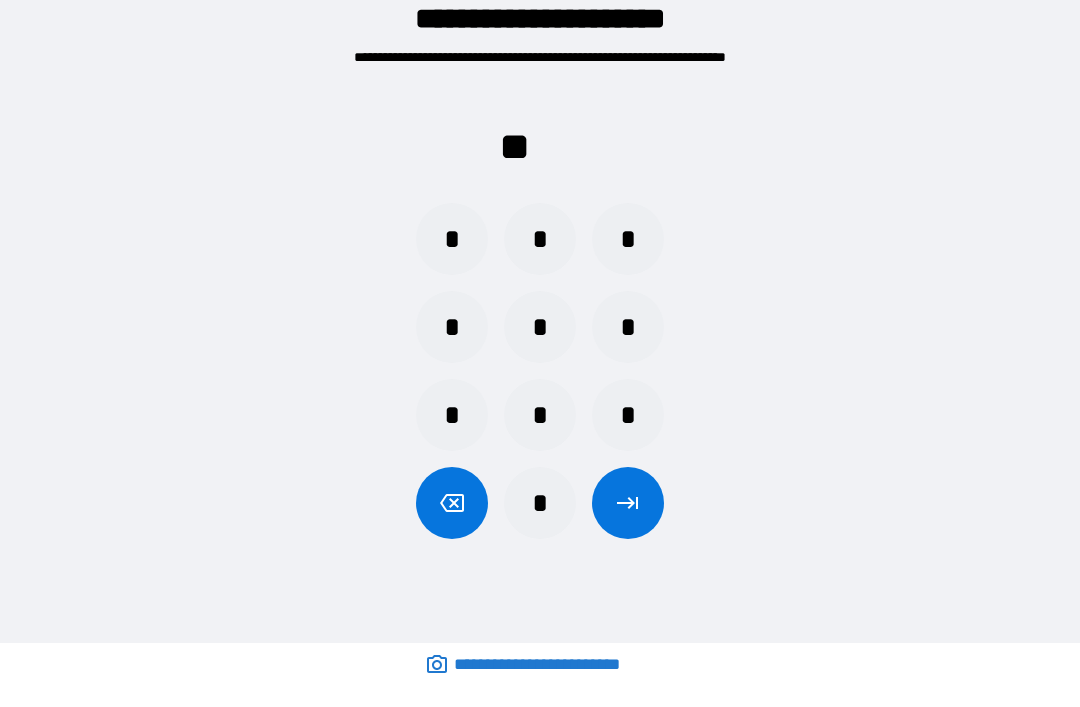 click on "*" at bounding box center [452, 327] 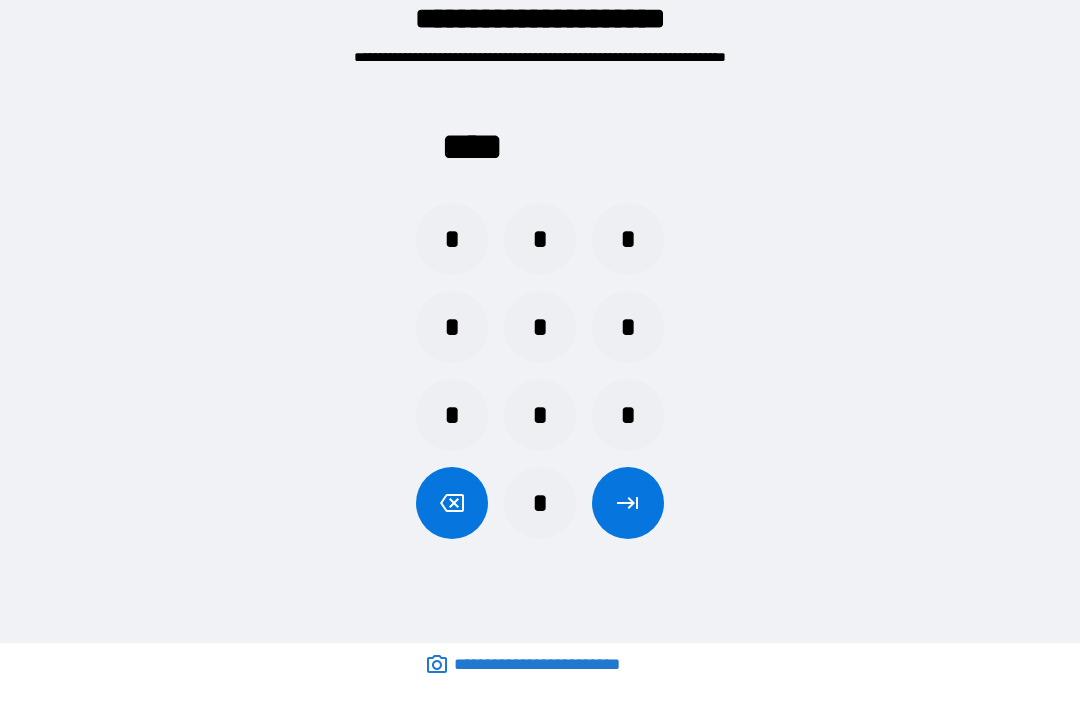 click at bounding box center [628, 503] 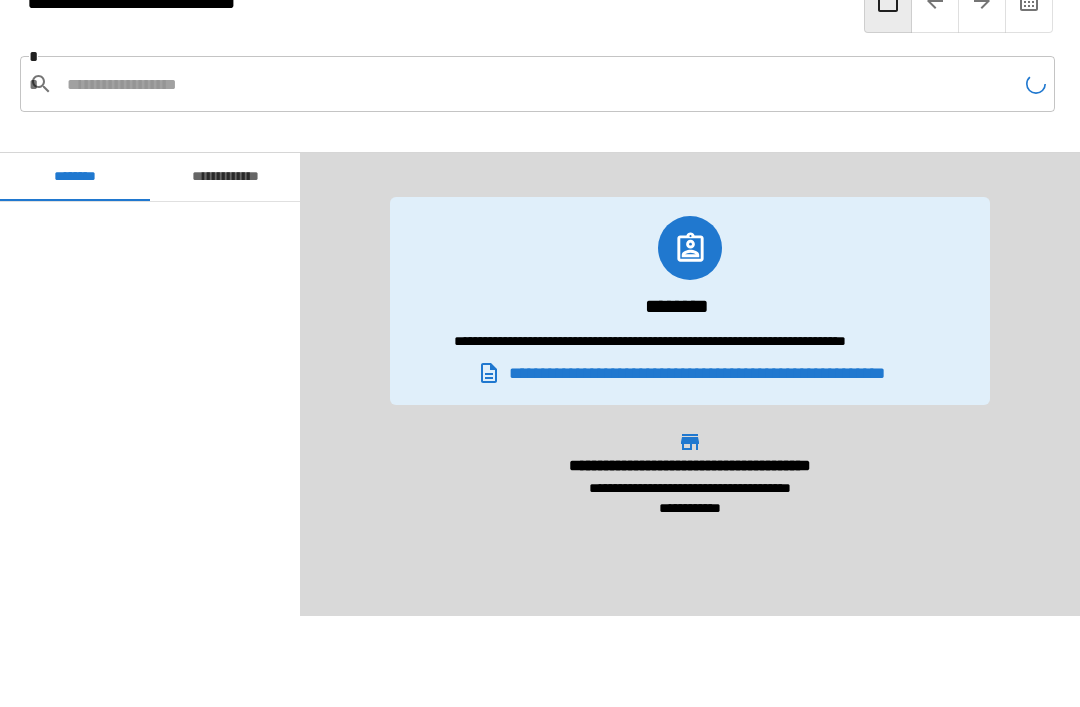 scroll, scrollTop: 2071, scrollLeft: 0, axis: vertical 